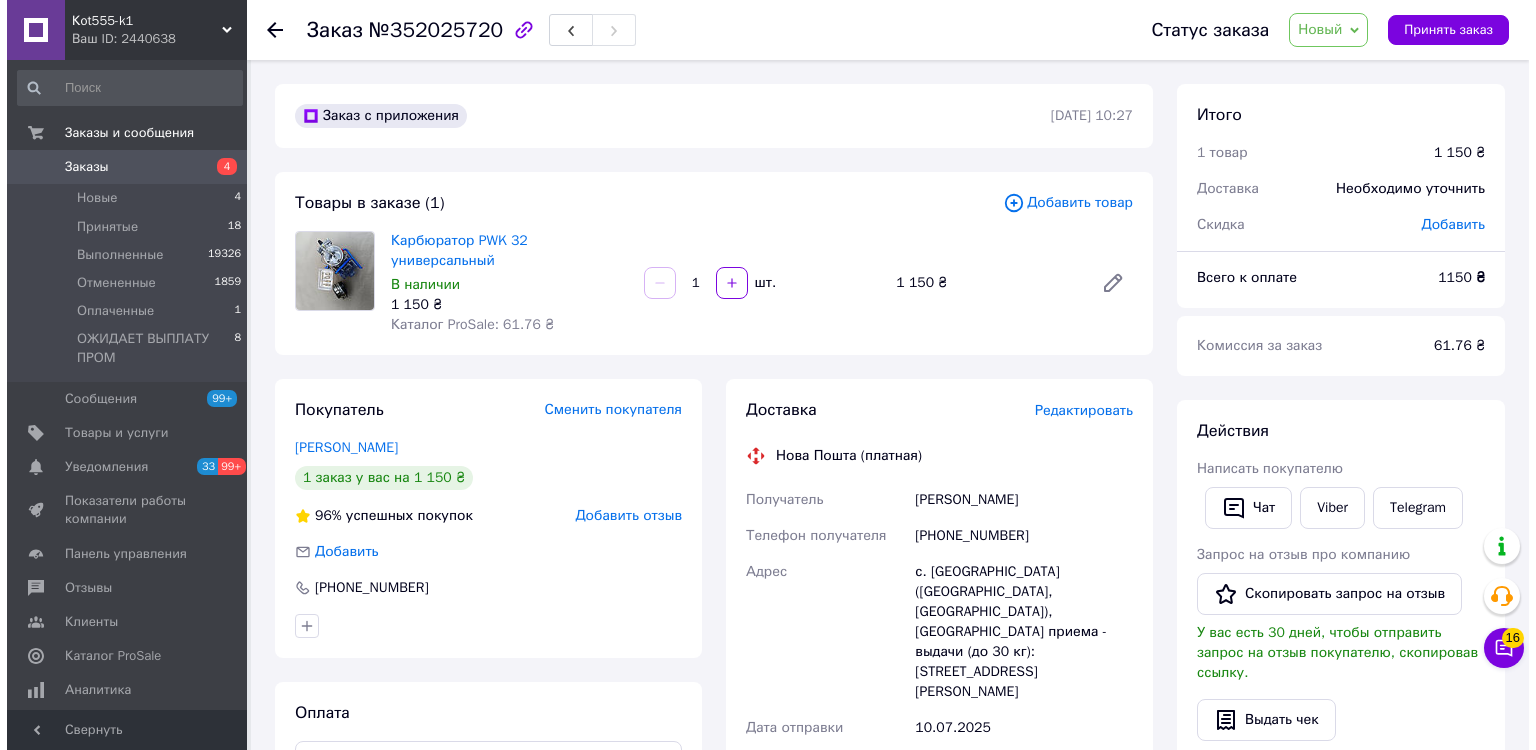 scroll, scrollTop: 0, scrollLeft: 0, axis: both 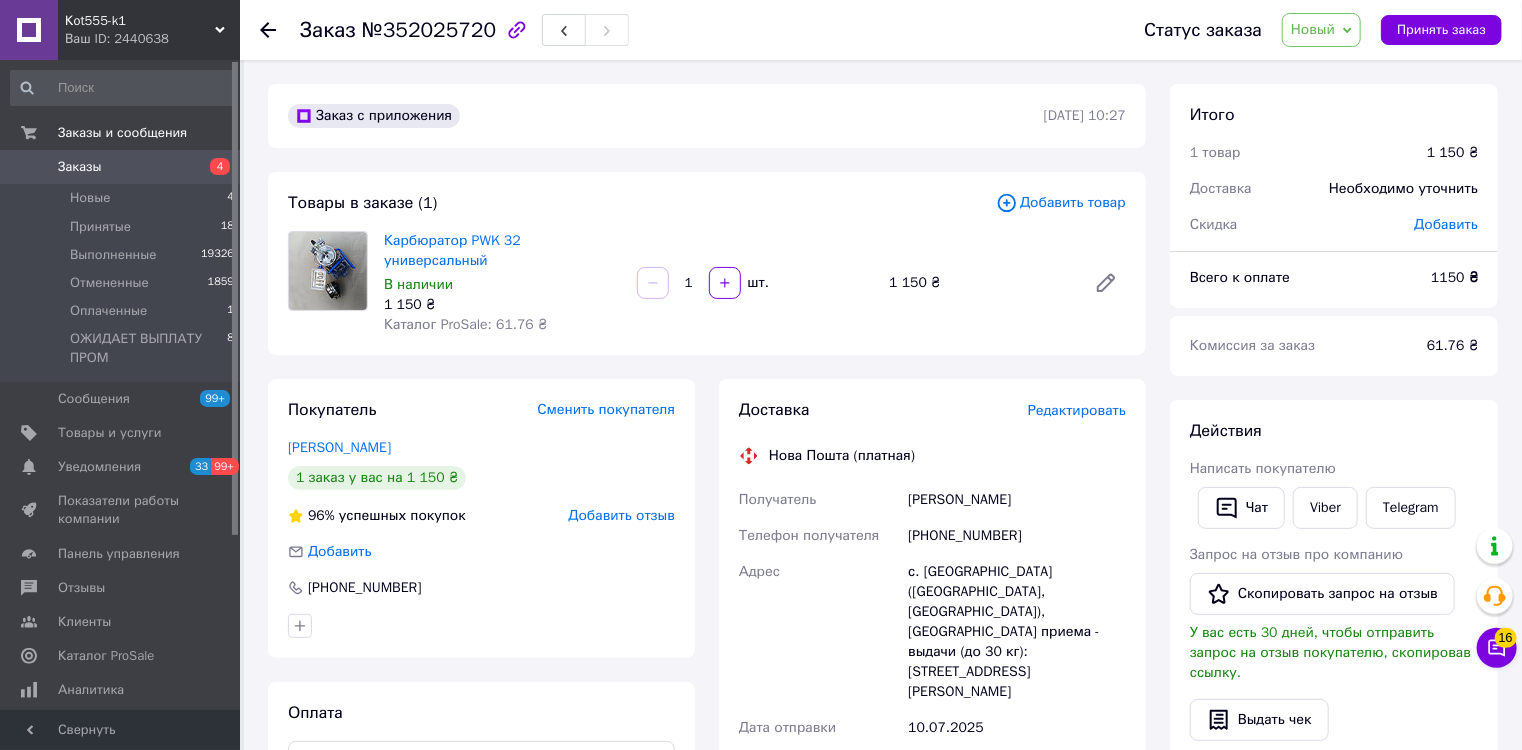 click on "Редактировать" at bounding box center [1077, 410] 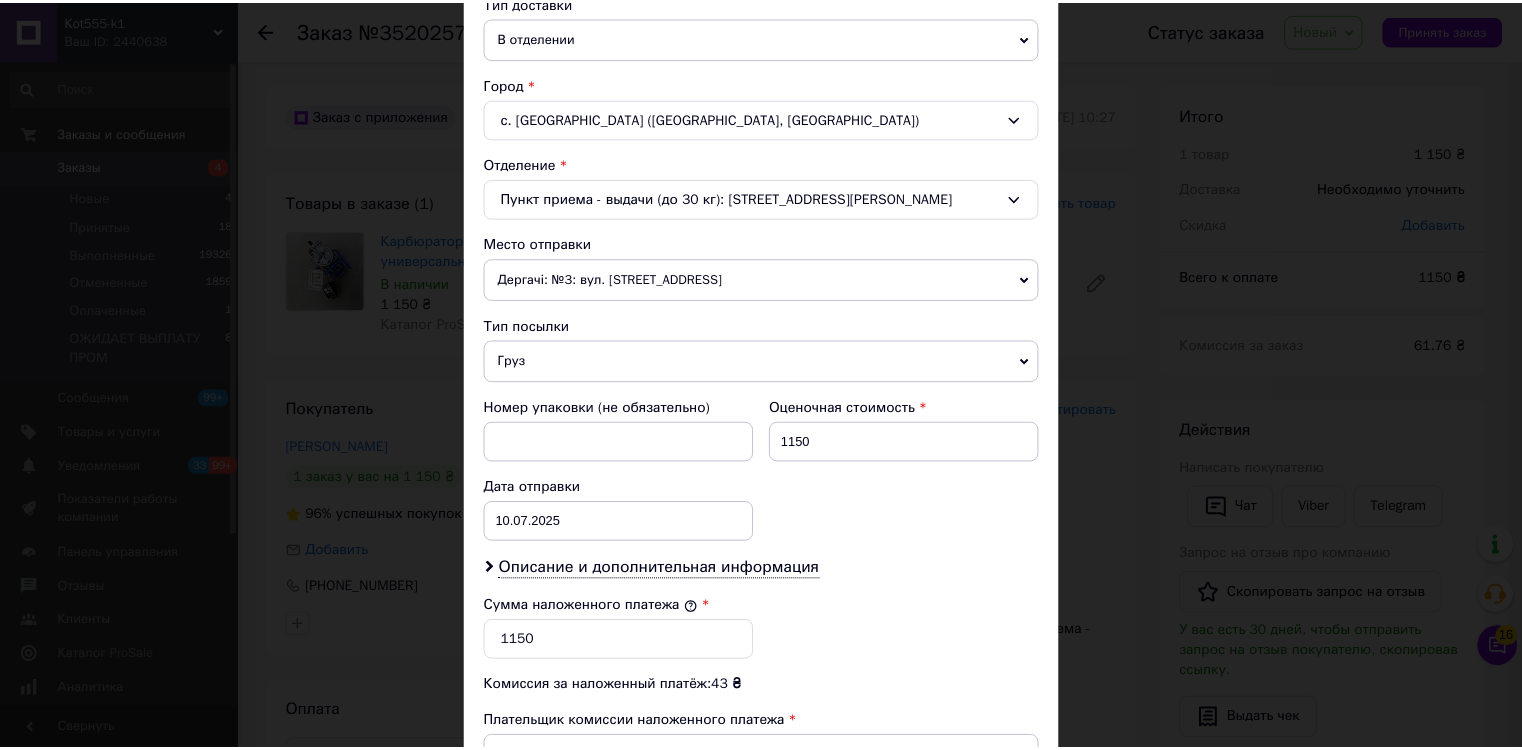 scroll, scrollTop: 770, scrollLeft: 0, axis: vertical 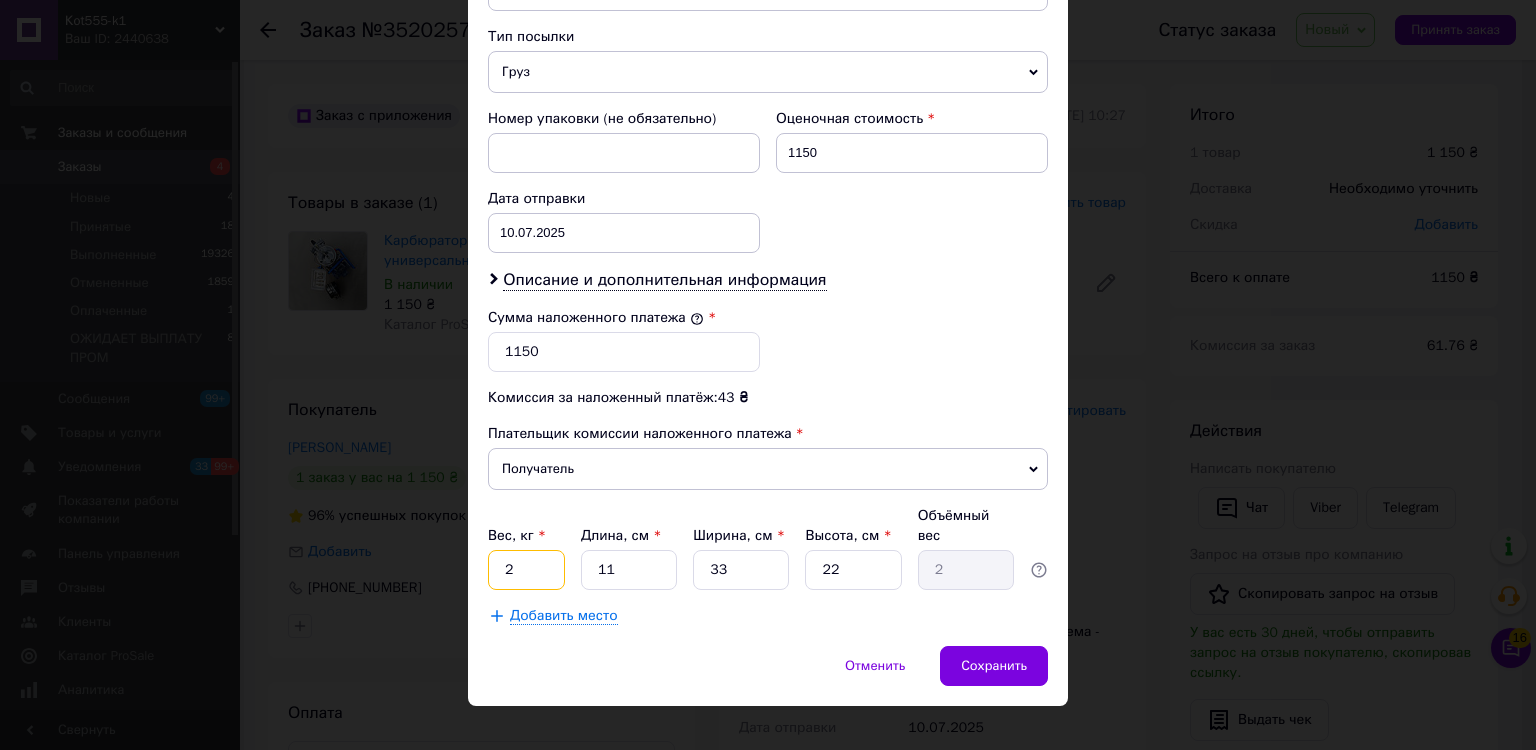 click on "2" at bounding box center [526, 570] 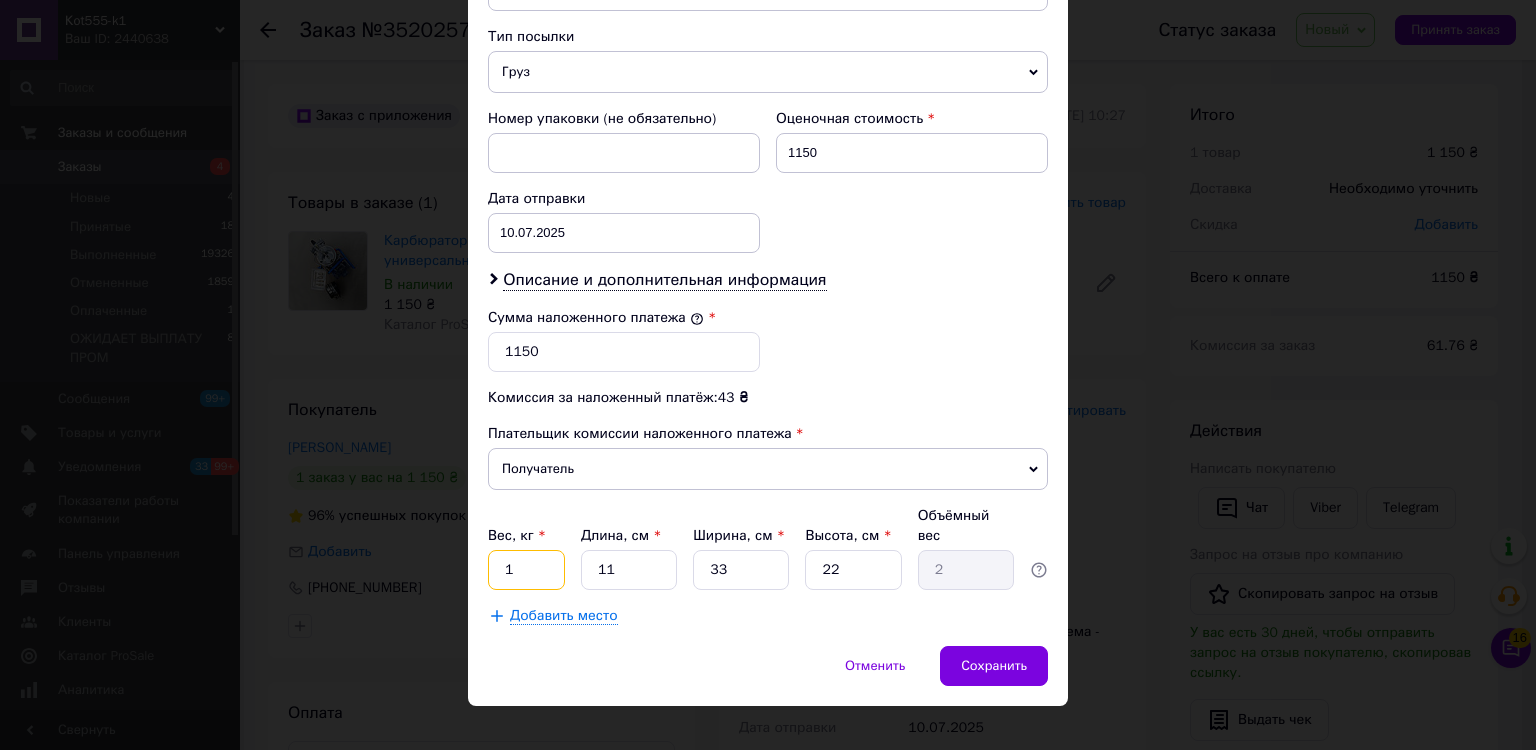 type on "1" 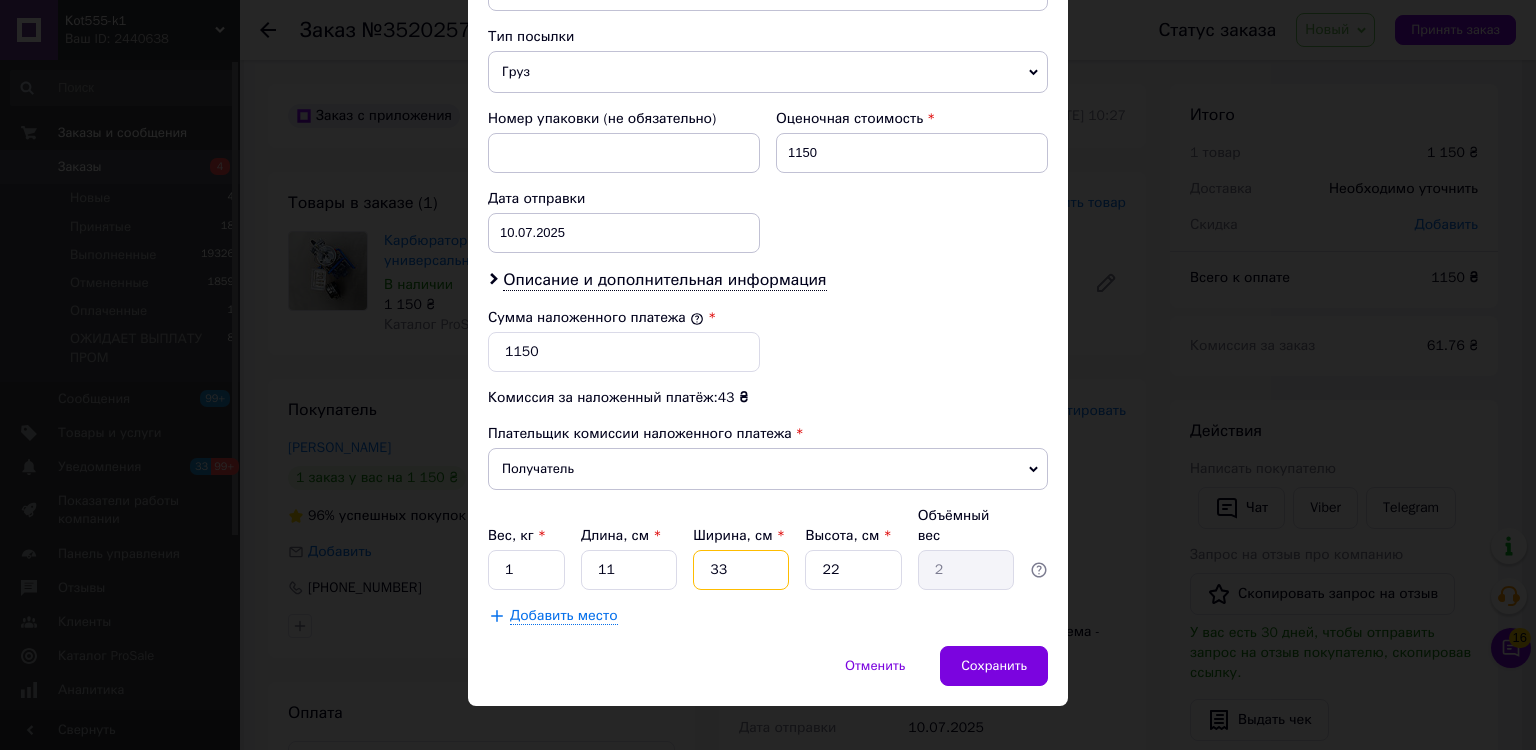 click on "33" at bounding box center [741, 570] 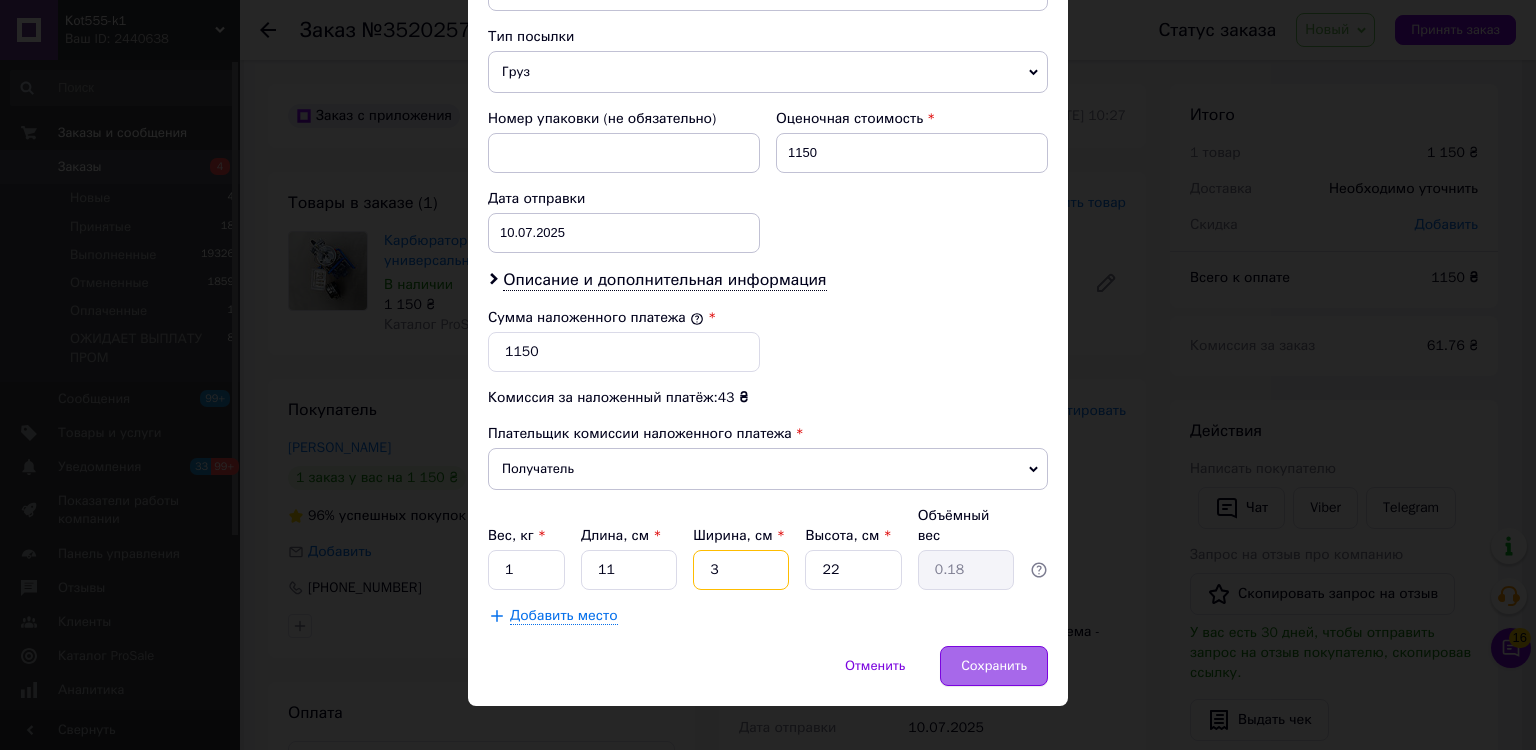 type on "3" 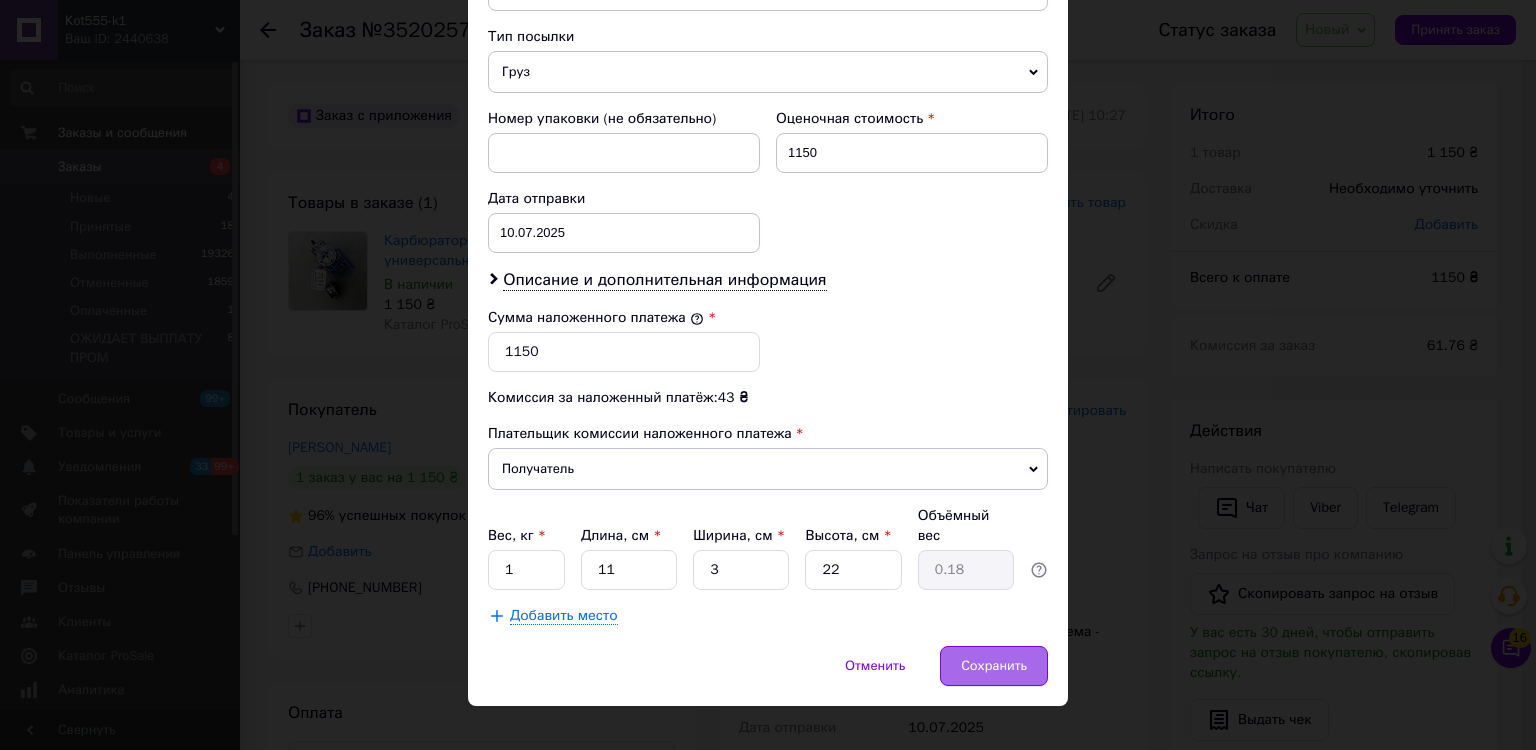 click on "Сохранить" at bounding box center (994, 666) 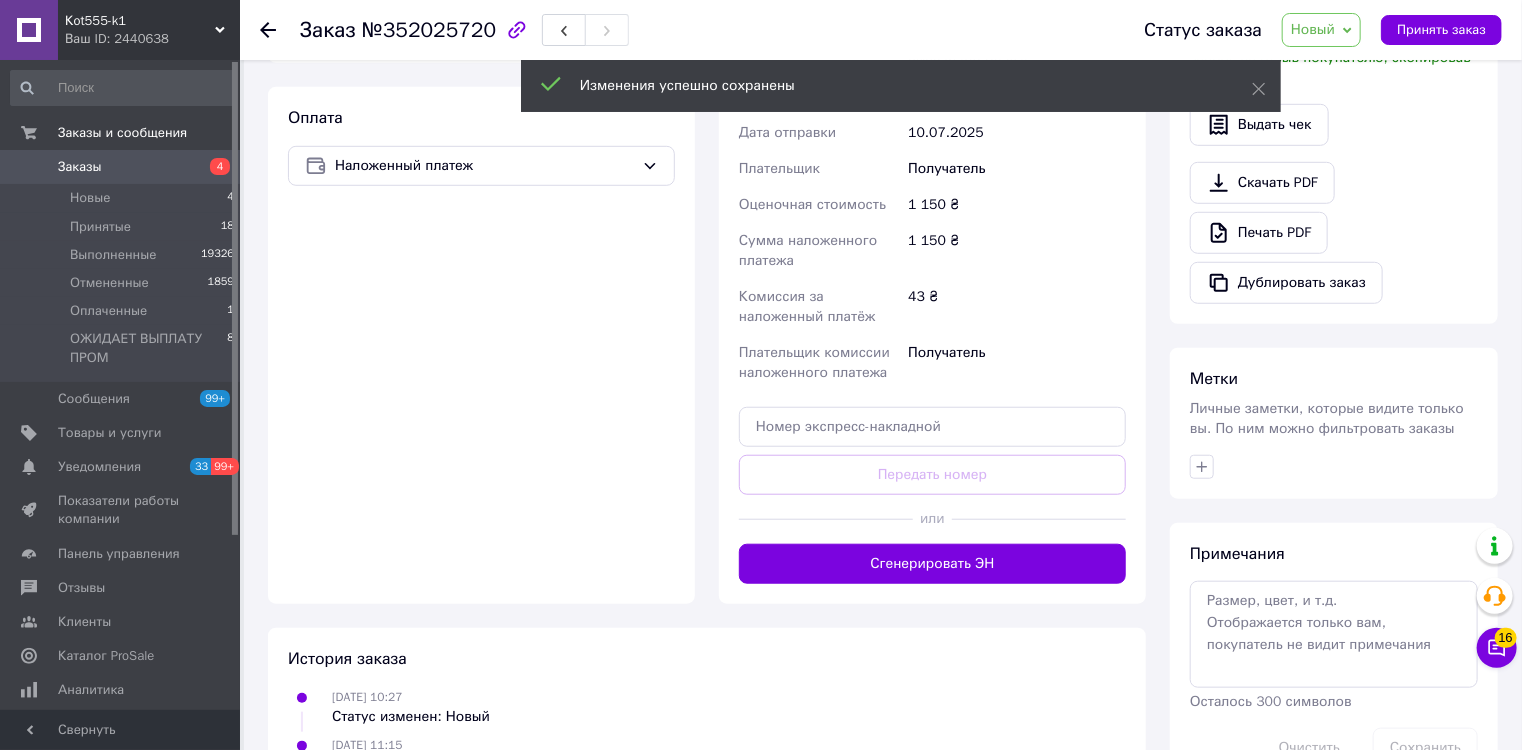 scroll, scrollTop: 640, scrollLeft: 0, axis: vertical 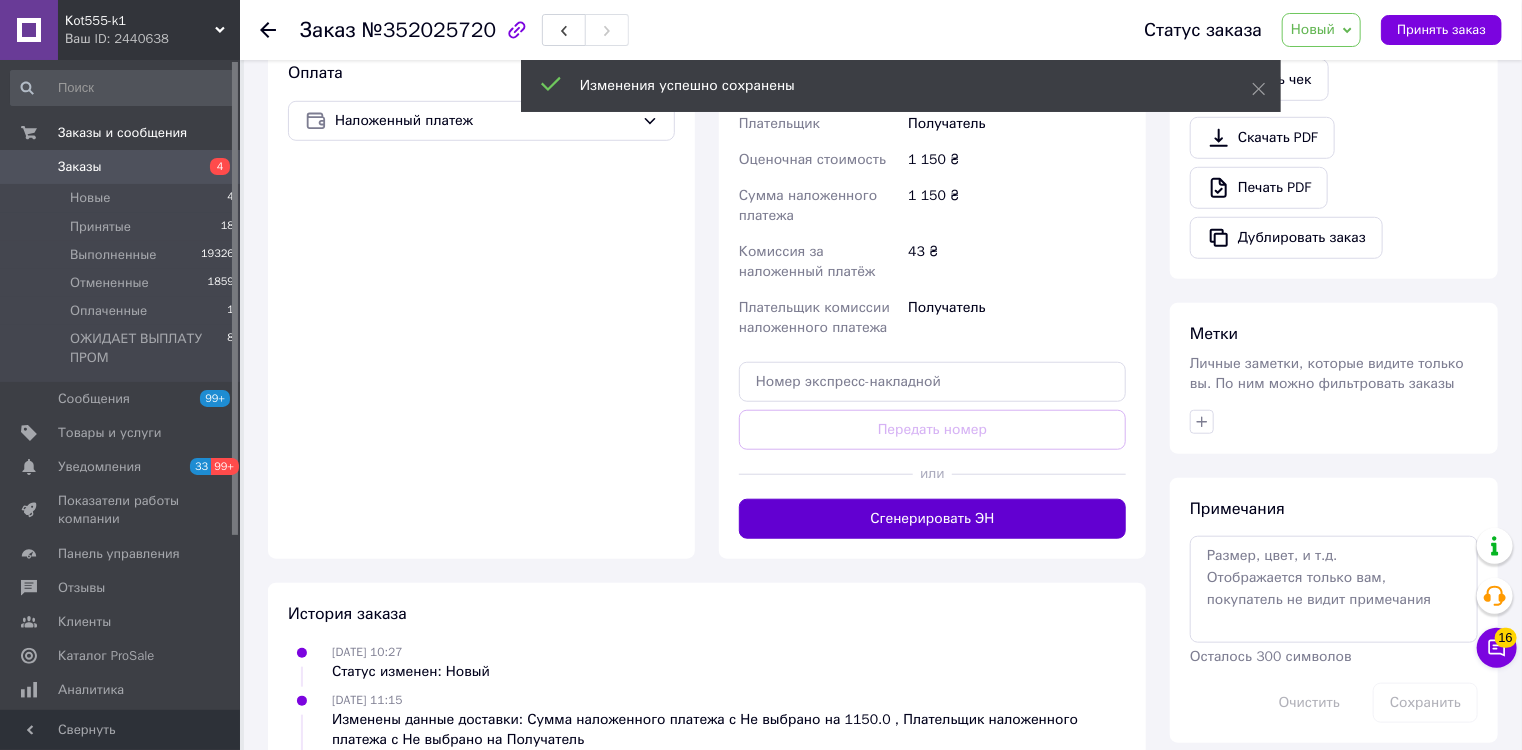 click on "Сгенерировать ЭН" at bounding box center [932, 519] 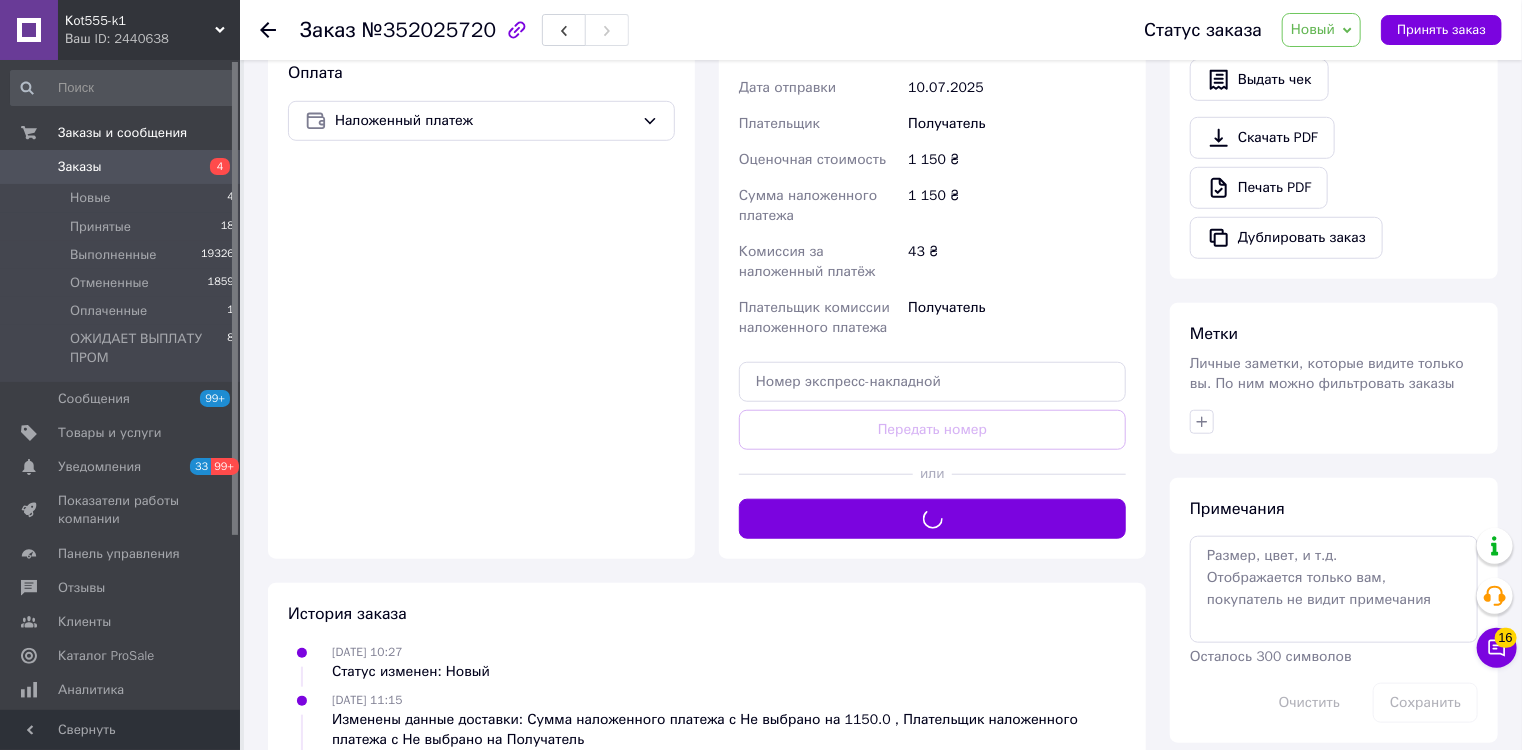 click 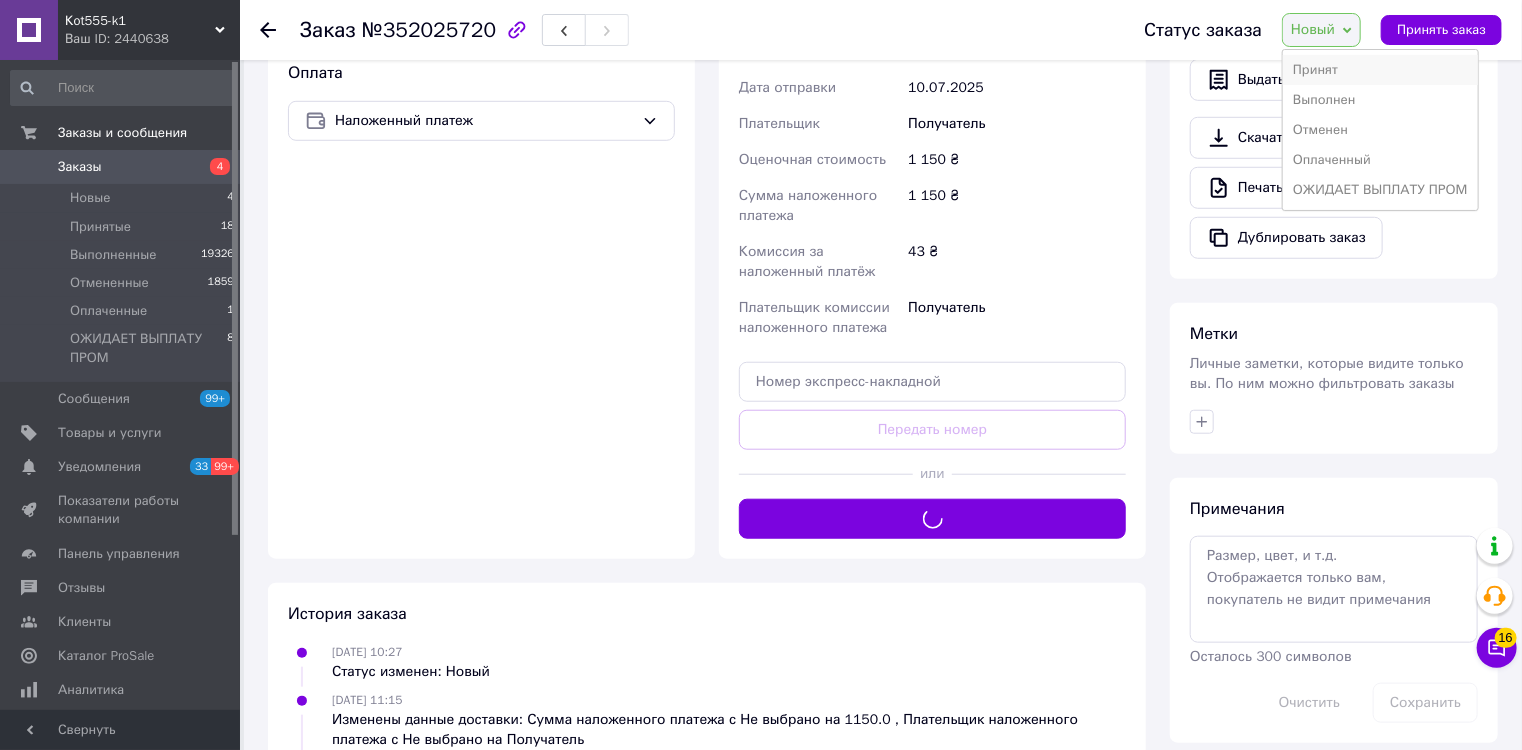 click on "Принят" at bounding box center (1380, 70) 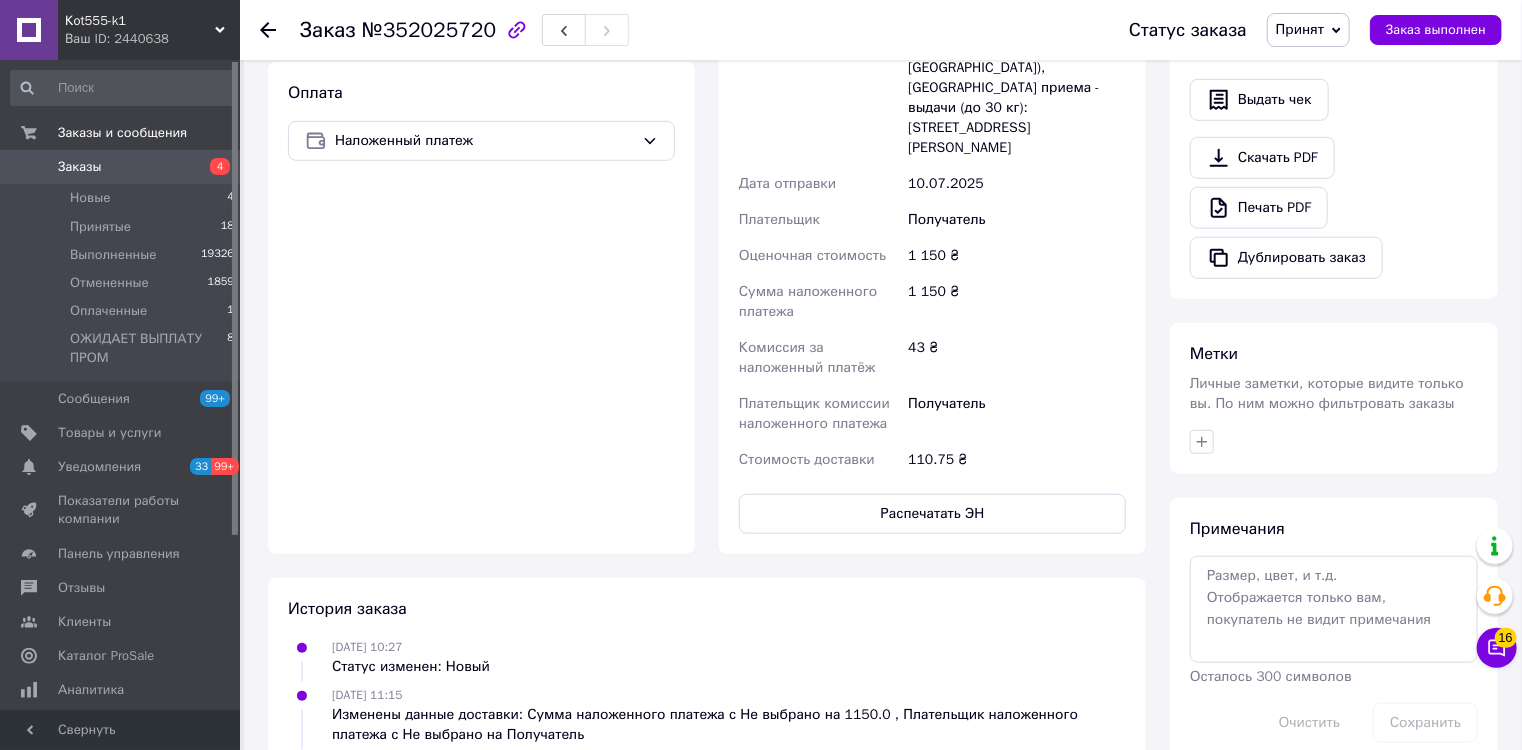 scroll, scrollTop: 505, scrollLeft: 0, axis: vertical 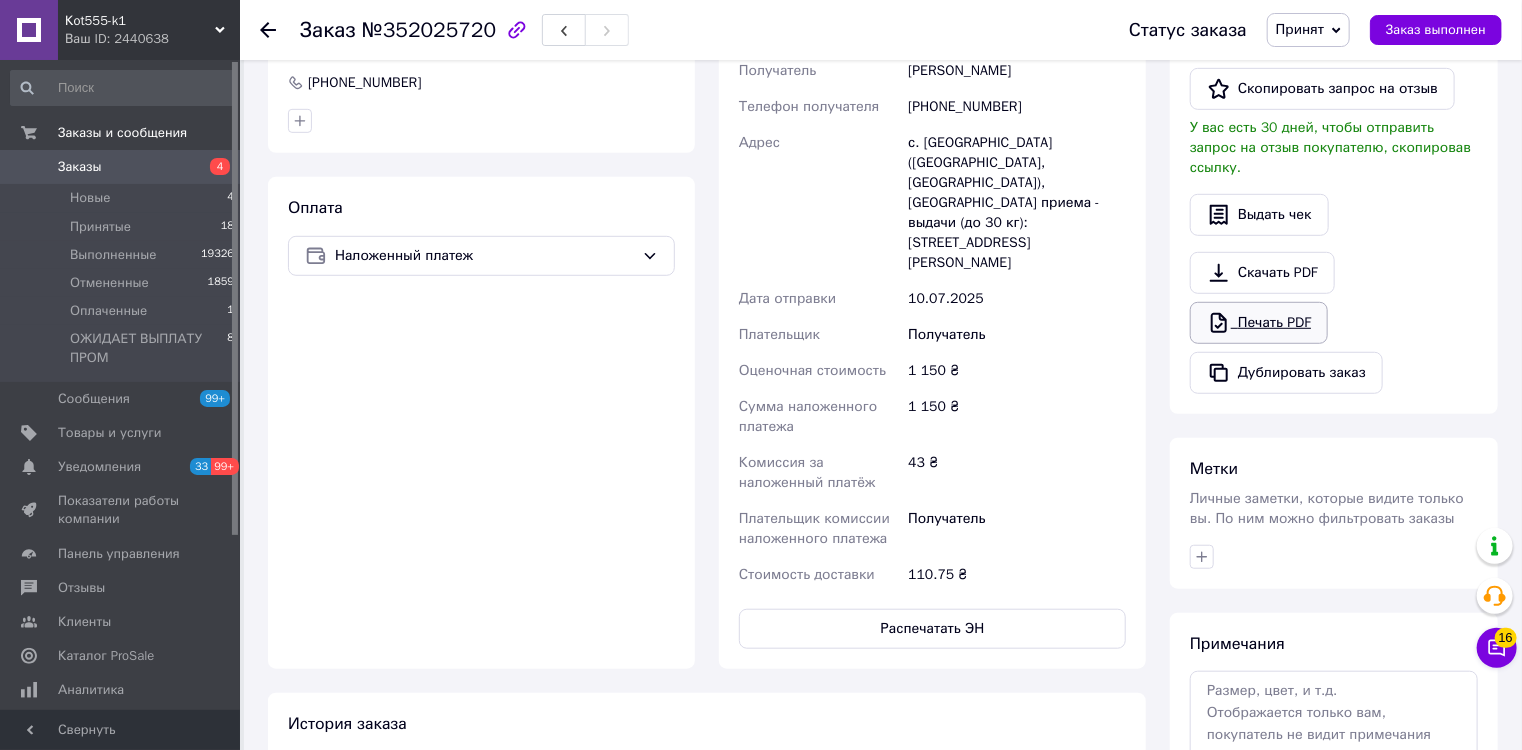 click on "Печать PDF" at bounding box center (1259, 323) 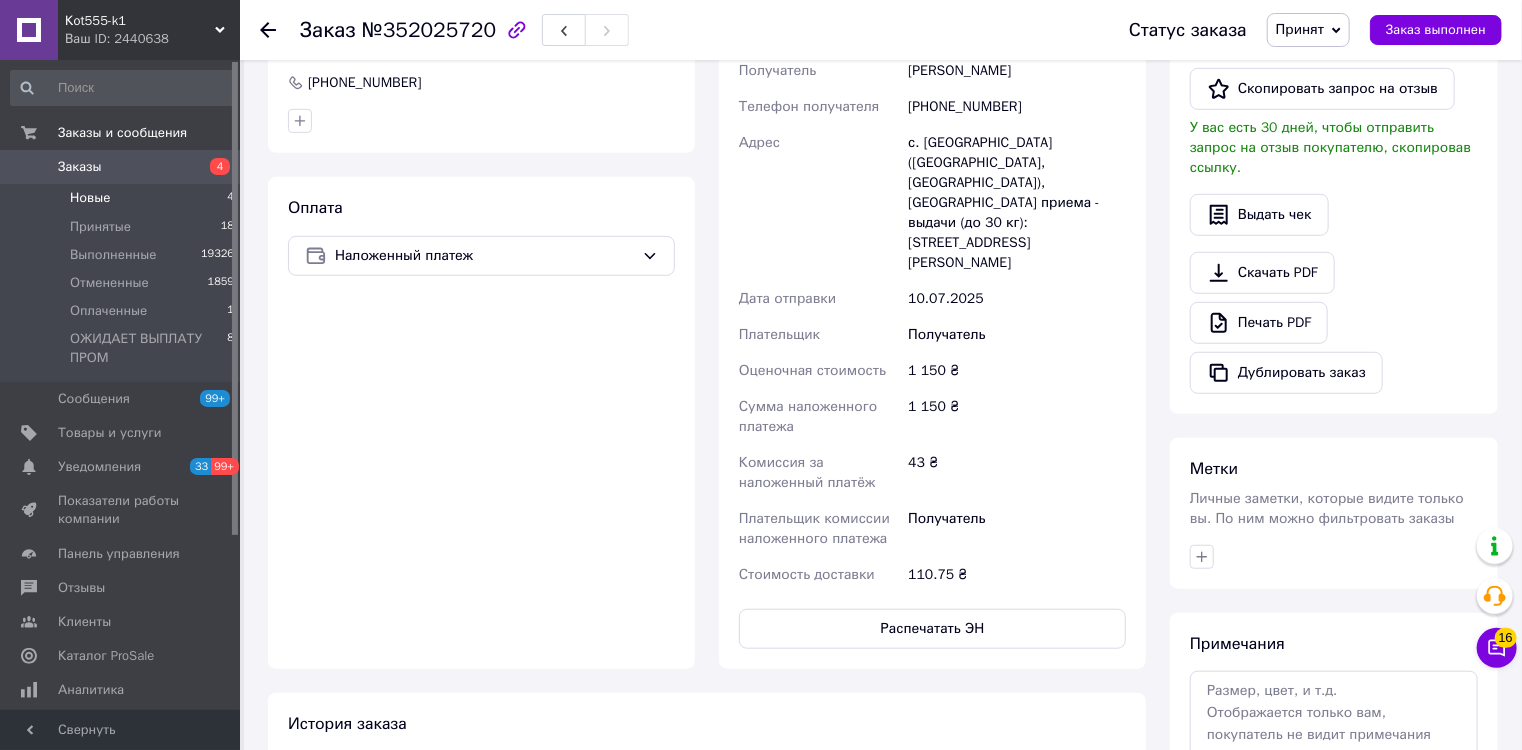 click on "Новые" at bounding box center (90, 198) 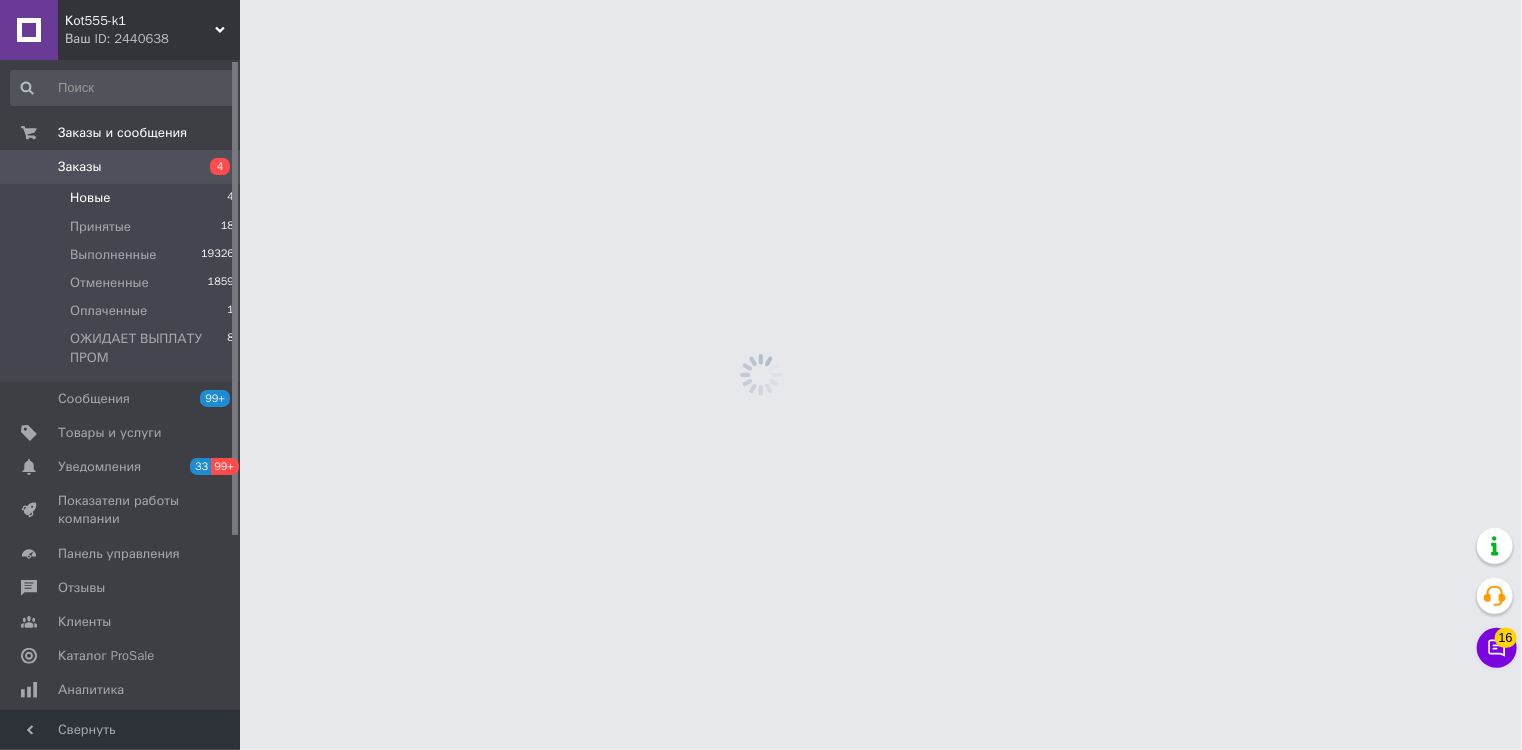 scroll, scrollTop: 0, scrollLeft: 0, axis: both 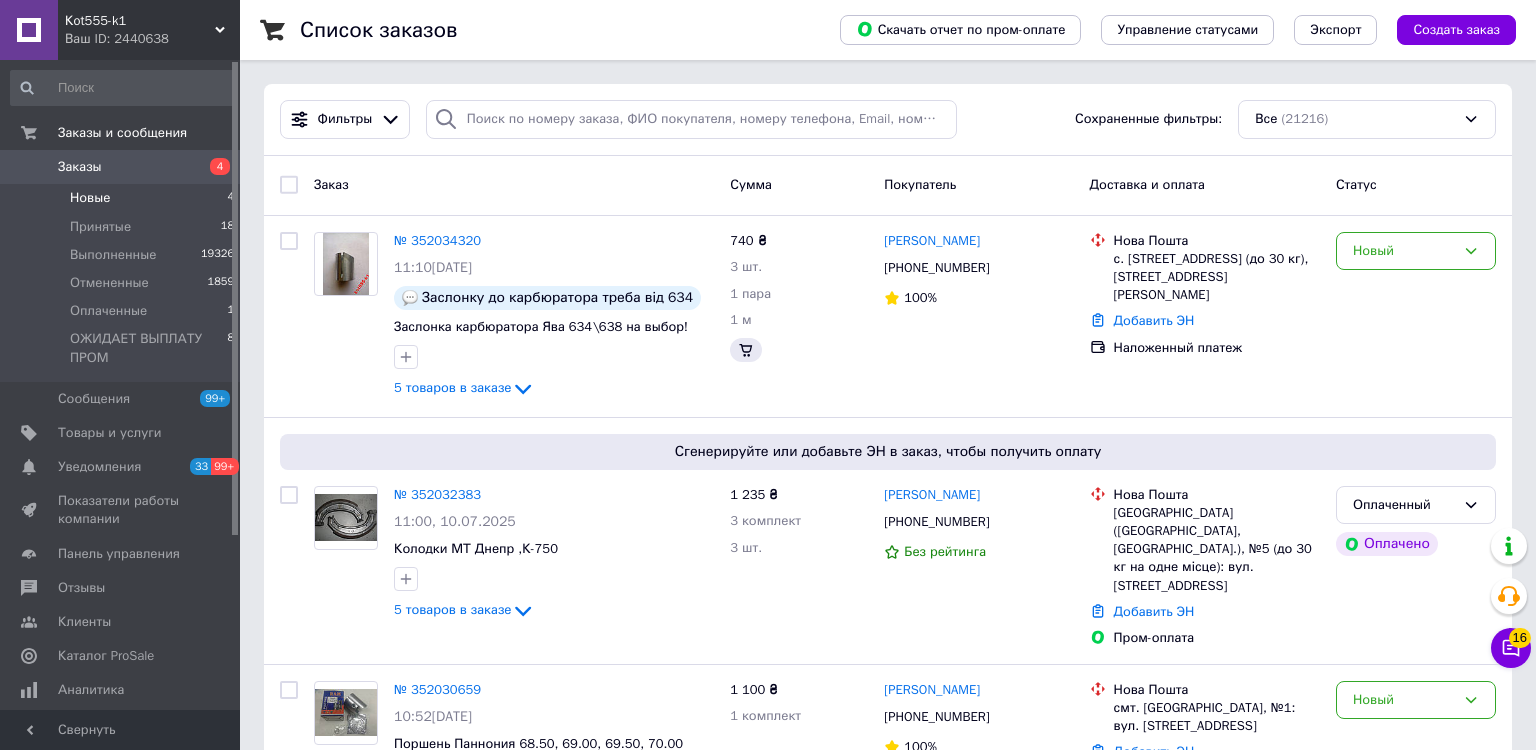 click on "Новые" at bounding box center (90, 198) 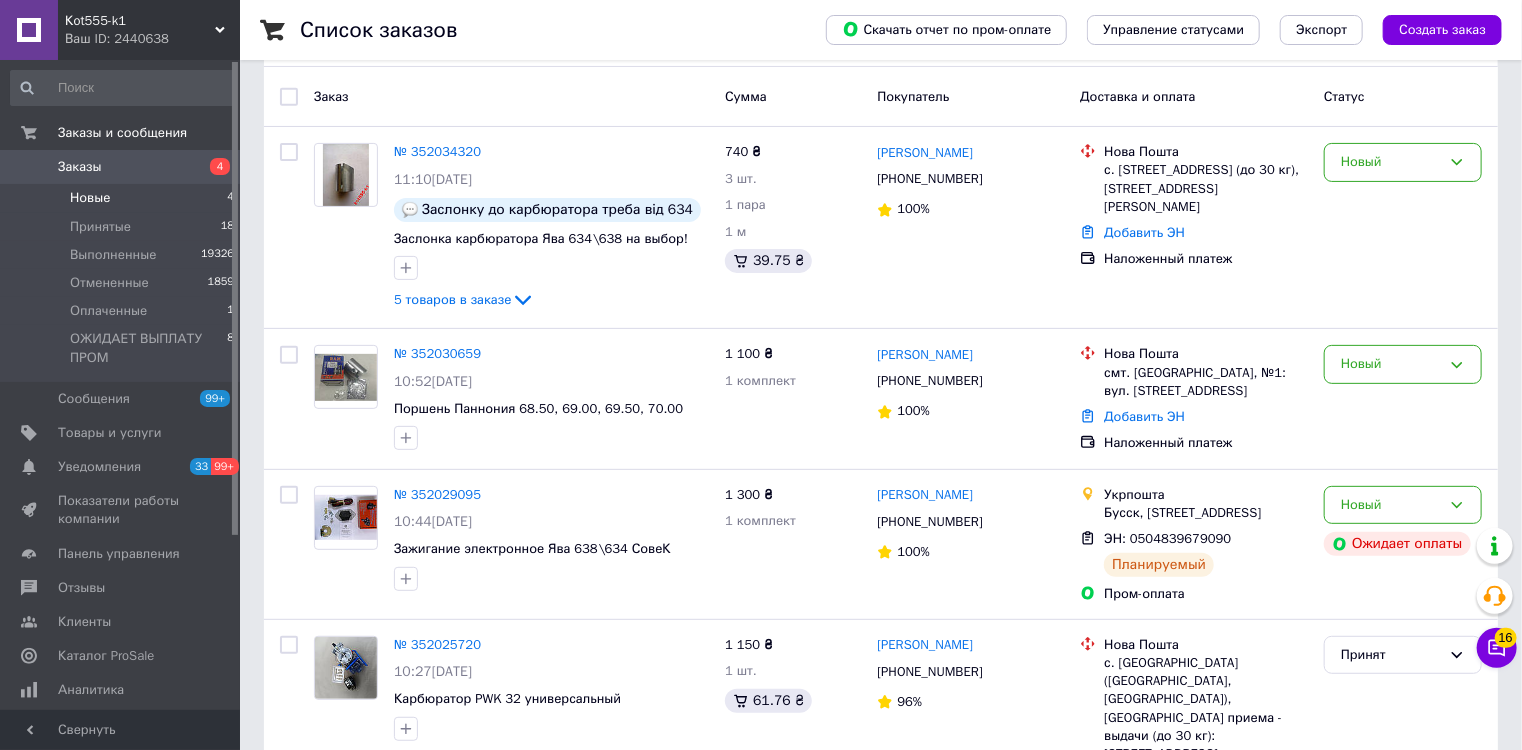 scroll, scrollTop: 240, scrollLeft: 0, axis: vertical 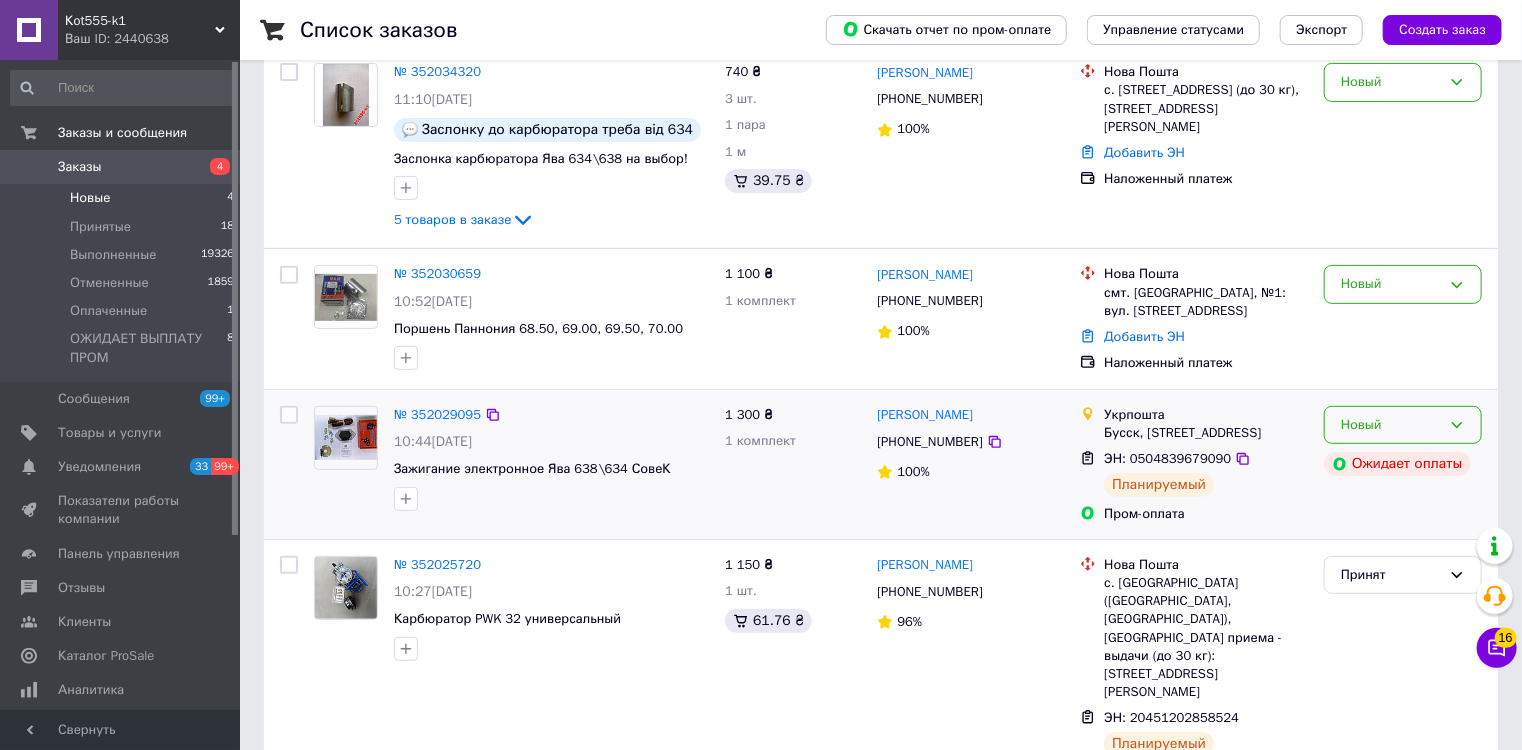 click on "Новый" at bounding box center (1403, 425) 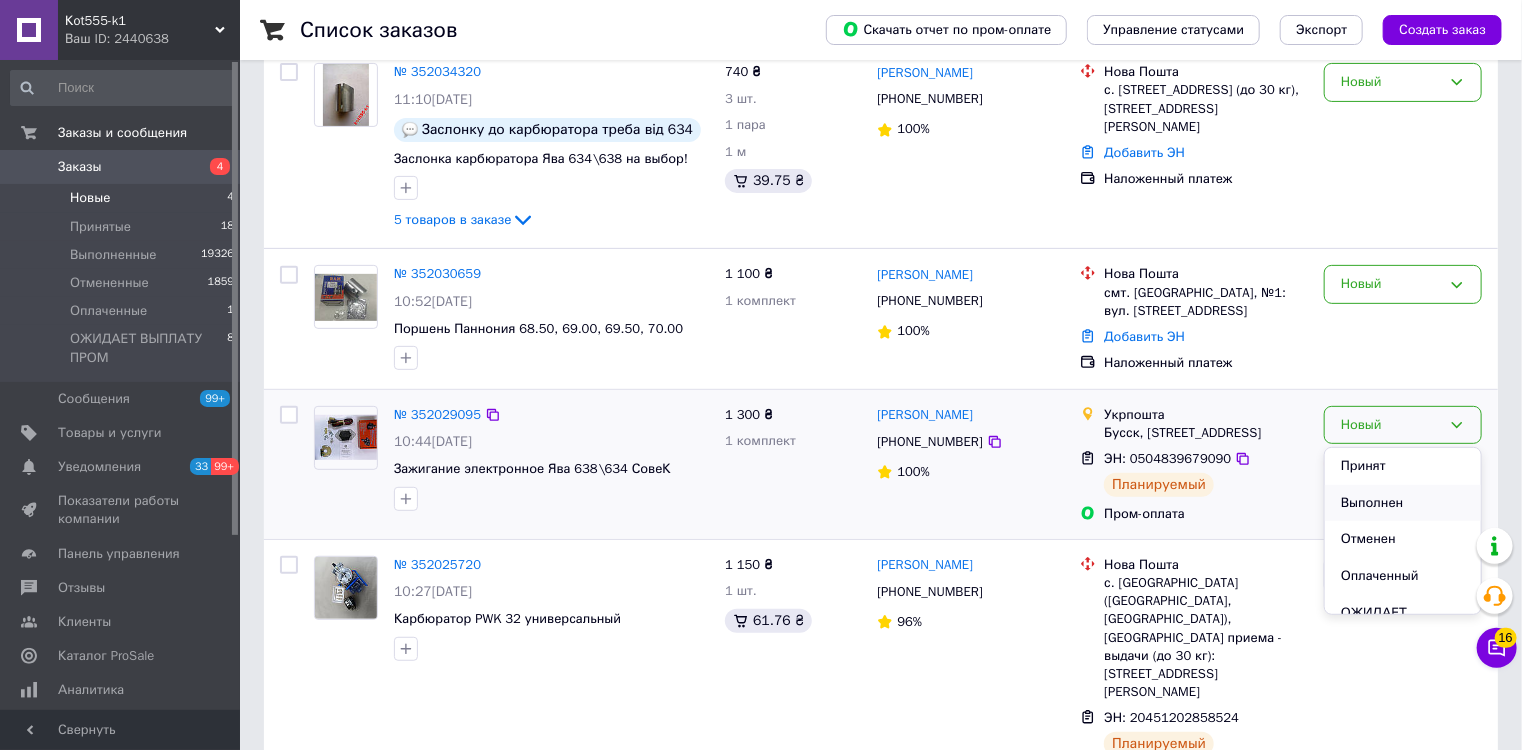 click on "Выполнен" at bounding box center (1403, 503) 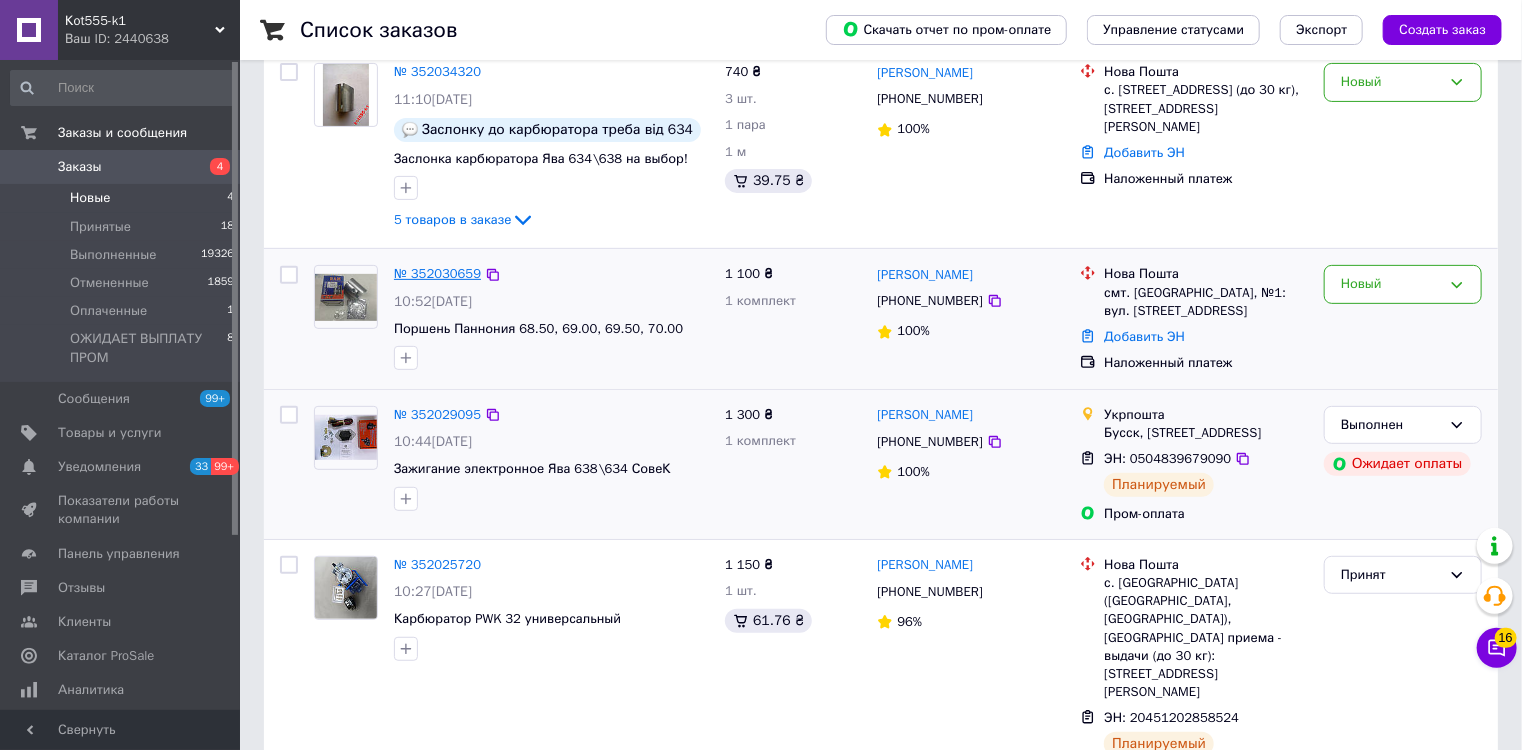 click on "№ 352030659" at bounding box center [437, 273] 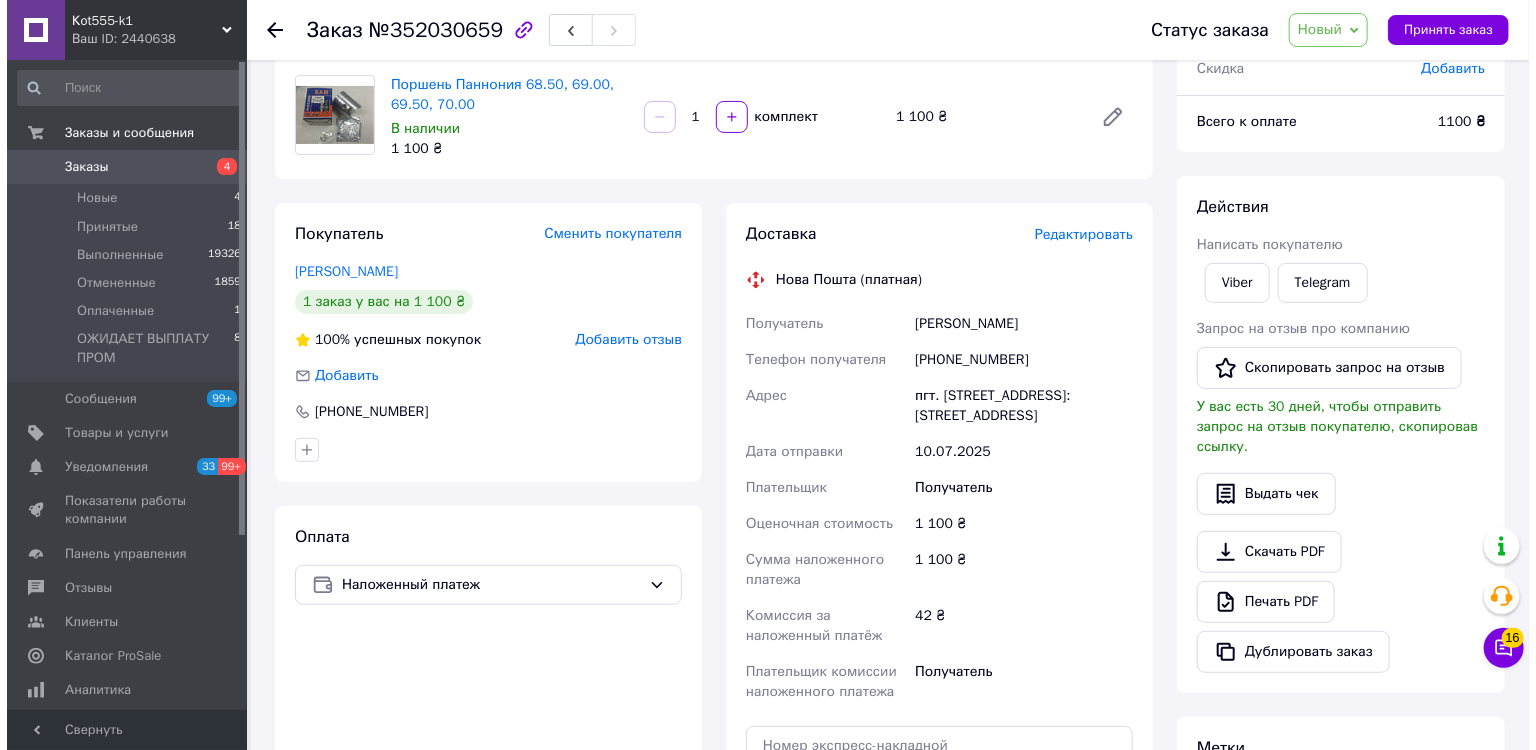 scroll, scrollTop: 0, scrollLeft: 0, axis: both 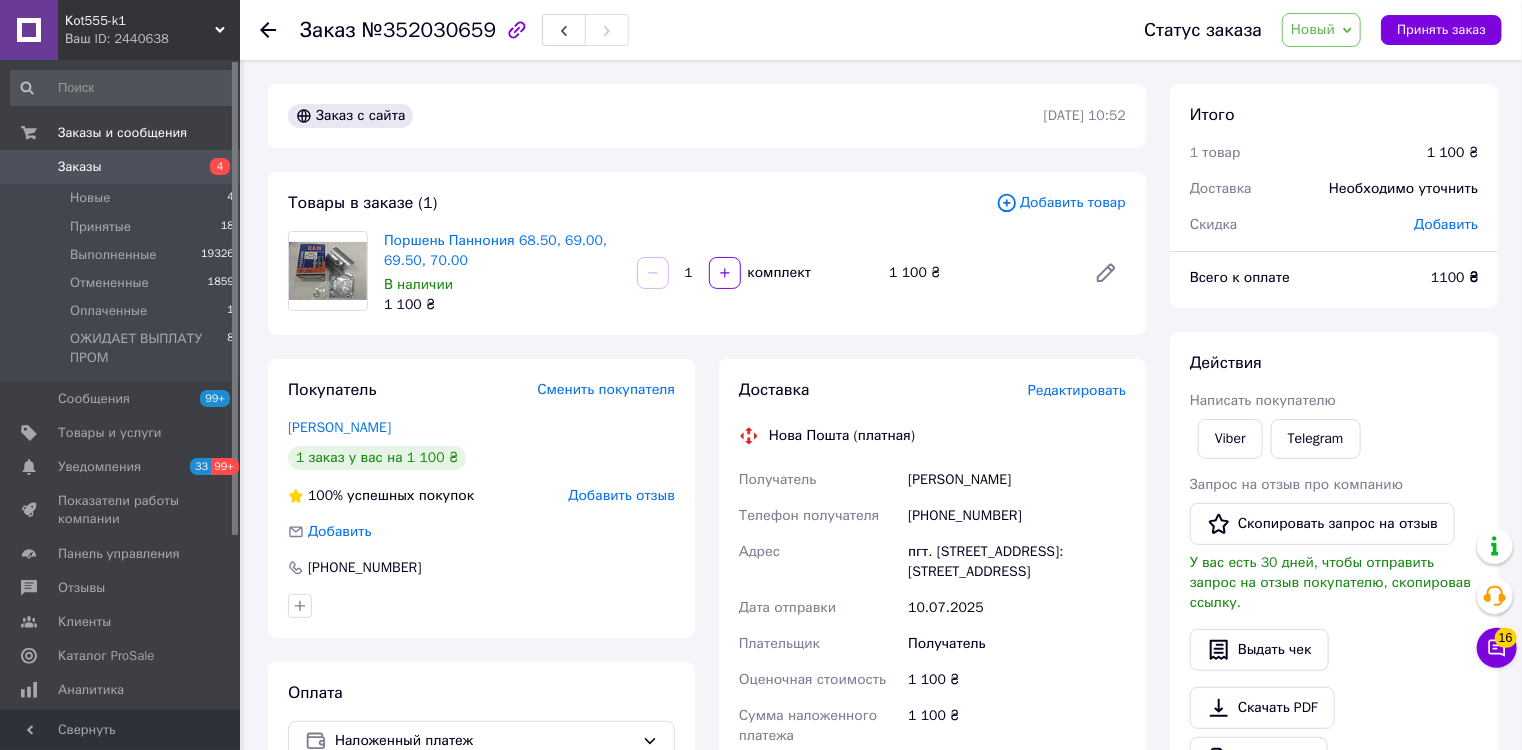 click on "Заказ №352030659 Статус заказа Новый Принят Выполнен Отменен Оплаченный ОЖИДАЕТ ВЫПЛАТУ ПРОМ  Принять заказ Заказ с сайта 10.07.2025 | 10:52 Товары в заказе (1) Добавить товар Поршень Паннония  68.50, 69.00, 69.50, 70.00 В наличии 1 100 ₴ 1   комплект 1 100 ₴ Покупатель Сменить покупателя Фесяк Ігор 1 заказ у вас на 1 100 ₴ 100%   успешных покупок Добавить отзыв Добавить +380986083173 Оплата Наложенный платеж Доставка Редактировать Нова Пошта (платная) Получатель Фесяк Ігор Телефон получателя +380986083173 Адрес пгт. Ивано-Франково, №1: ул. Львовская, 47 Дата отправки 10.07.2025 Плательщик Получатель 42 ₴" at bounding box center [883, 698] 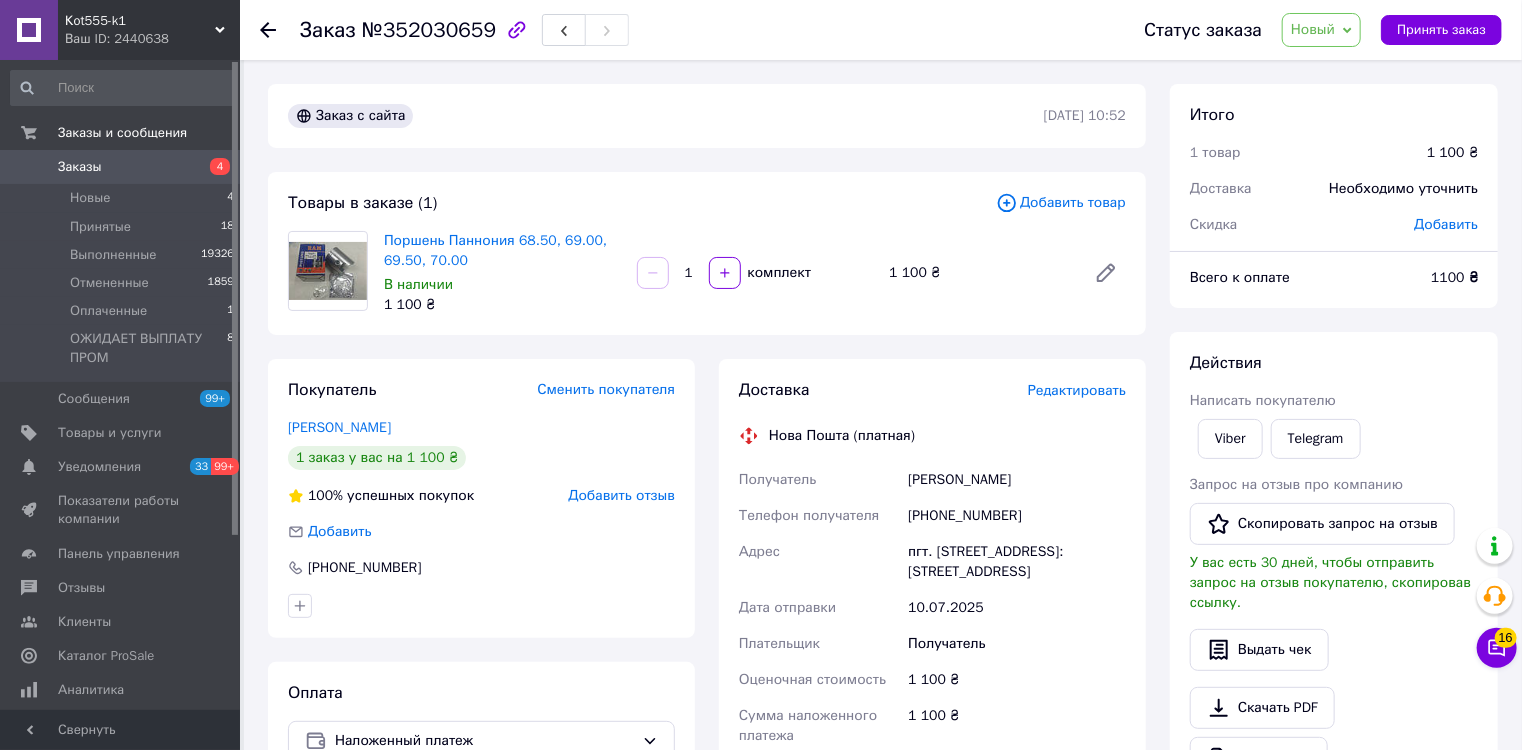 click on "Редактировать" at bounding box center (1077, 390) 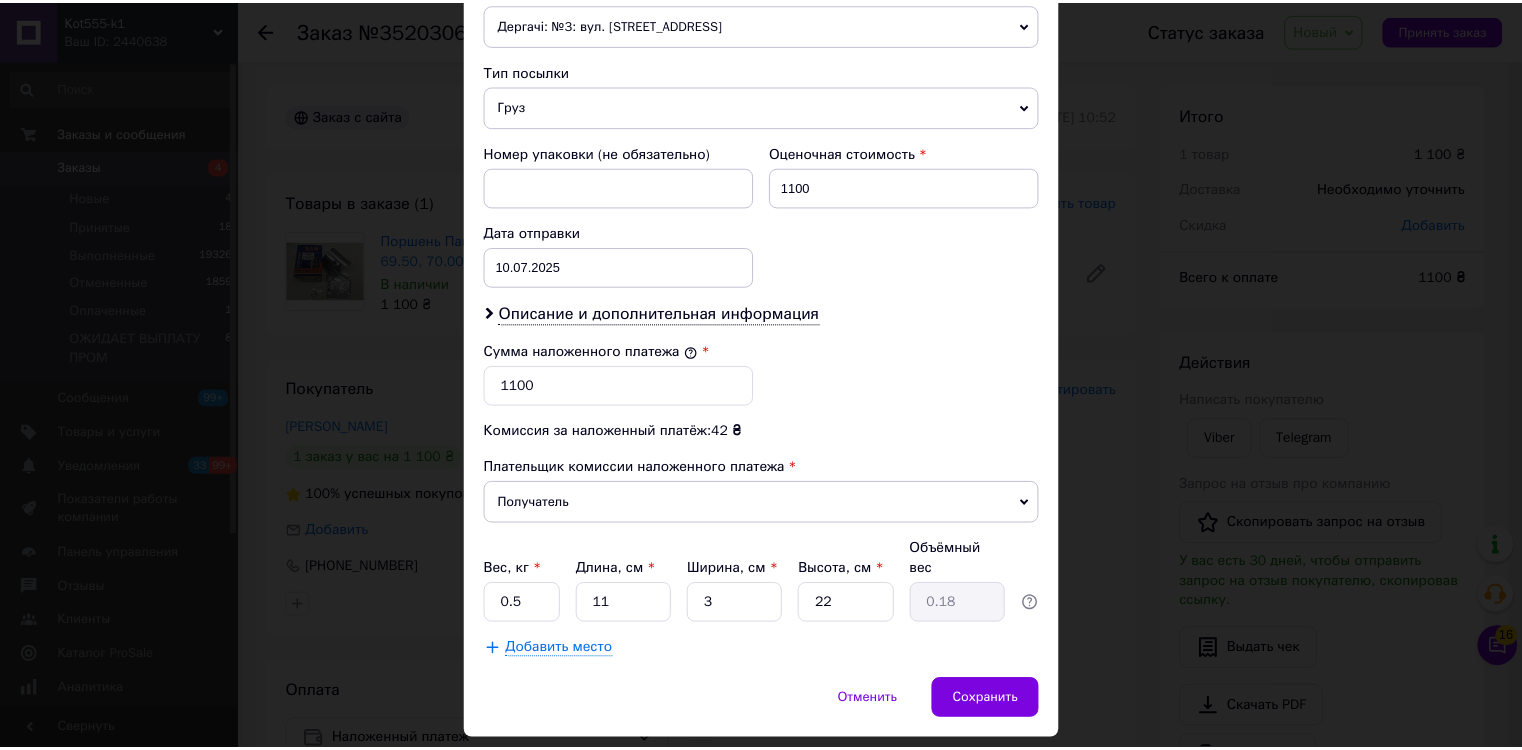 scroll, scrollTop: 770, scrollLeft: 0, axis: vertical 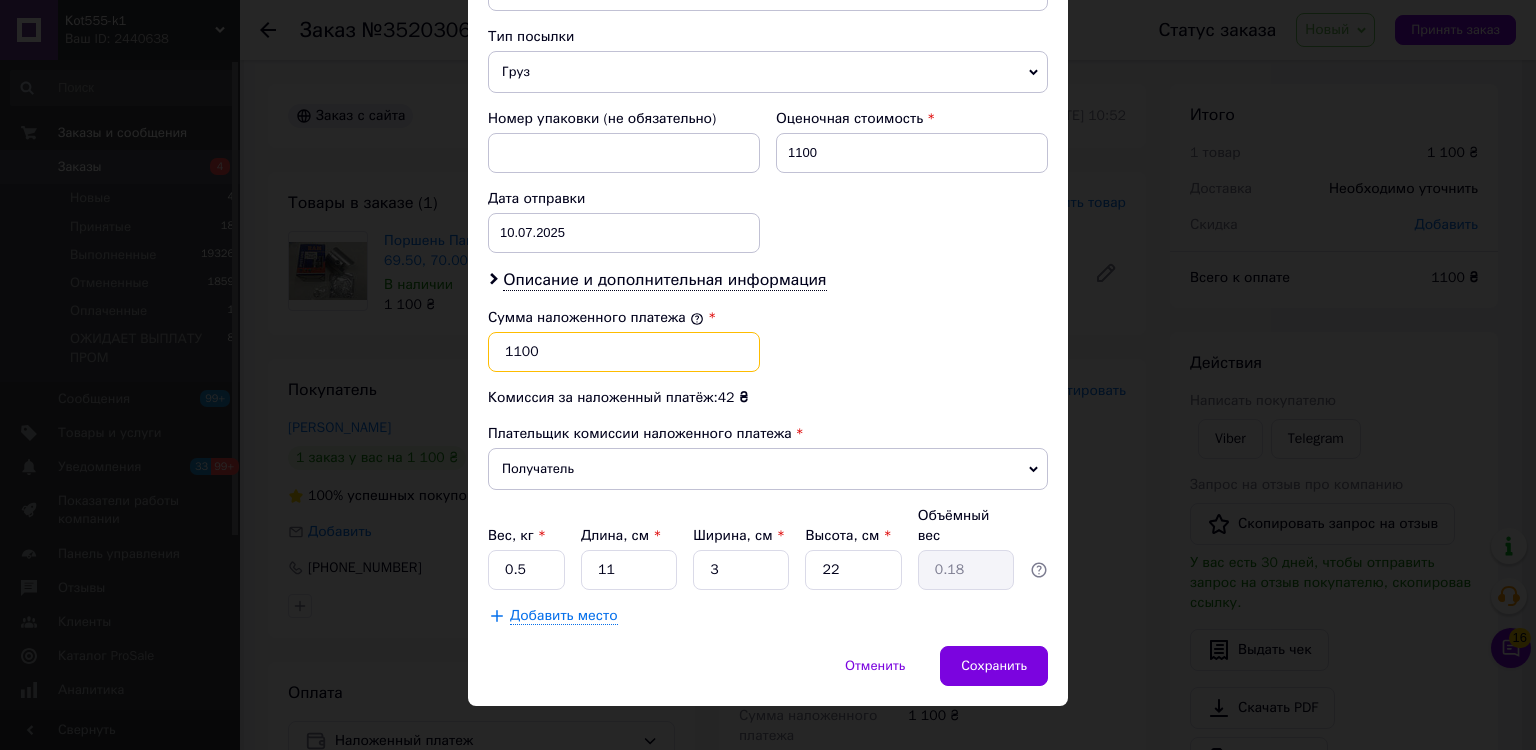 click on "1100" at bounding box center (624, 352) 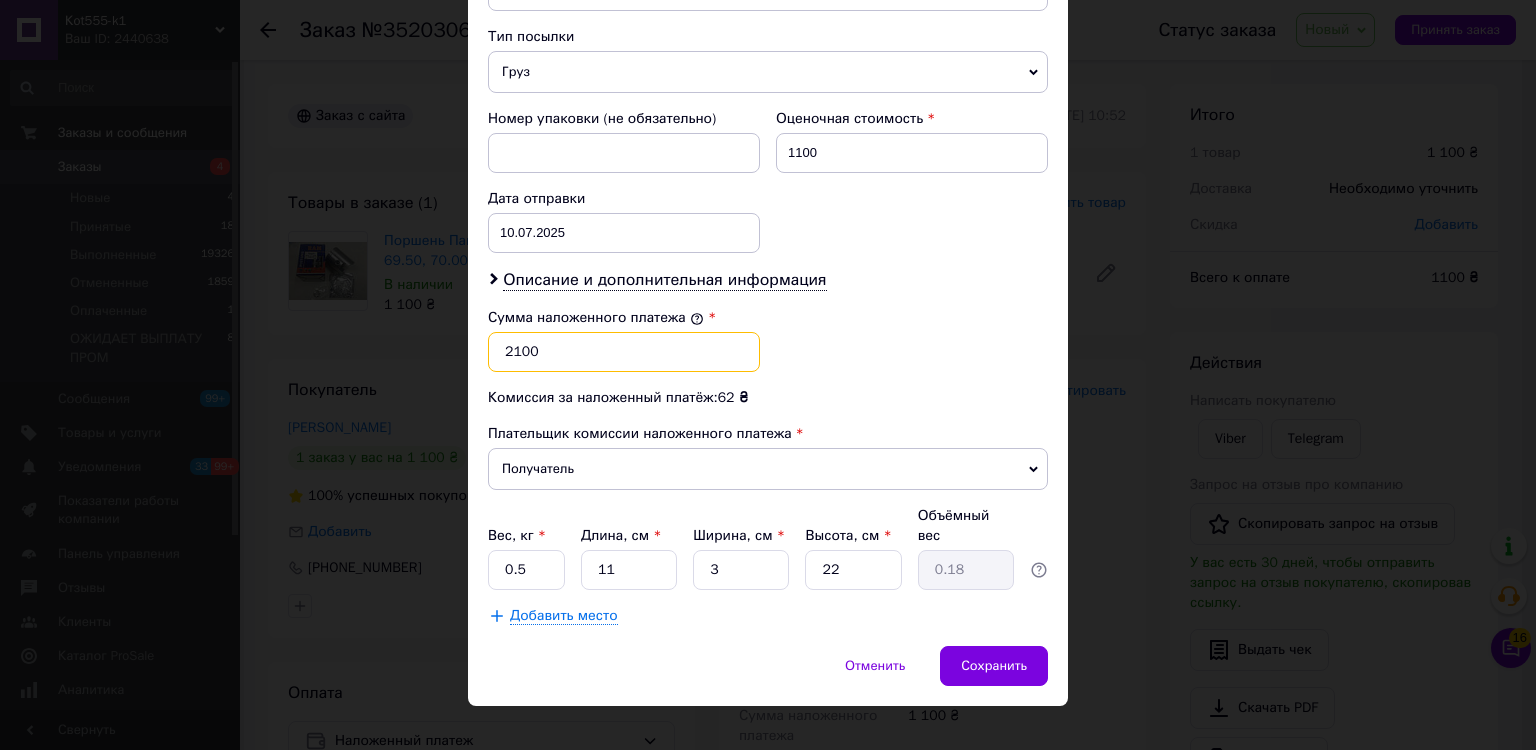 click on "2100" at bounding box center (624, 352) 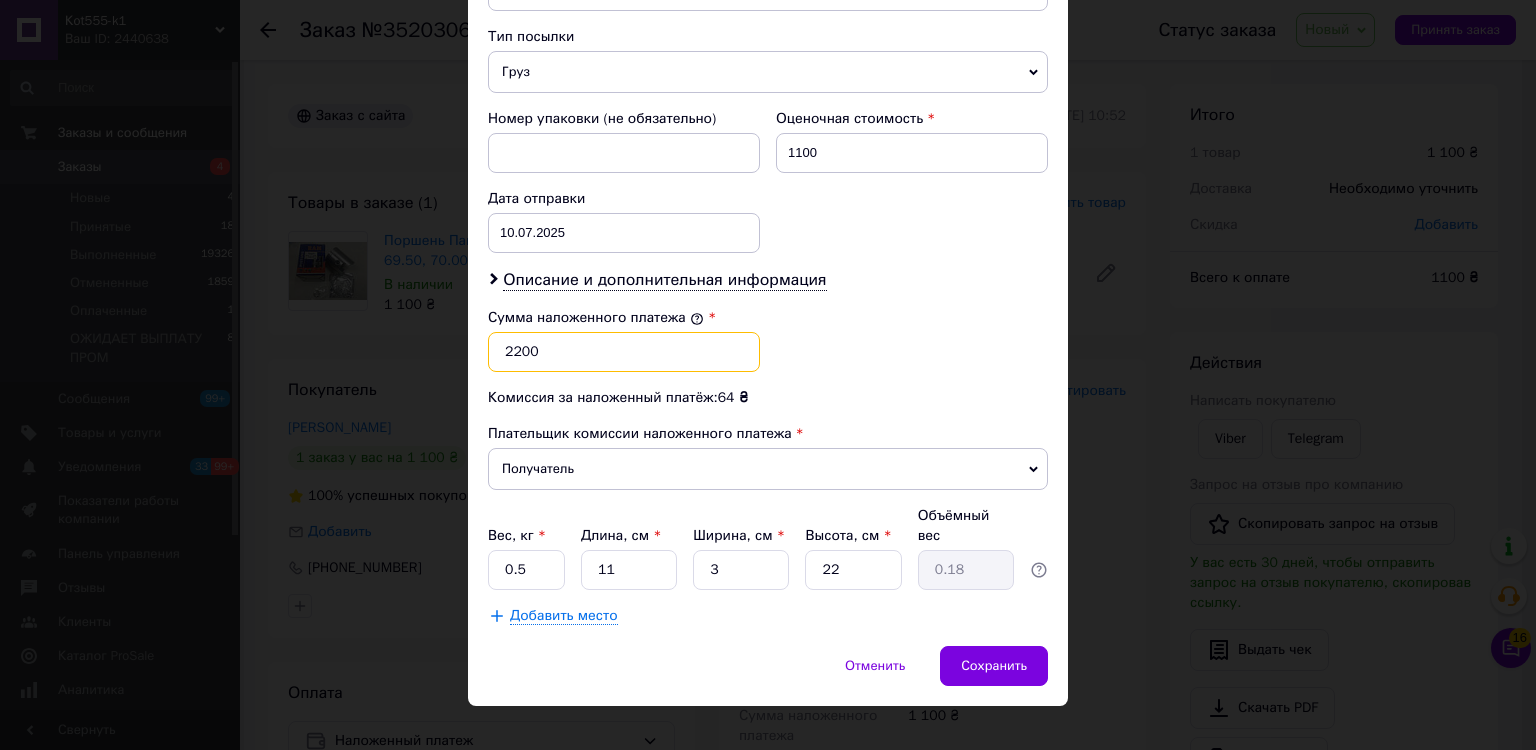 type on "2200" 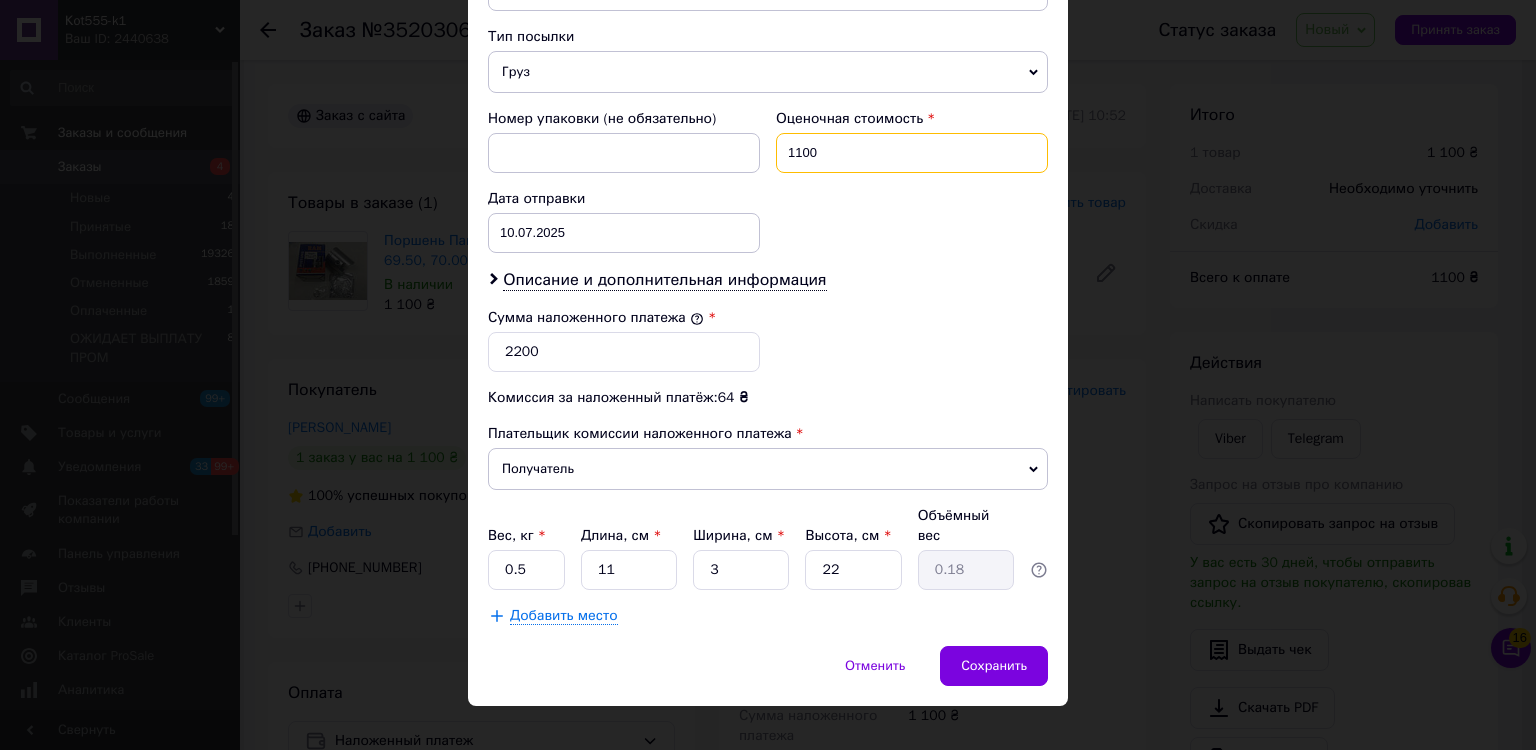 click on "1100" at bounding box center [912, 153] 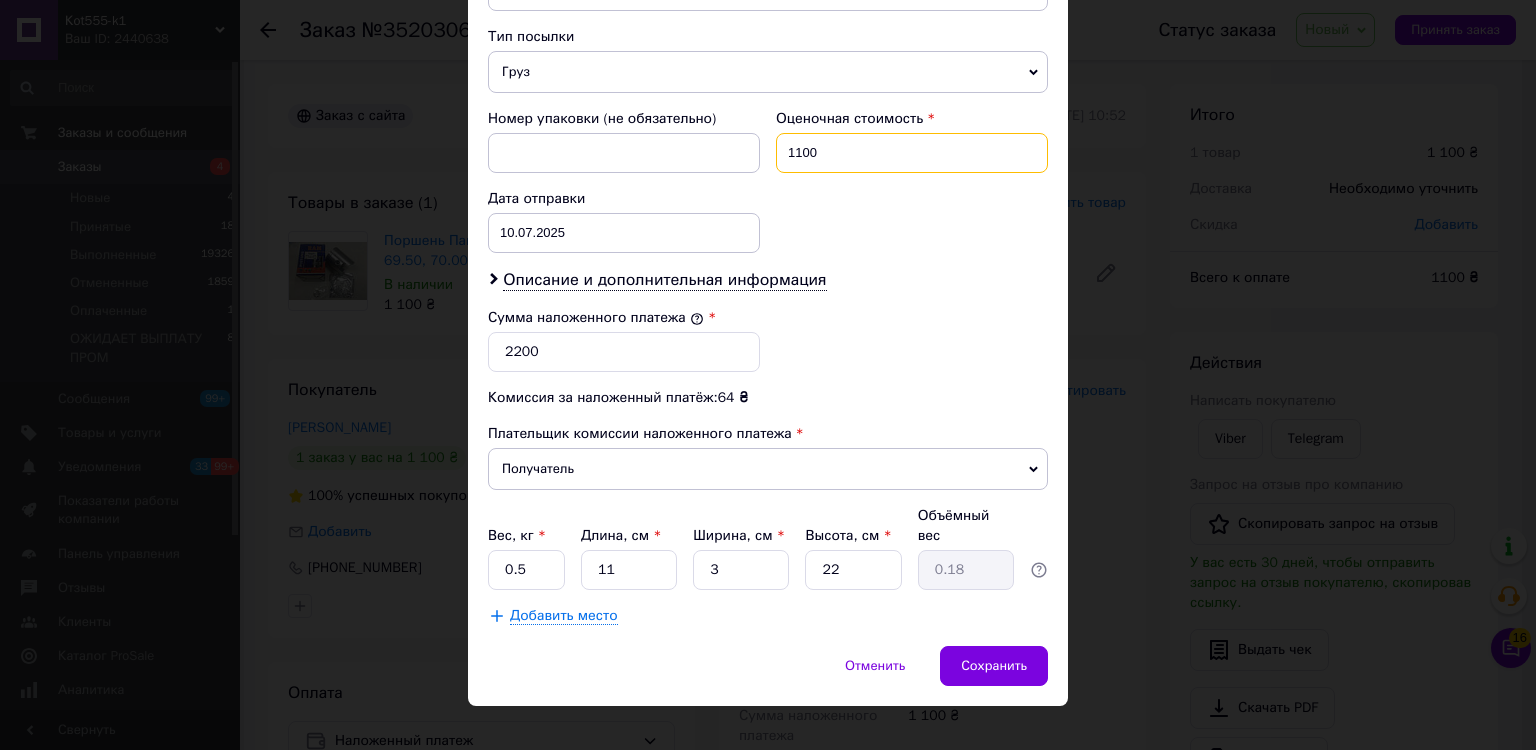 click on "1100" at bounding box center (912, 153) 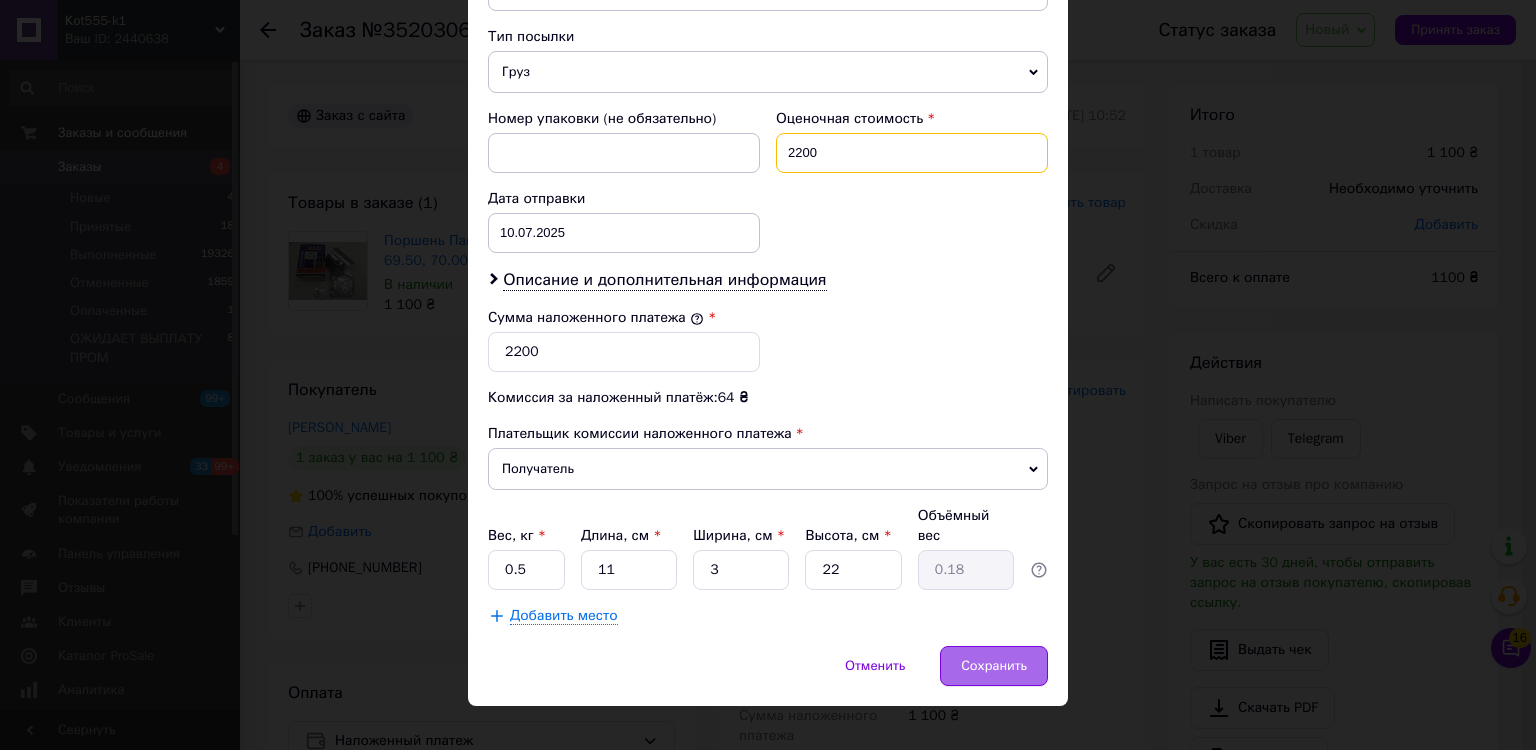 type on "2200" 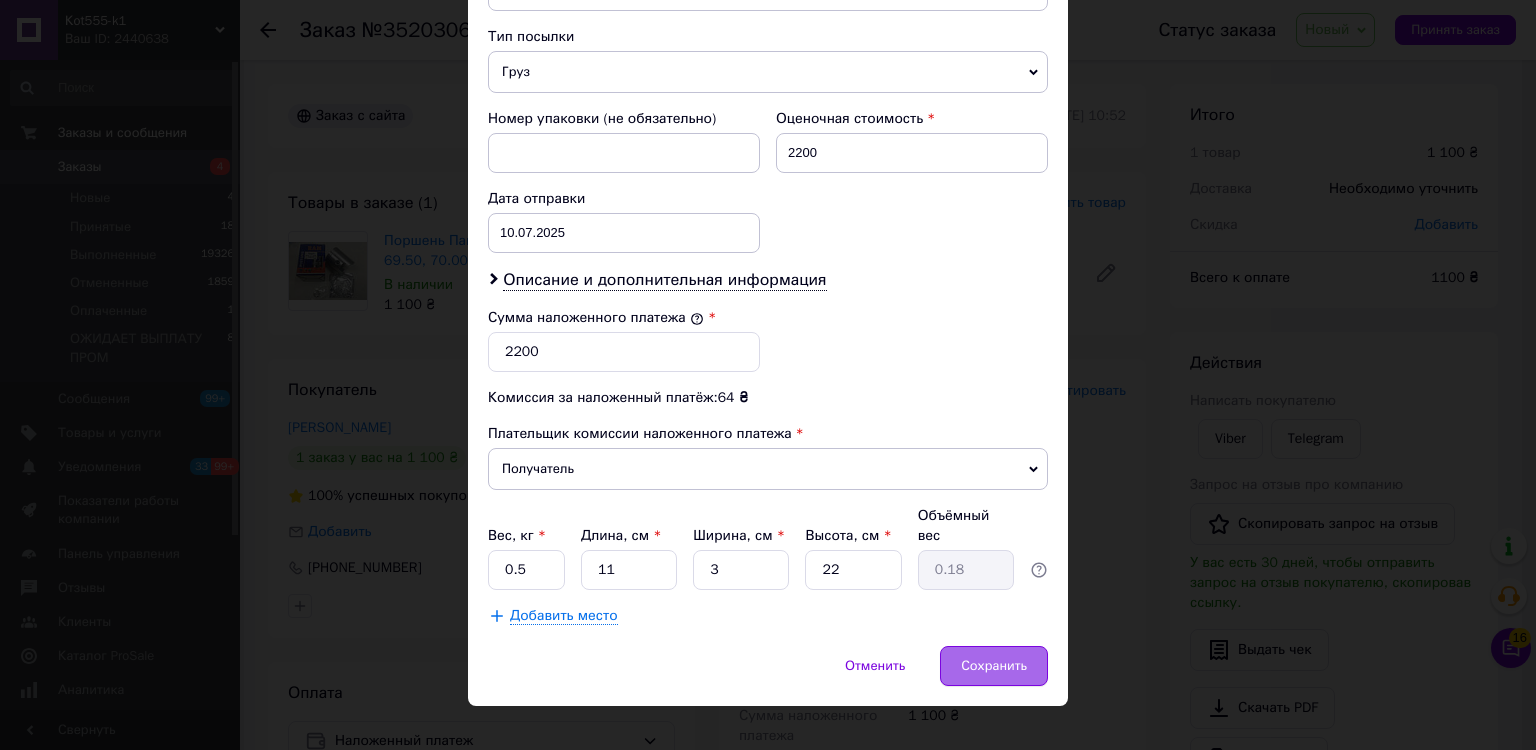 click on "Сохранить" at bounding box center (994, 666) 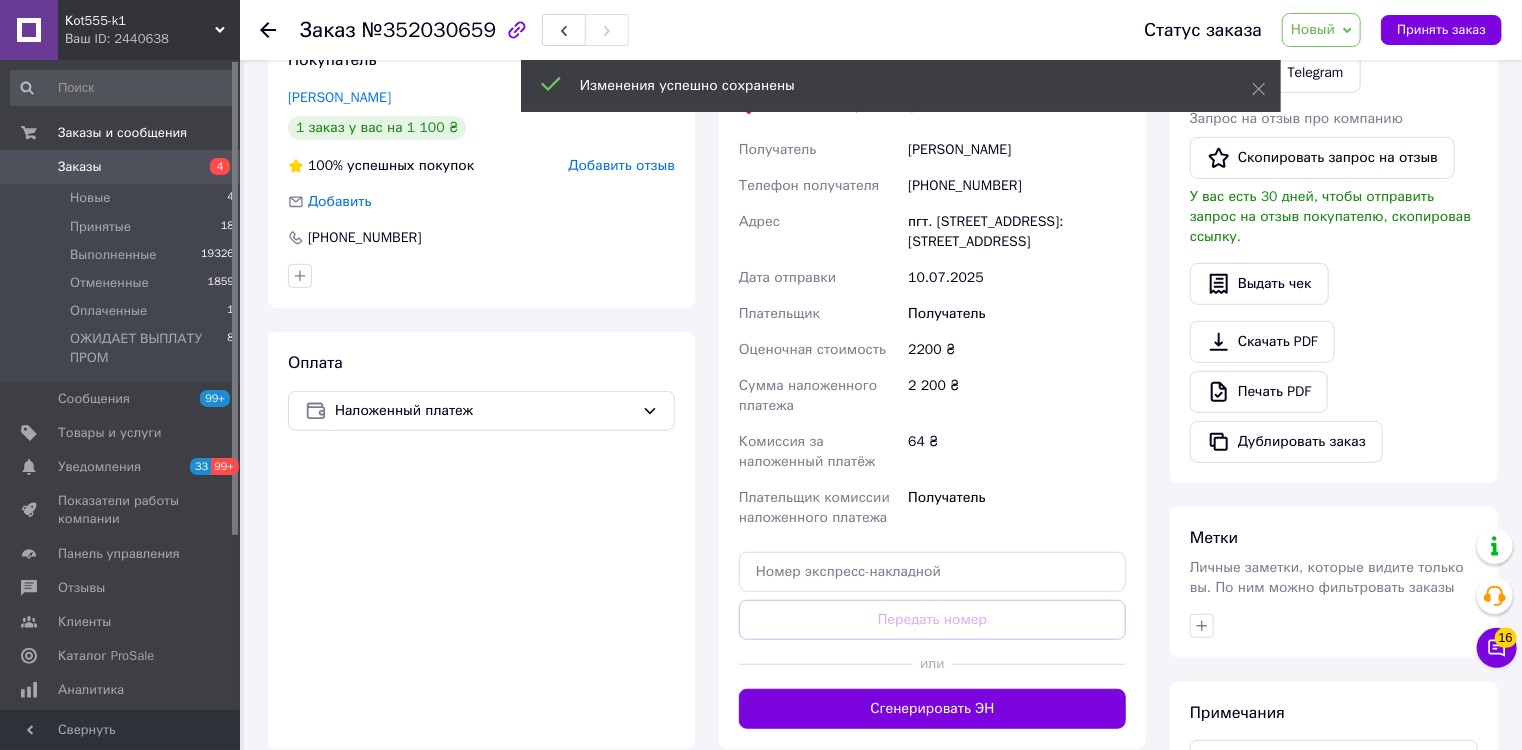 scroll, scrollTop: 480, scrollLeft: 0, axis: vertical 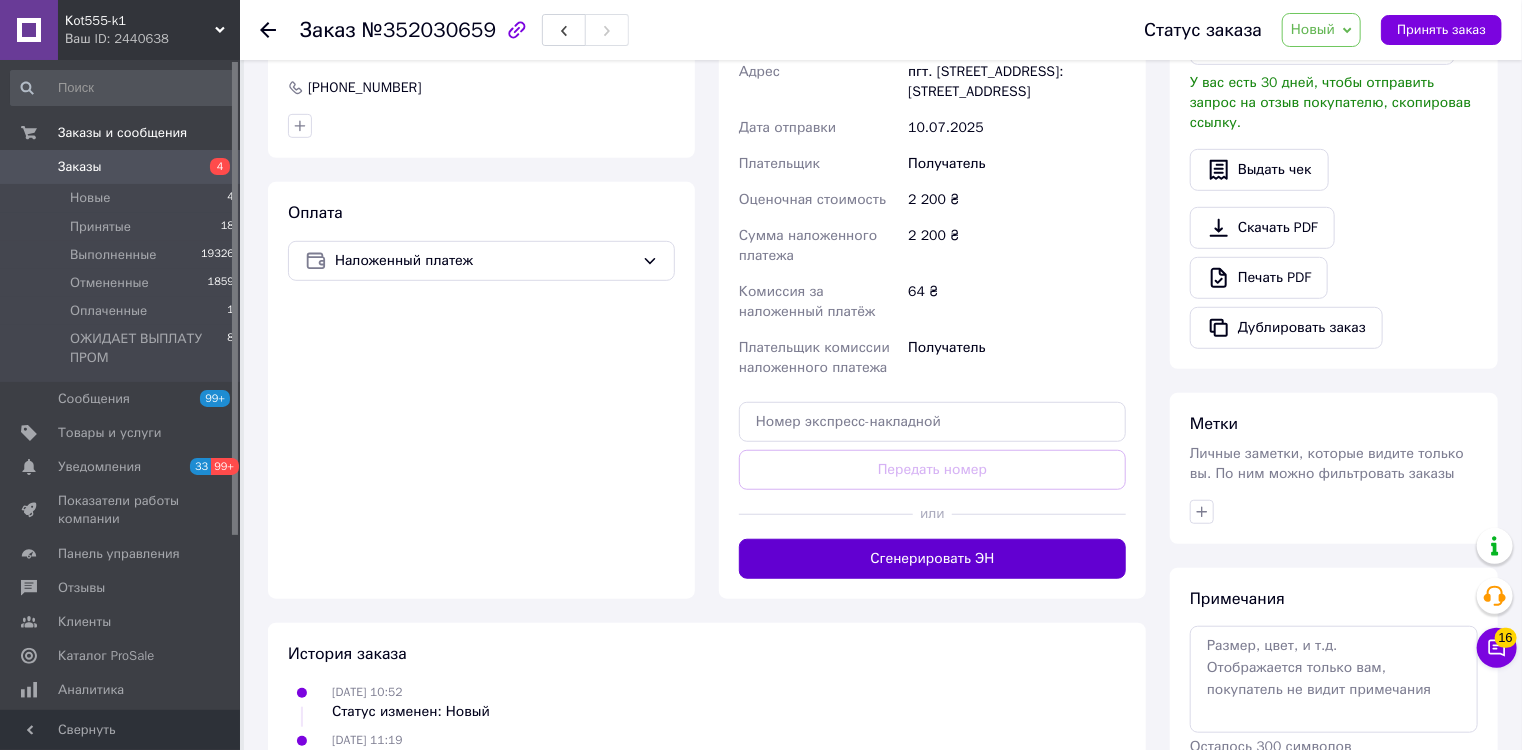 click on "Сгенерировать ЭН" at bounding box center (932, 559) 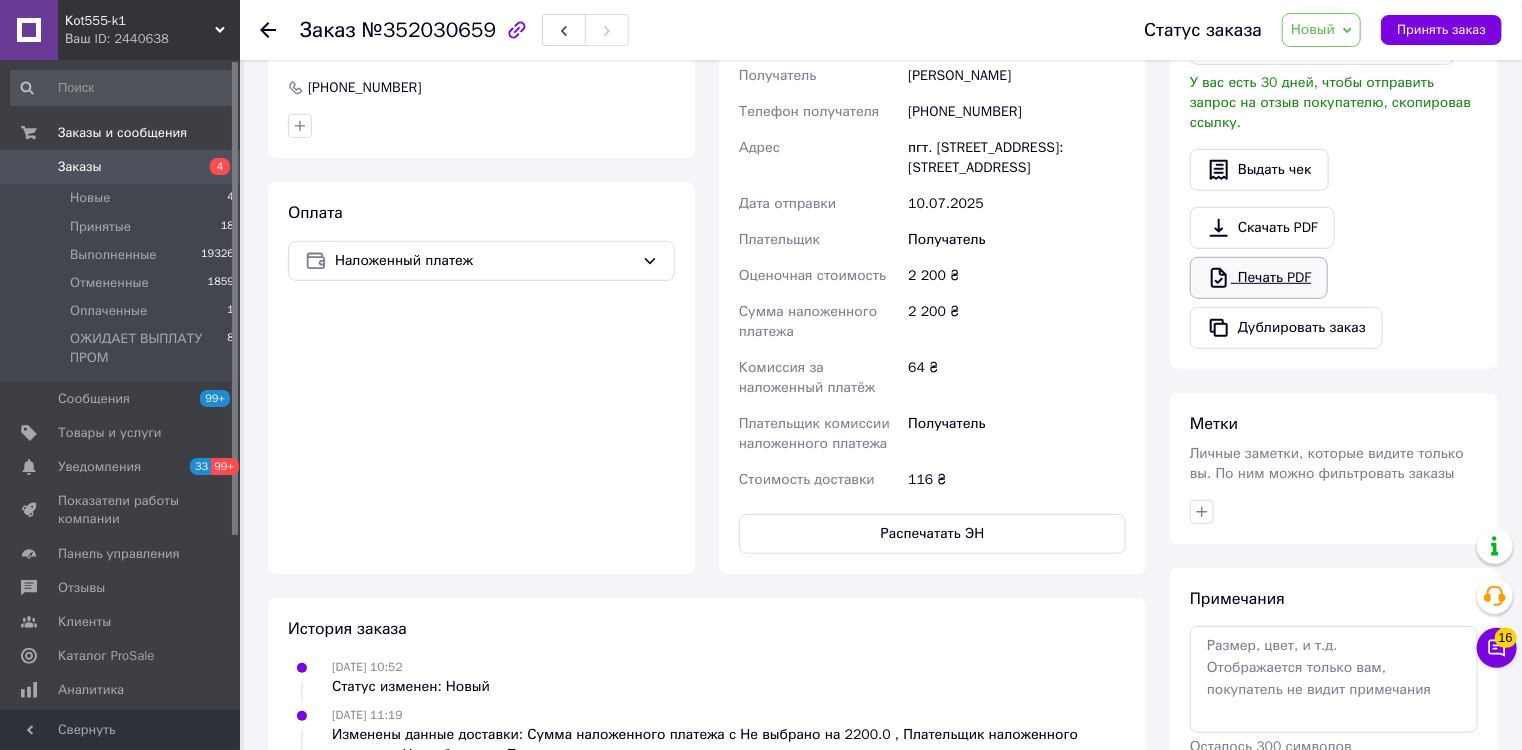 click on "Печать PDF" at bounding box center (1259, 278) 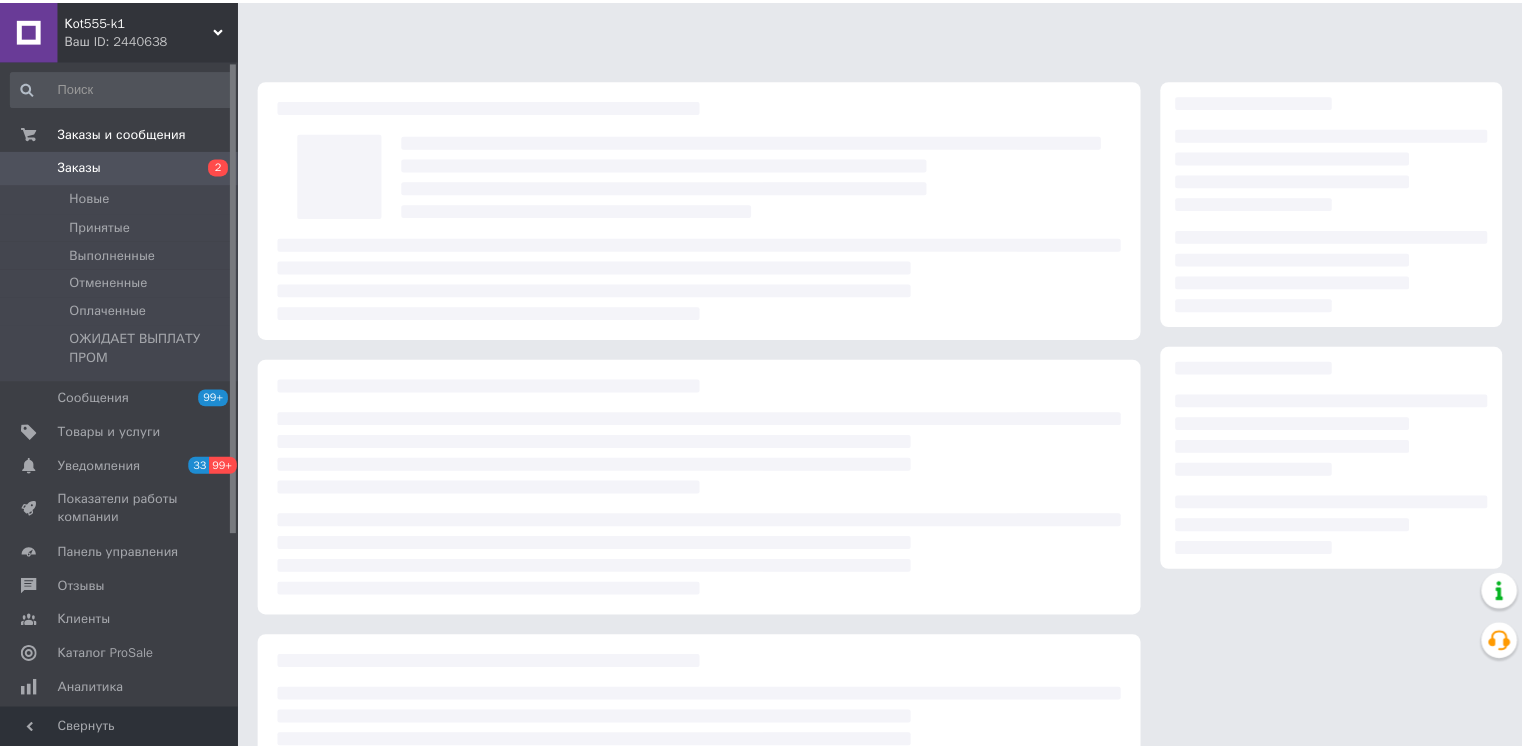 scroll, scrollTop: 0, scrollLeft: 0, axis: both 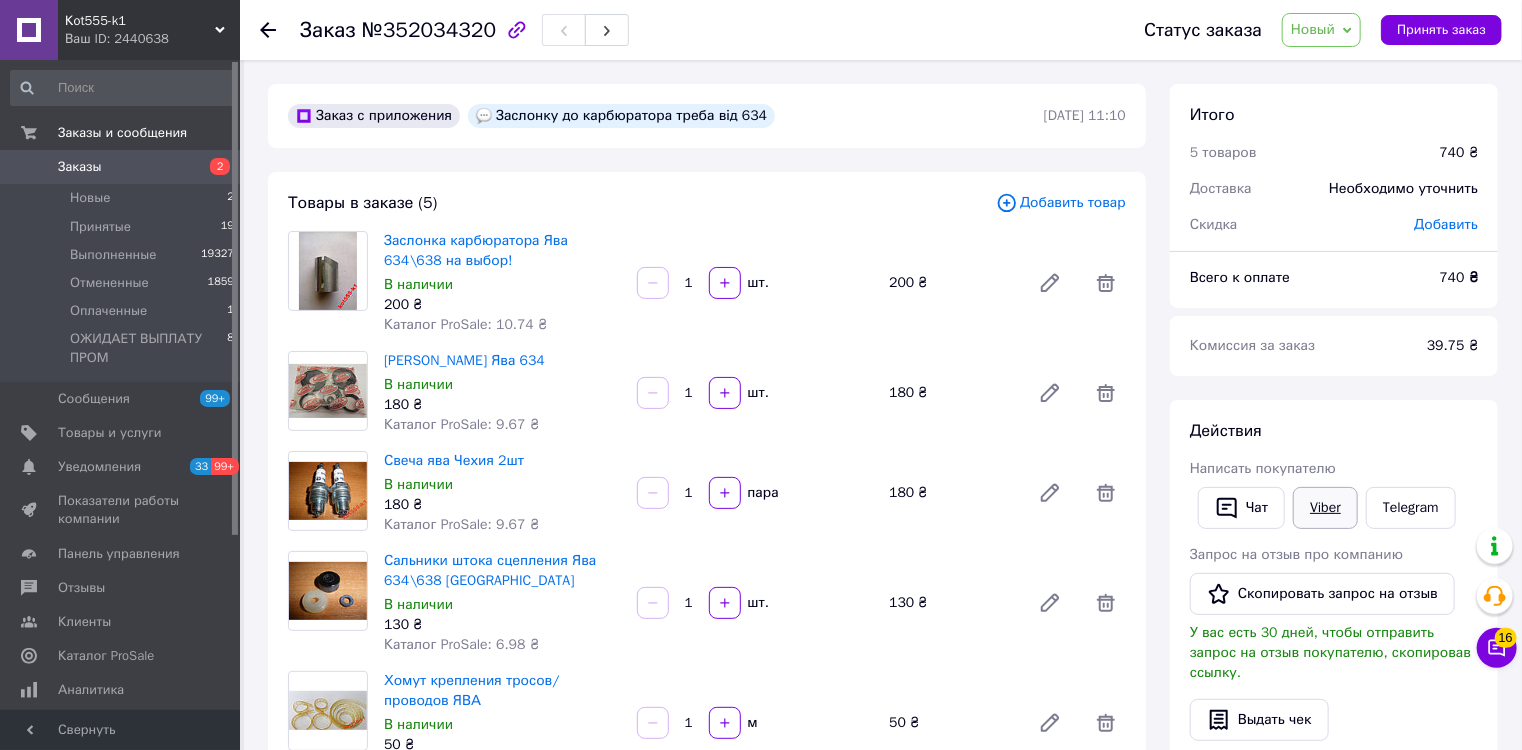 click on "Viber" at bounding box center [1325, 508] 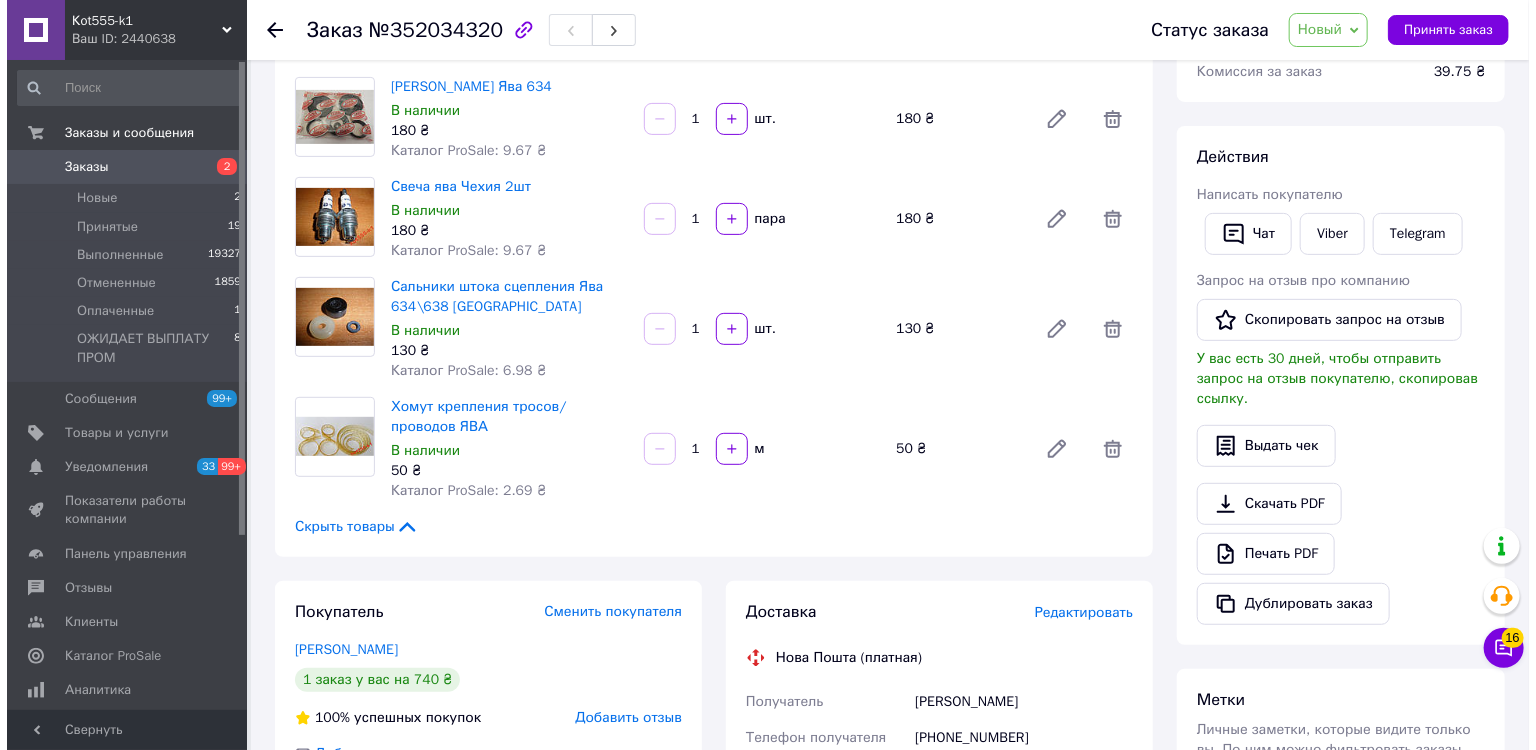 scroll, scrollTop: 400, scrollLeft: 0, axis: vertical 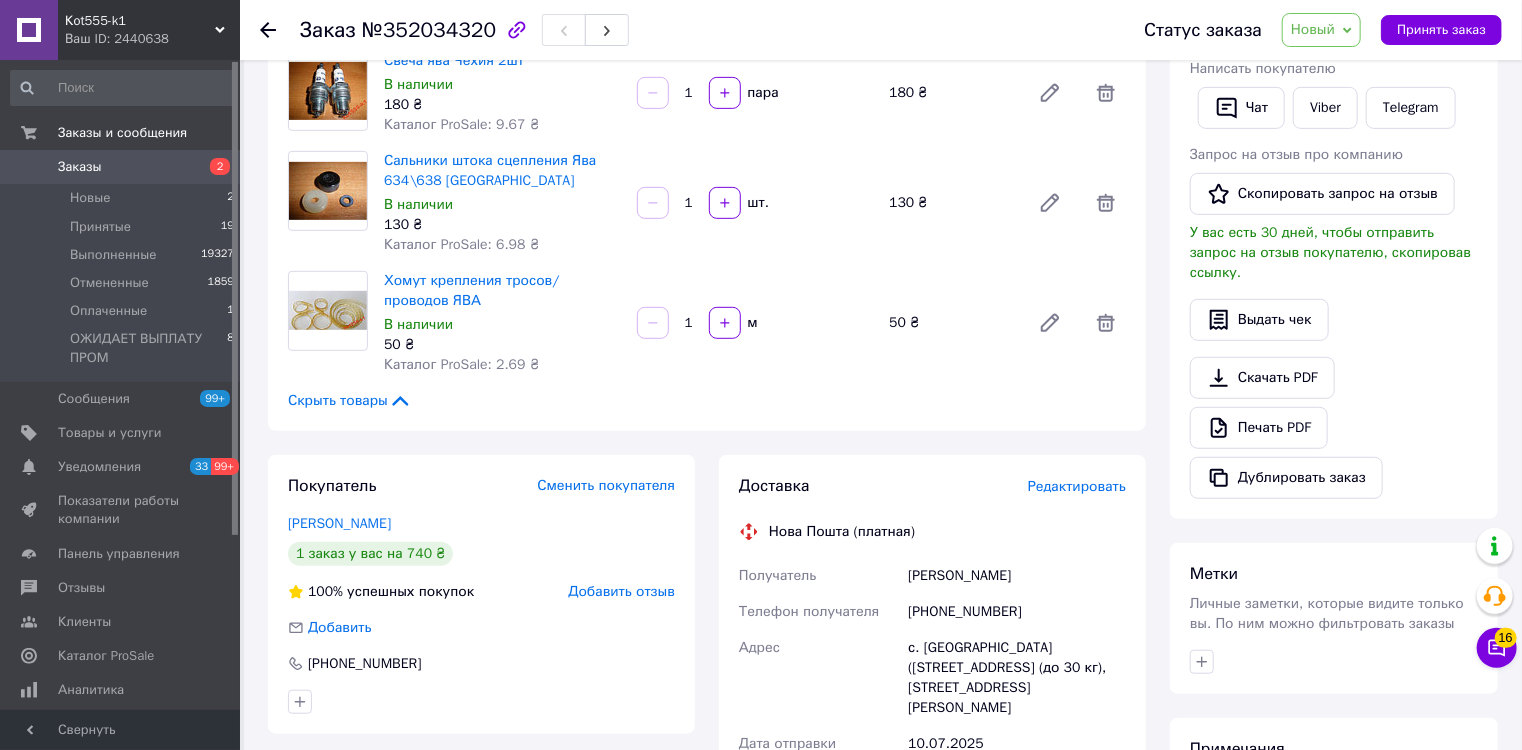 click on "Редактировать" at bounding box center (1077, 486) 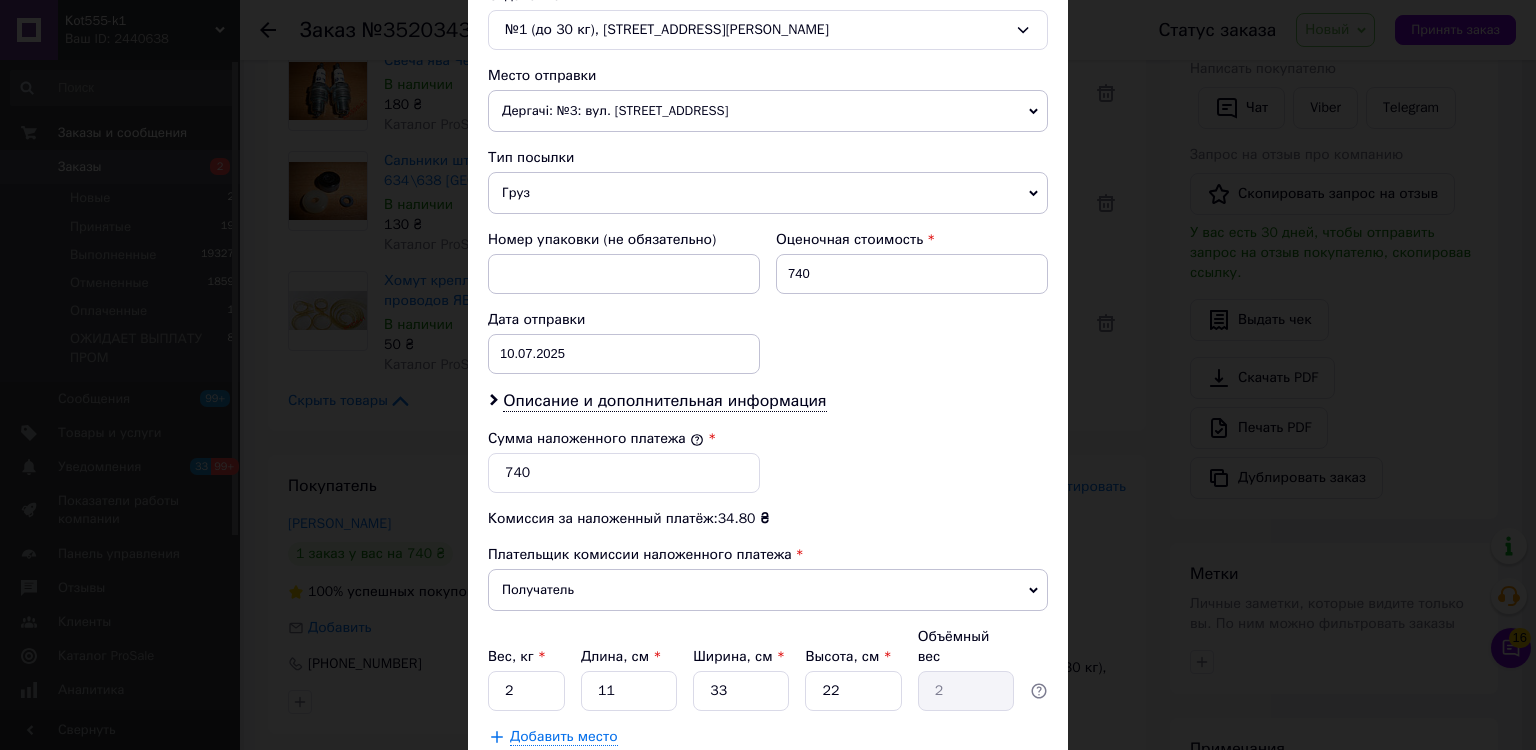 scroll, scrollTop: 770, scrollLeft: 0, axis: vertical 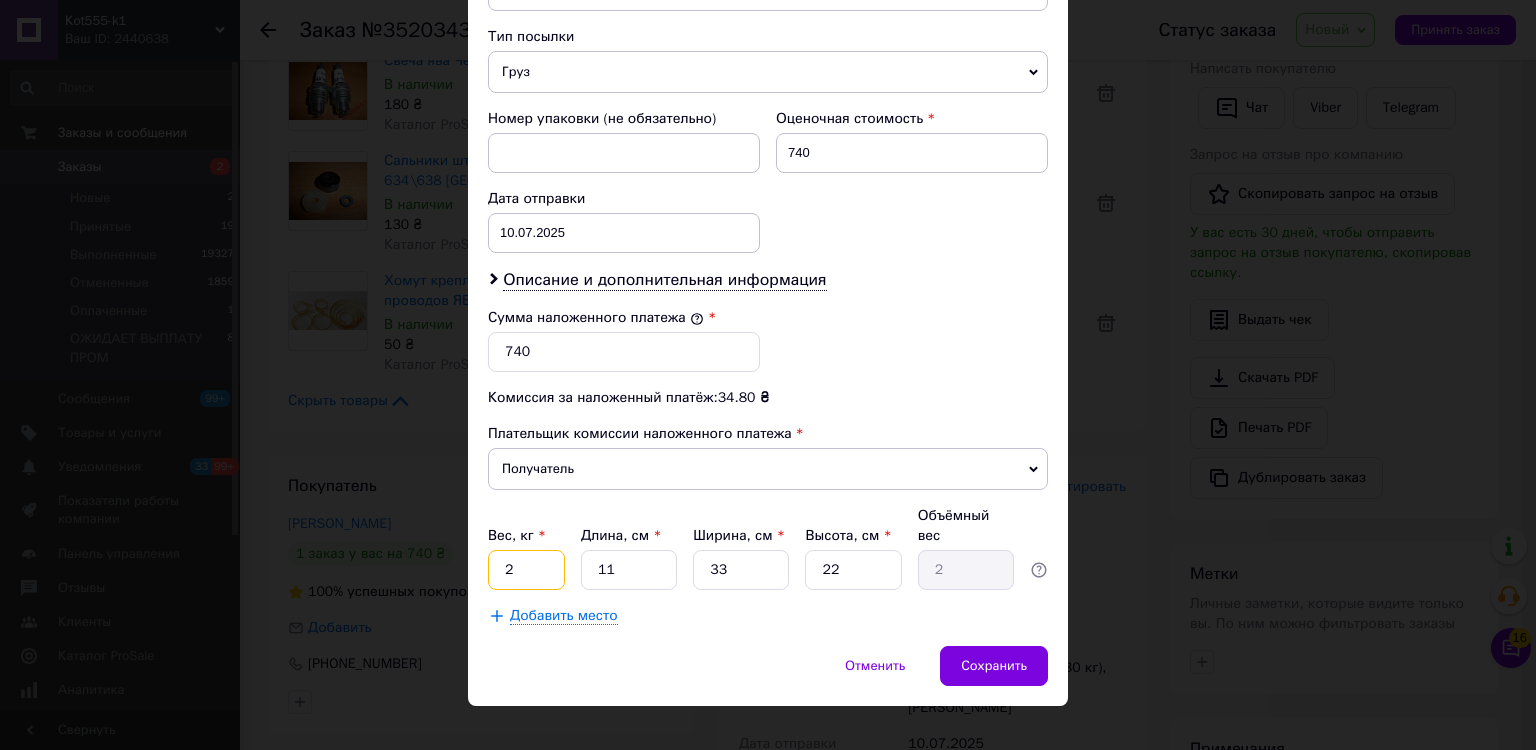 click on "2" at bounding box center (526, 570) 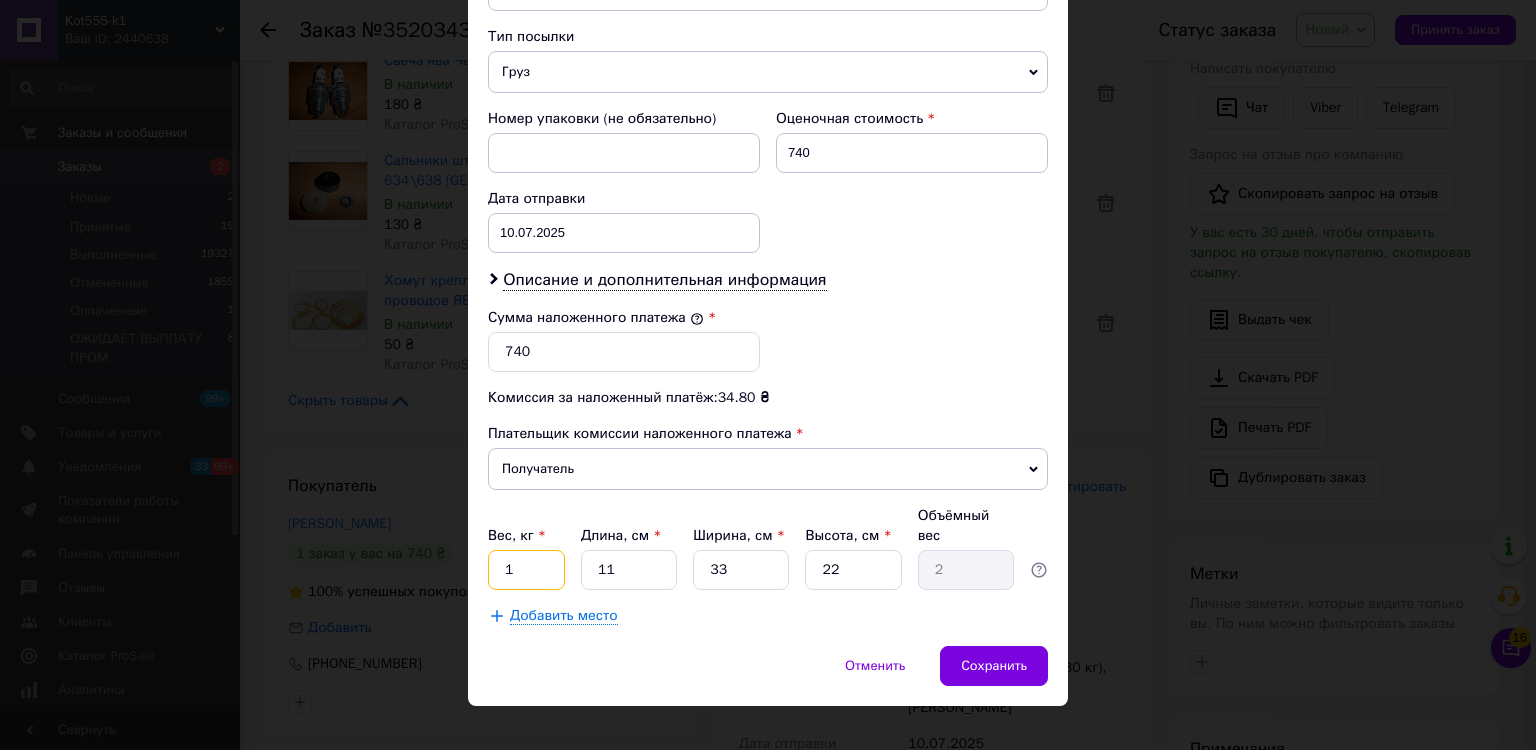 type on "1" 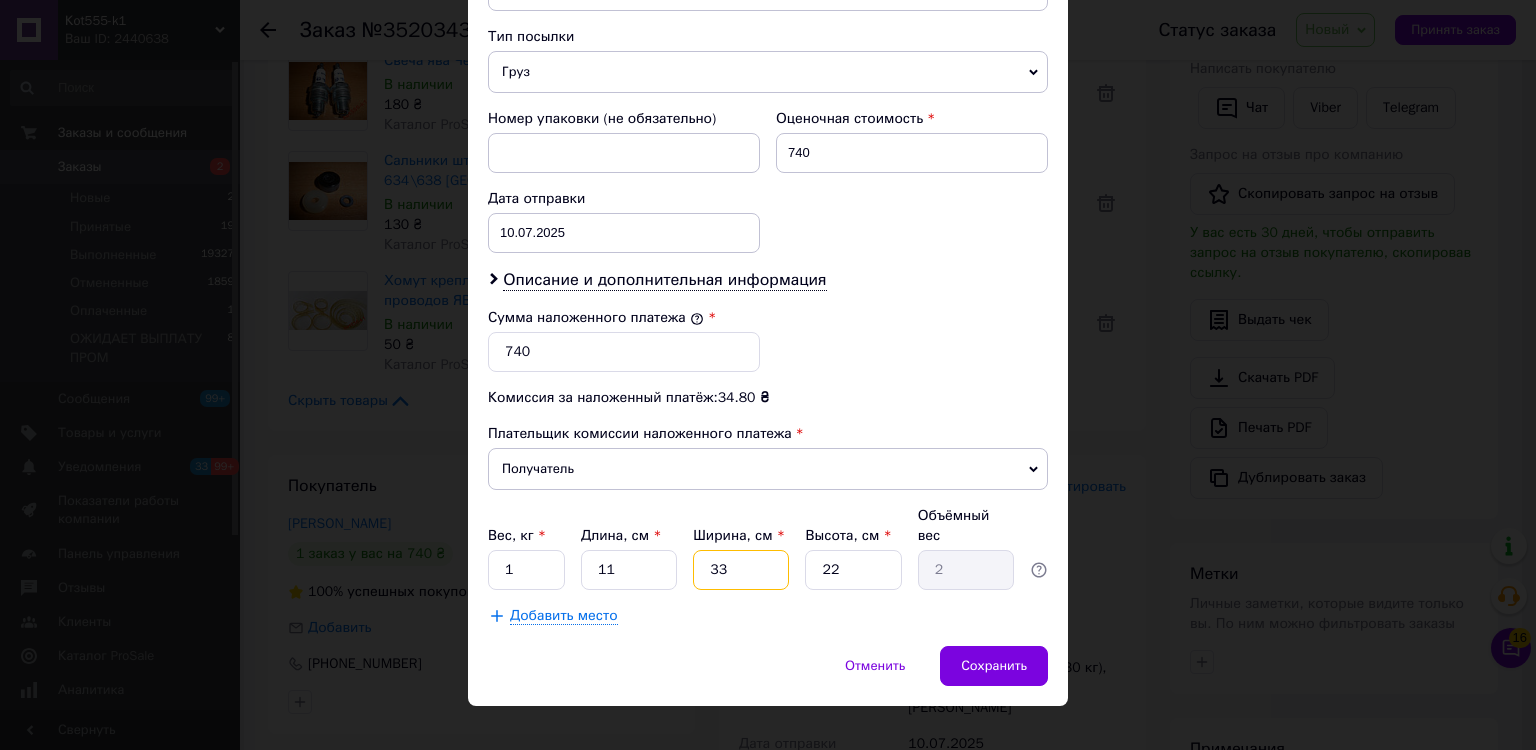 click on "33" at bounding box center (741, 570) 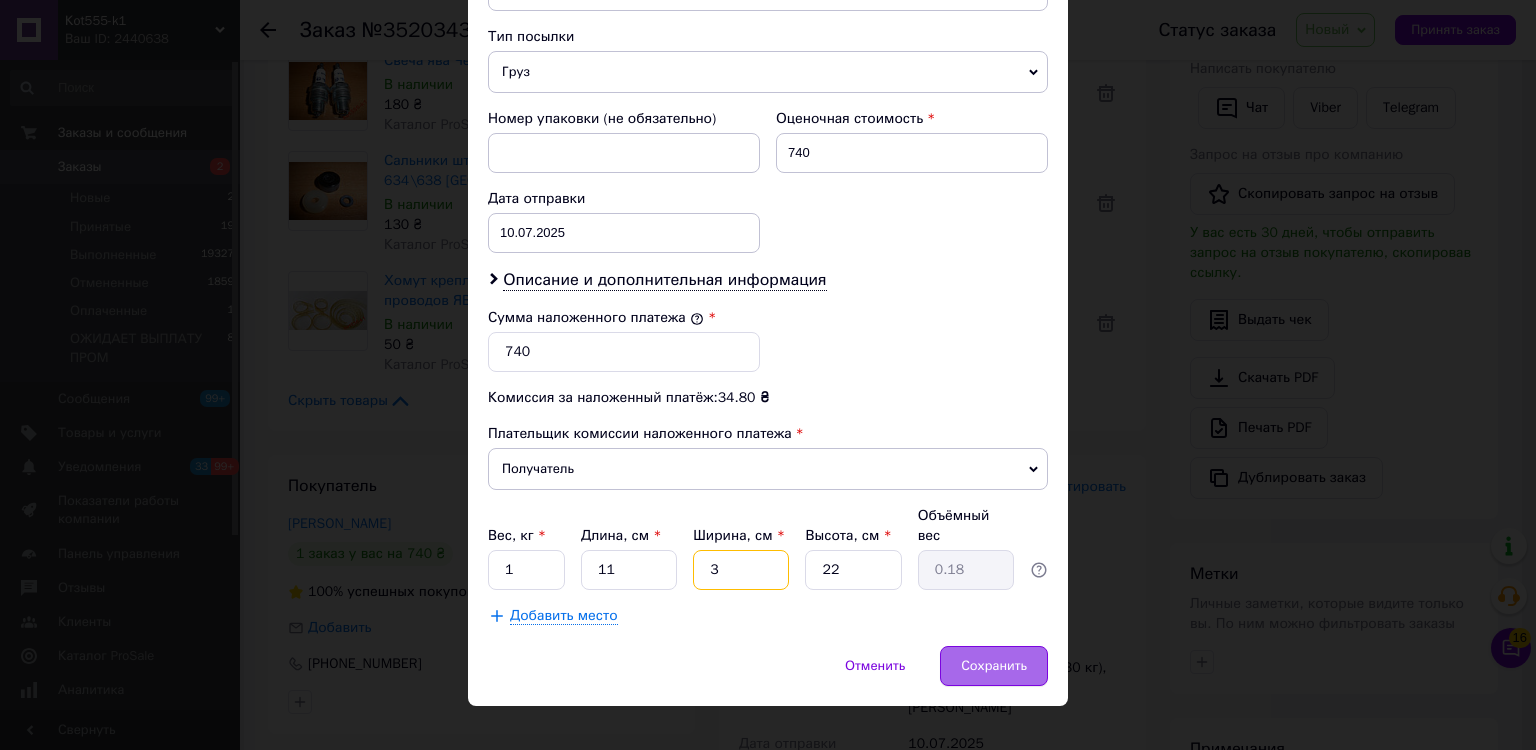 type on "3" 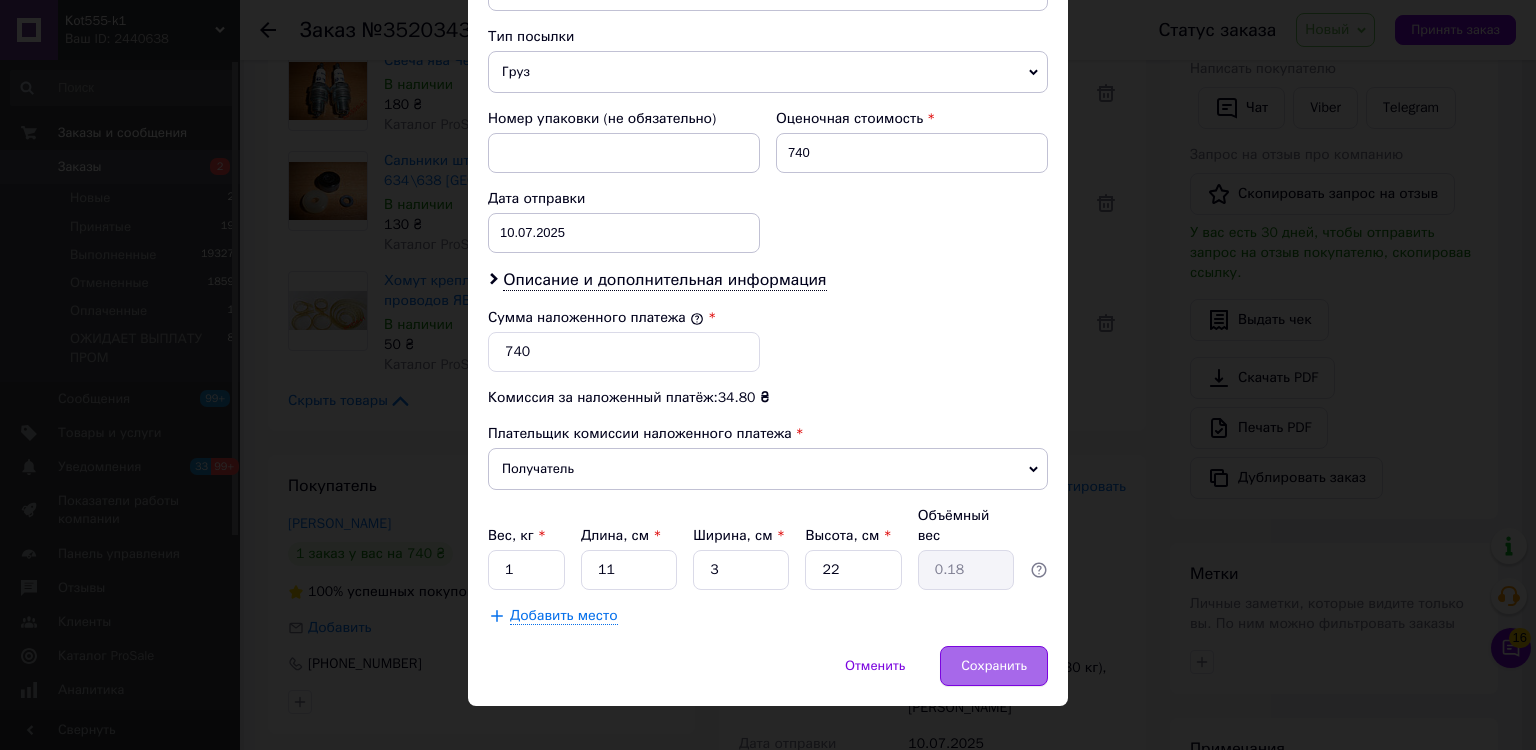 click on "Сохранить" at bounding box center [994, 666] 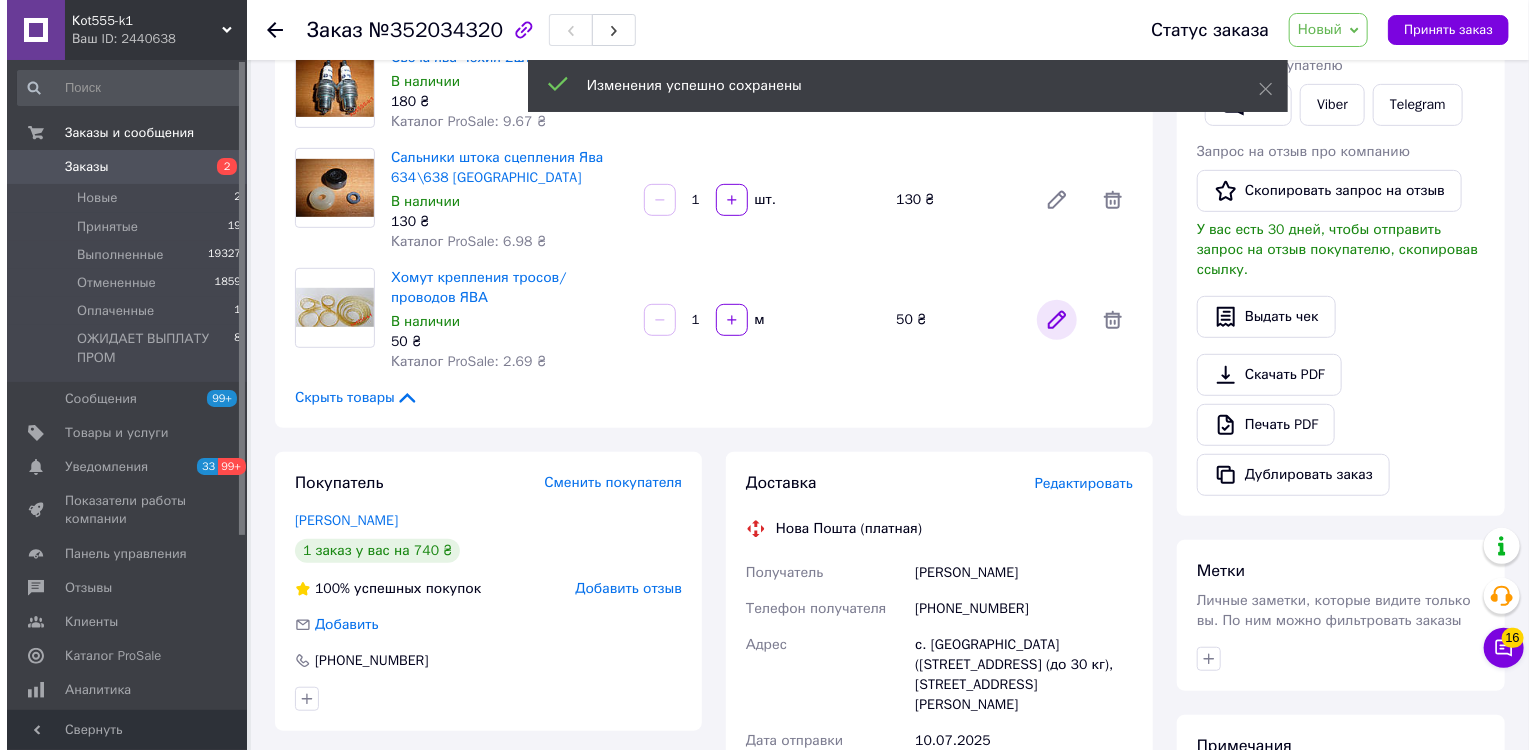 scroll, scrollTop: 560, scrollLeft: 0, axis: vertical 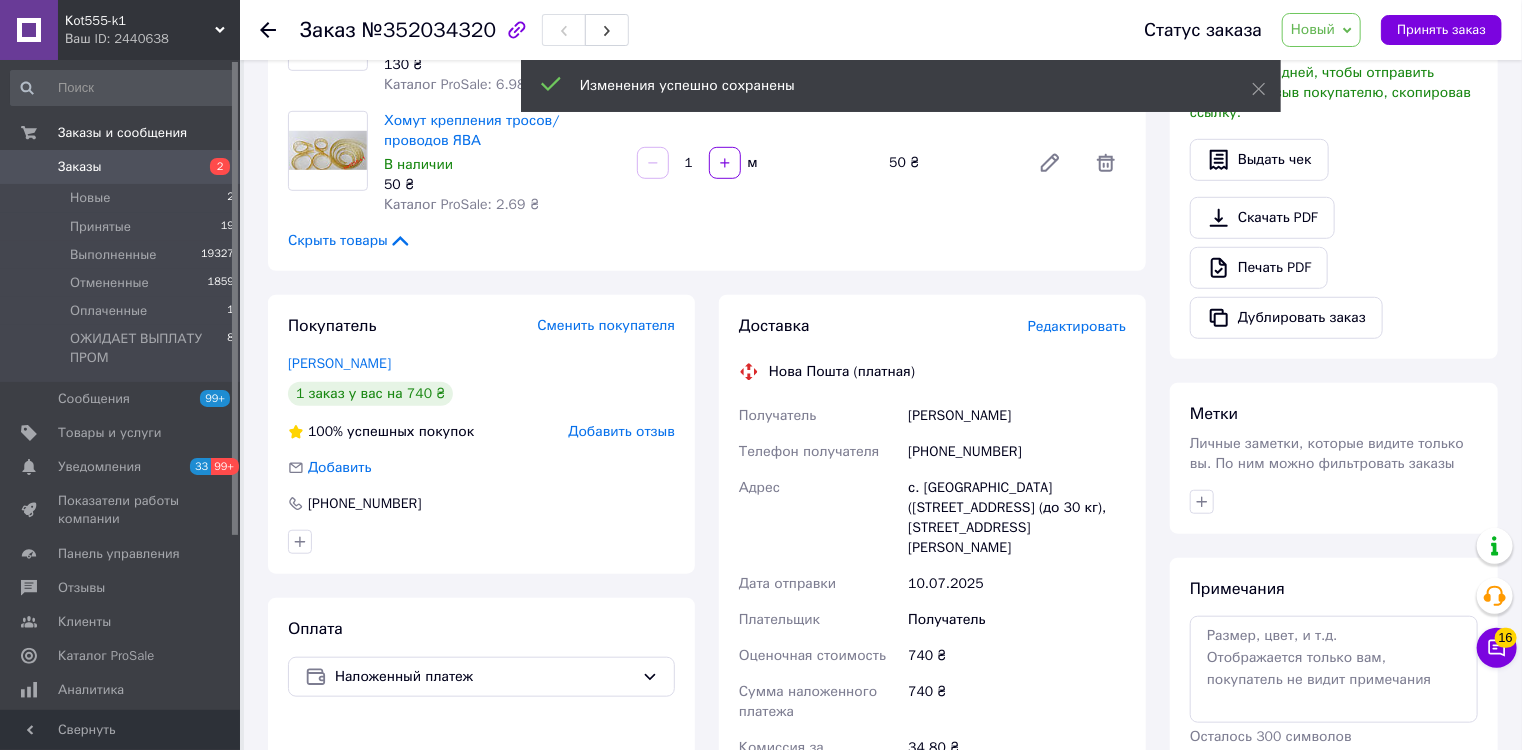 click on "Редактировать" at bounding box center [1077, 326] 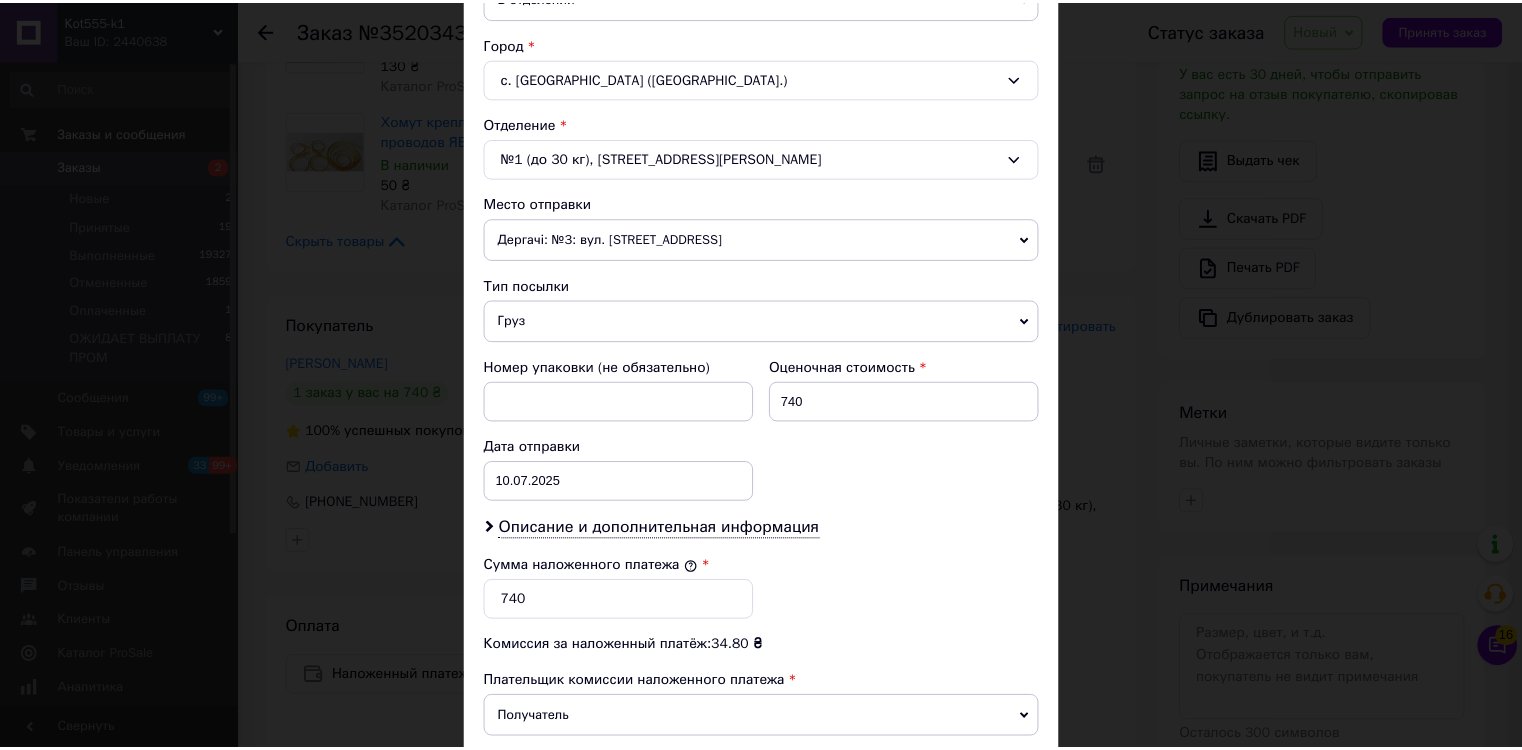 scroll, scrollTop: 720, scrollLeft: 0, axis: vertical 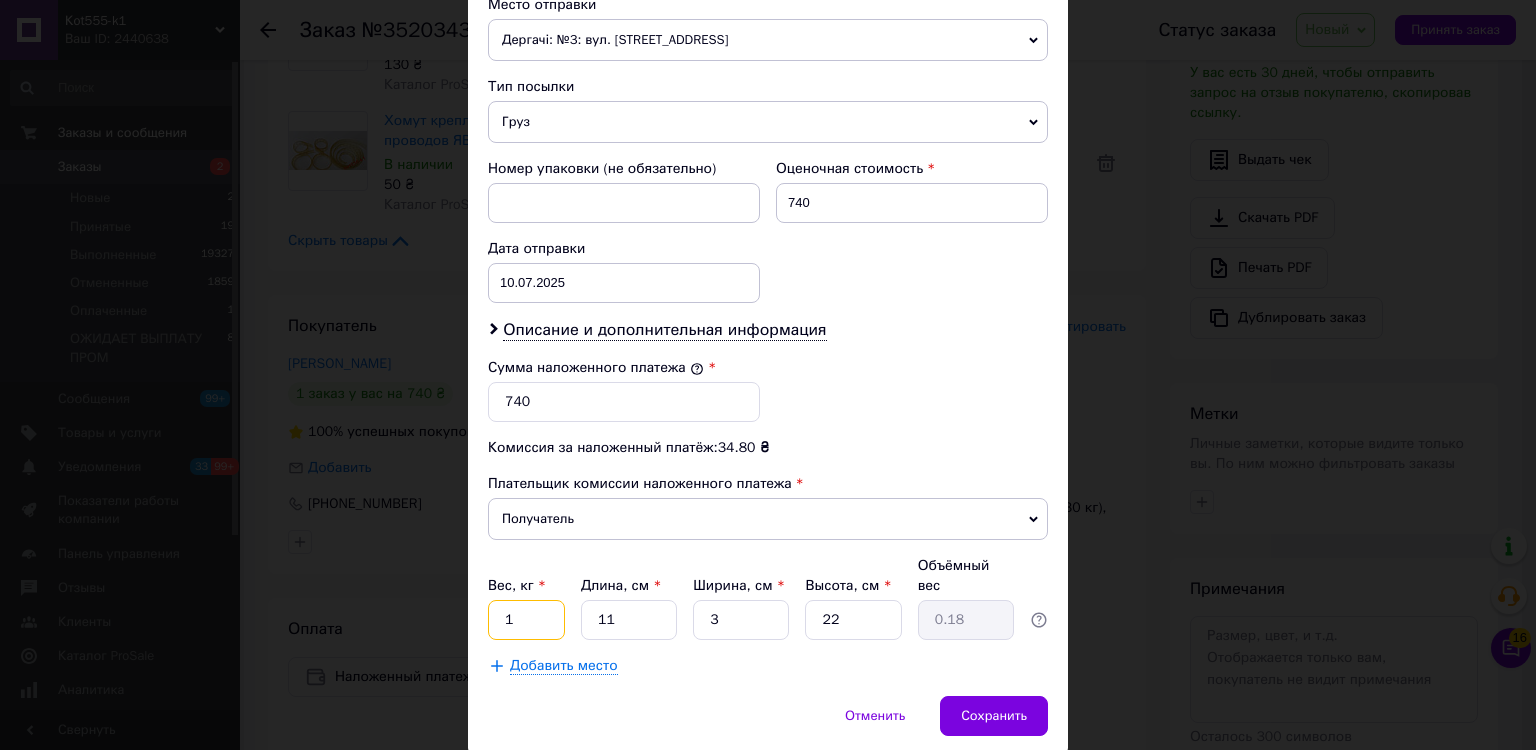 click on "1" at bounding box center (526, 620) 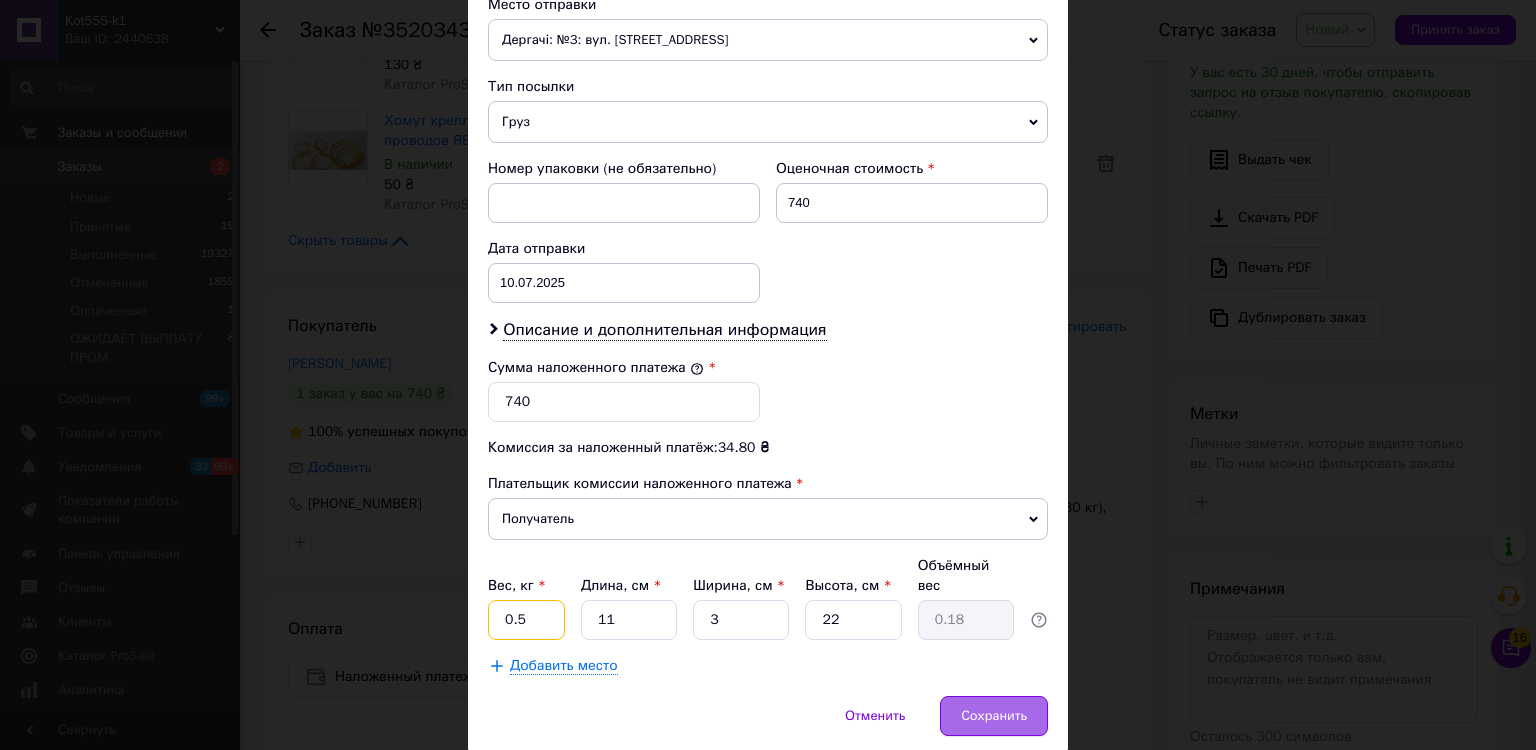 type on "0.5" 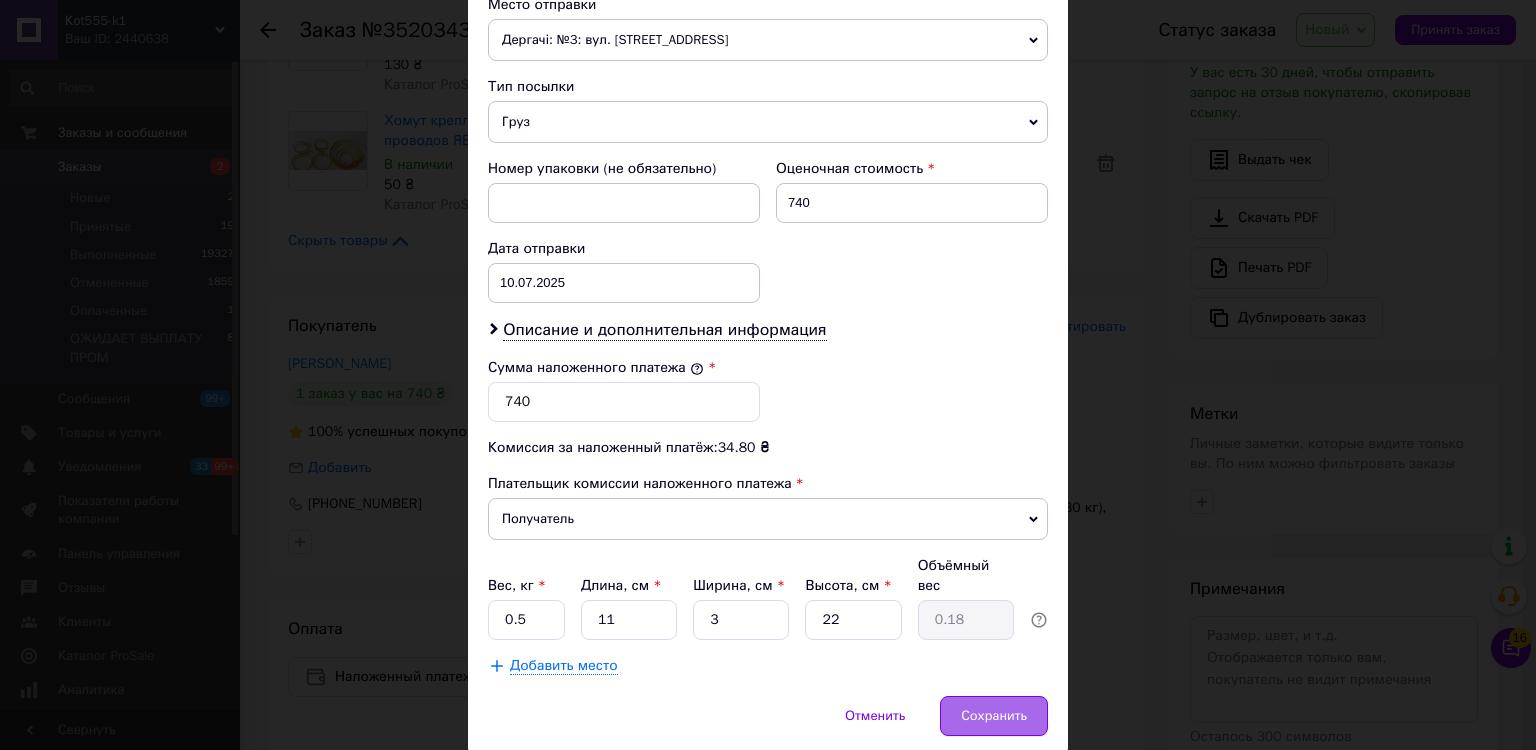 click on "Сохранить" at bounding box center [994, 716] 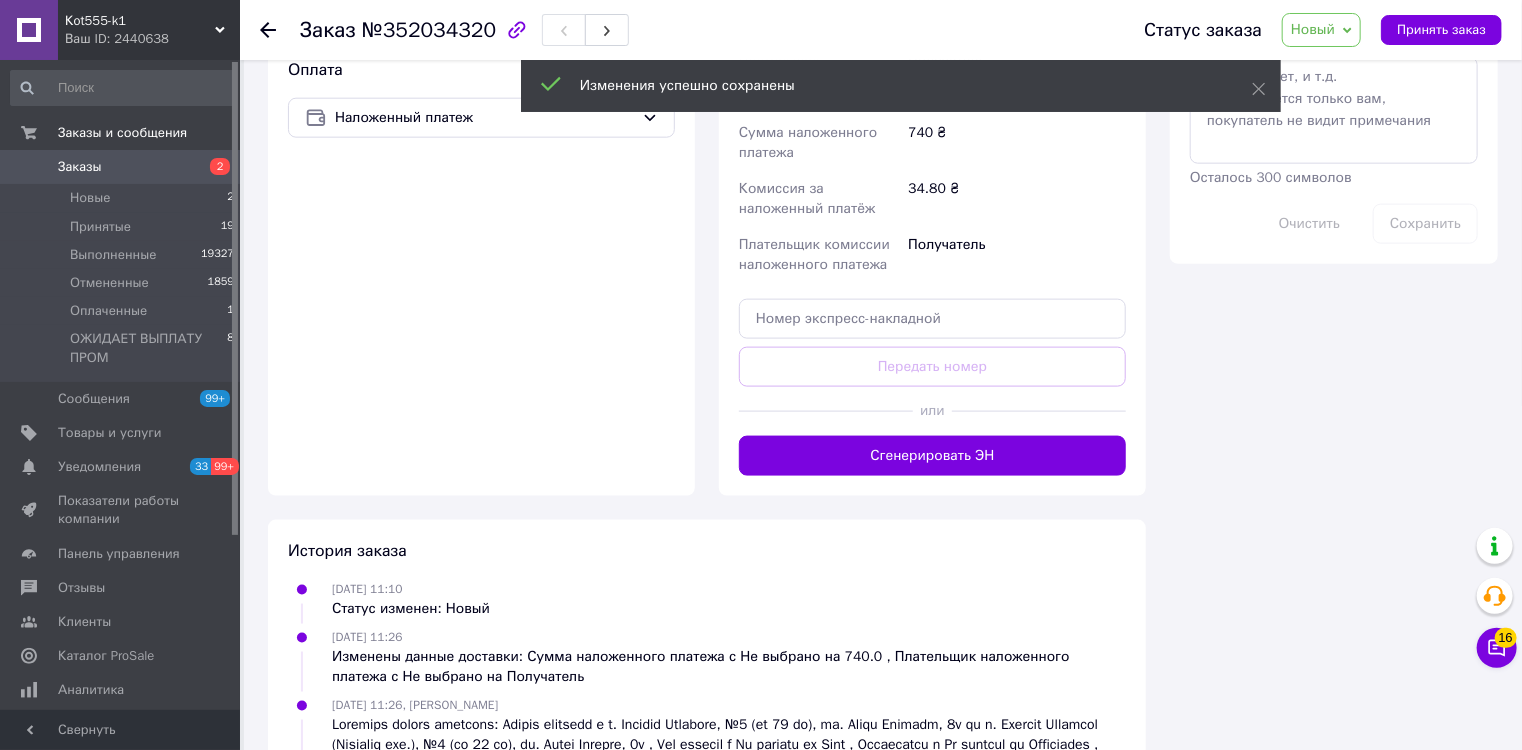scroll, scrollTop: 1120, scrollLeft: 0, axis: vertical 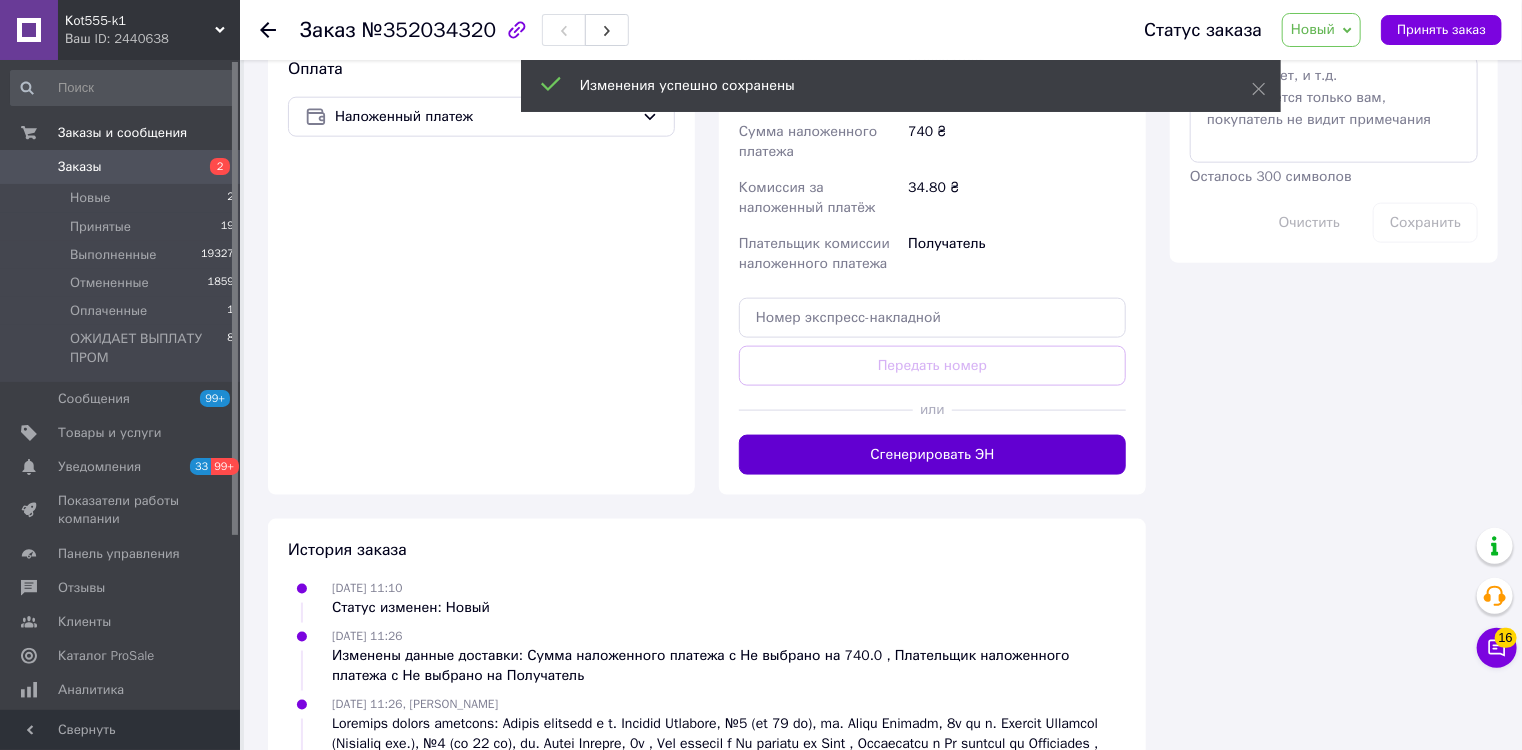 click on "Сгенерировать ЭН" at bounding box center (932, 455) 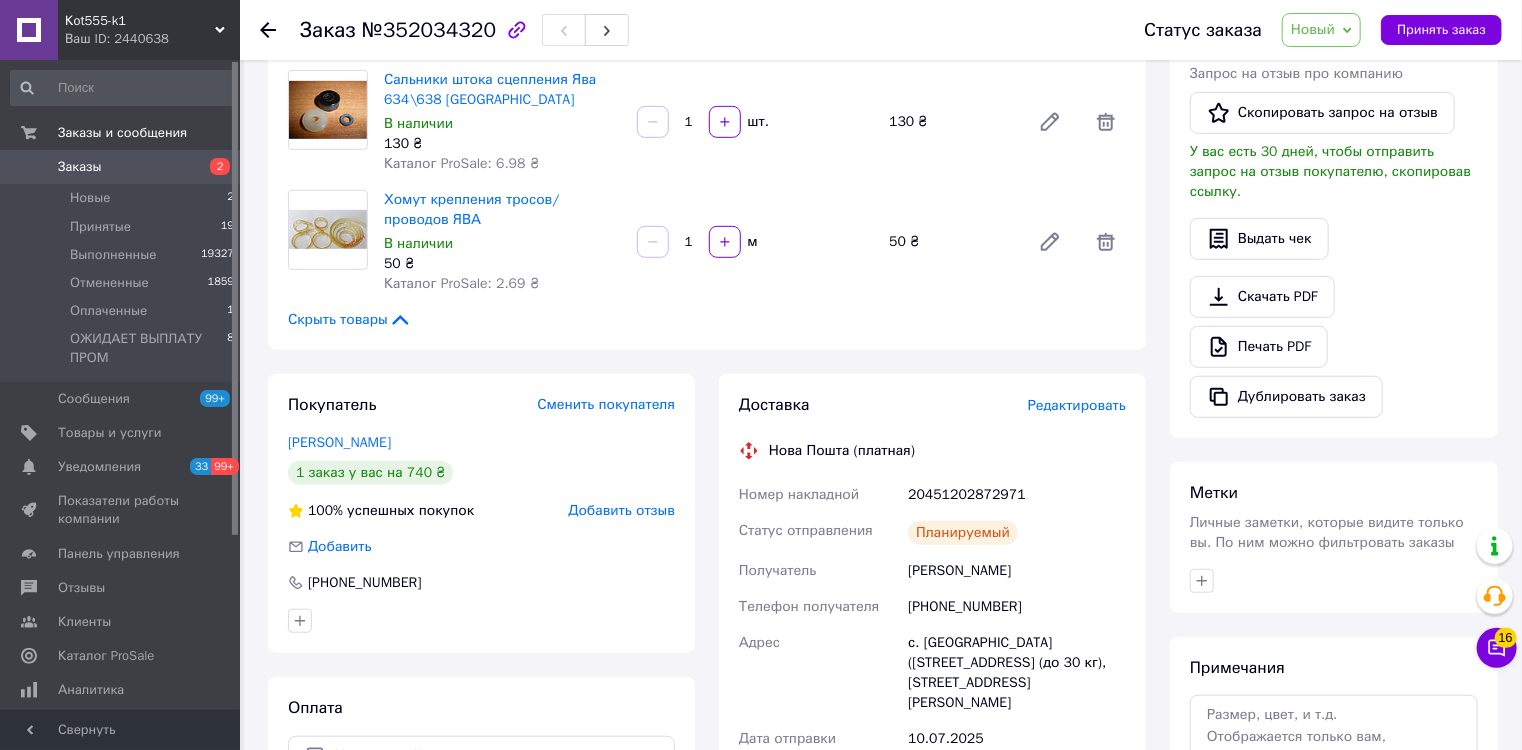 scroll, scrollTop: 480, scrollLeft: 0, axis: vertical 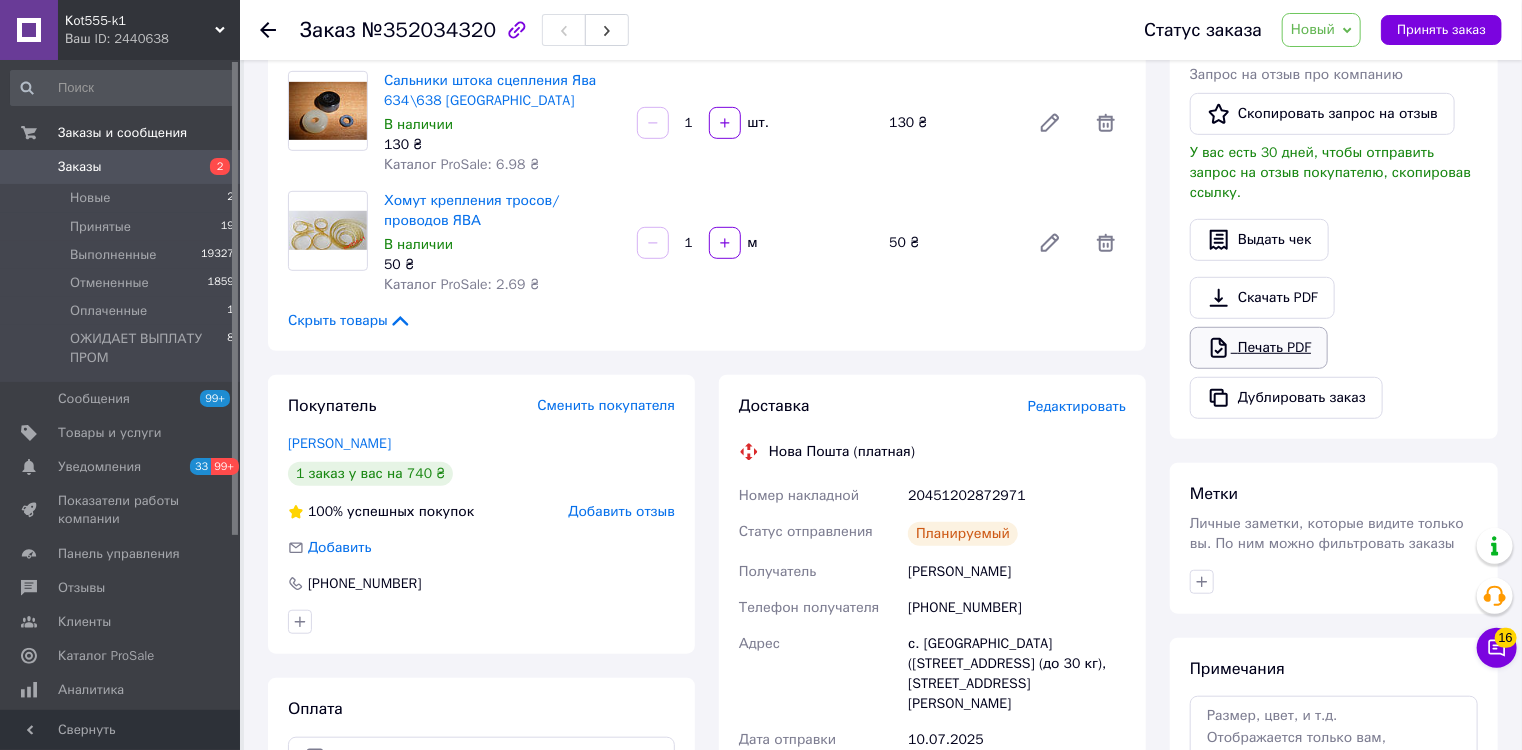 click 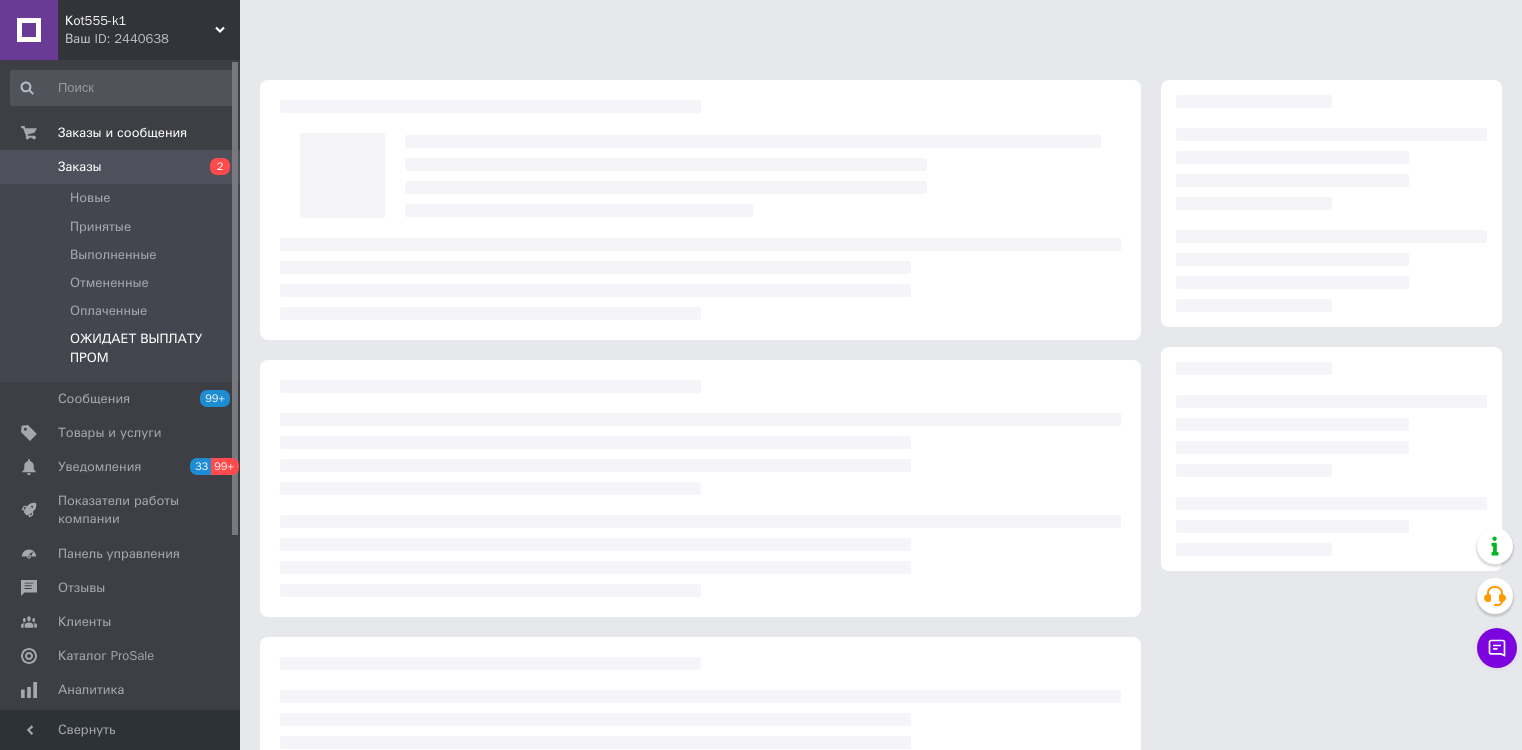 scroll, scrollTop: 0, scrollLeft: 0, axis: both 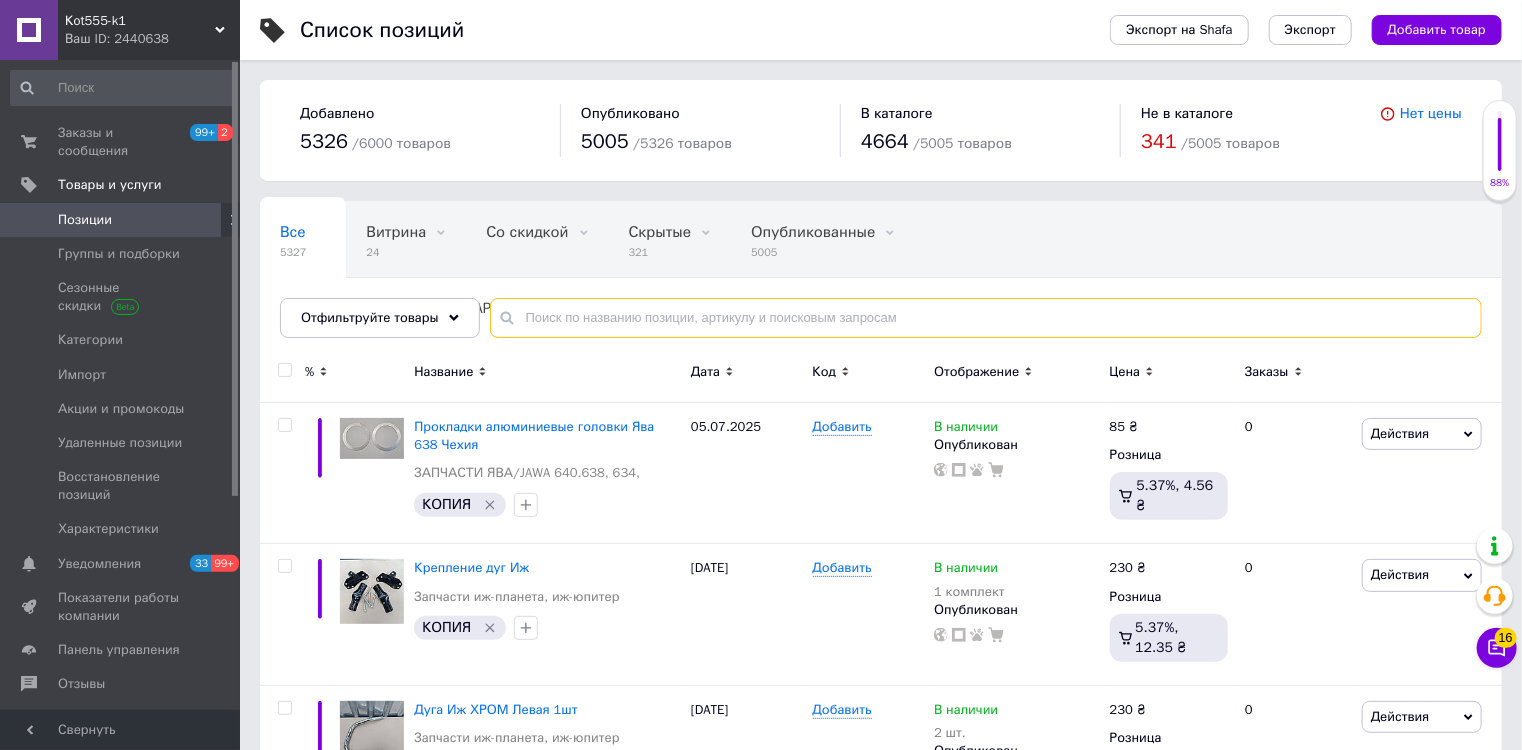 click at bounding box center [986, 318] 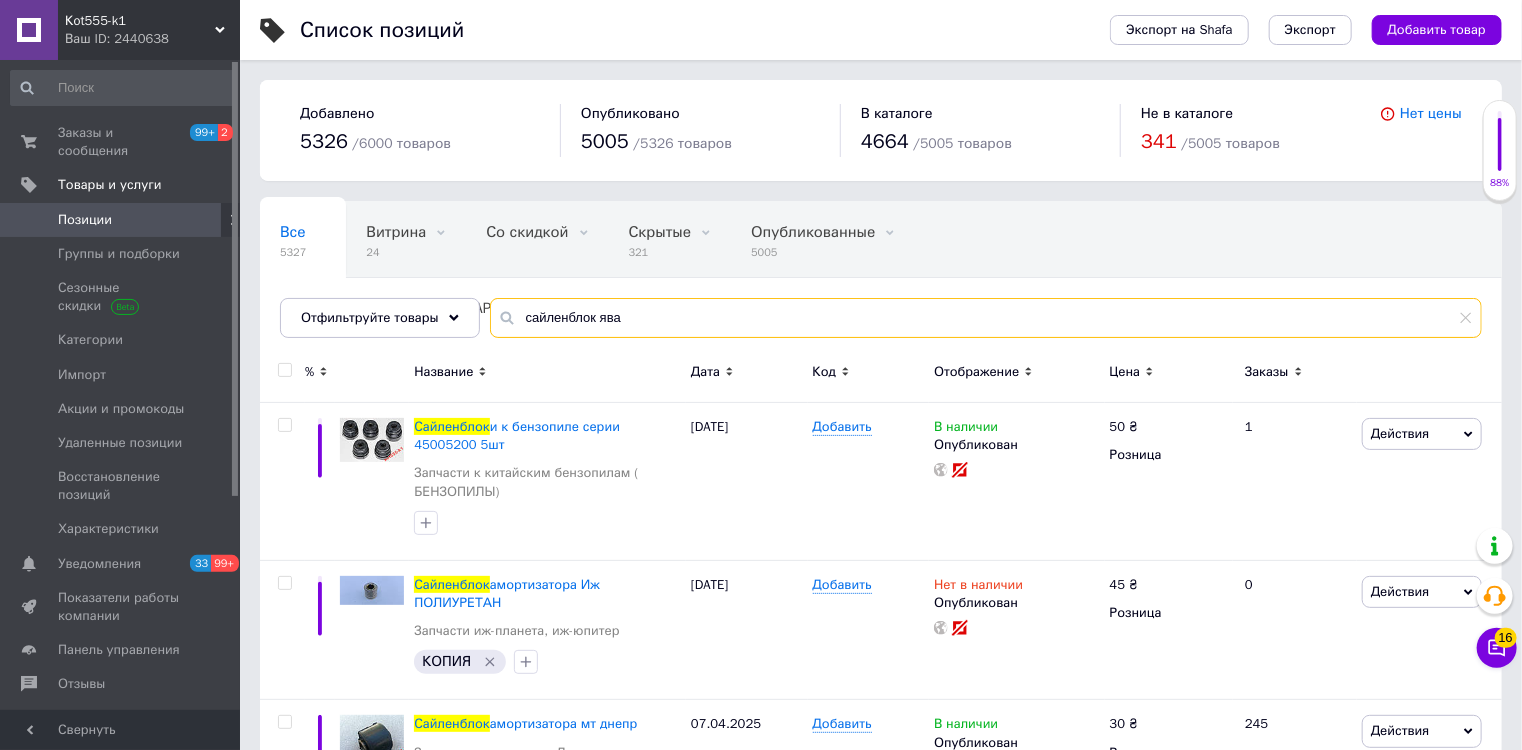 type on "сайленблок ява" 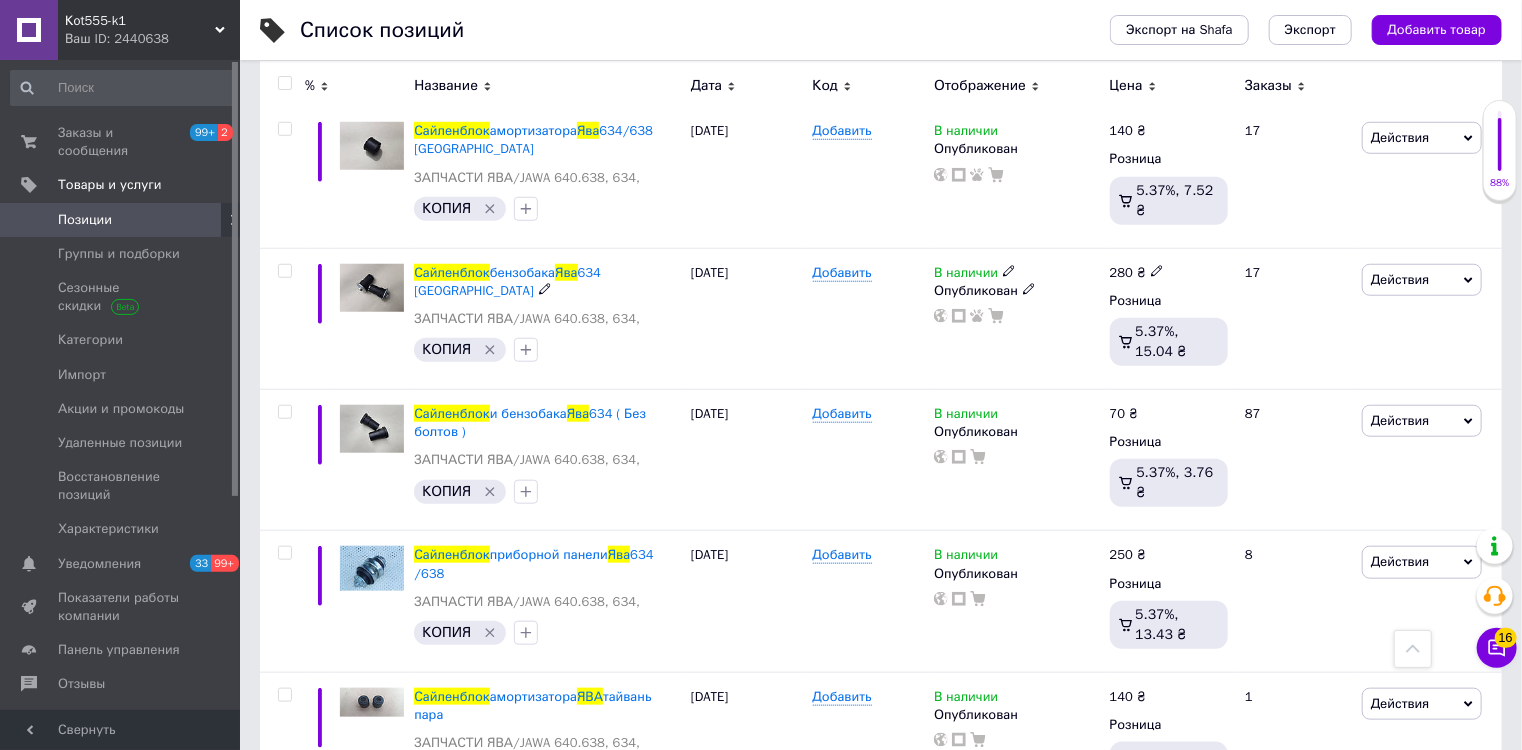 scroll, scrollTop: 560, scrollLeft: 0, axis: vertical 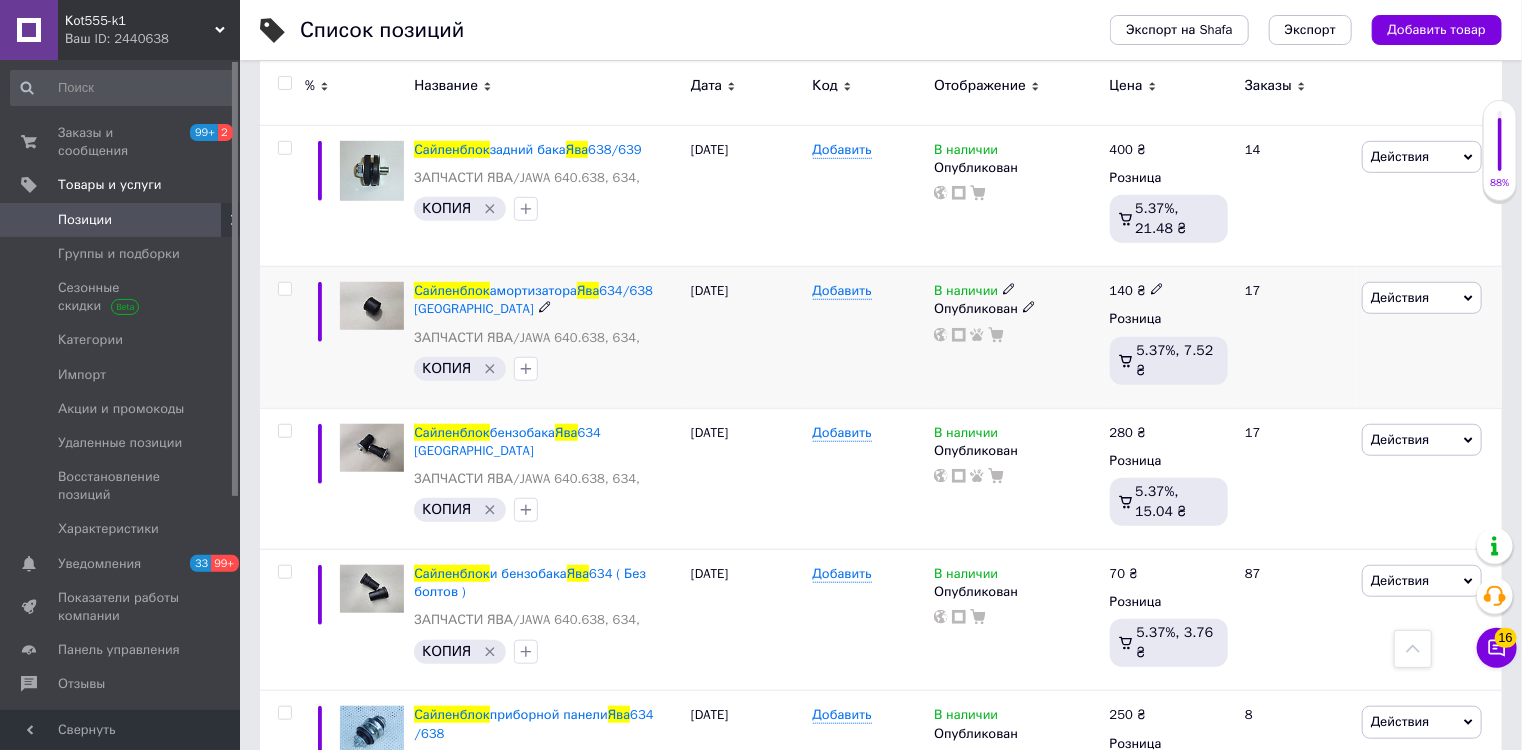click at bounding box center [372, 337] 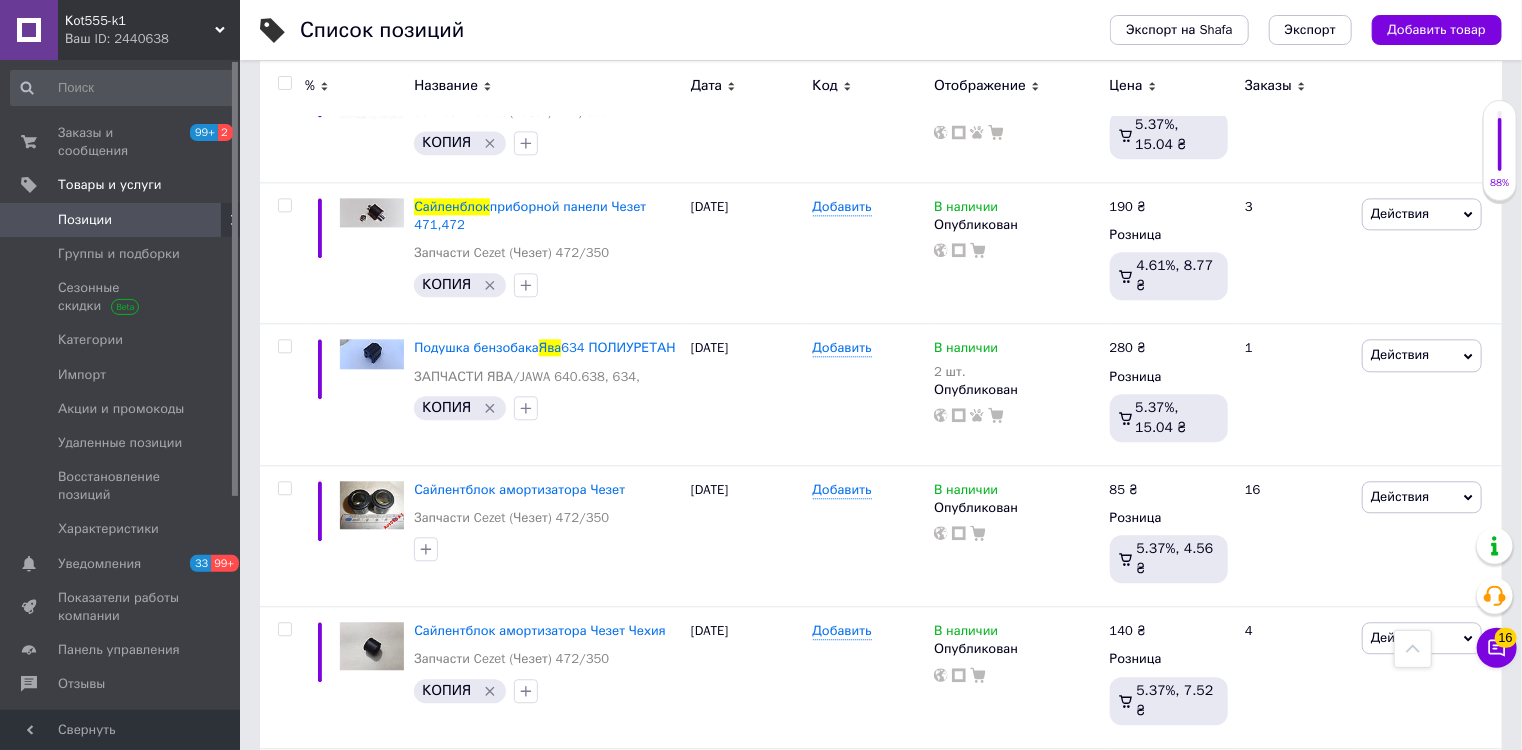 scroll, scrollTop: 2240, scrollLeft: 0, axis: vertical 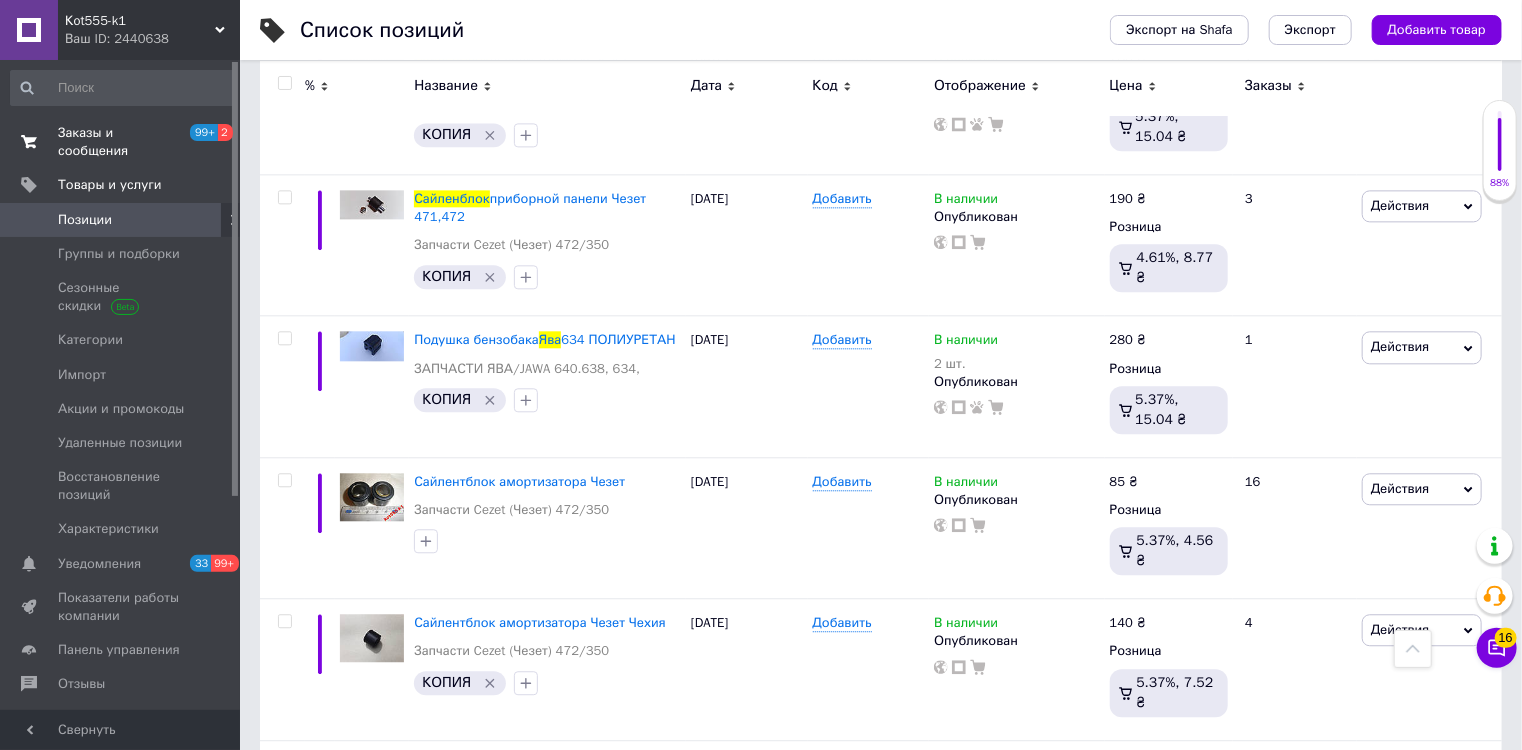 click on "Заказы и сообщения" at bounding box center [121, 142] 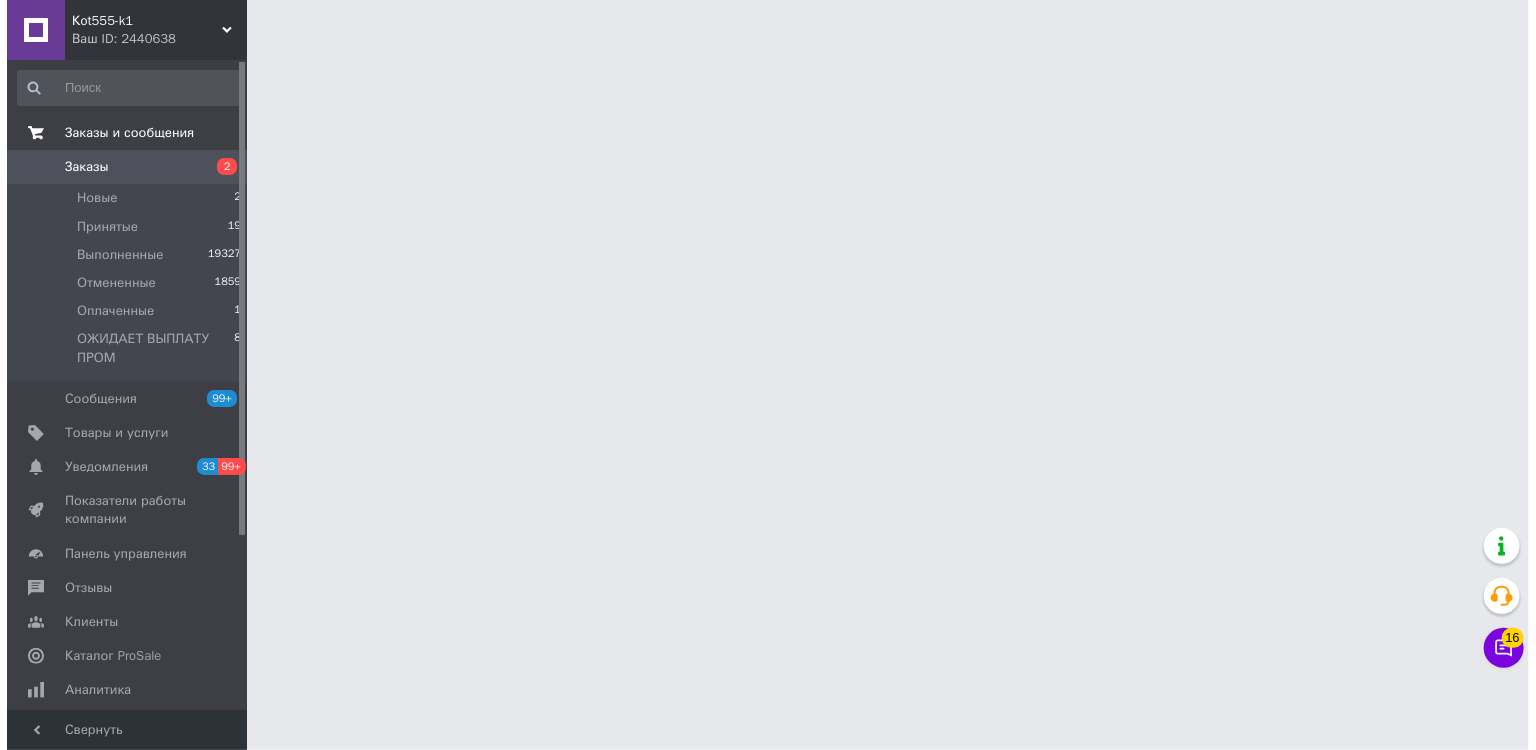 scroll, scrollTop: 0, scrollLeft: 0, axis: both 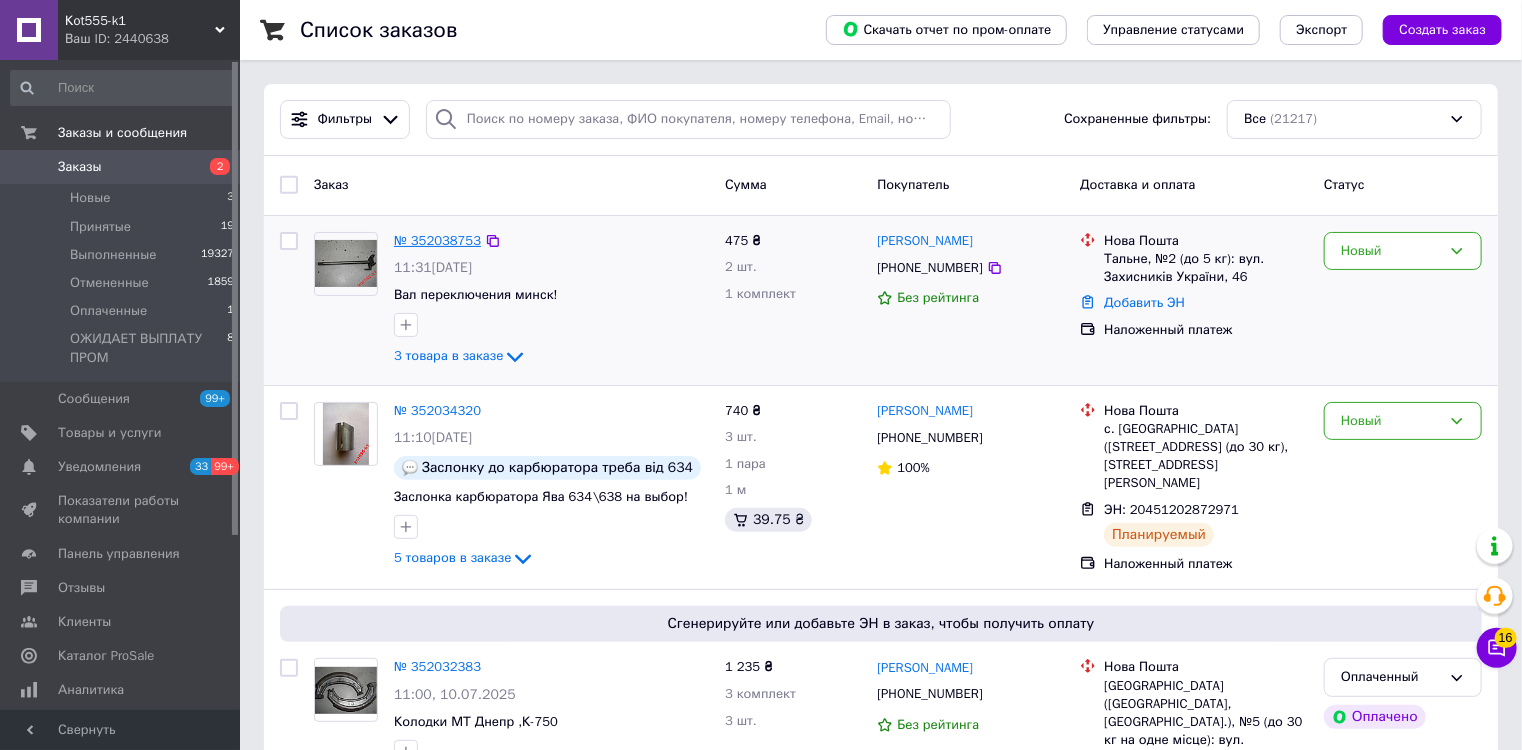 click on "№ 352038753" at bounding box center [437, 240] 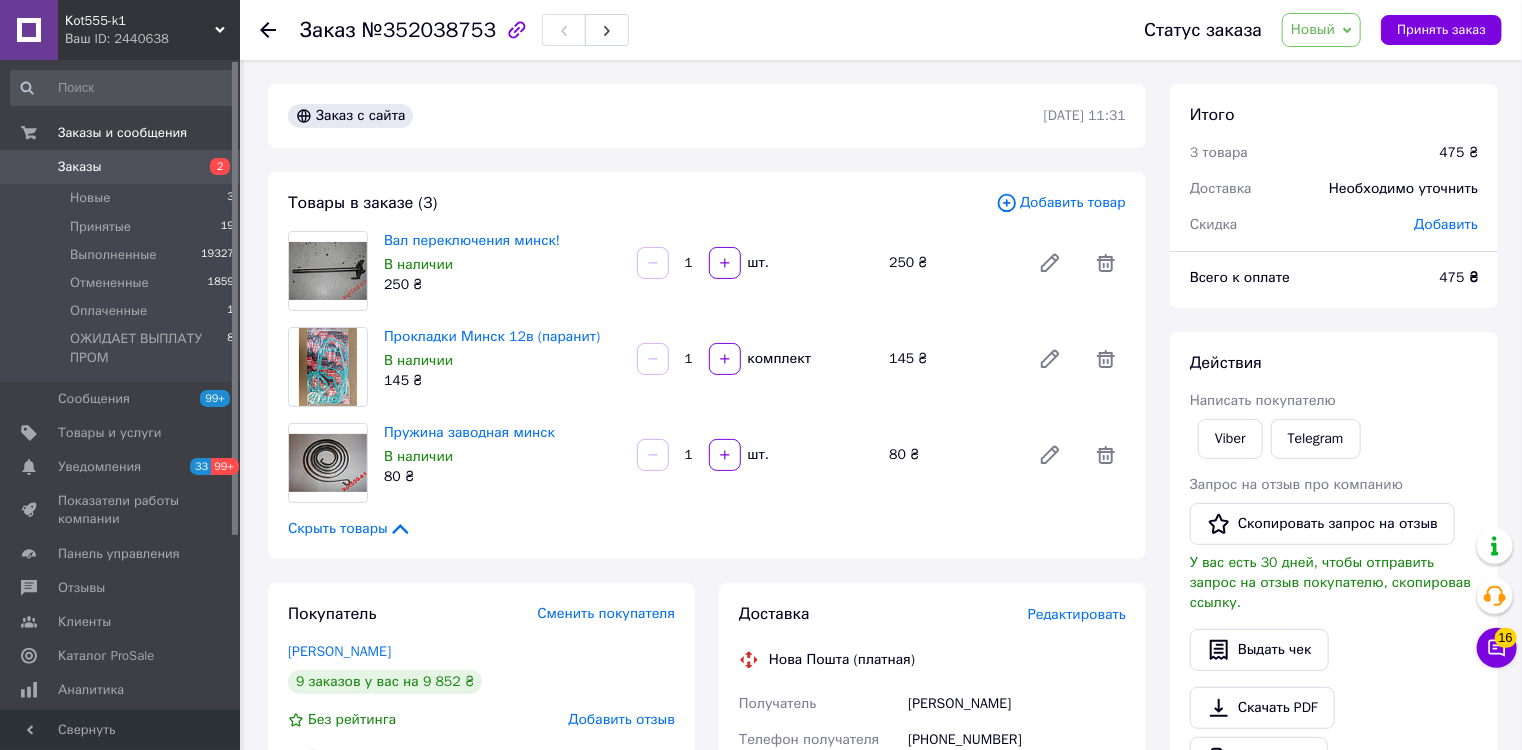 click on "Редактировать" at bounding box center [1077, 614] 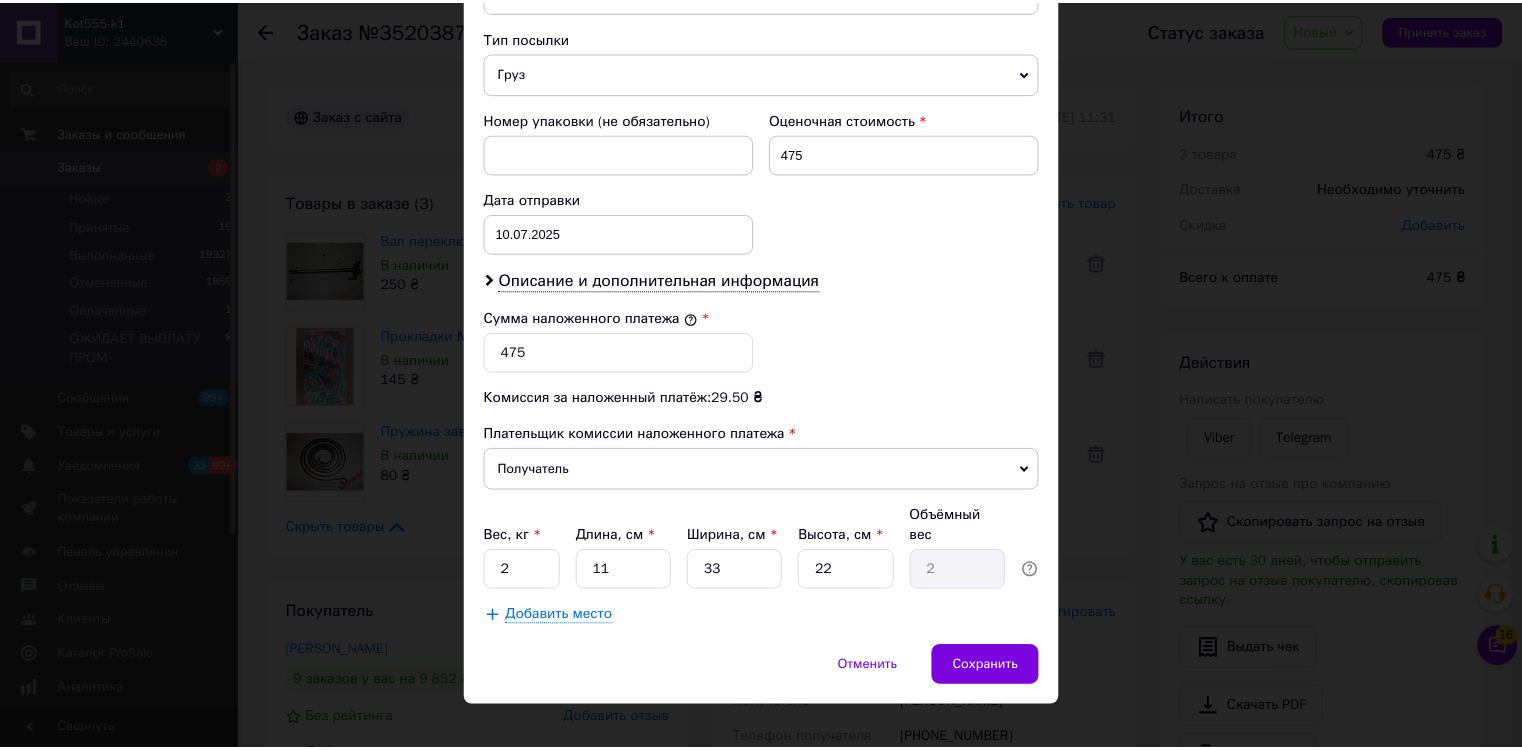 scroll, scrollTop: 770, scrollLeft: 0, axis: vertical 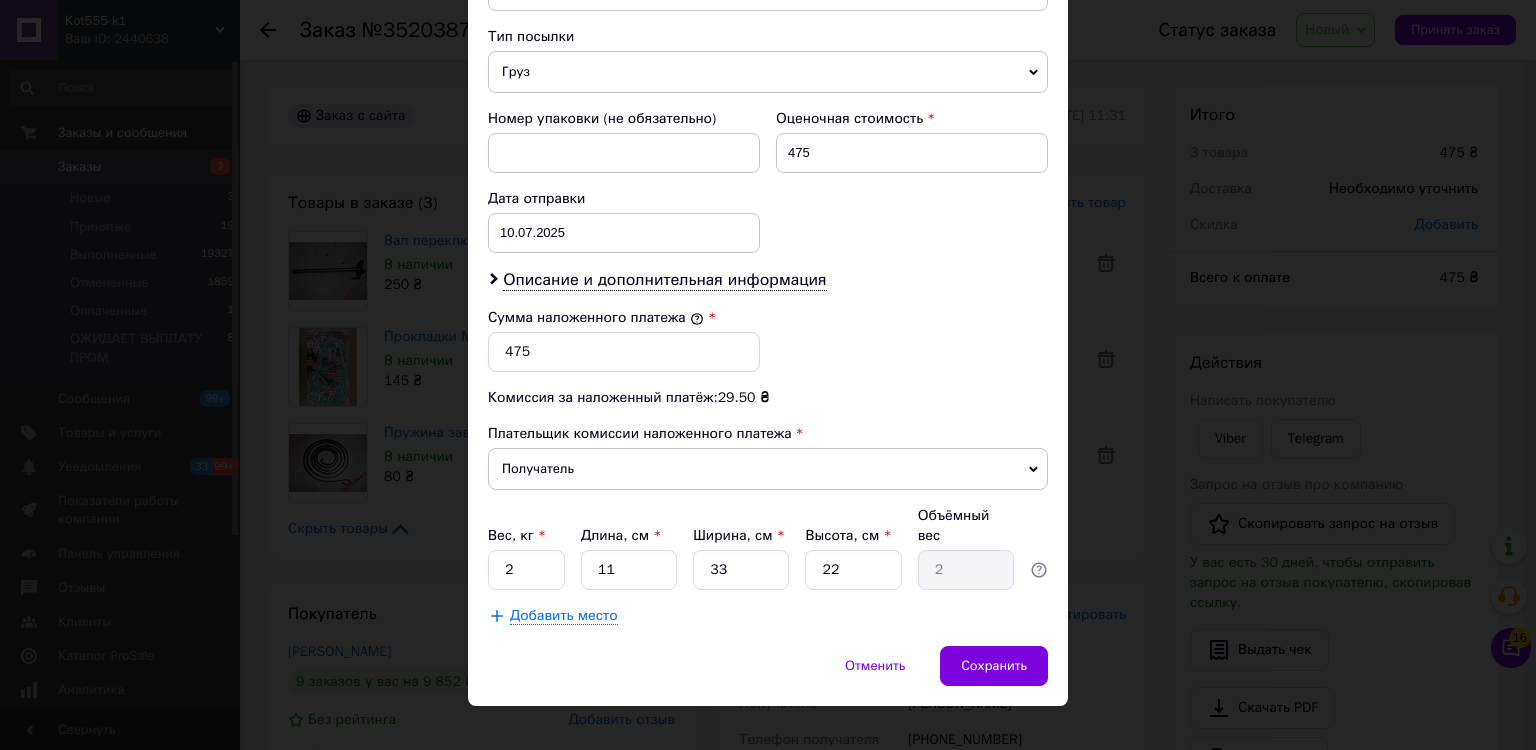 click on "Вес, кг   * 2 Длина, см   * 11 Ширина, см   * 33 Высота, см   * 22 Объёмный вес 2" at bounding box center [768, 548] 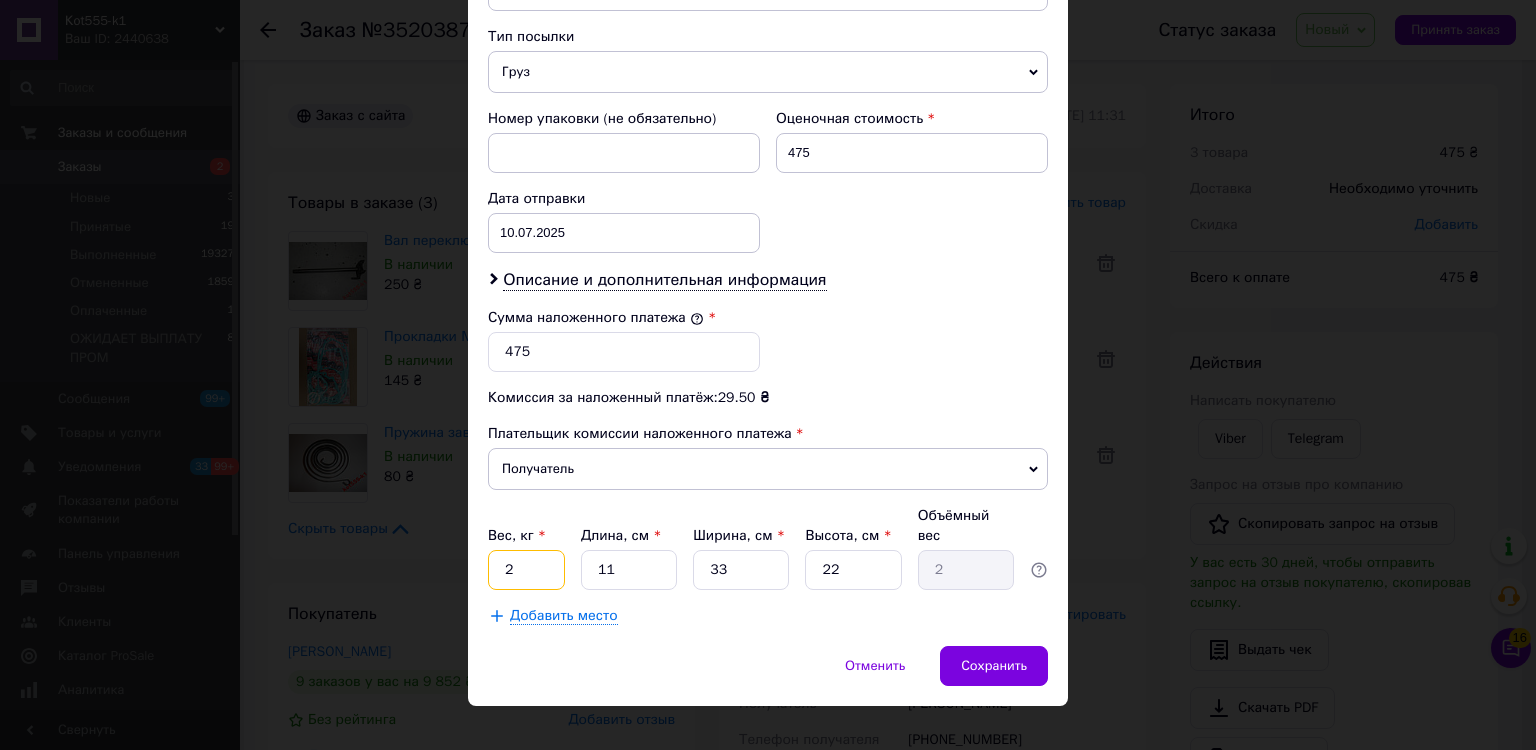 click on "2" at bounding box center [526, 570] 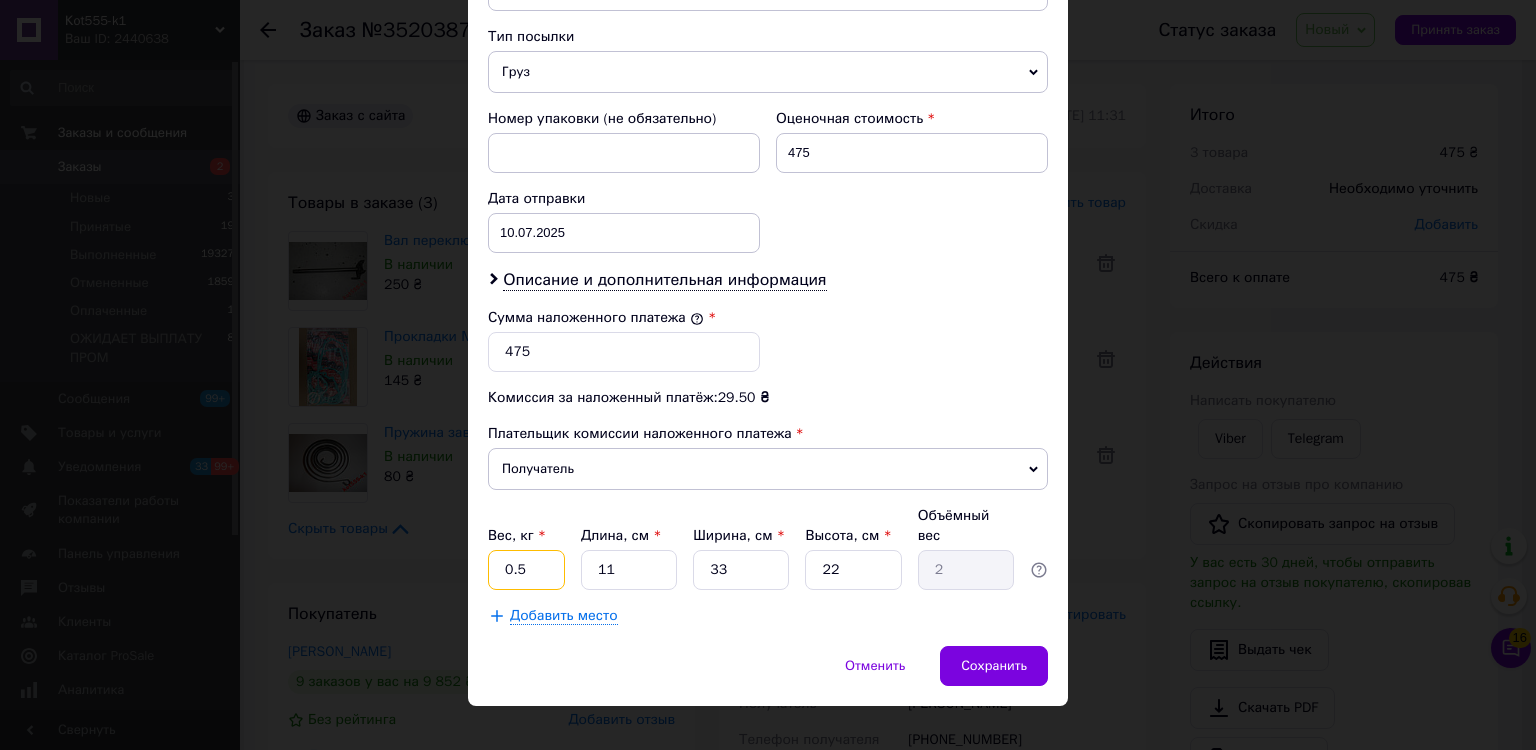 type on "0.5" 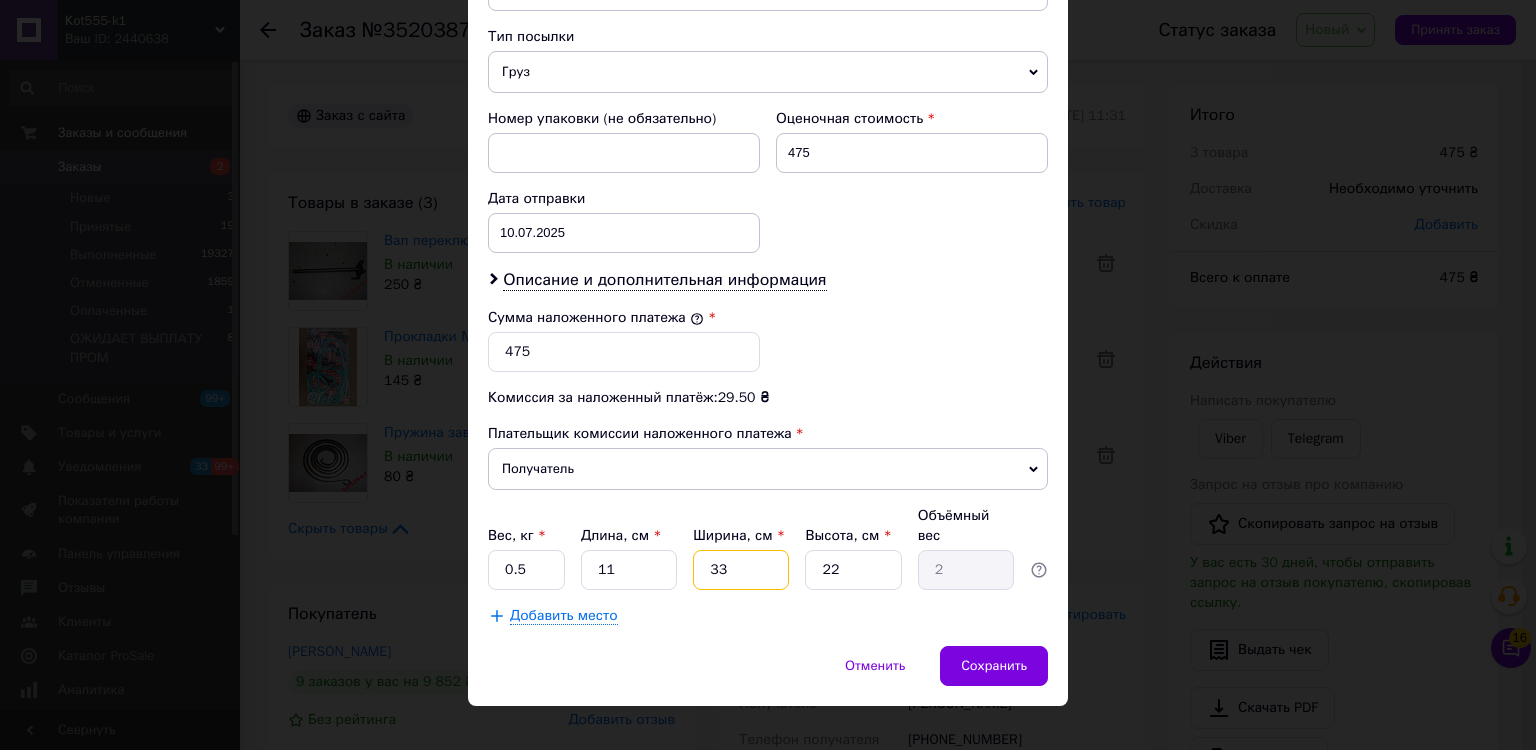 click on "33" at bounding box center [741, 570] 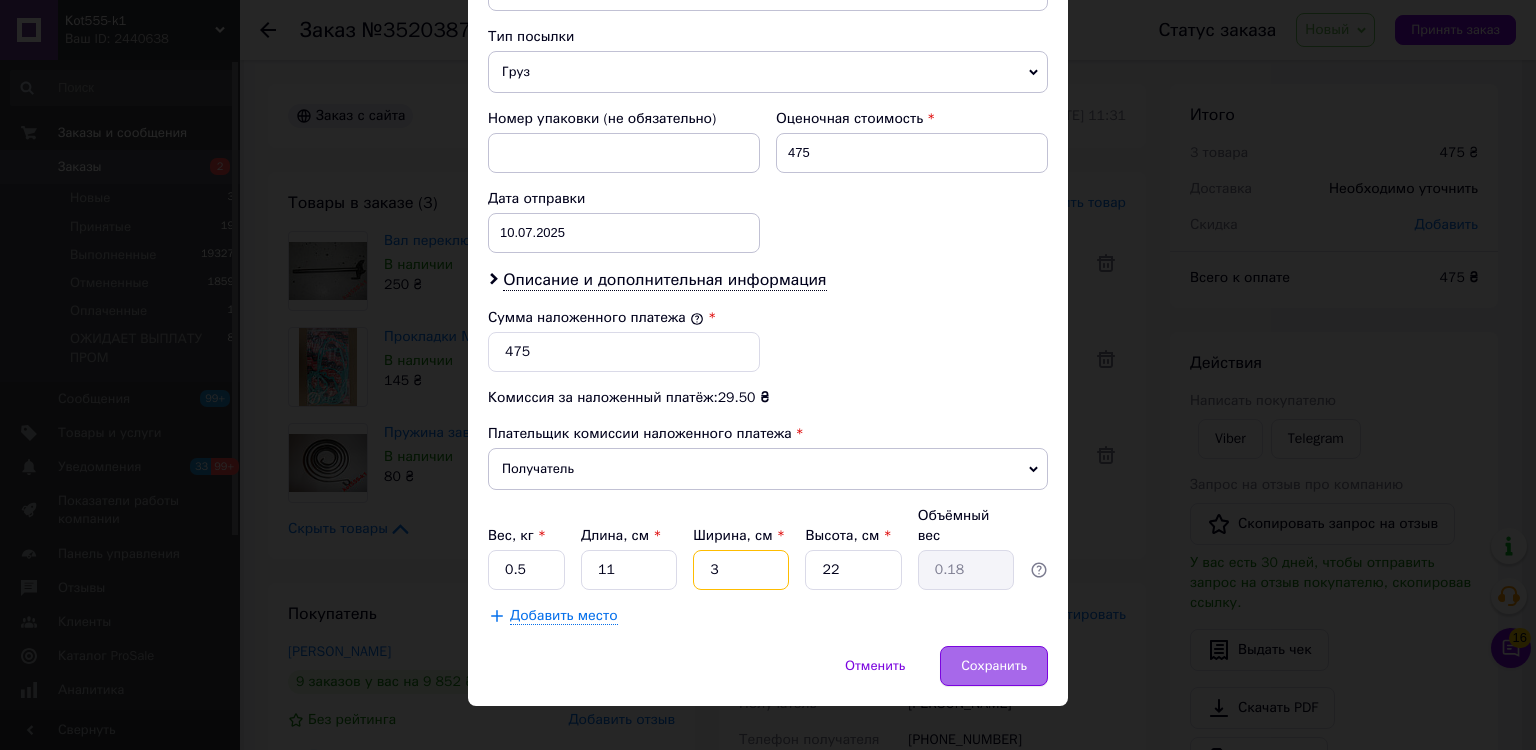 type on "3" 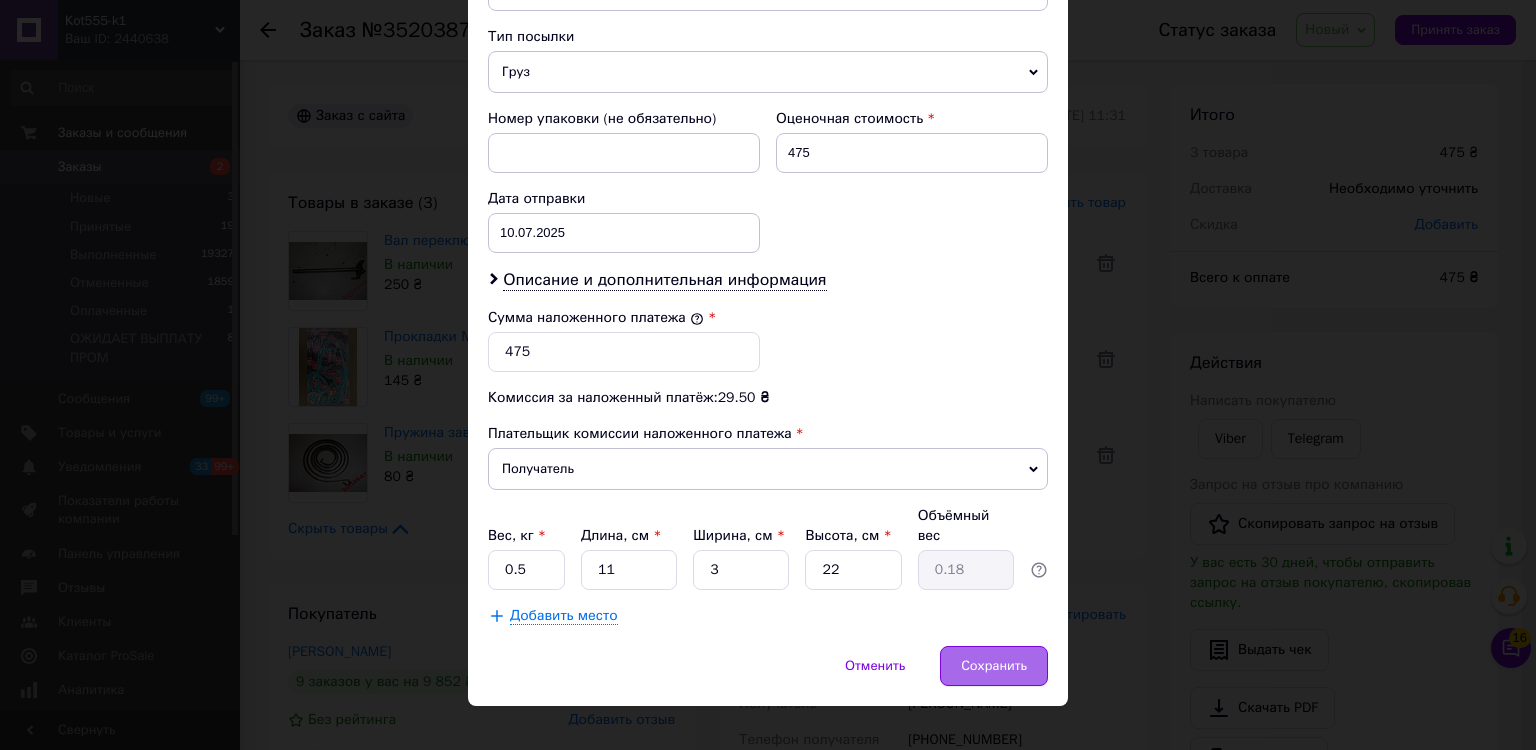 click on "Сохранить" at bounding box center (994, 666) 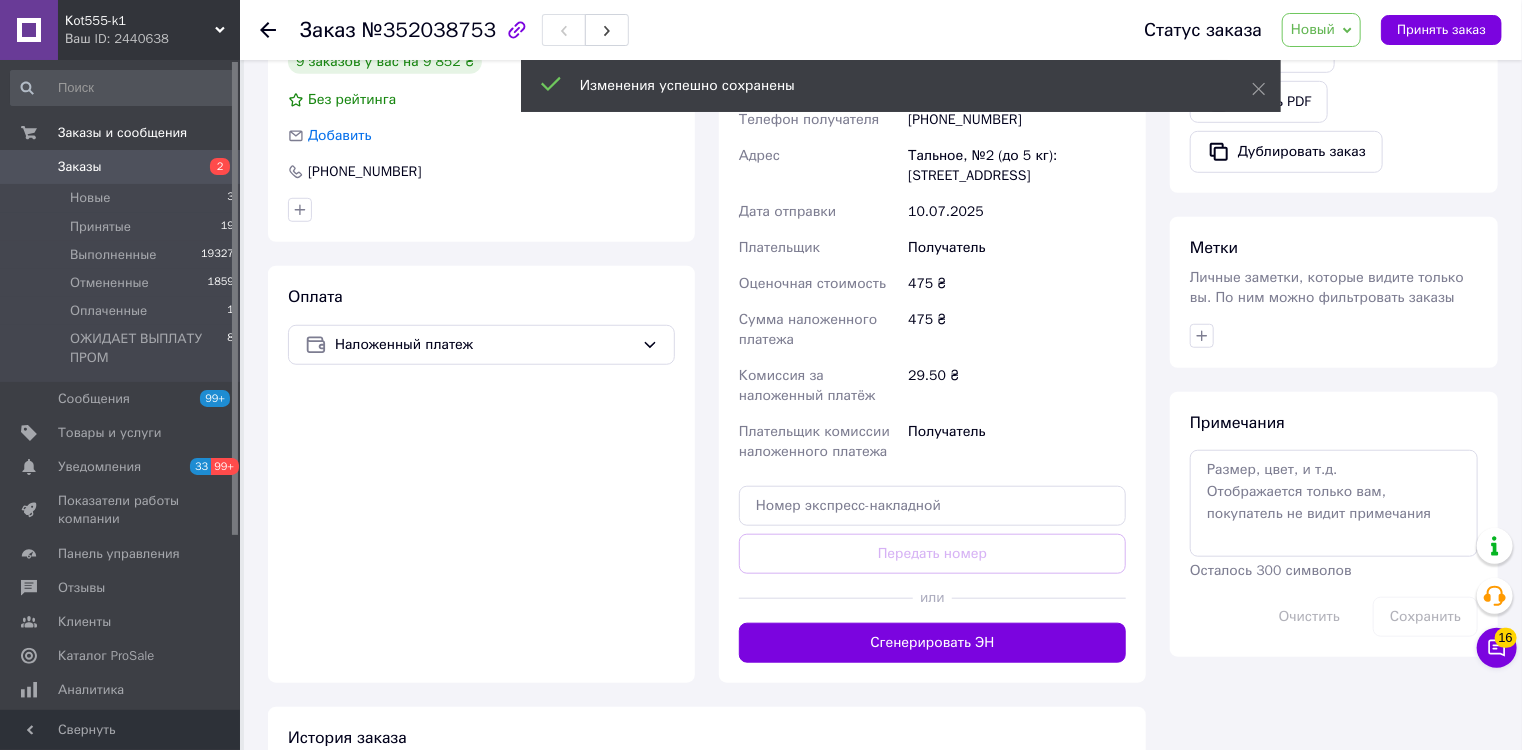 scroll, scrollTop: 880, scrollLeft: 0, axis: vertical 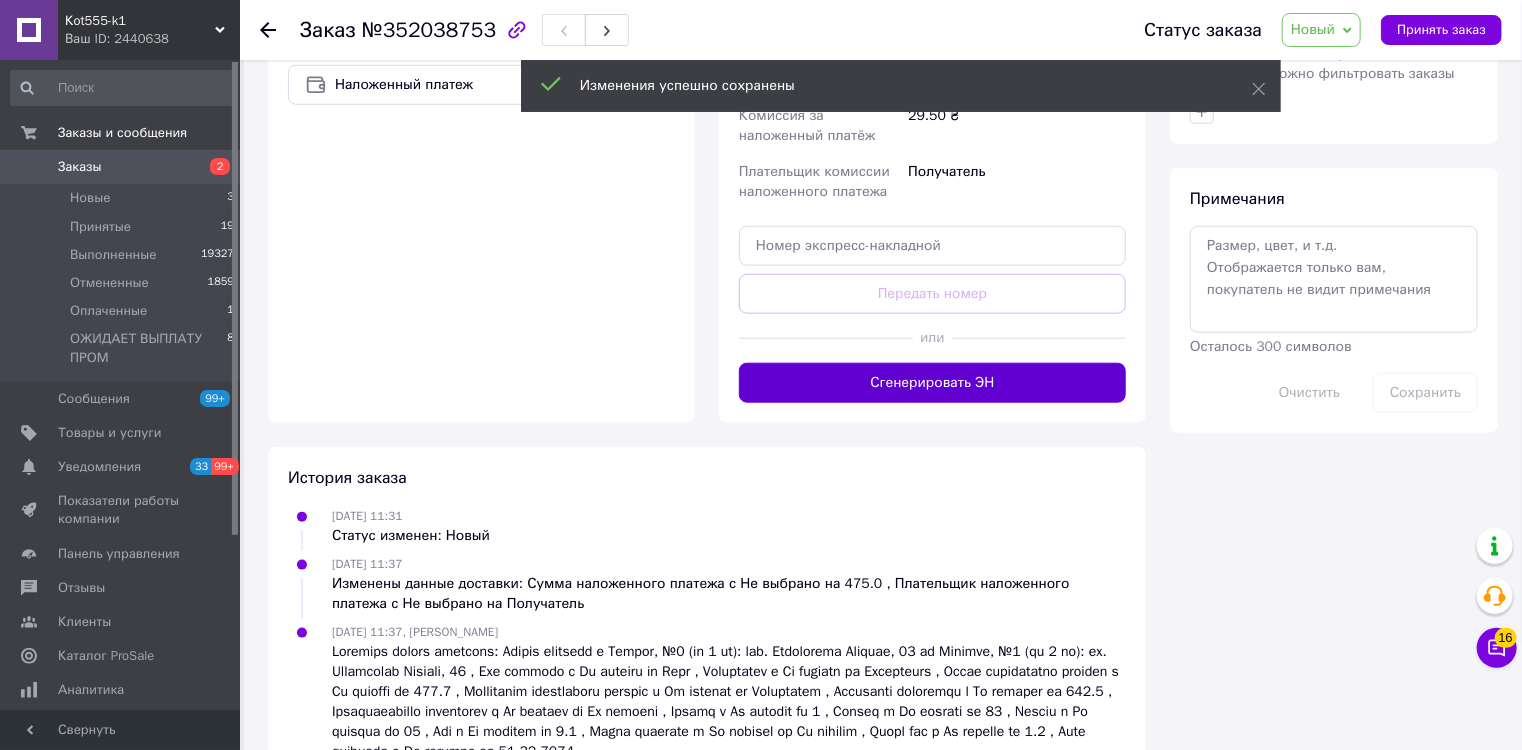 click on "Сгенерировать ЭН" at bounding box center (932, 383) 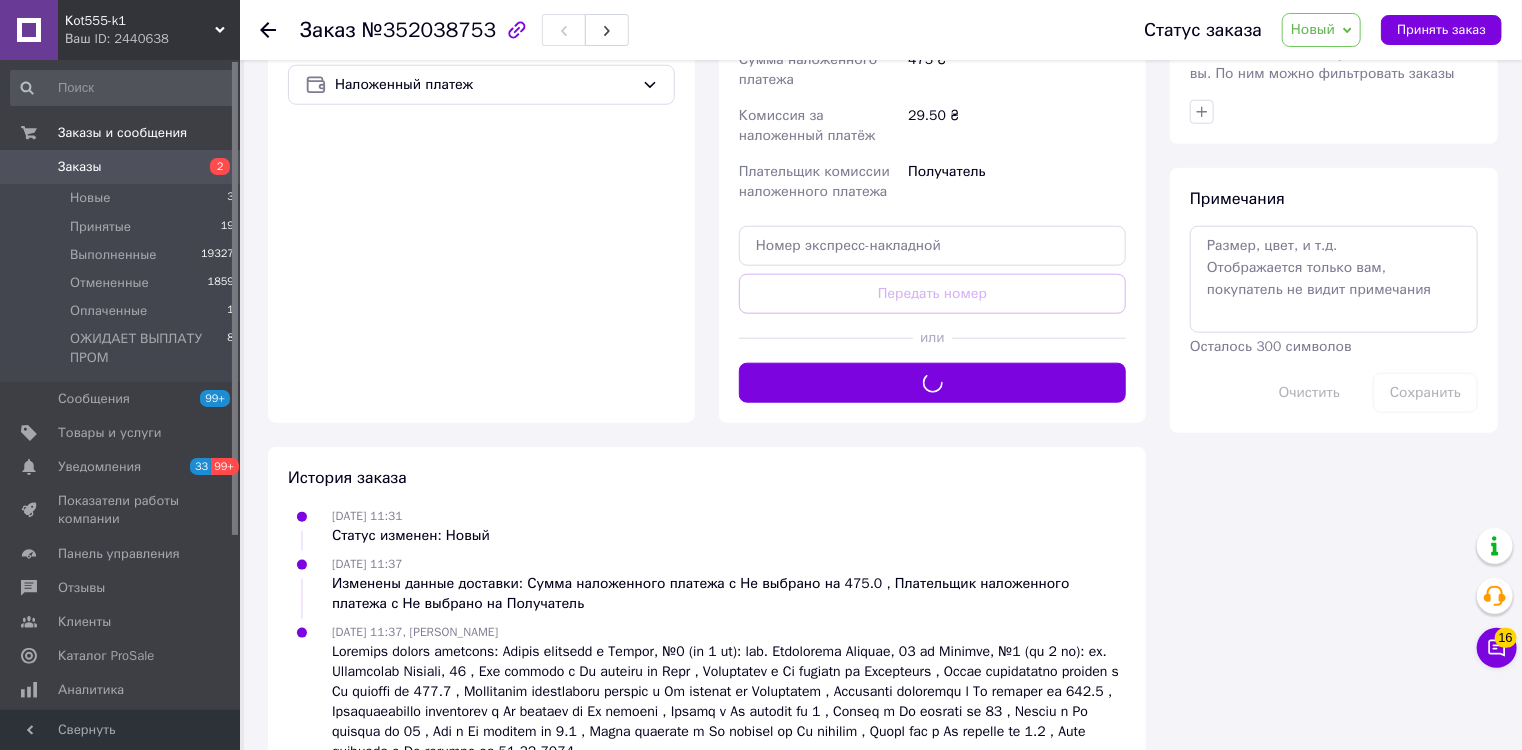 click on "Новый" at bounding box center [1313, 29] 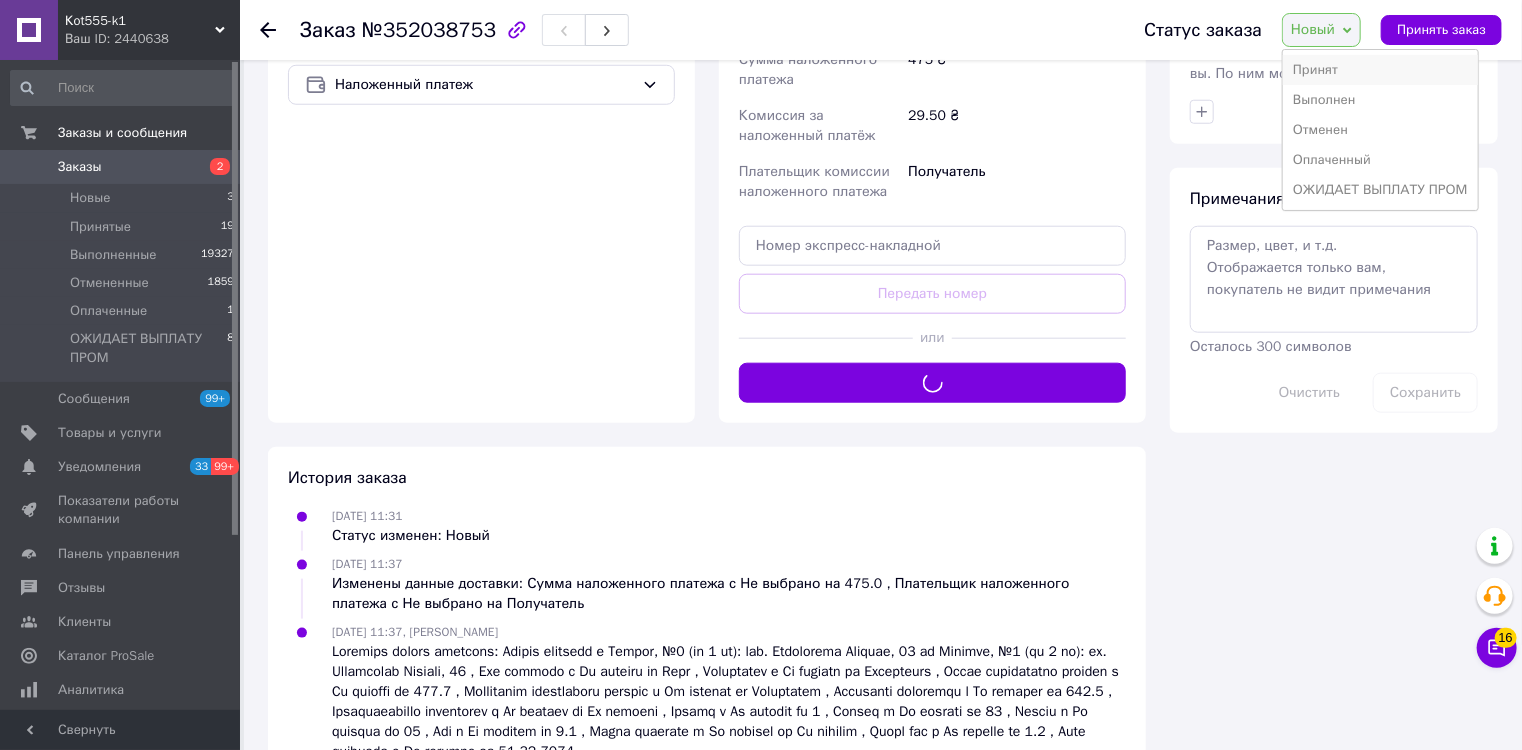 click on "Принят" at bounding box center [1380, 70] 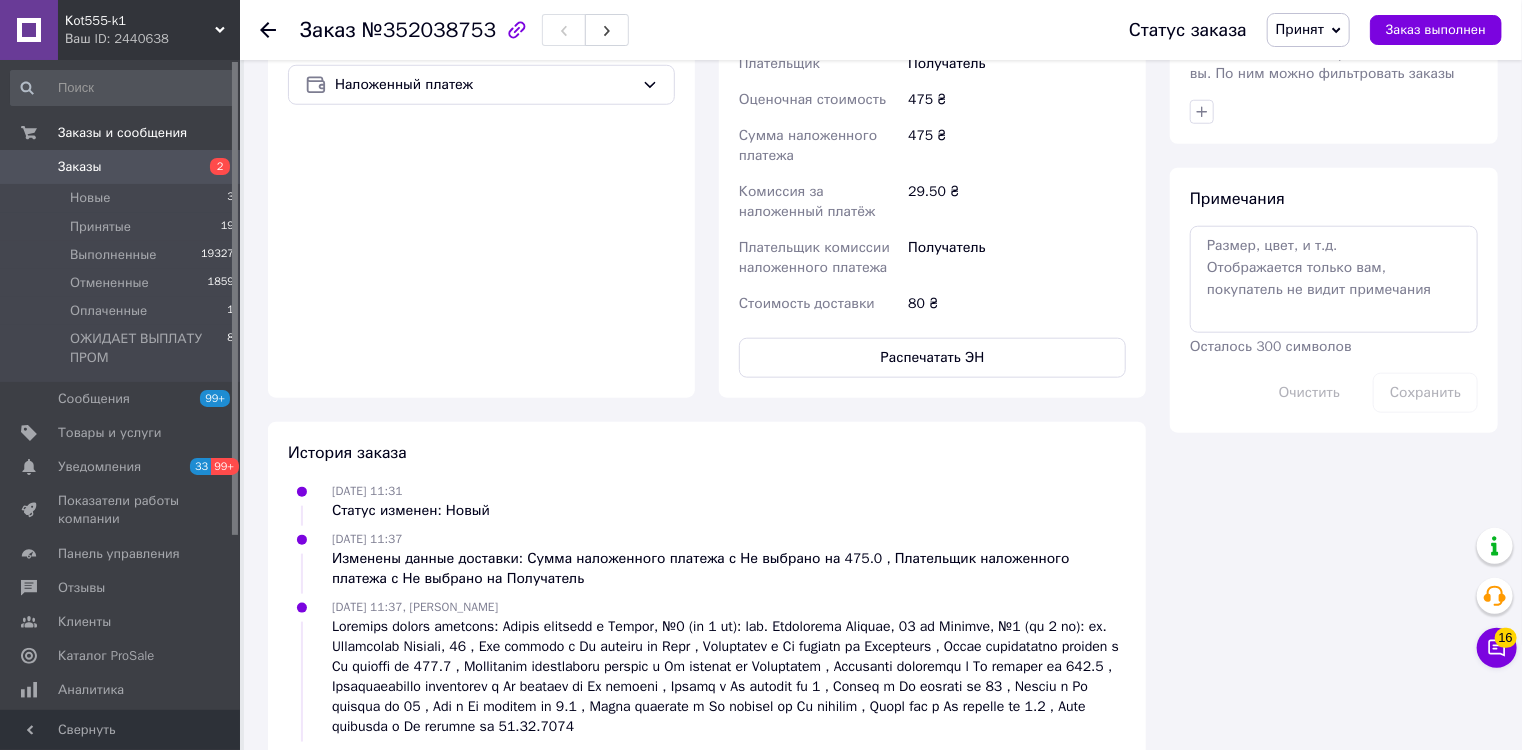 scroll, scrollTop: 560, scrollLeft: 0, axis: vertical 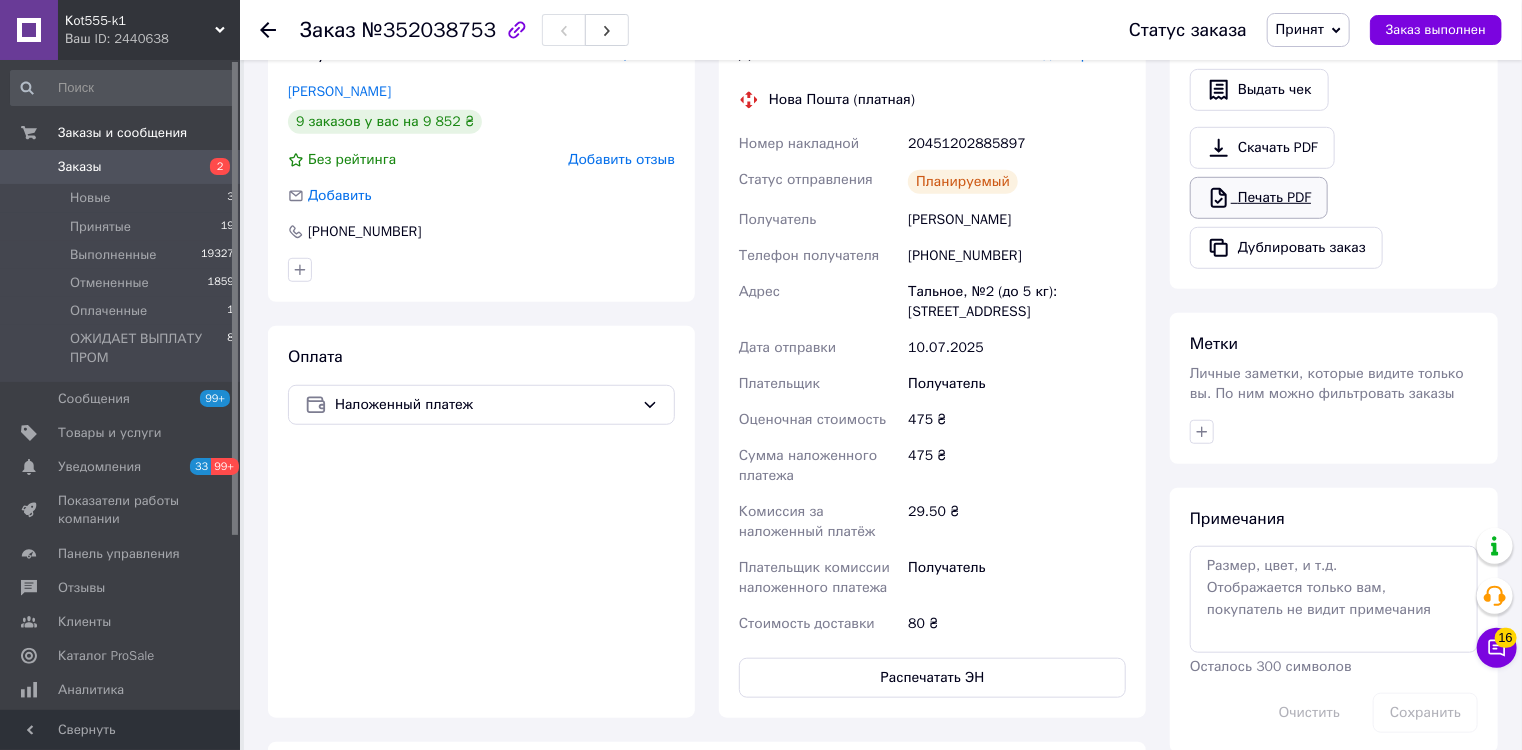 click on "Печать PDF" at bounding box center [1259, 198] 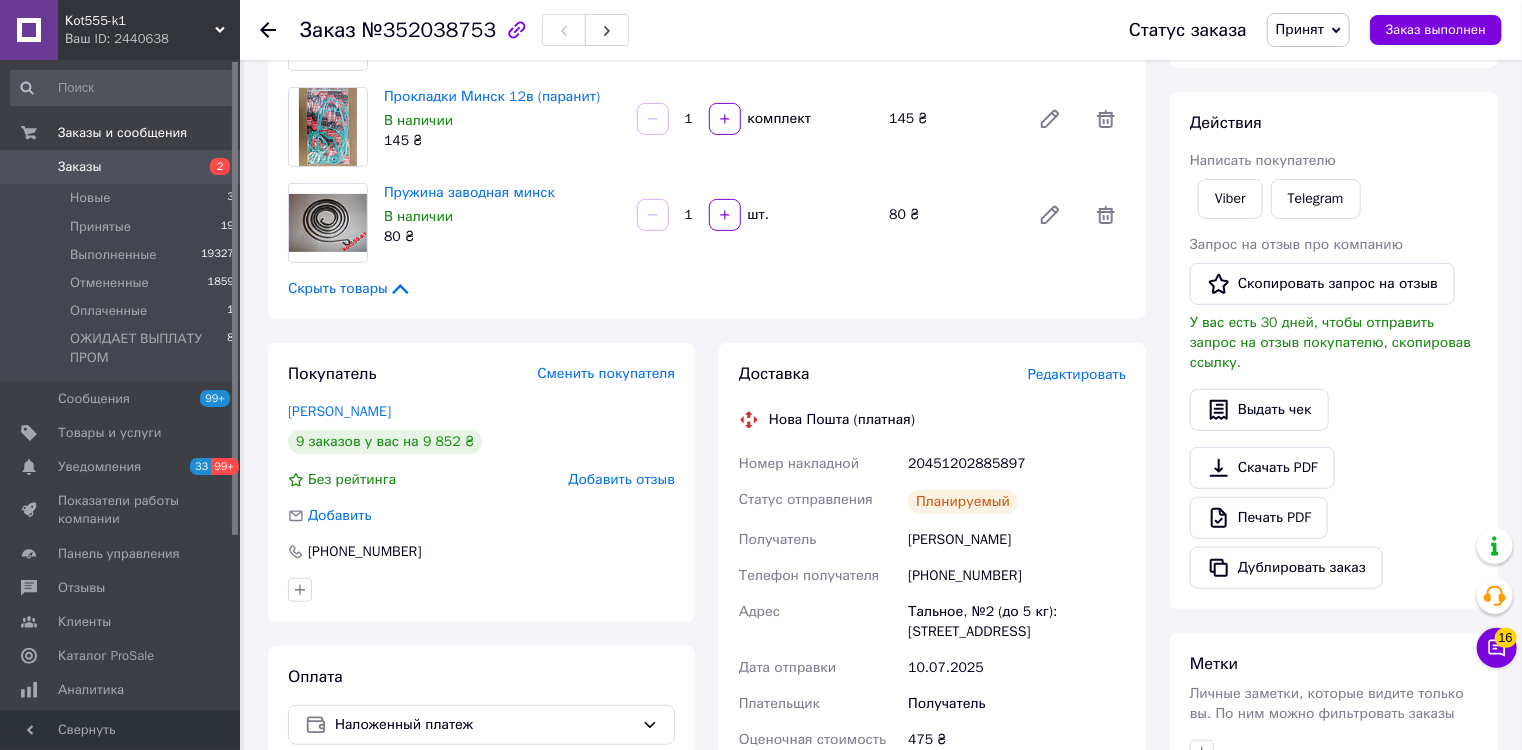 scroll, scrollTop: 0, scrollLeft: 0, axis: both 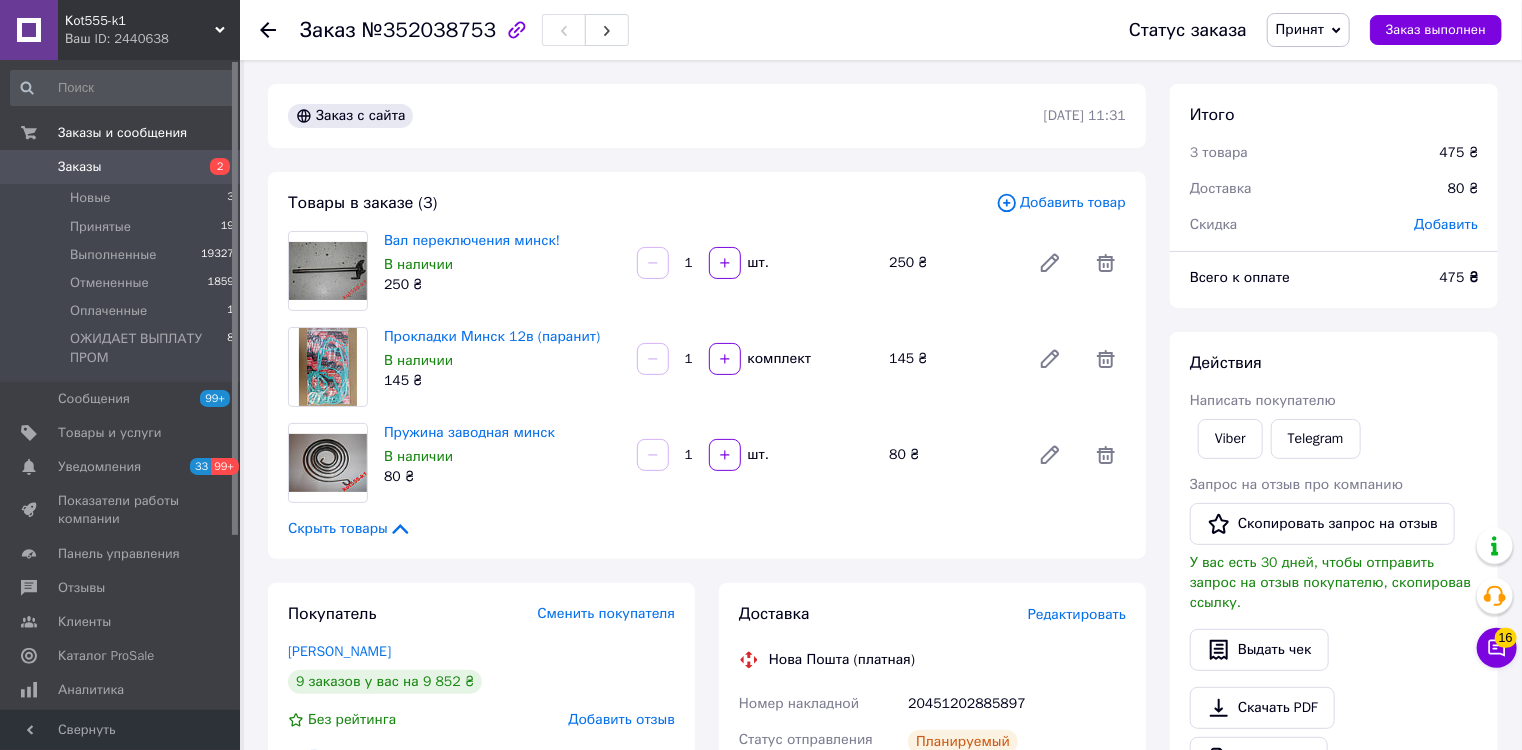 click on "Принят" at bounding box center (1300, 29) 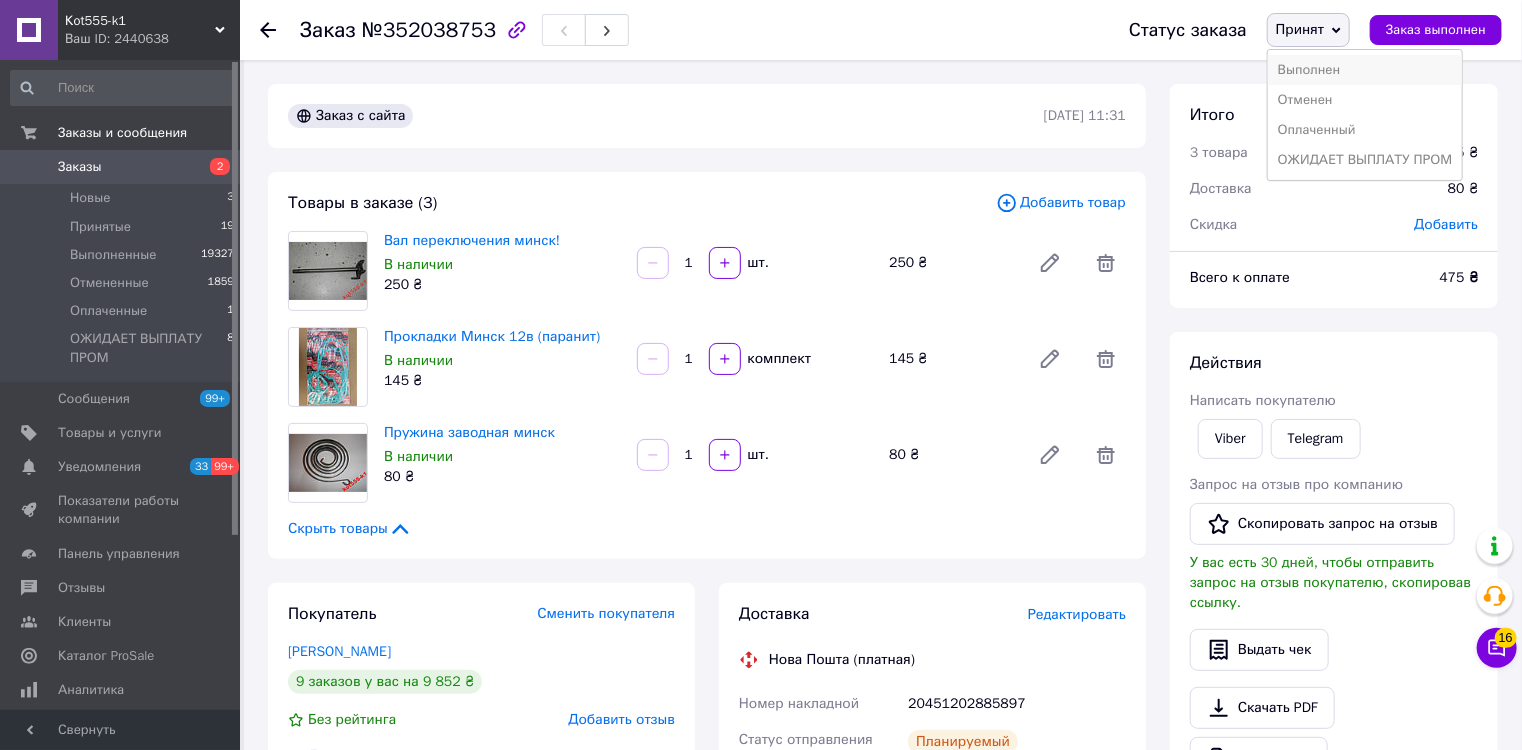 click on "Выполнен" at bounding box center [1365, 70] 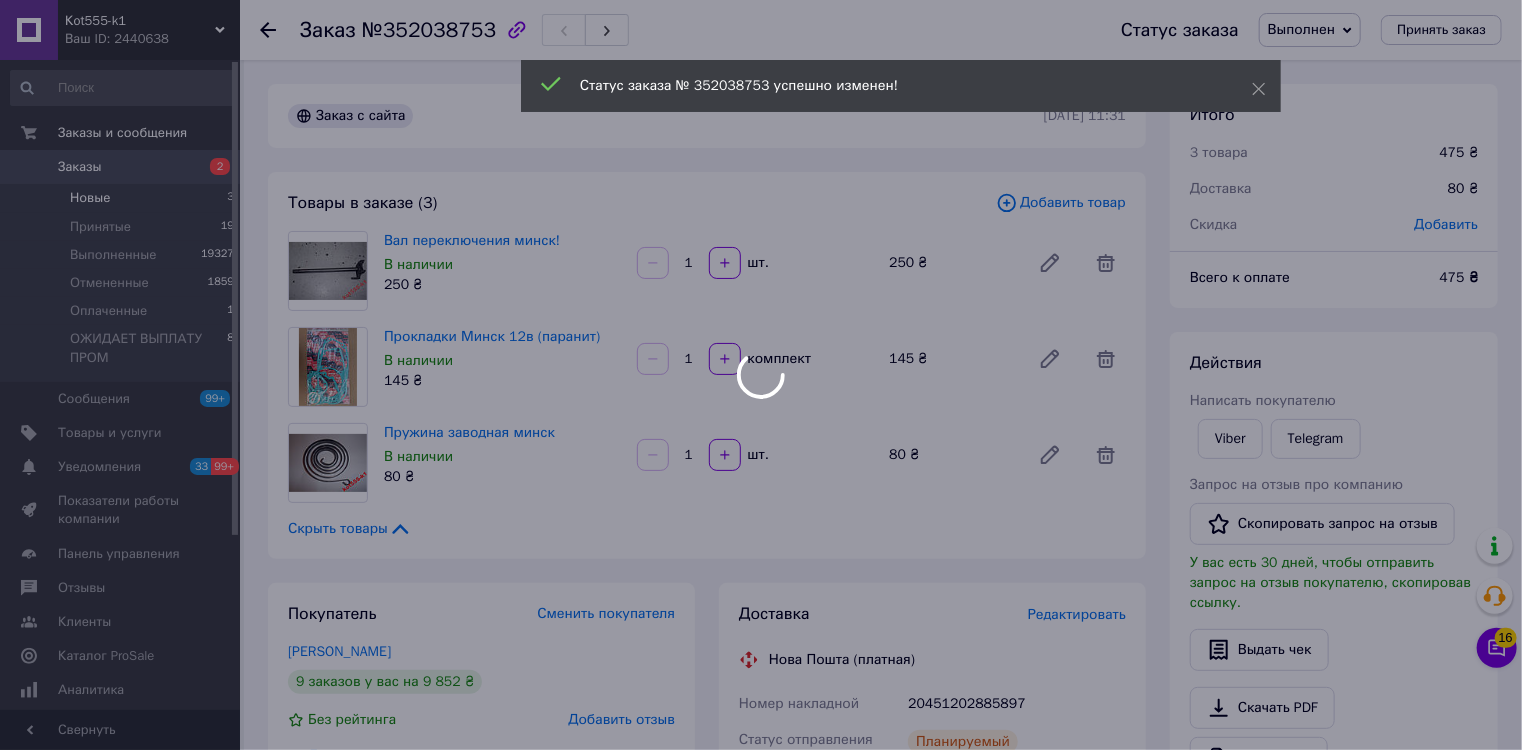 click at bounding box center (761, 375) 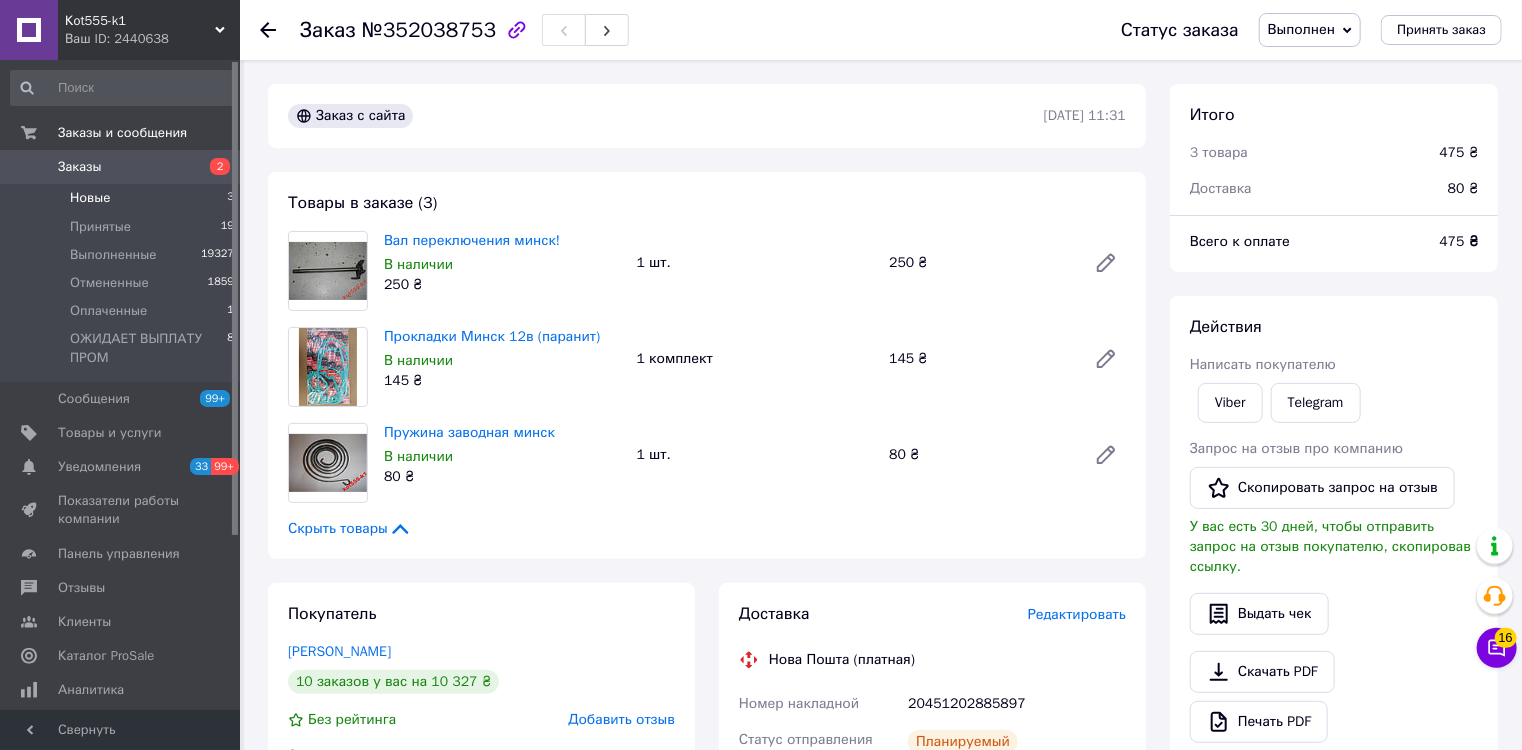 click on "Новые" at bounding box center [90, 198] 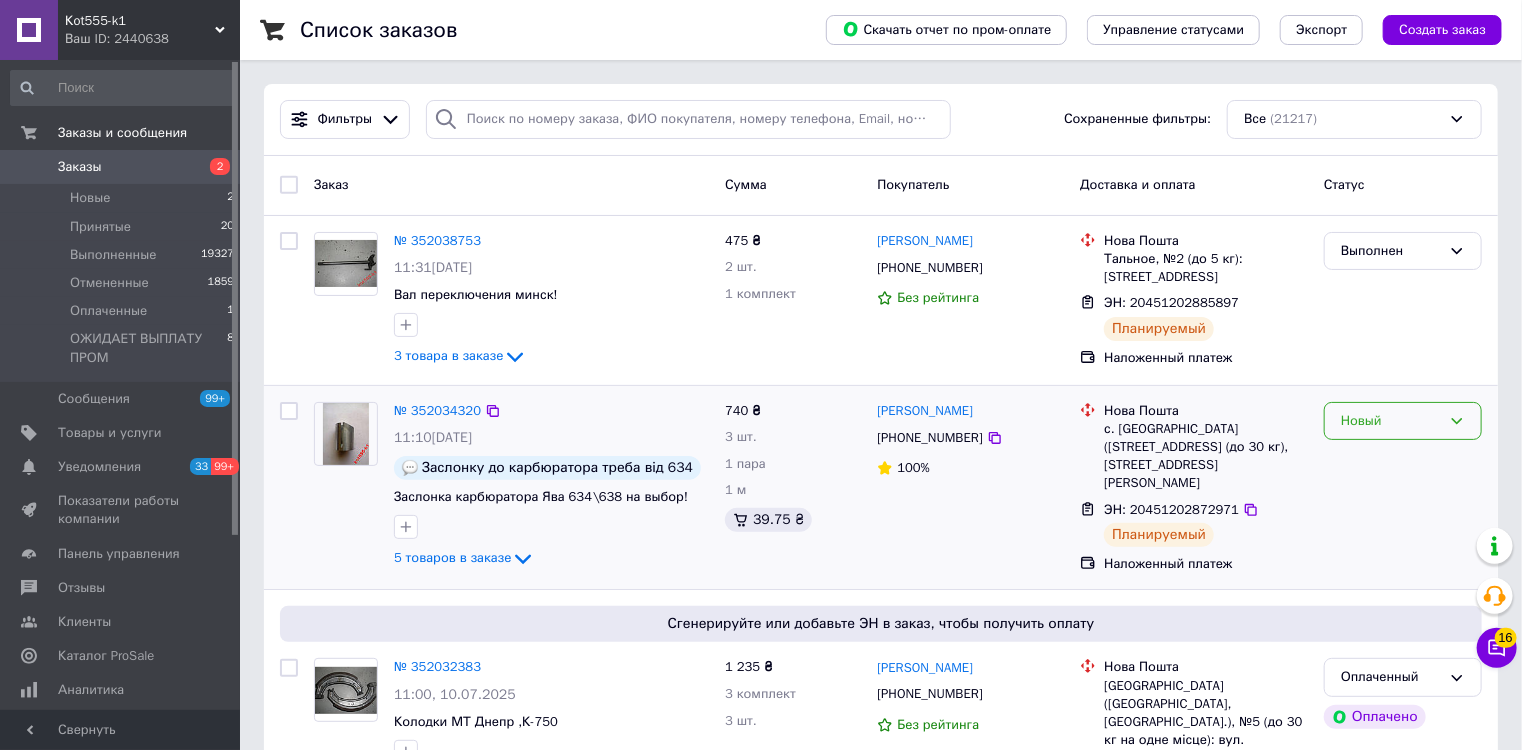 click on "Новый" at bounding box center [1391, 421] 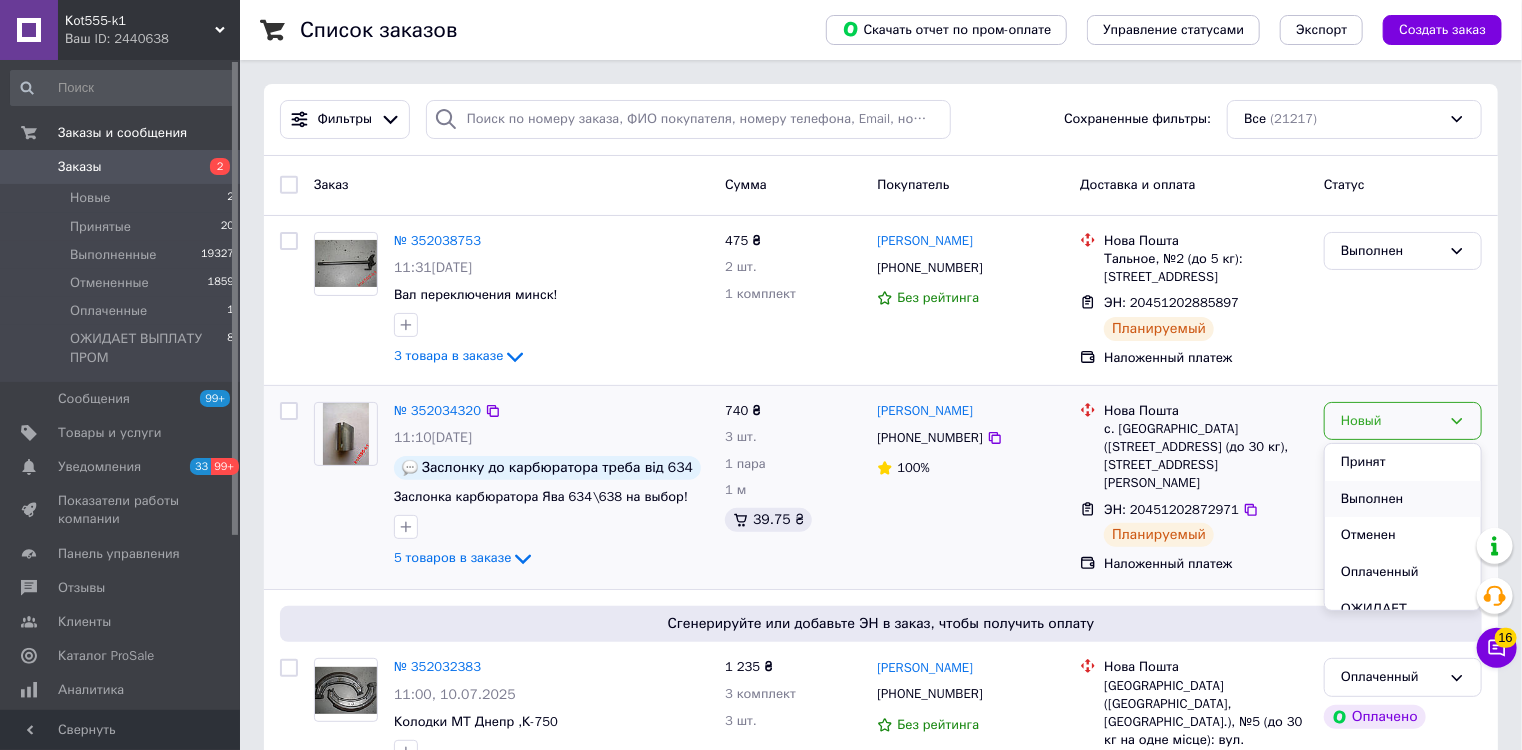 click on "Выполнен" at bounding box center [1403, 499] 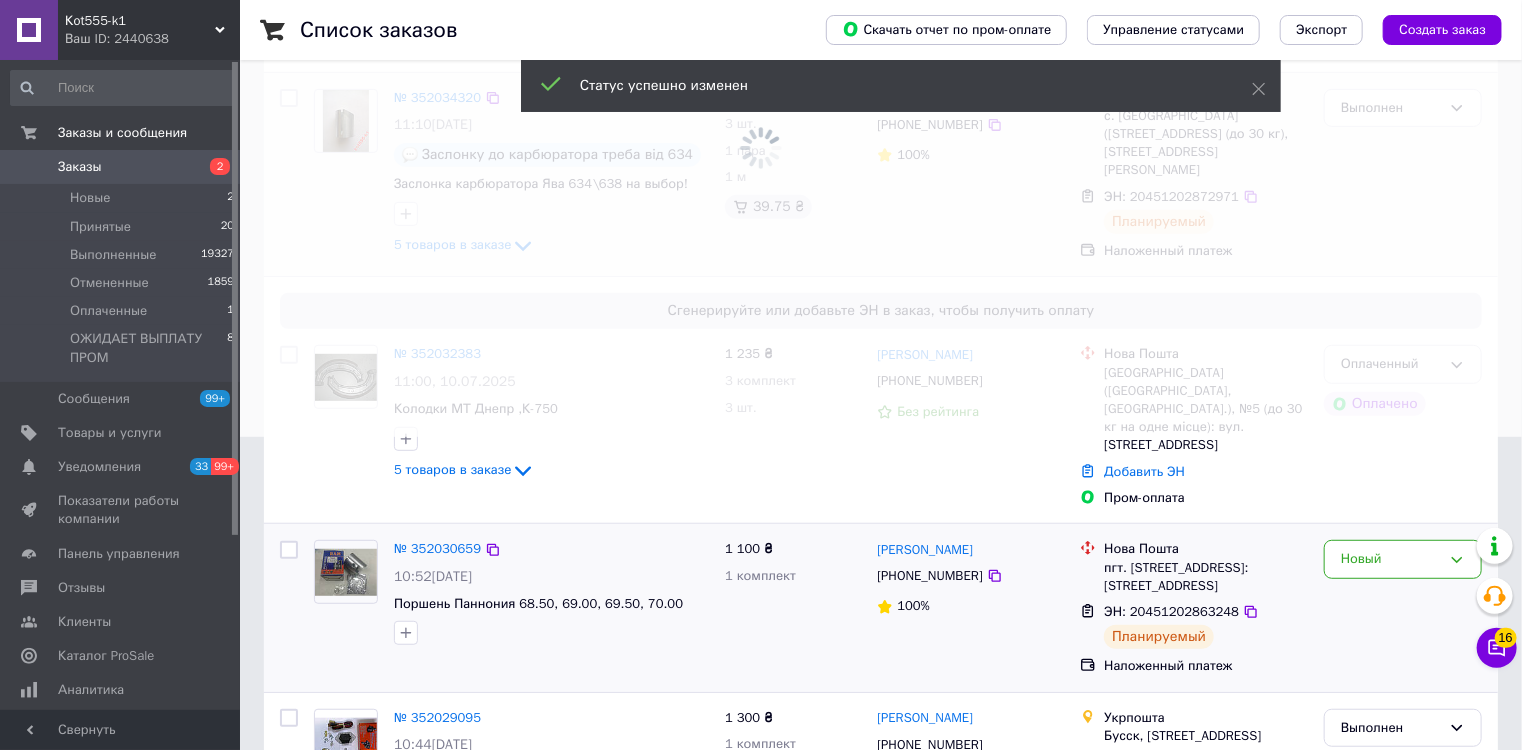 scroll, scrollTop: 400, scrollLeft: 0, axis: vertical 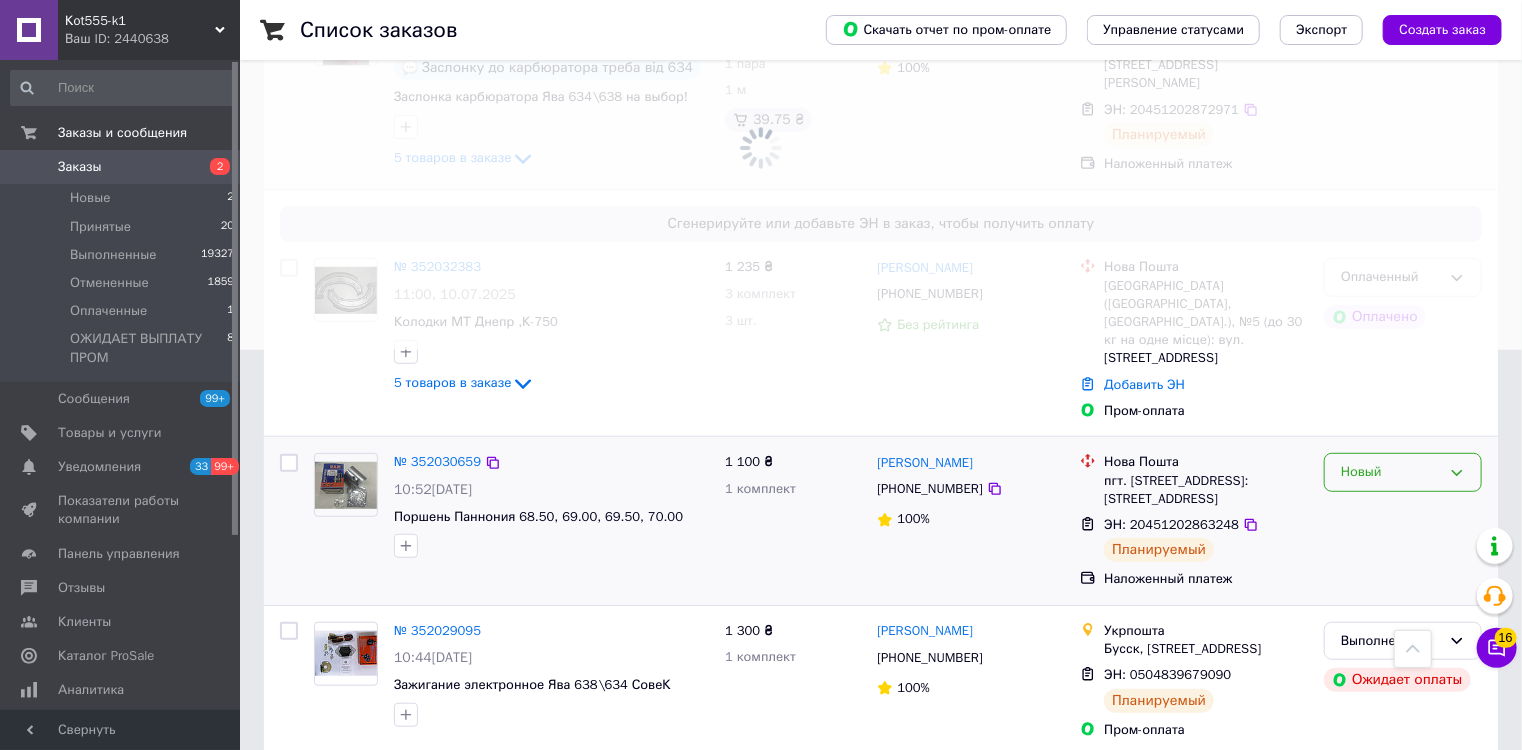 click on "Новый" at bounding box center (1391, 472) 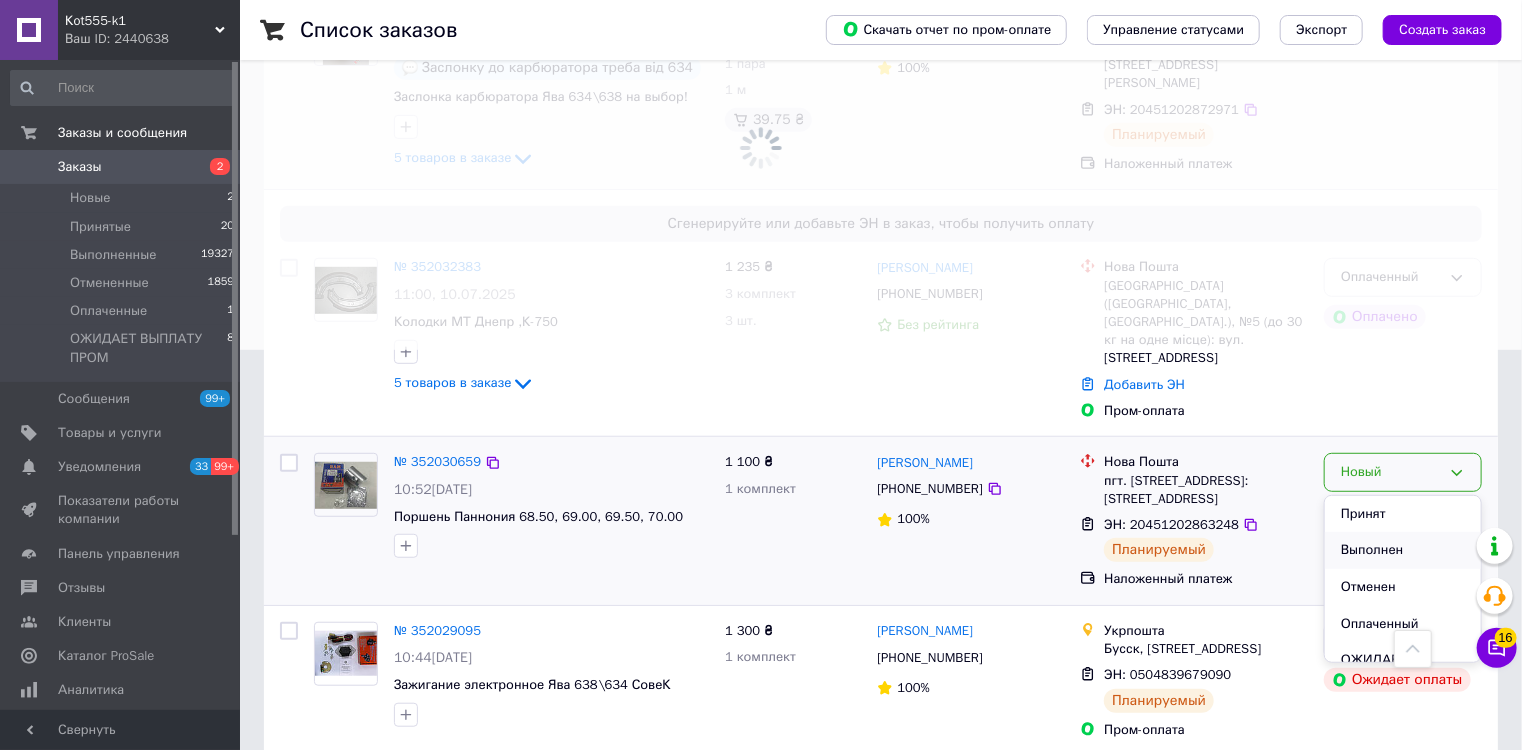click on "Выполнен" at bounding box center [1403, 550] 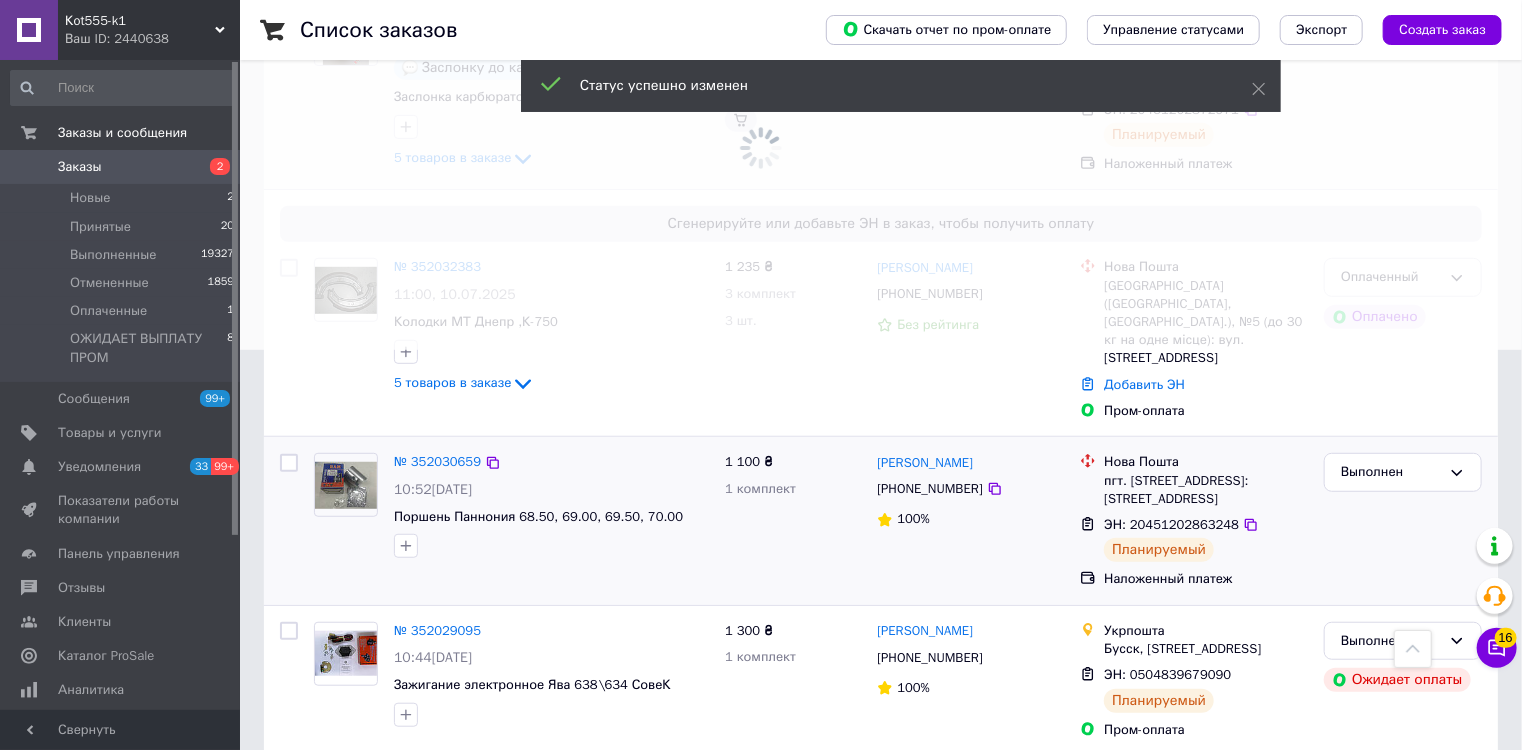 click at bounding box center (761, -25) 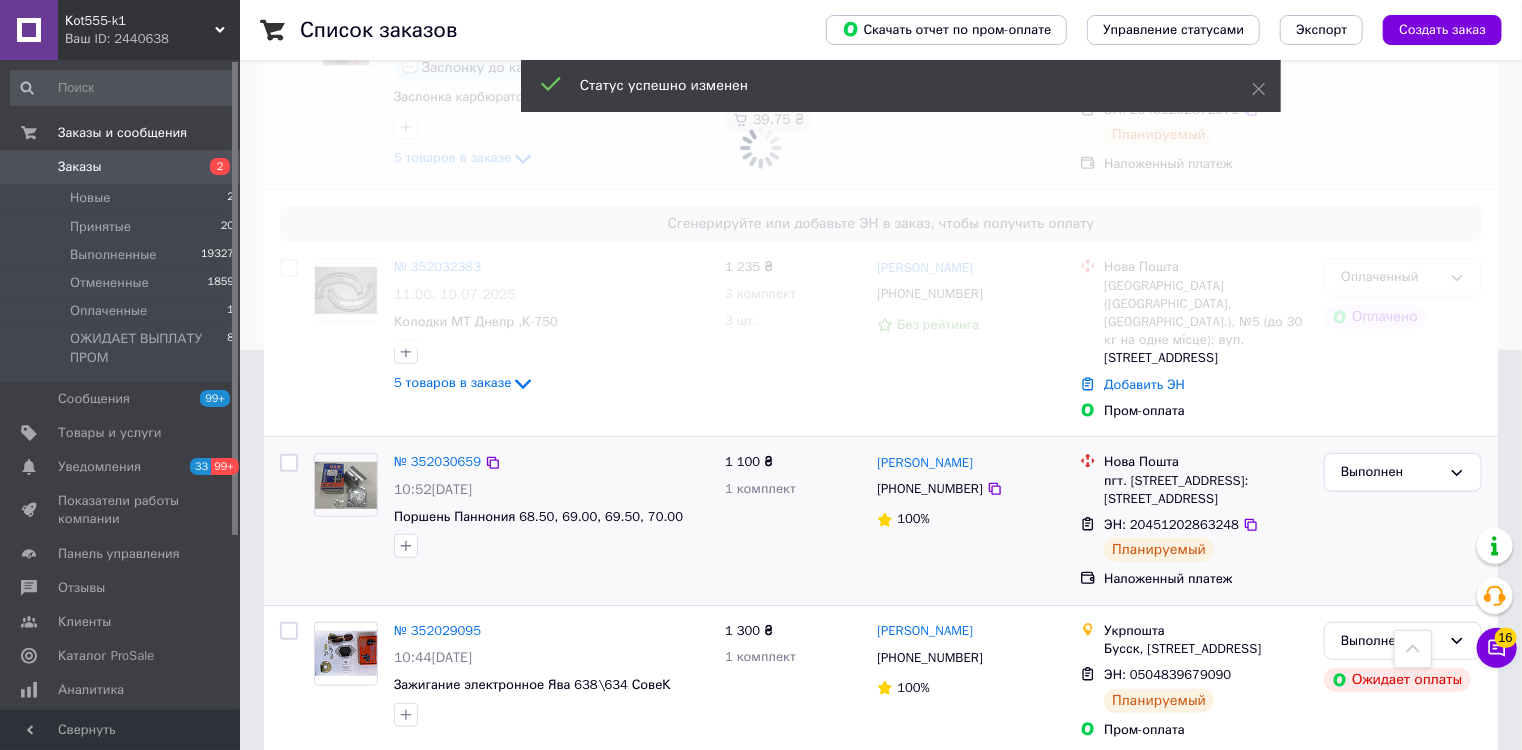 click at bounding box center [761, -25] 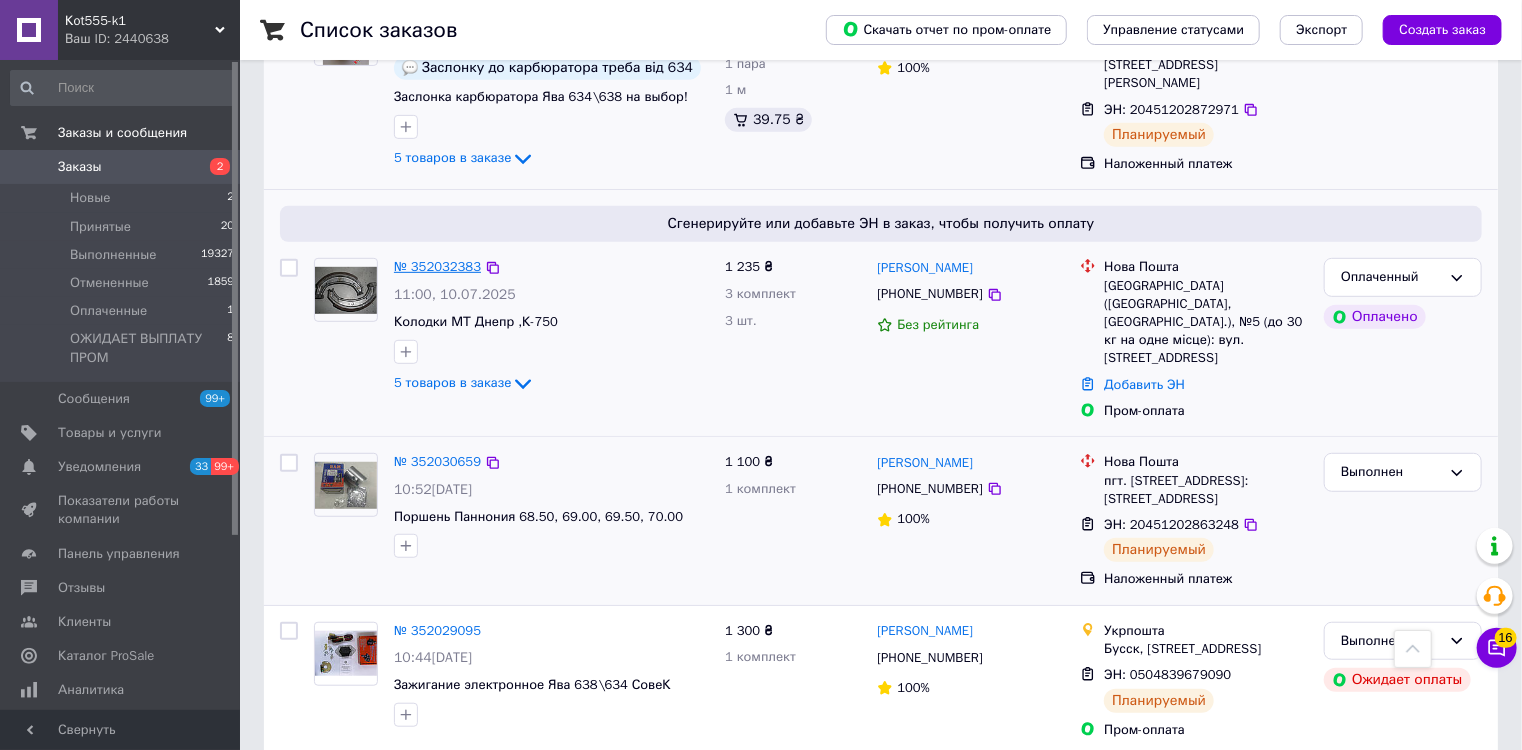 click on "№ 352032383" at bounding box center (437, 266) 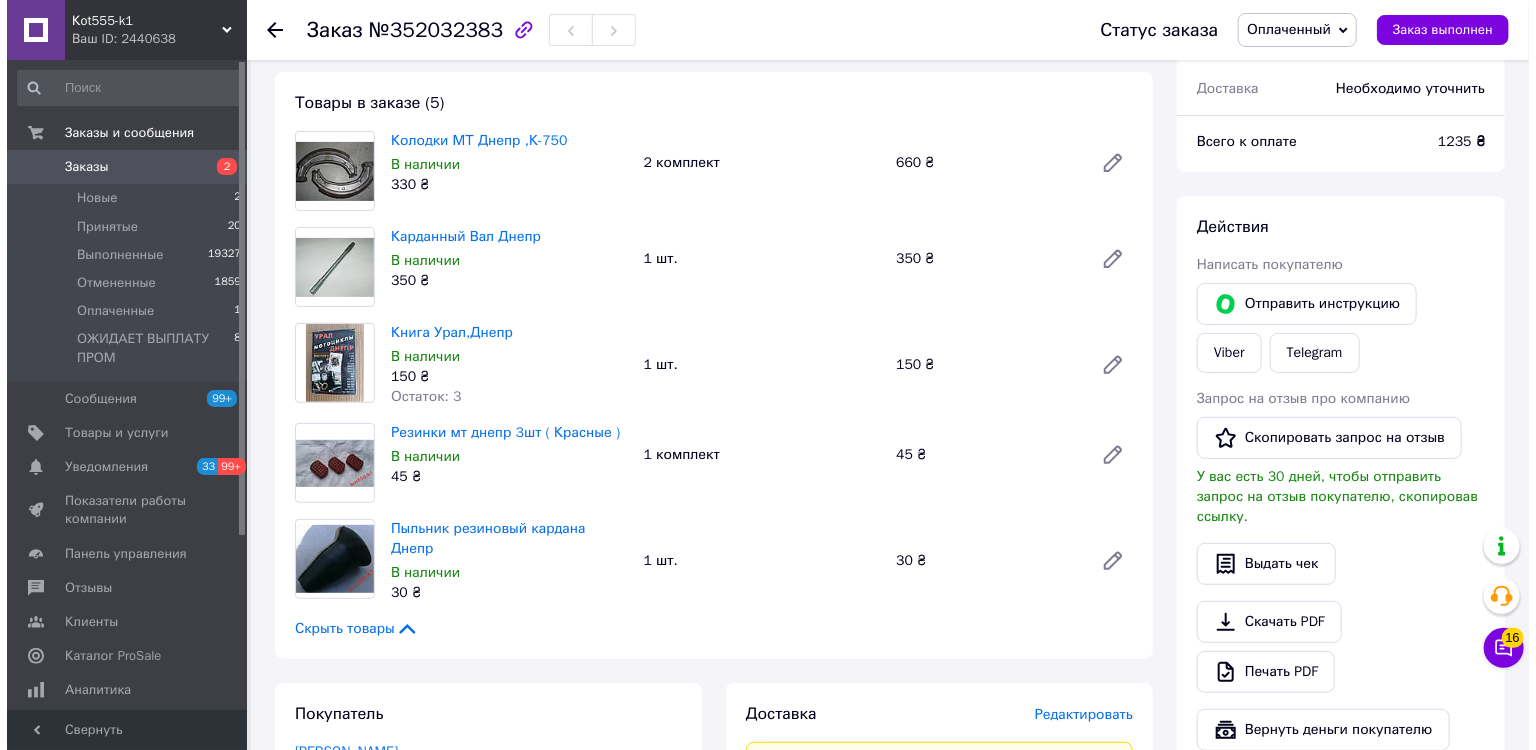 scroll, scrollTop: 320, scrollLeft: 0, axis: vertical 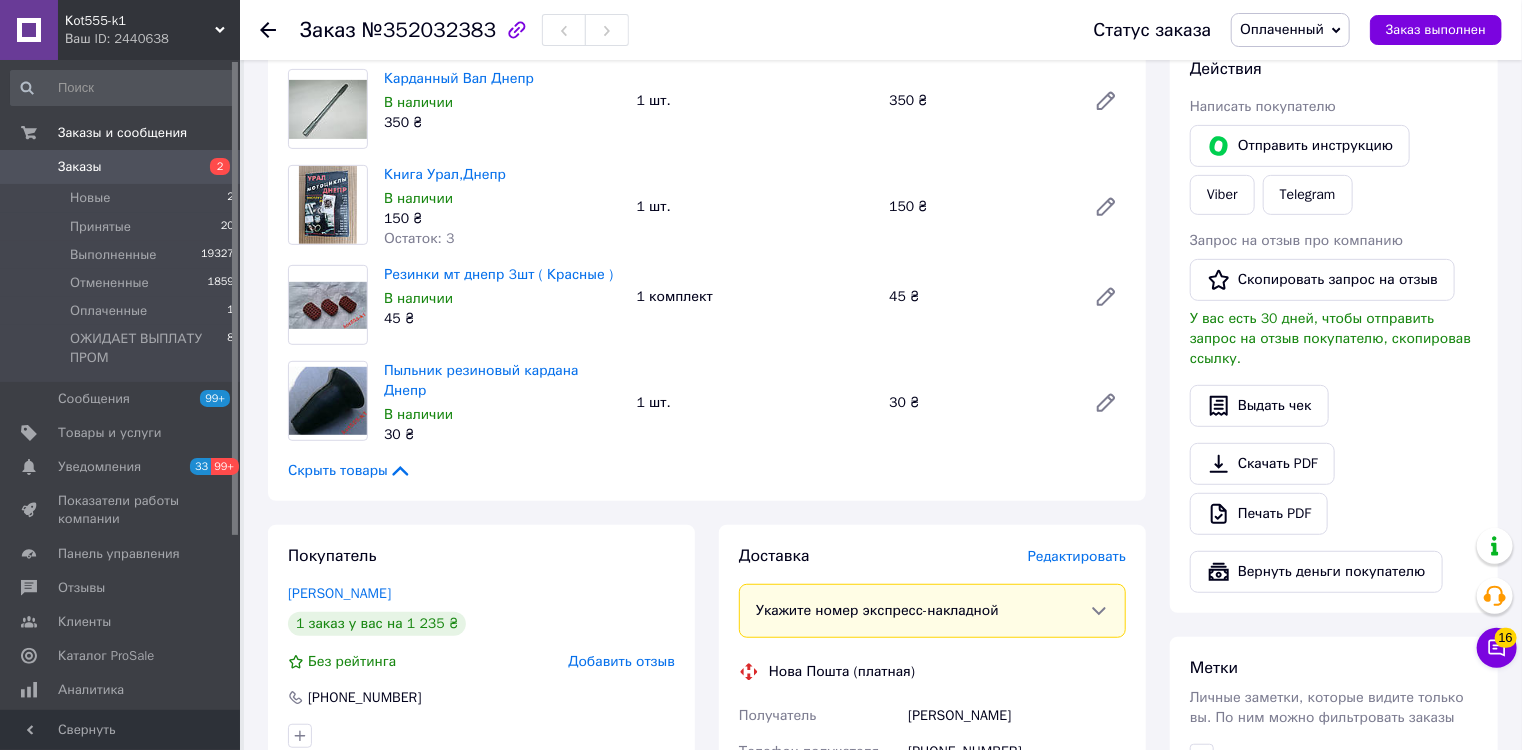 click on "Редактировать" at bounding box center (1077, 556) 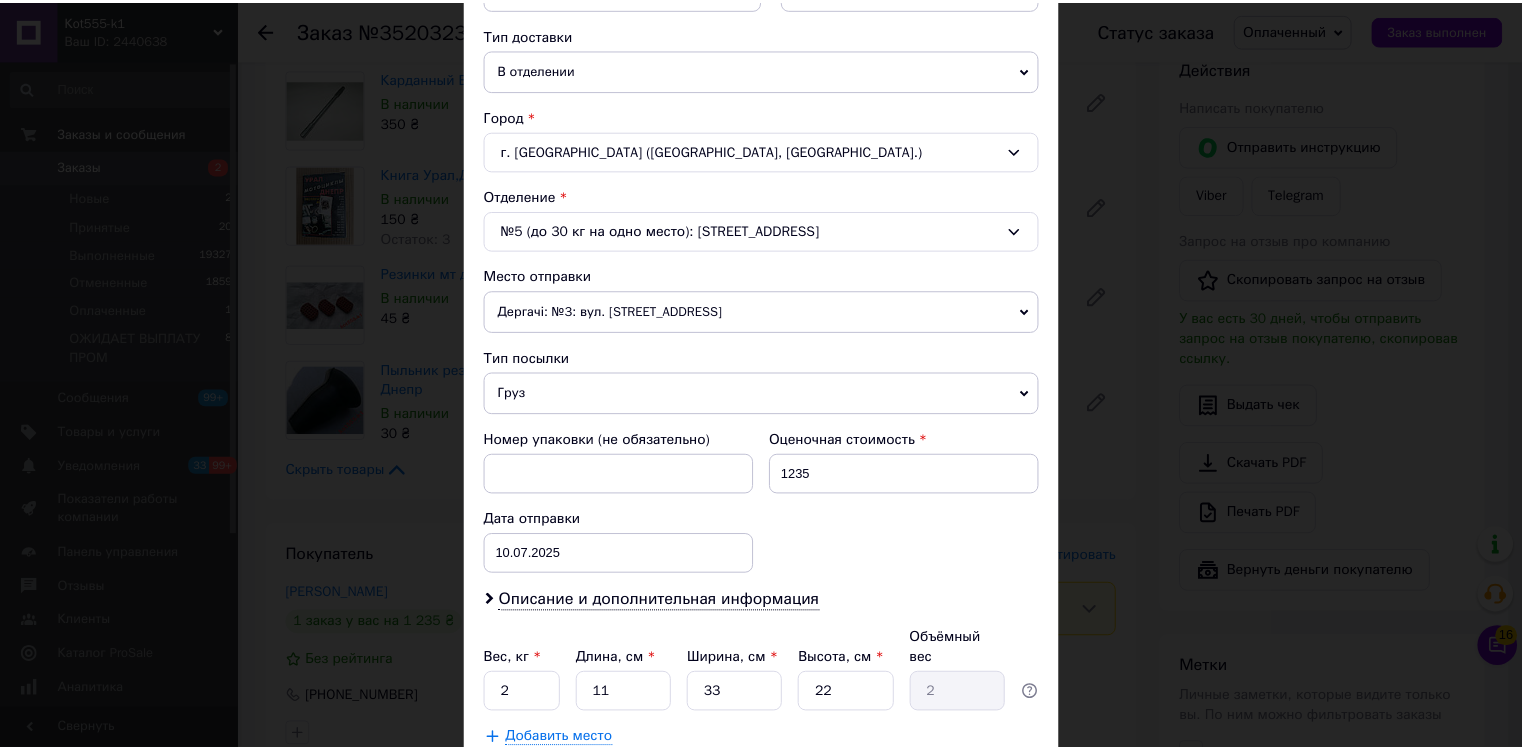 scroll, scrollTop: 572, scrollLeft: 0, axis: vertical 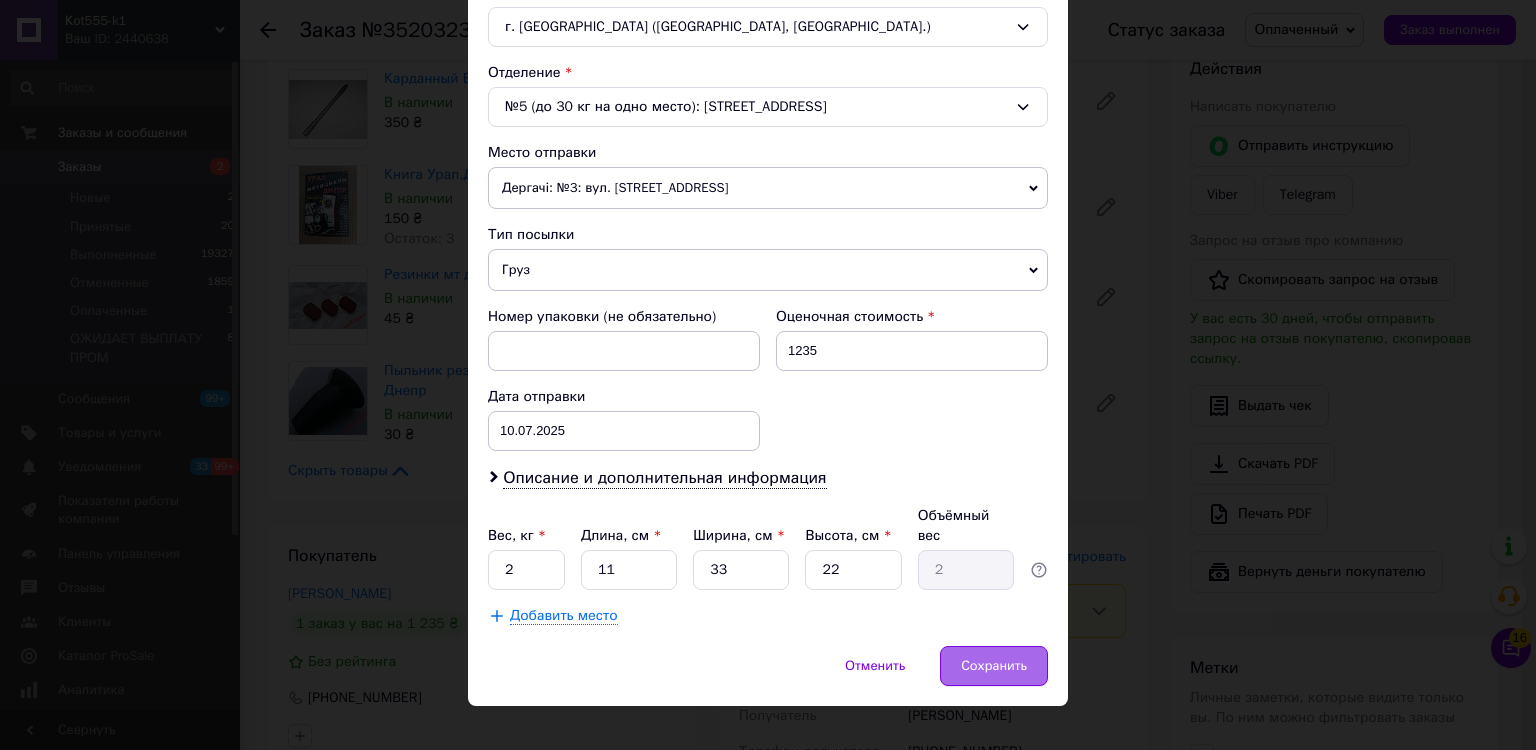 click on "Сохранить" at bounding box center (994, 666) 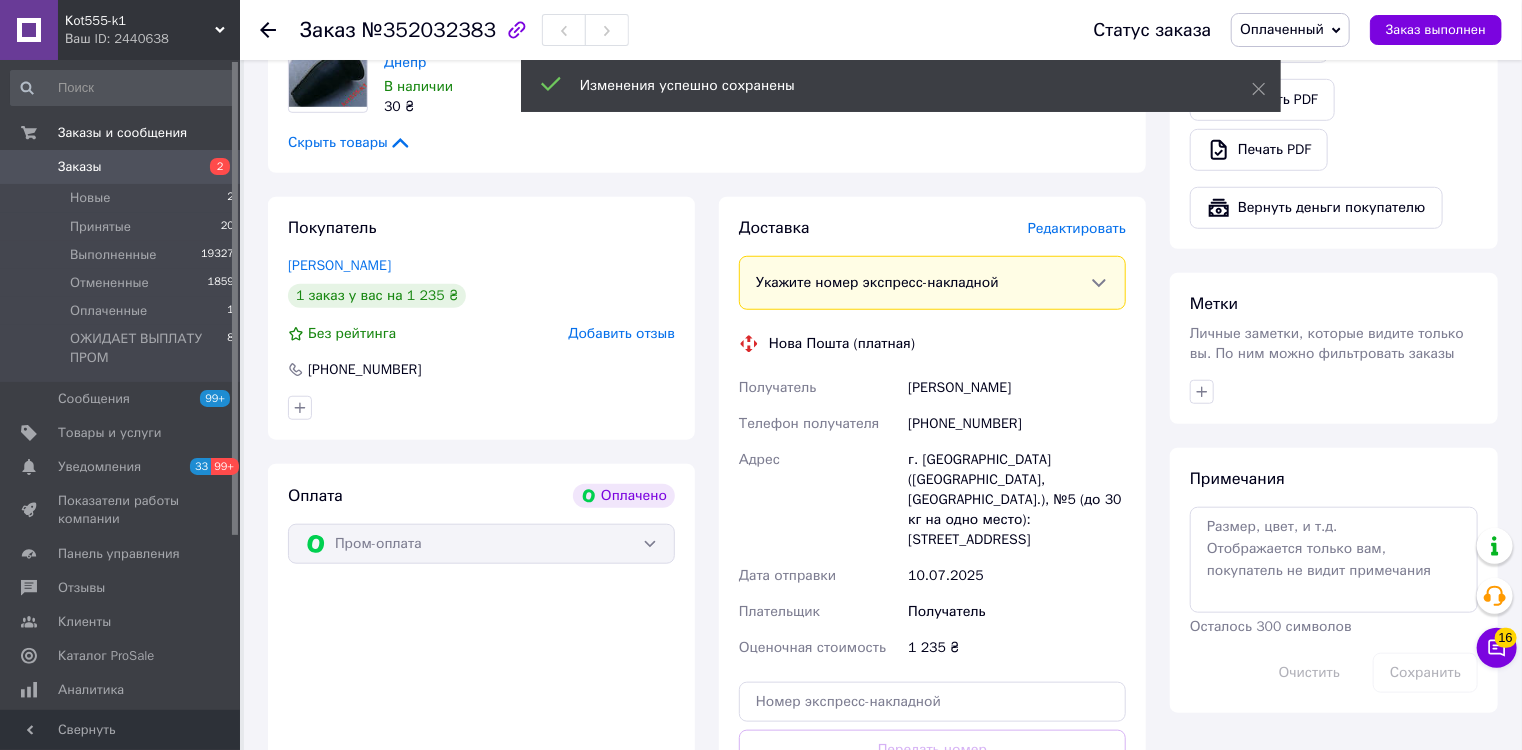 scroll, scrollTop: 800, scrollLeft: 0, axis: vertical 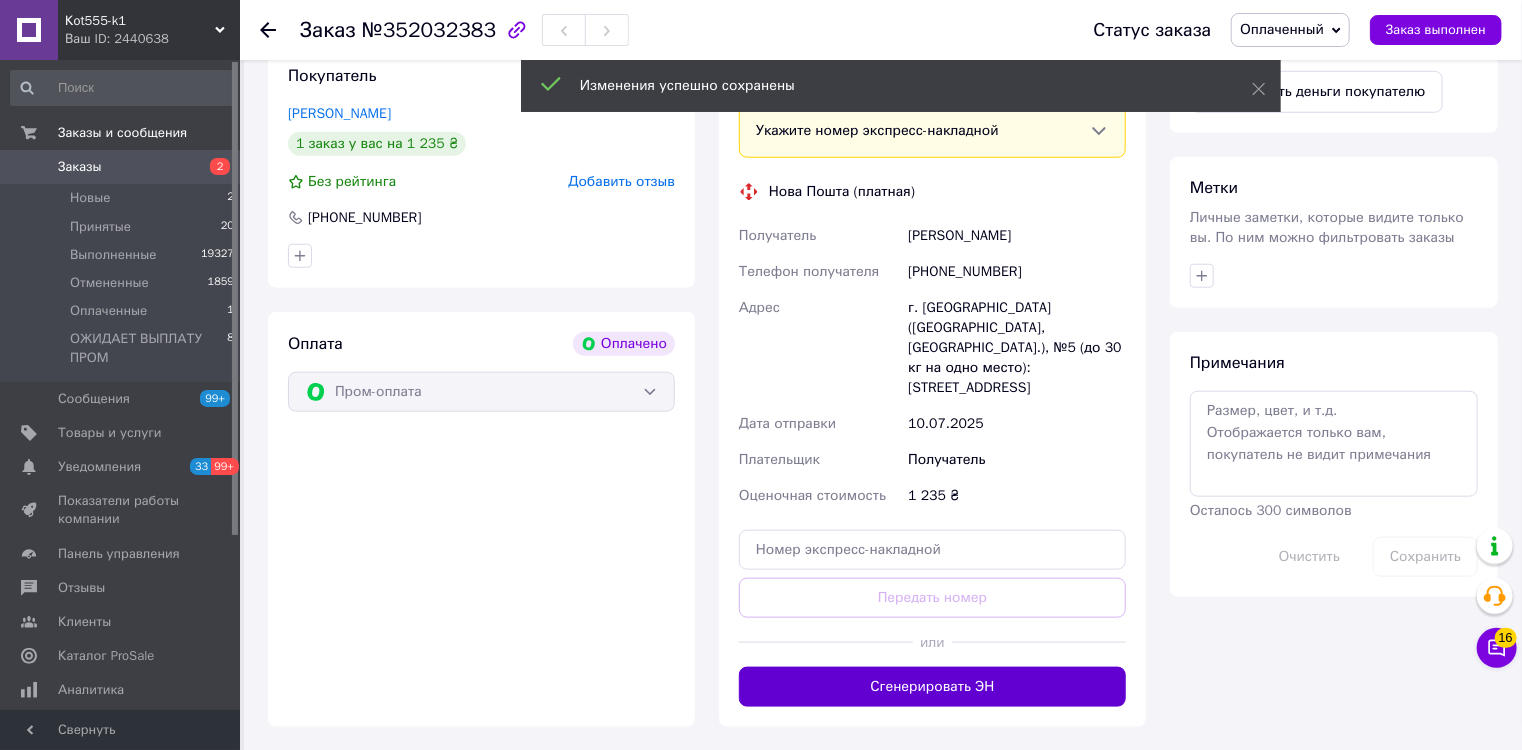 click on "Сгенерировать ЭН" at bounding box center (932, 687) 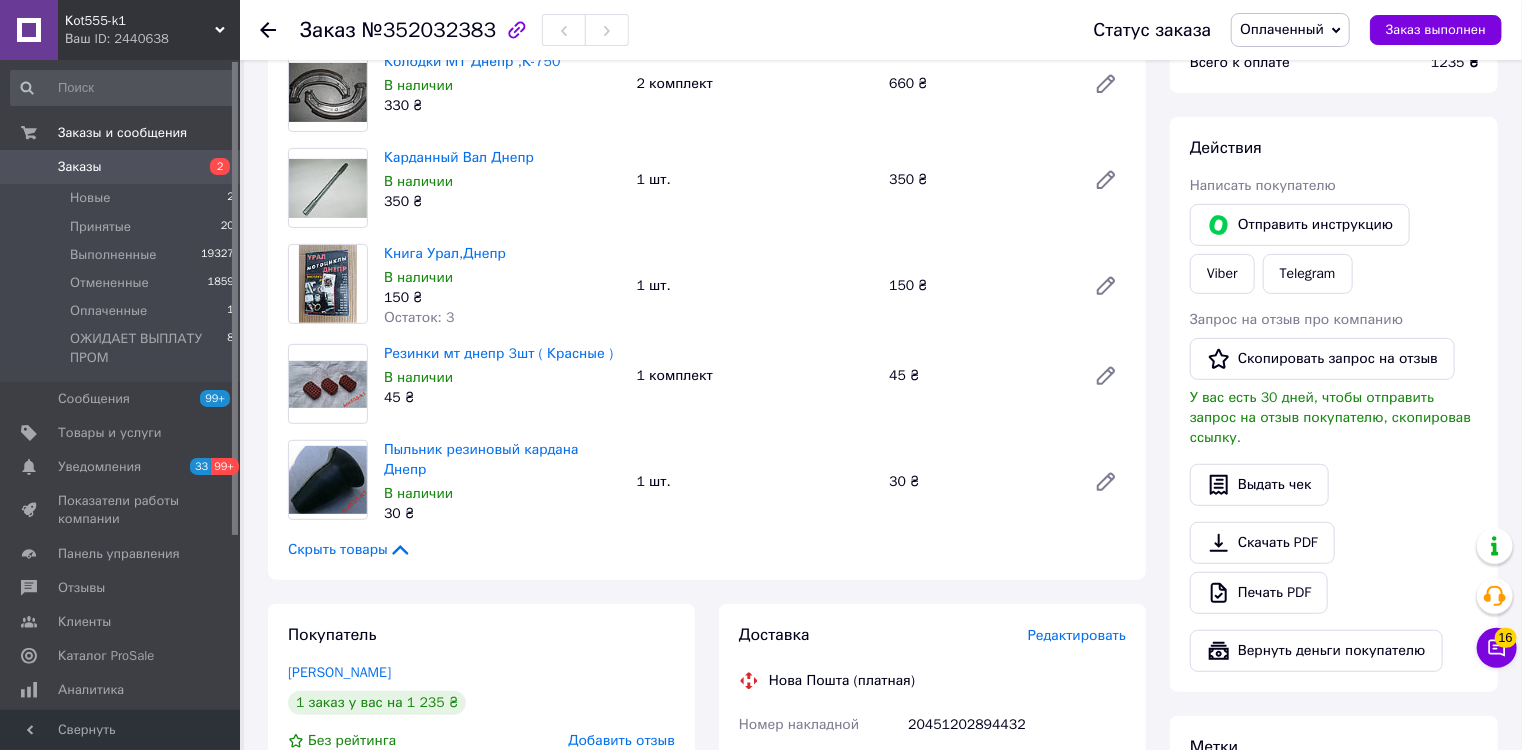 scroll, scrollTop: 240, scrollLeft: 0, axis: vertical 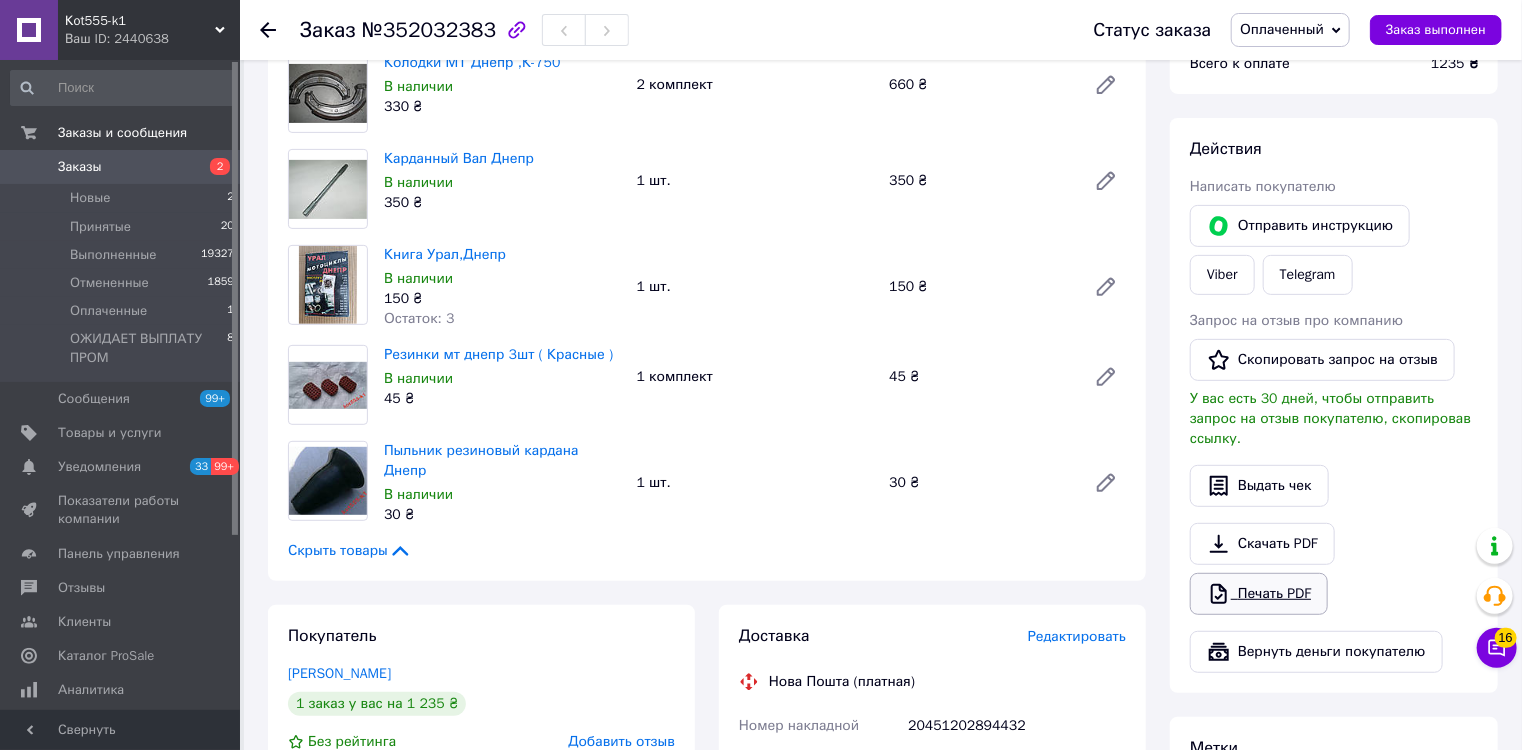 click on "Печать PDF" at bounding box center (1259, 594) 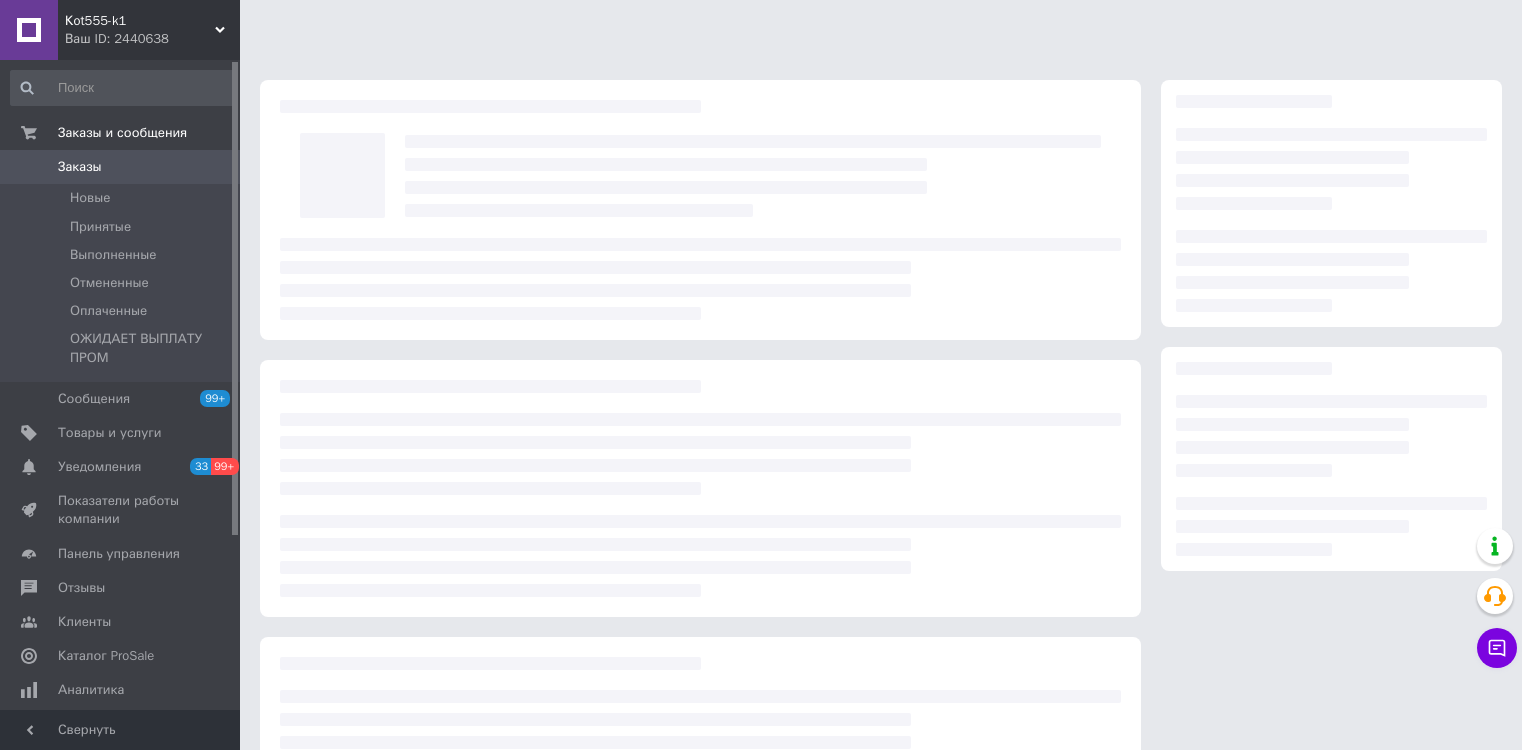 scroll, scrollTop: 0, scrollLeft: 0, axis: both 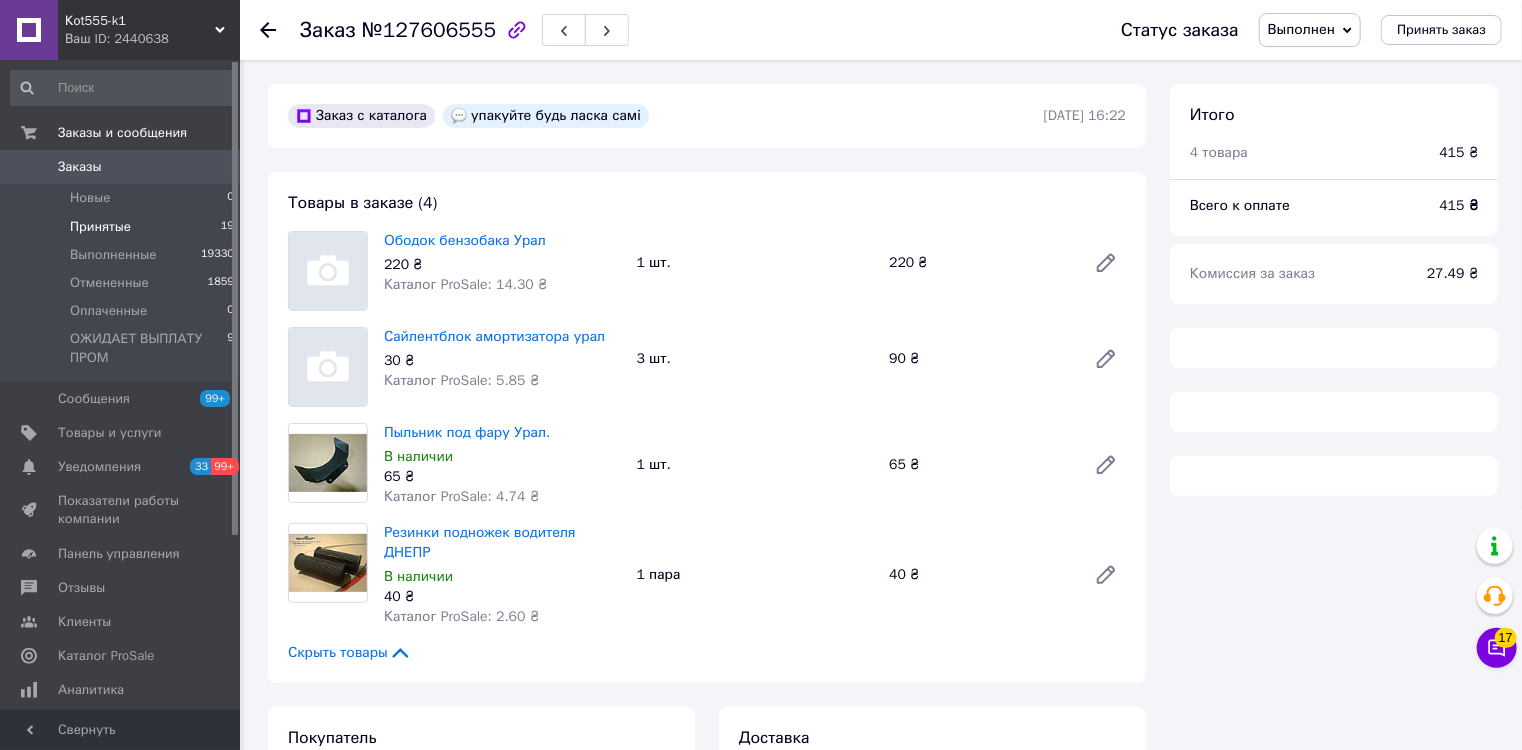 click on "Принятые" at bounding box center [100, 227] 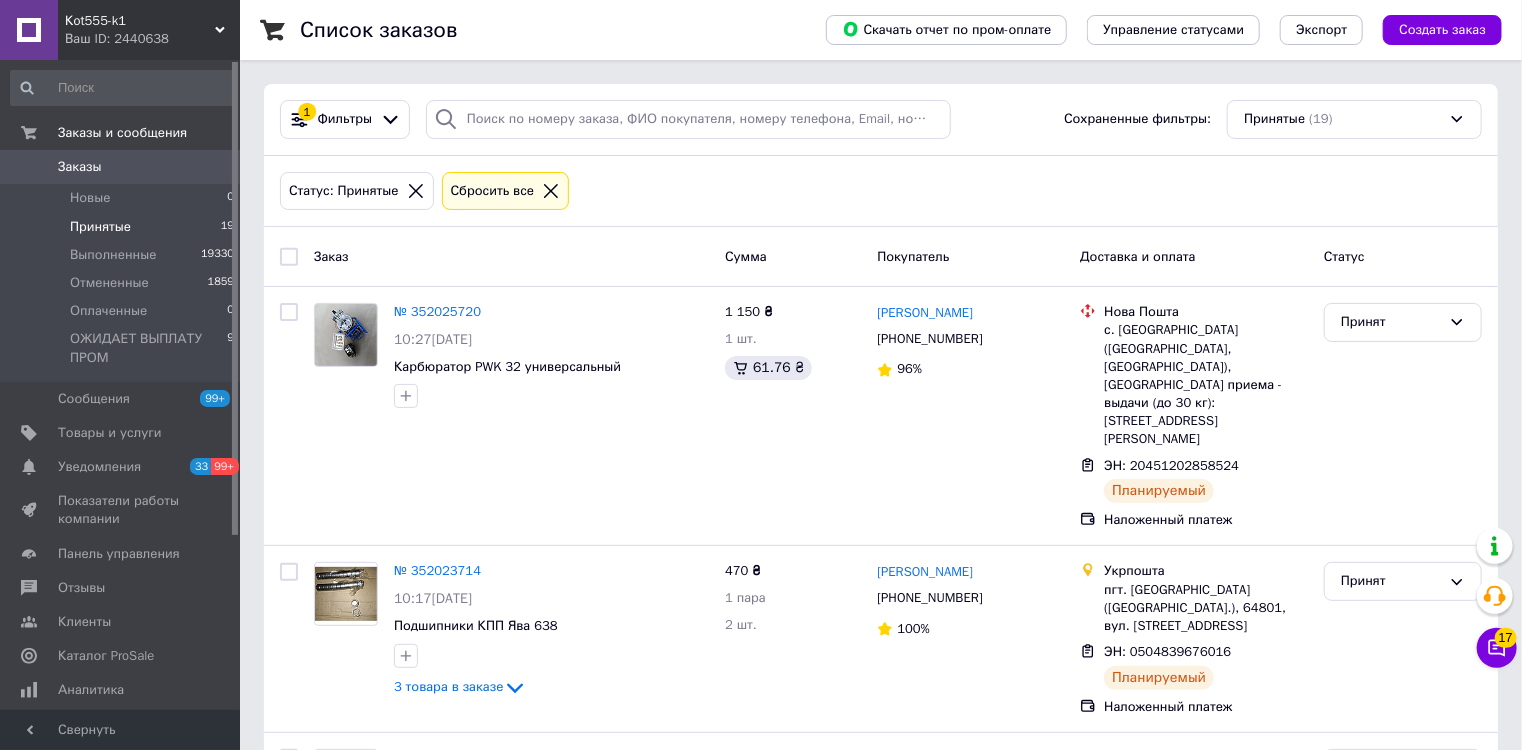 click on "Принятые" at bounding box center (100, 227) 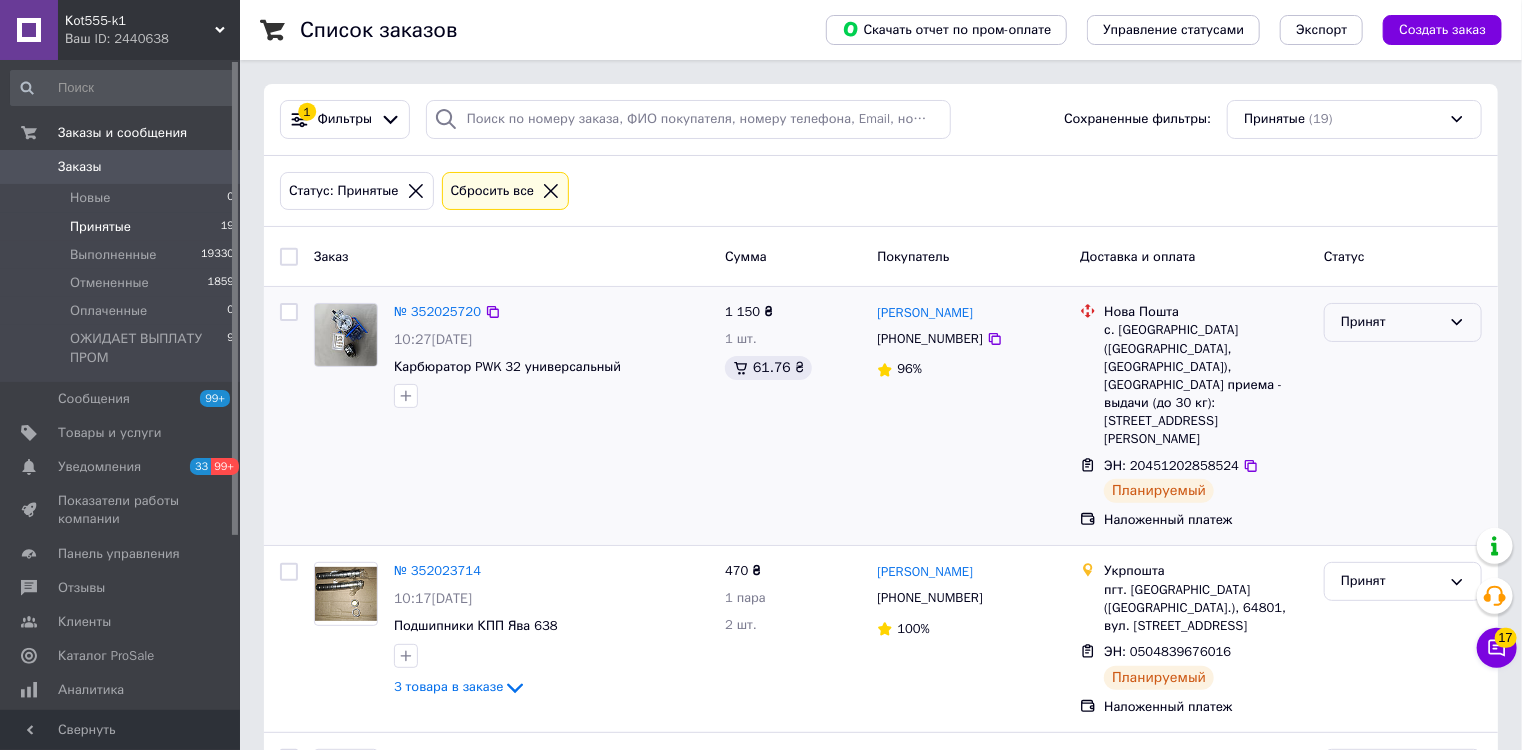 click on "Принят" at bounding box center [1391, 322] 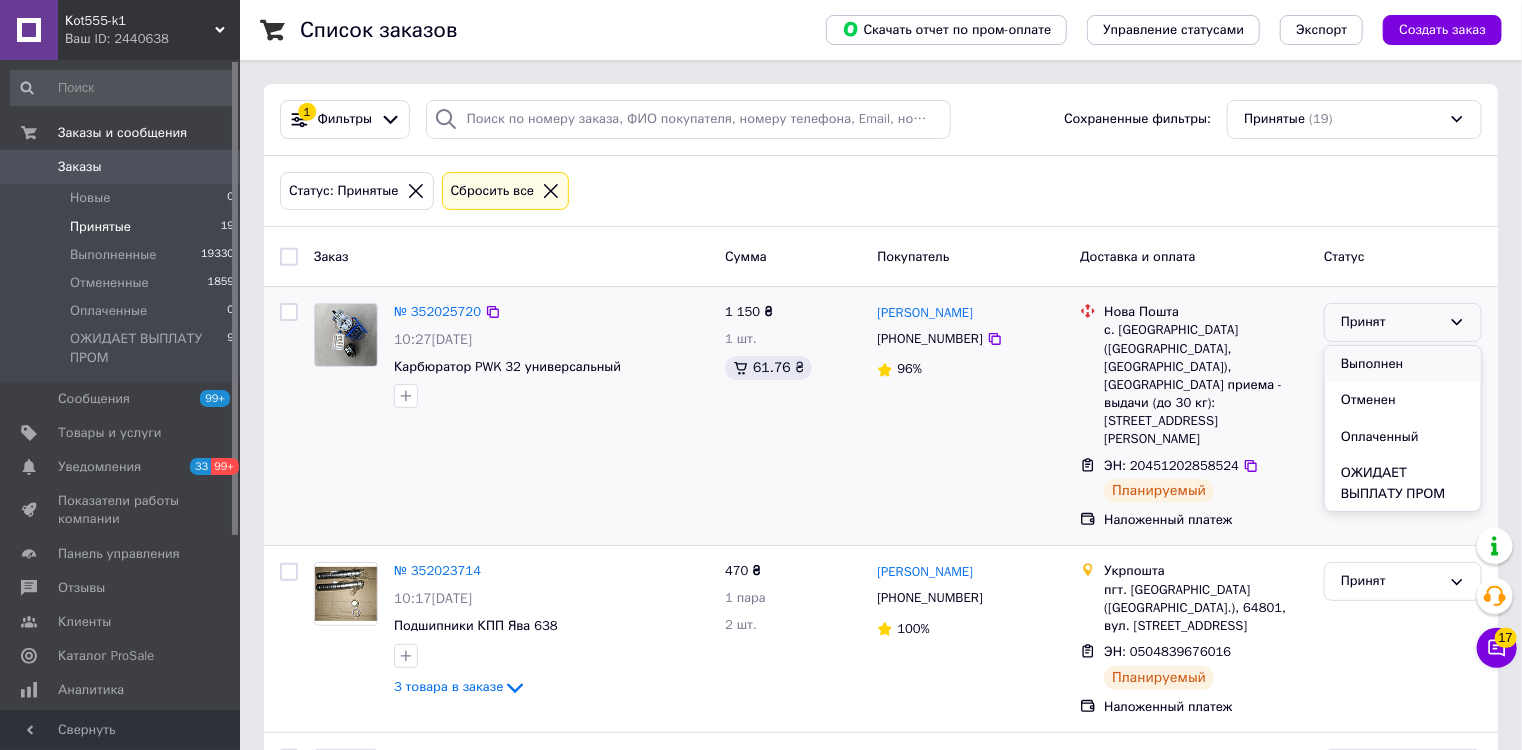 click on "Выполнен" at bounding box center [1403, 364] 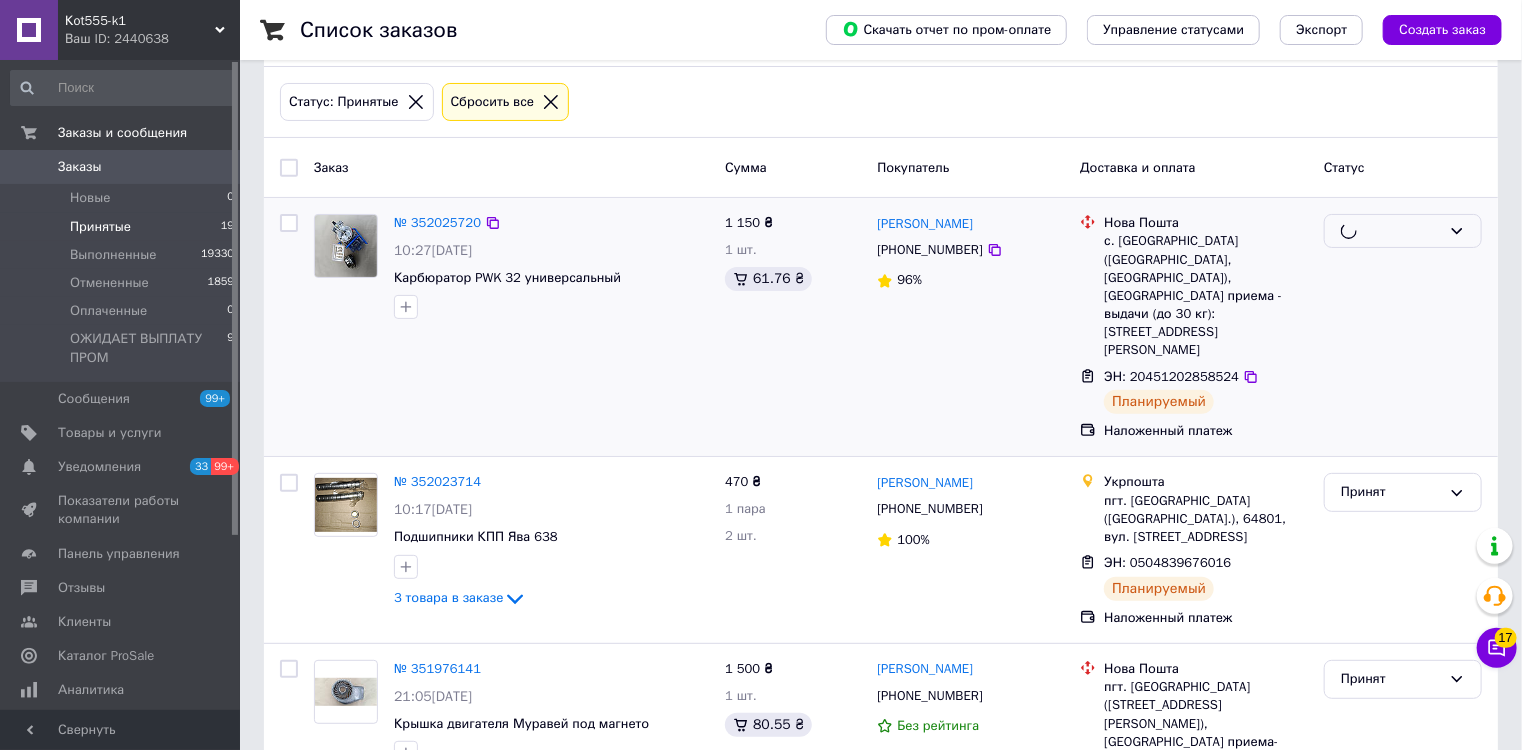 scroll, scrollTop: 160, scrollLeft: 0, axis: vertical 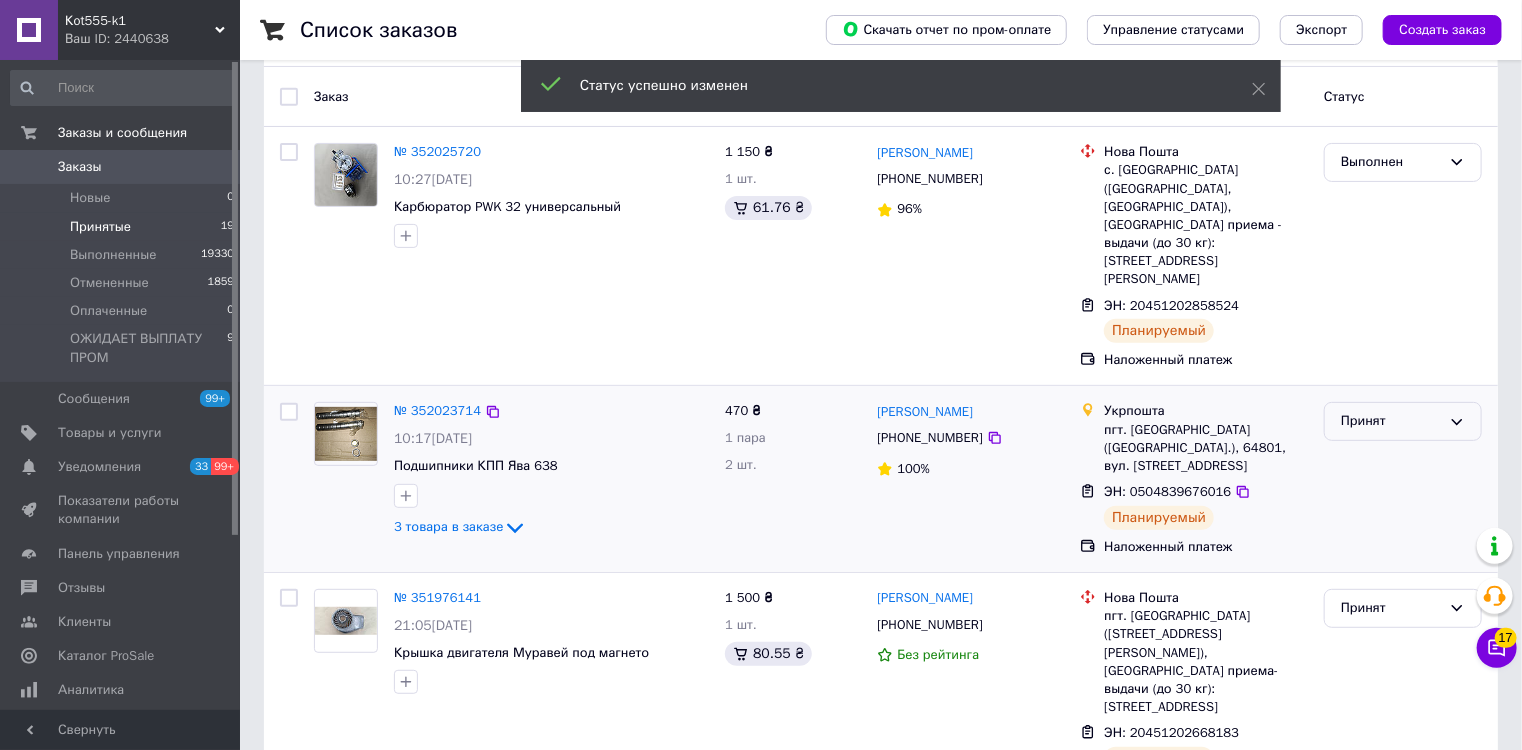 click on "Принят" at bounding box center (1391, 421) 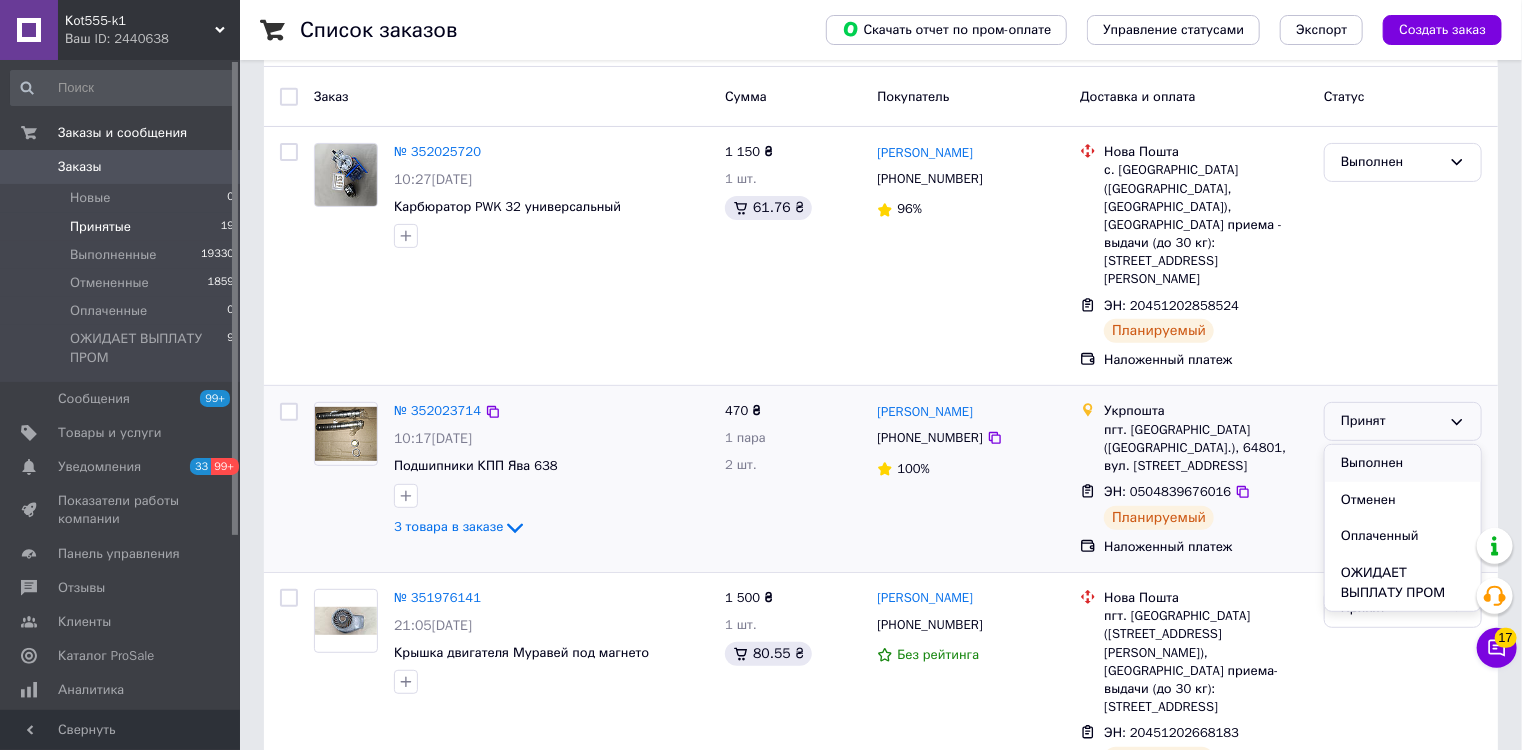click on "Выполнен" at bounding box center (1403, 463) 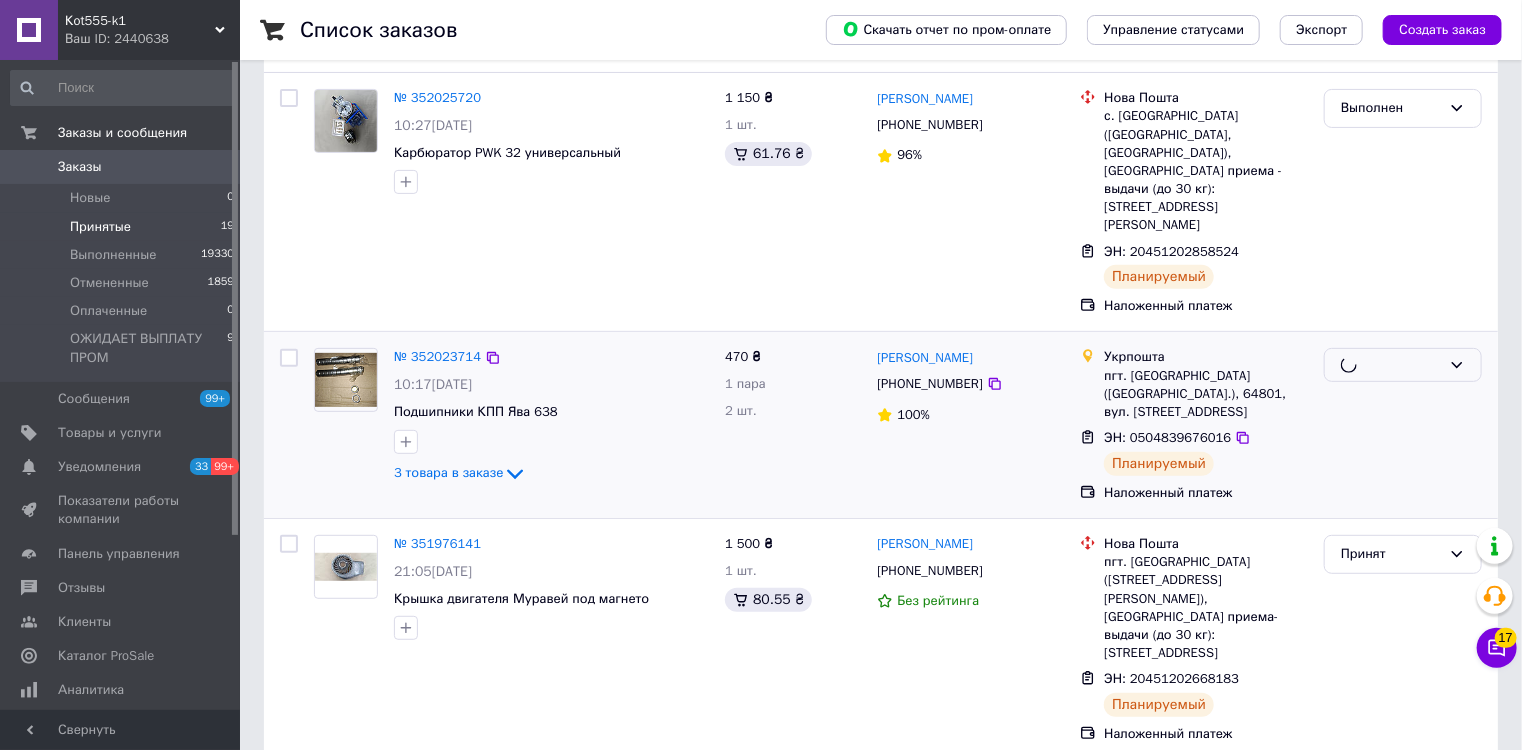 scroll, scrollTop: 320, scrollLeft: 0, axis: vertical 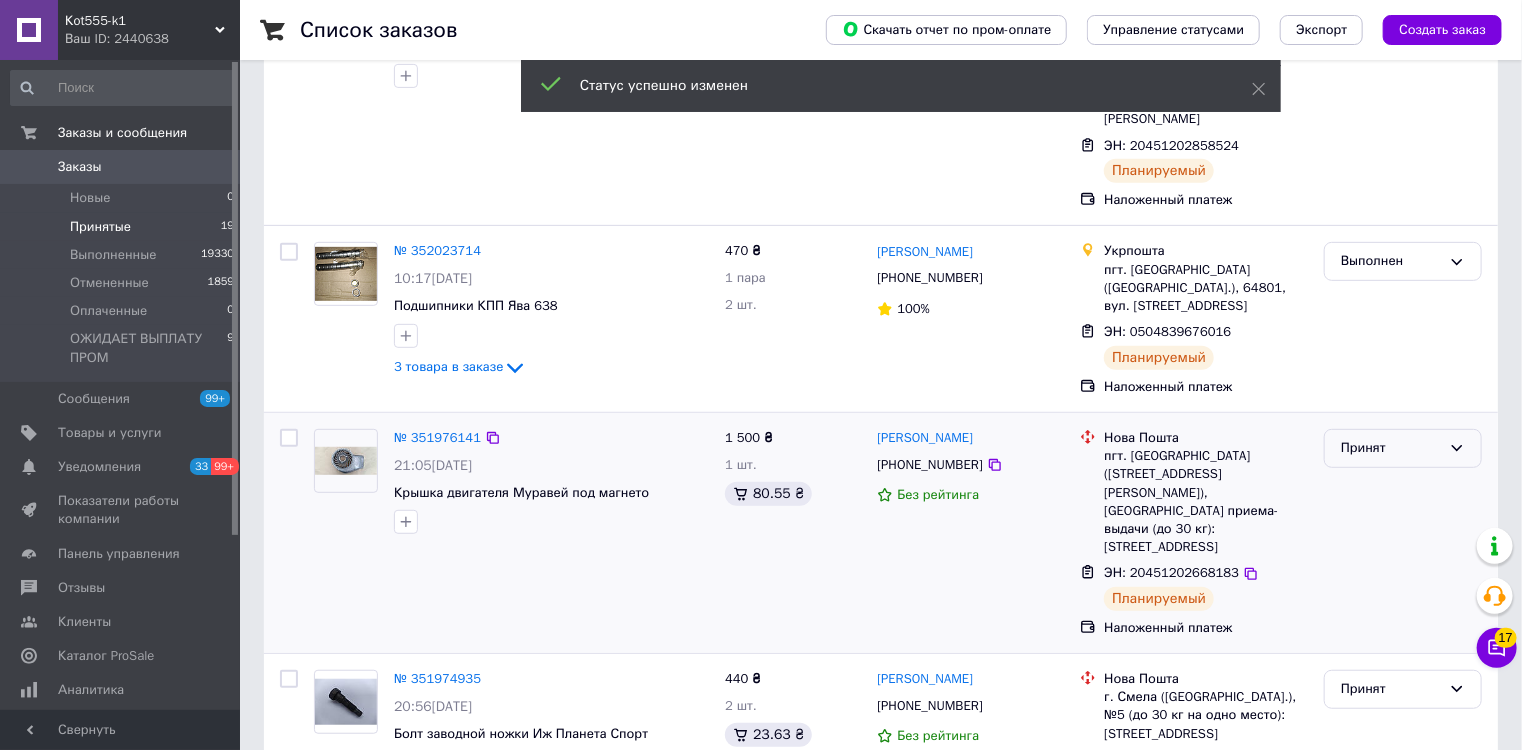click on "Принят" at bounding box center [1391, 448] 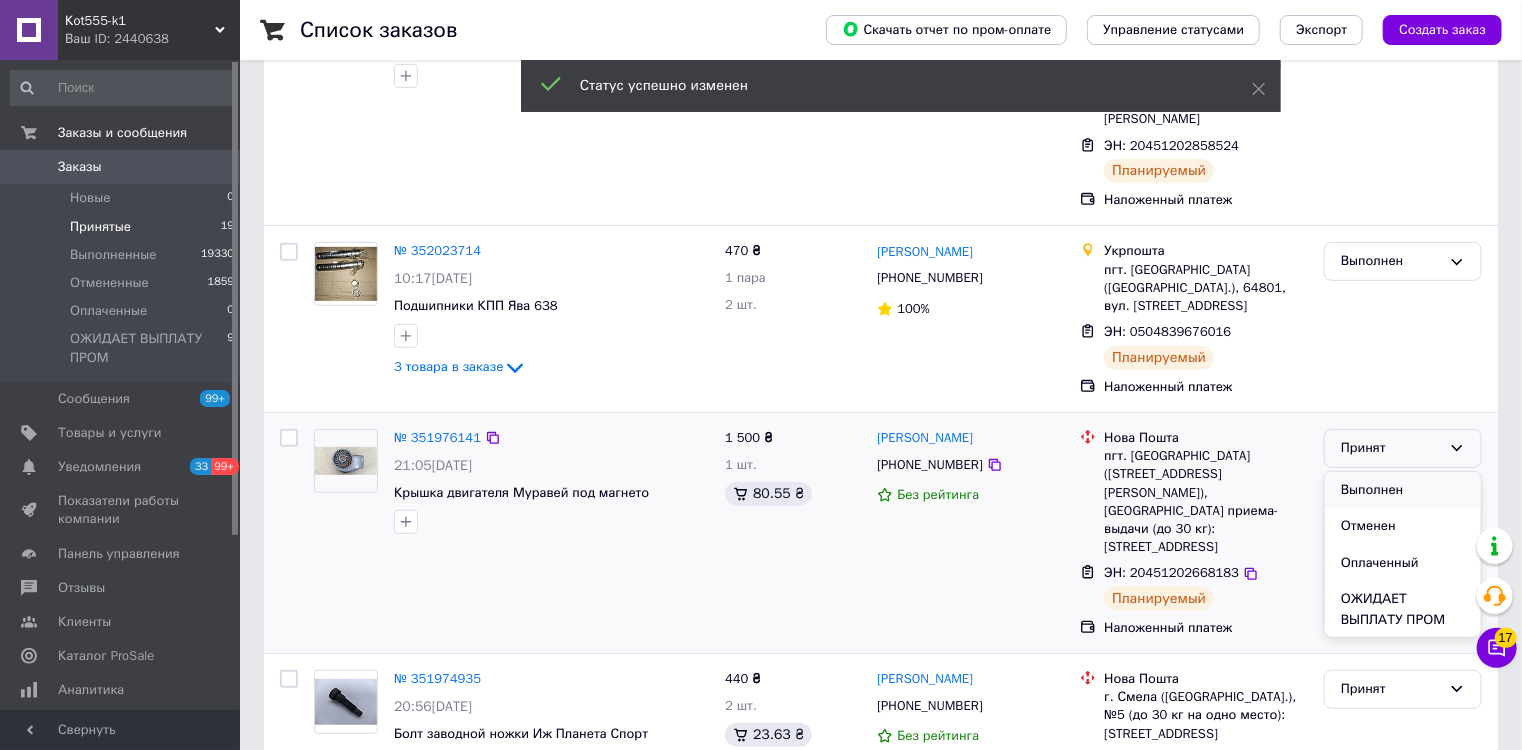 click on "Выполнен" at bounding box center (1403, 490) 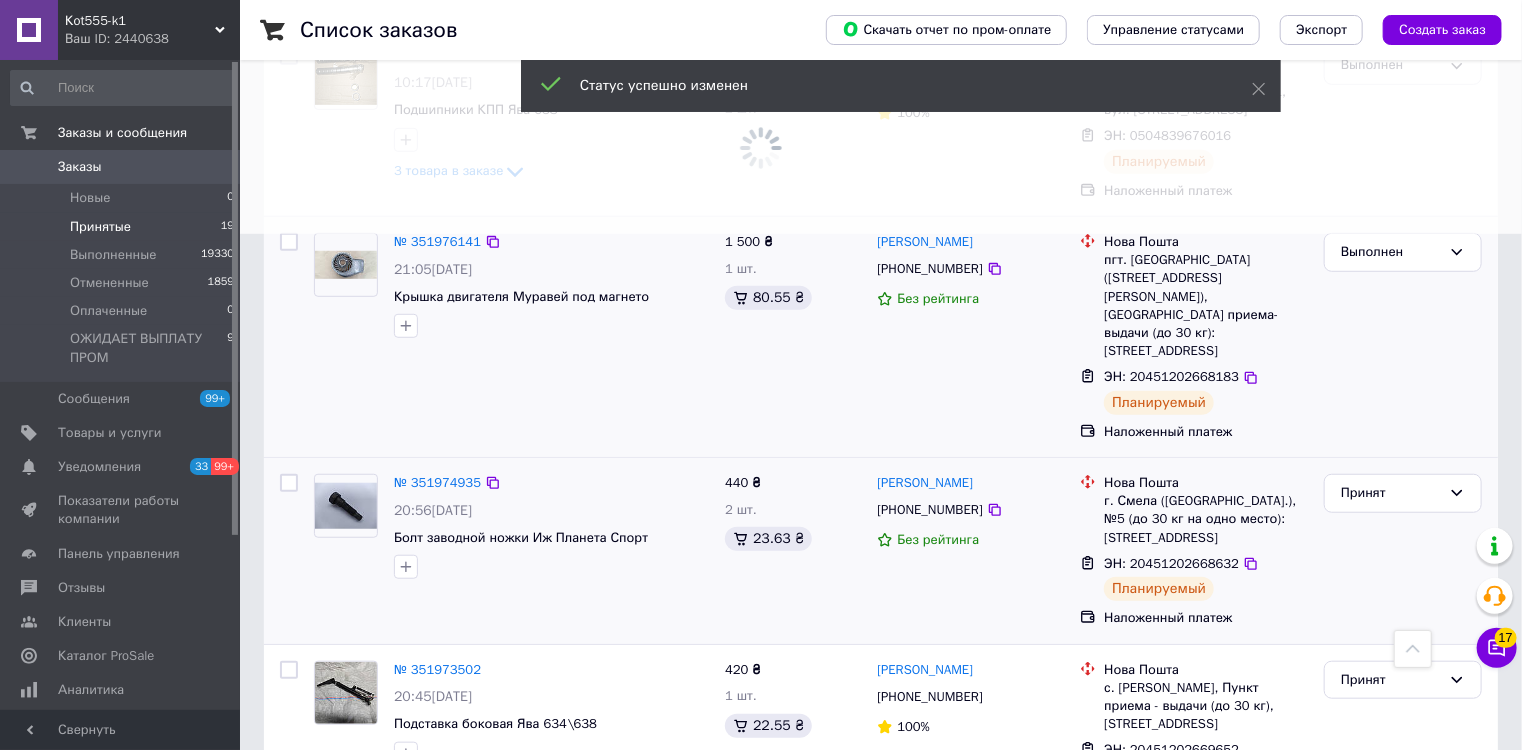 scroll, scrollTop: 560, scrollLeft: 0, axis: vertical 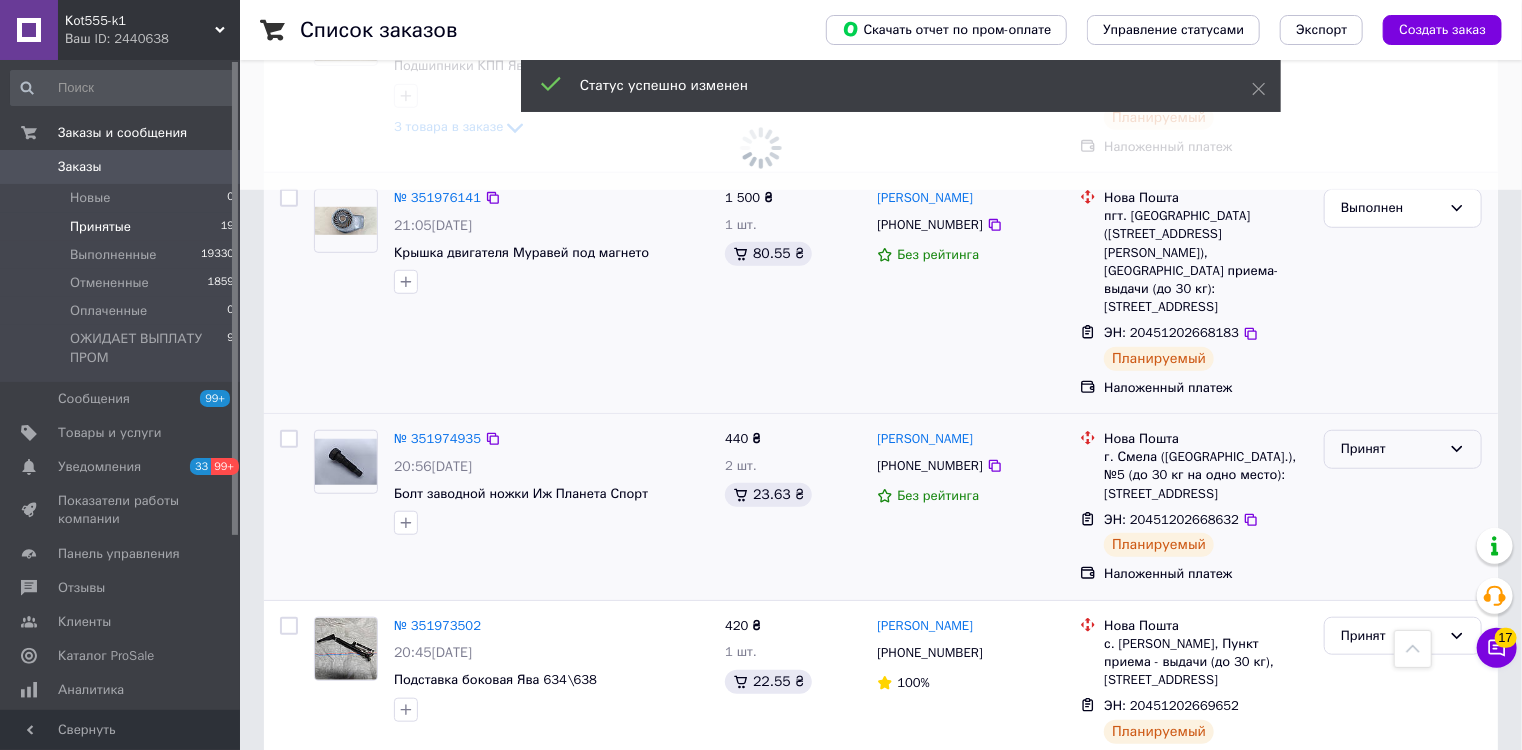 click on "Принят" at bounding box center [1403, 449] 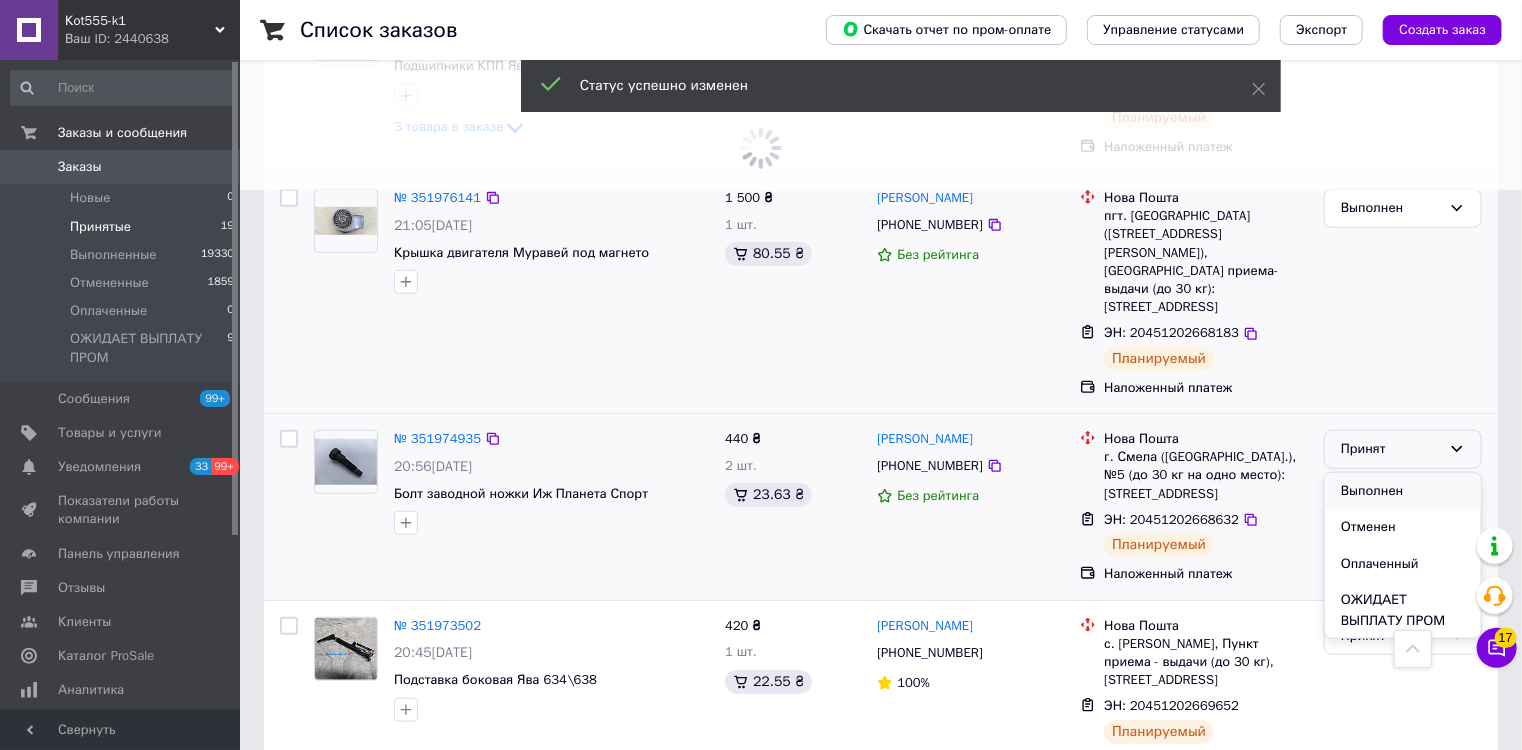 click on "Выполнен" at bounding box center [1403, 491] 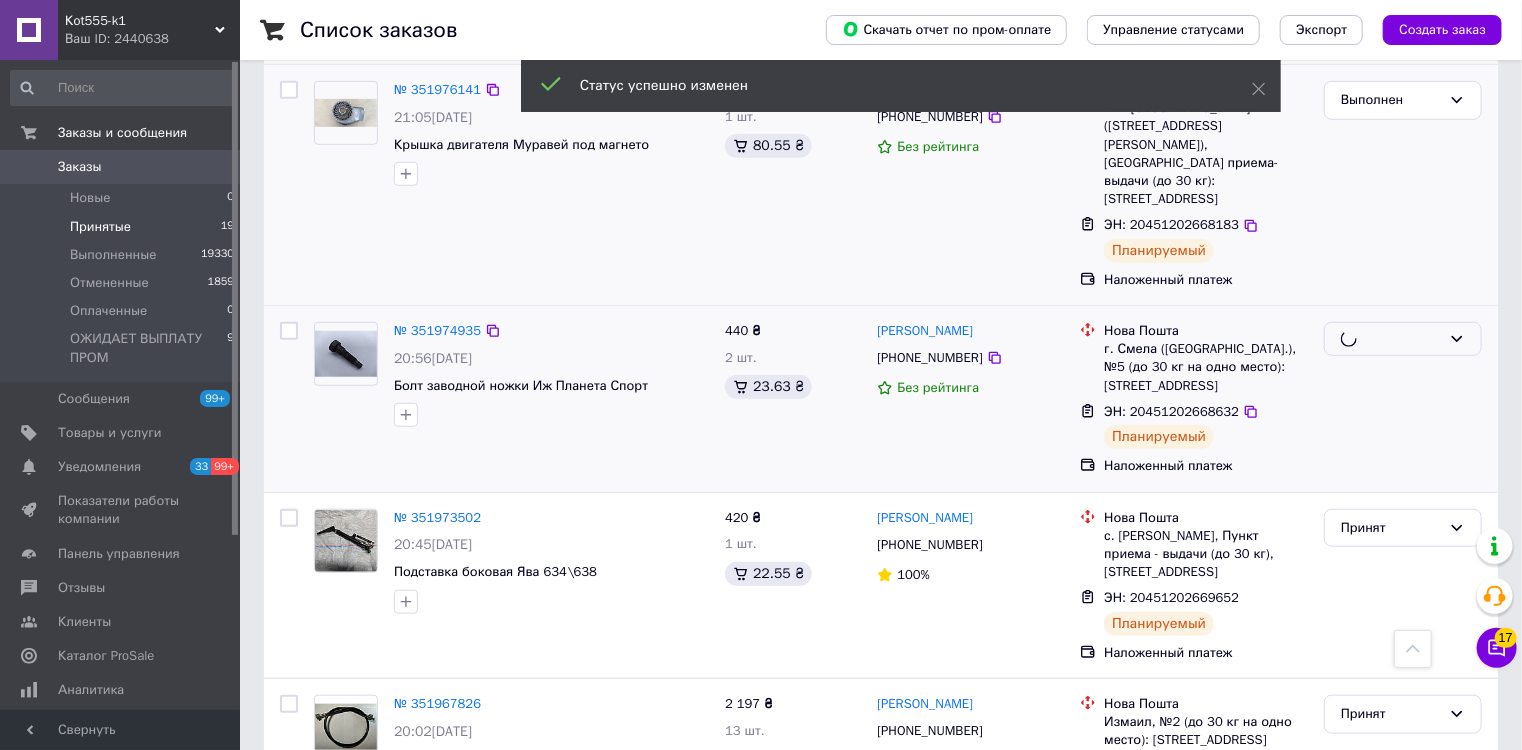 scroll, scrollTop: 720, scrollLeft: 0, axis: vertical 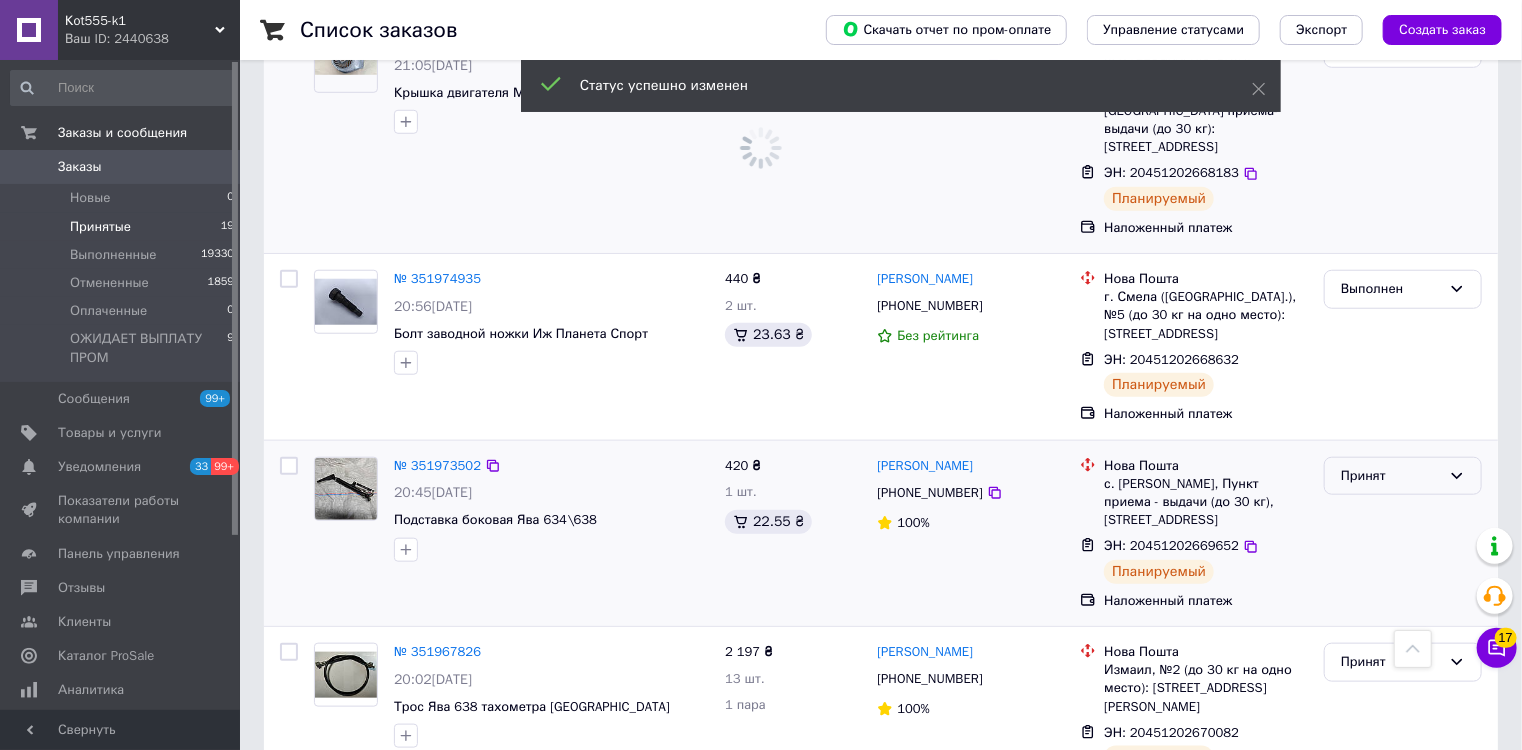 click on "Принят" at bounding box center (1391, 476) 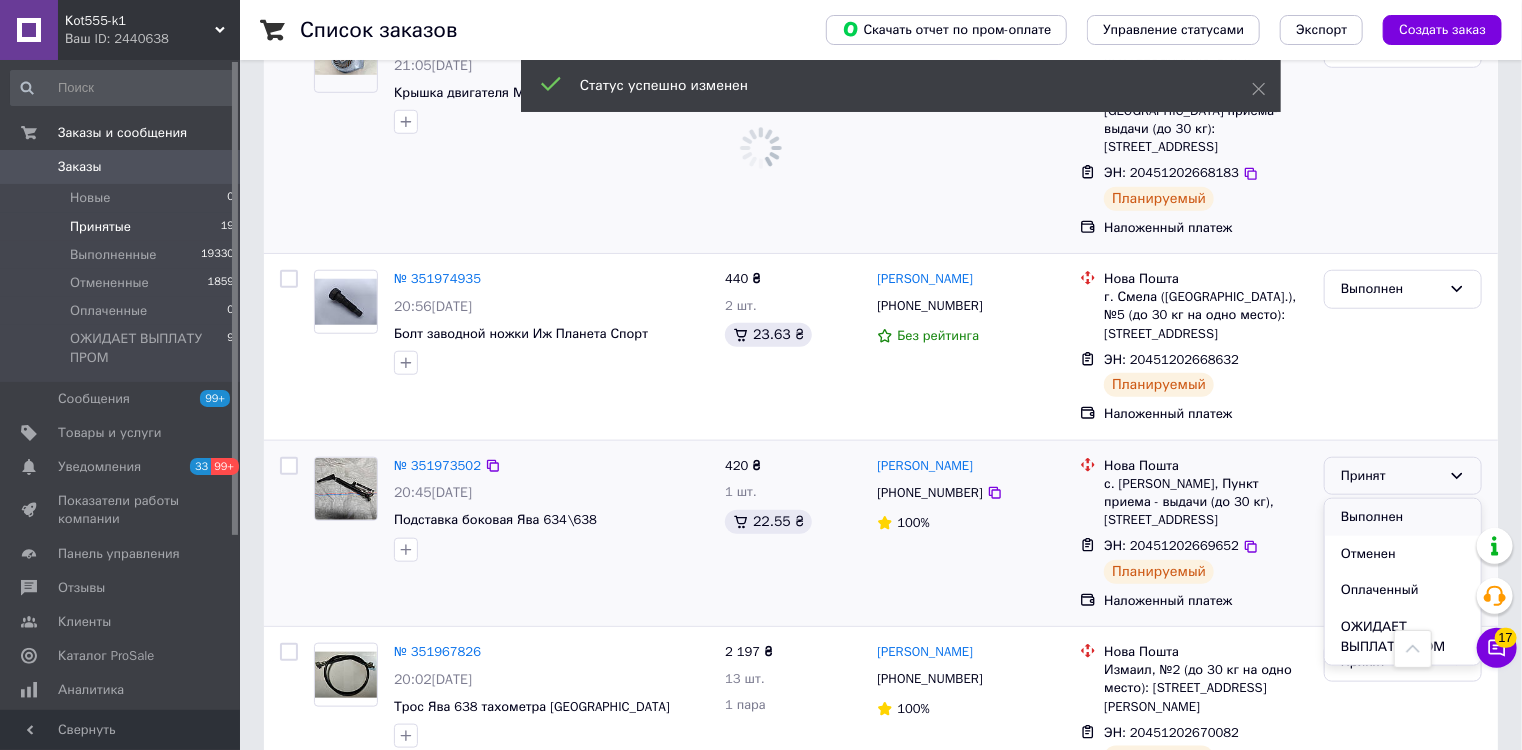 click on "Выполнен" at bounding box center [1403, 517] 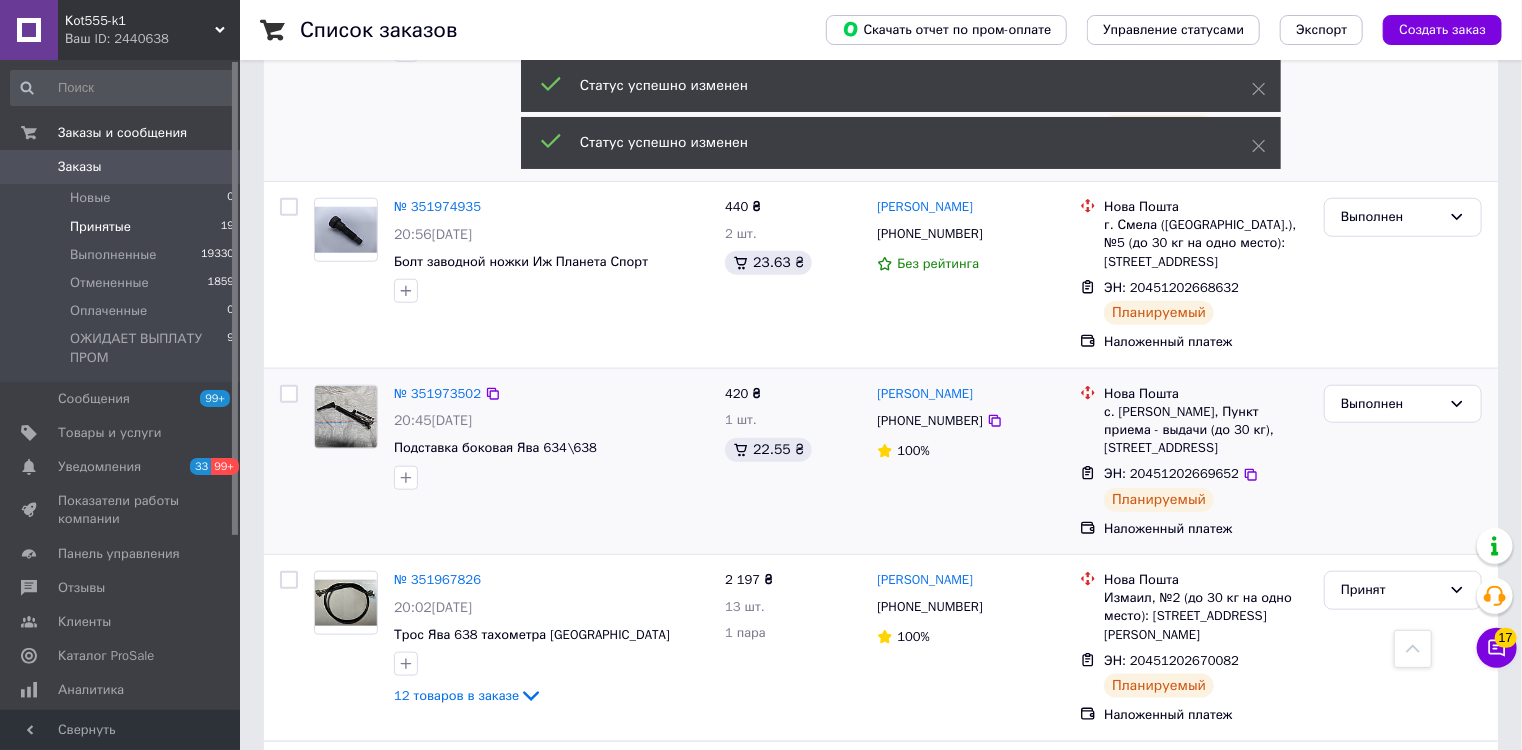 scroll, scrollTop: 880, scrollLeft: 0, axis: vertical 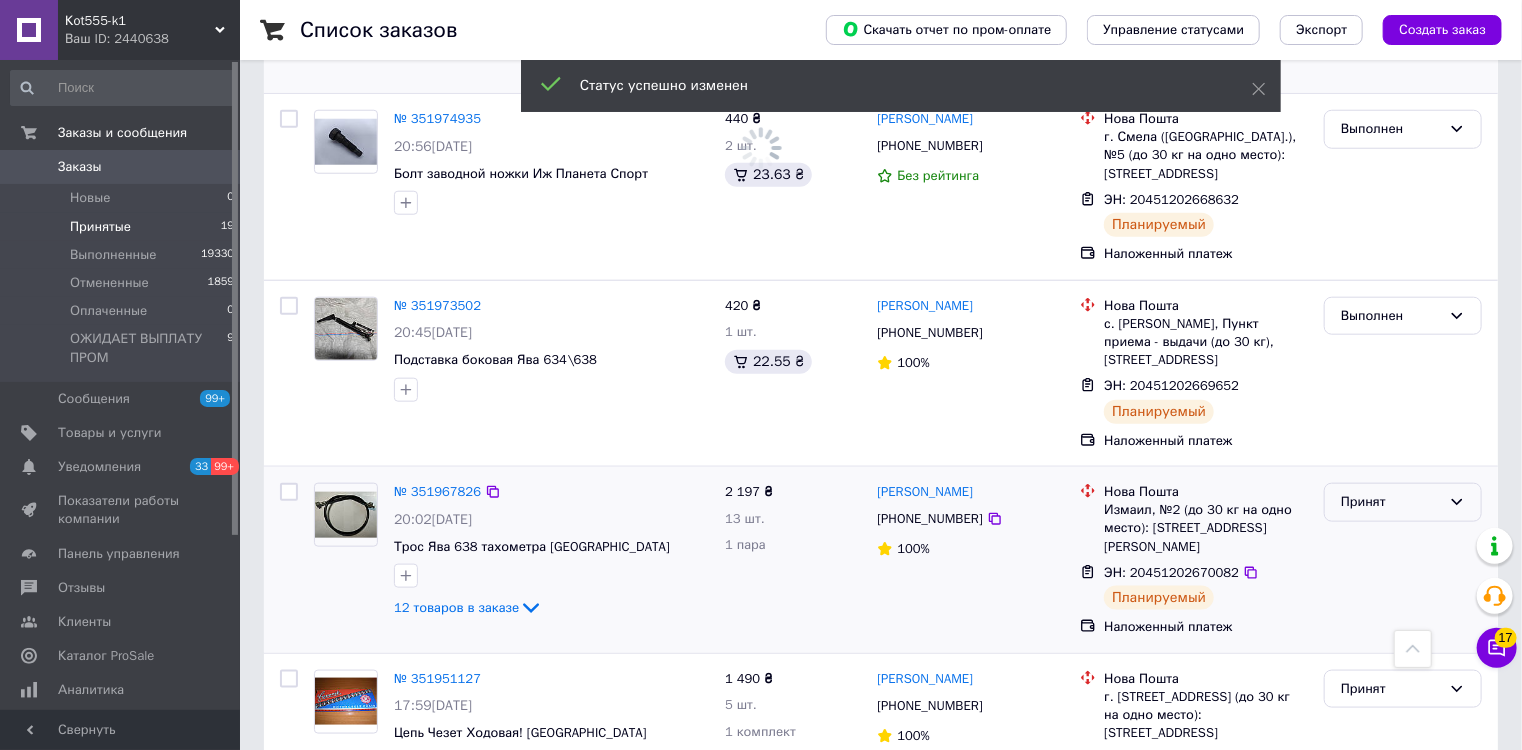 click on "Принят" at bounding box center (1391, 502) 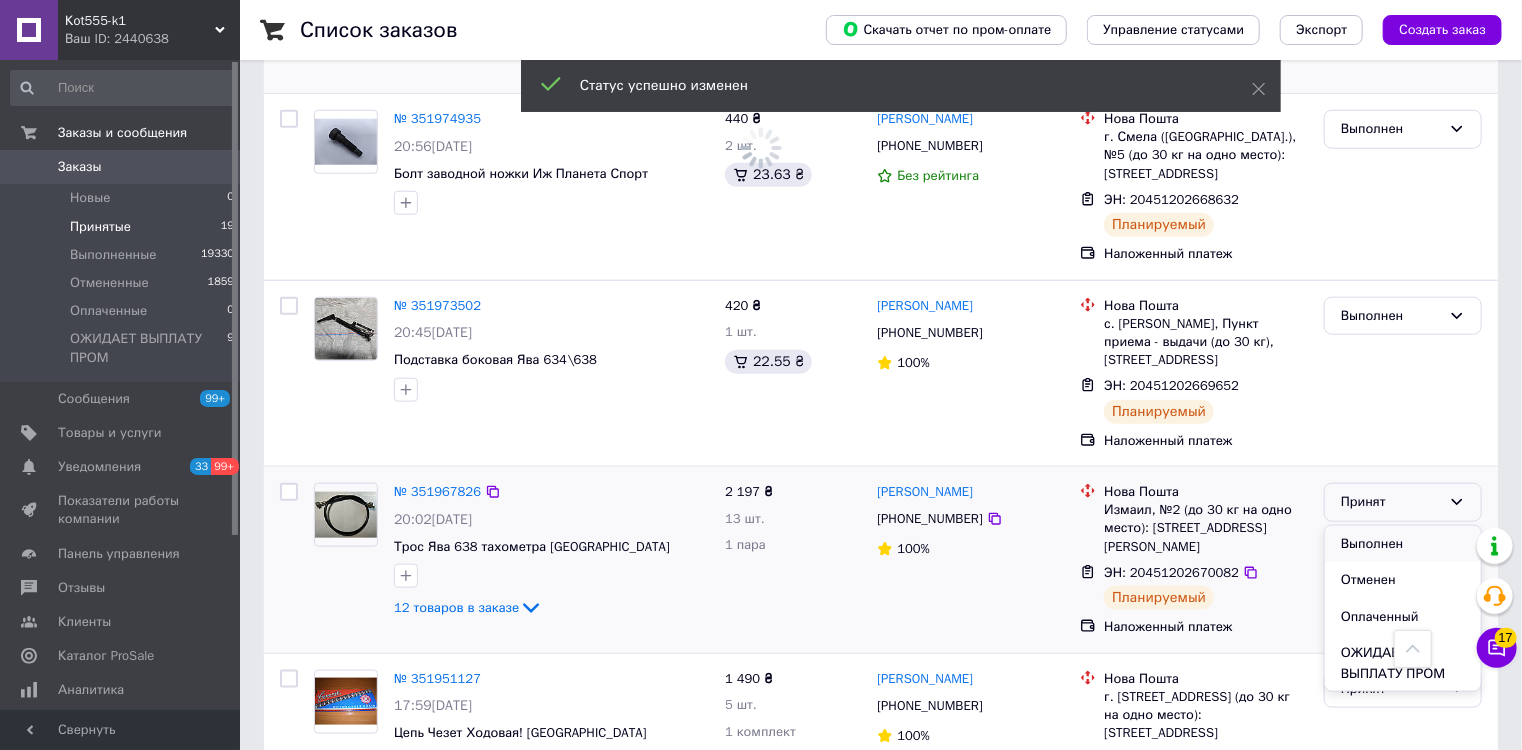 click on "Выполнен" at bounding box center [1403, 544] 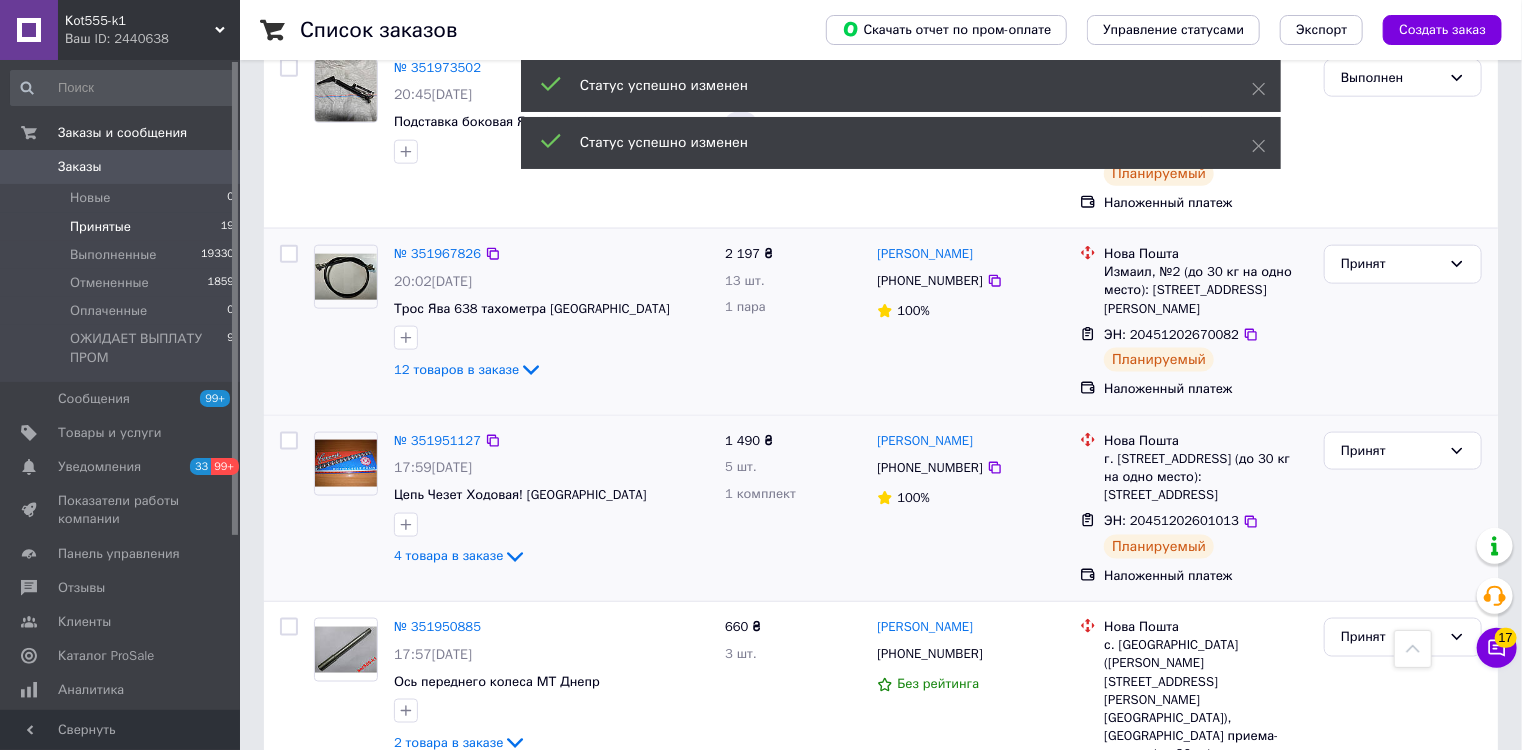 scroll, scrollTop: 1120, scrollLeft: 0, axis: vertical 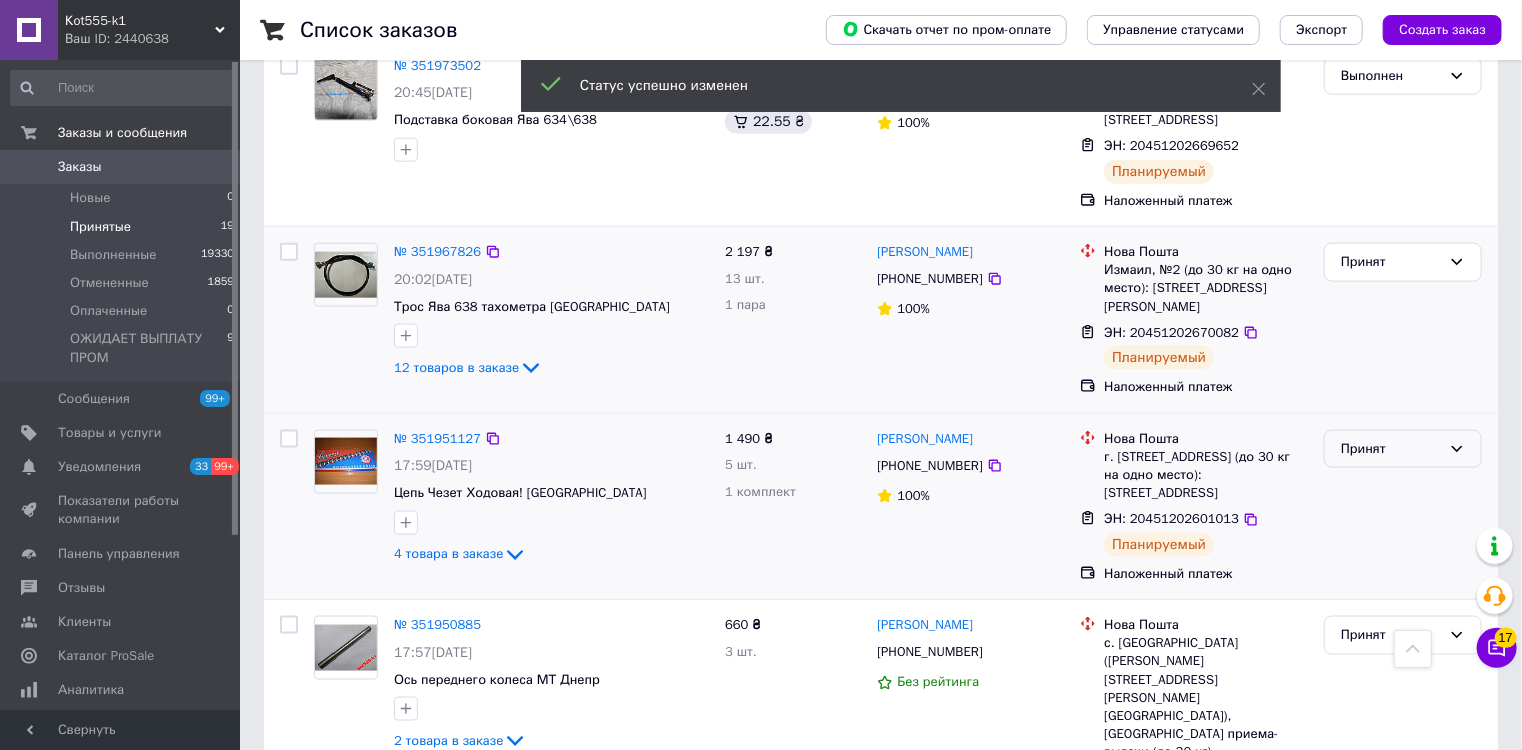 click on "Принят" at bounding box center [1391, 449] 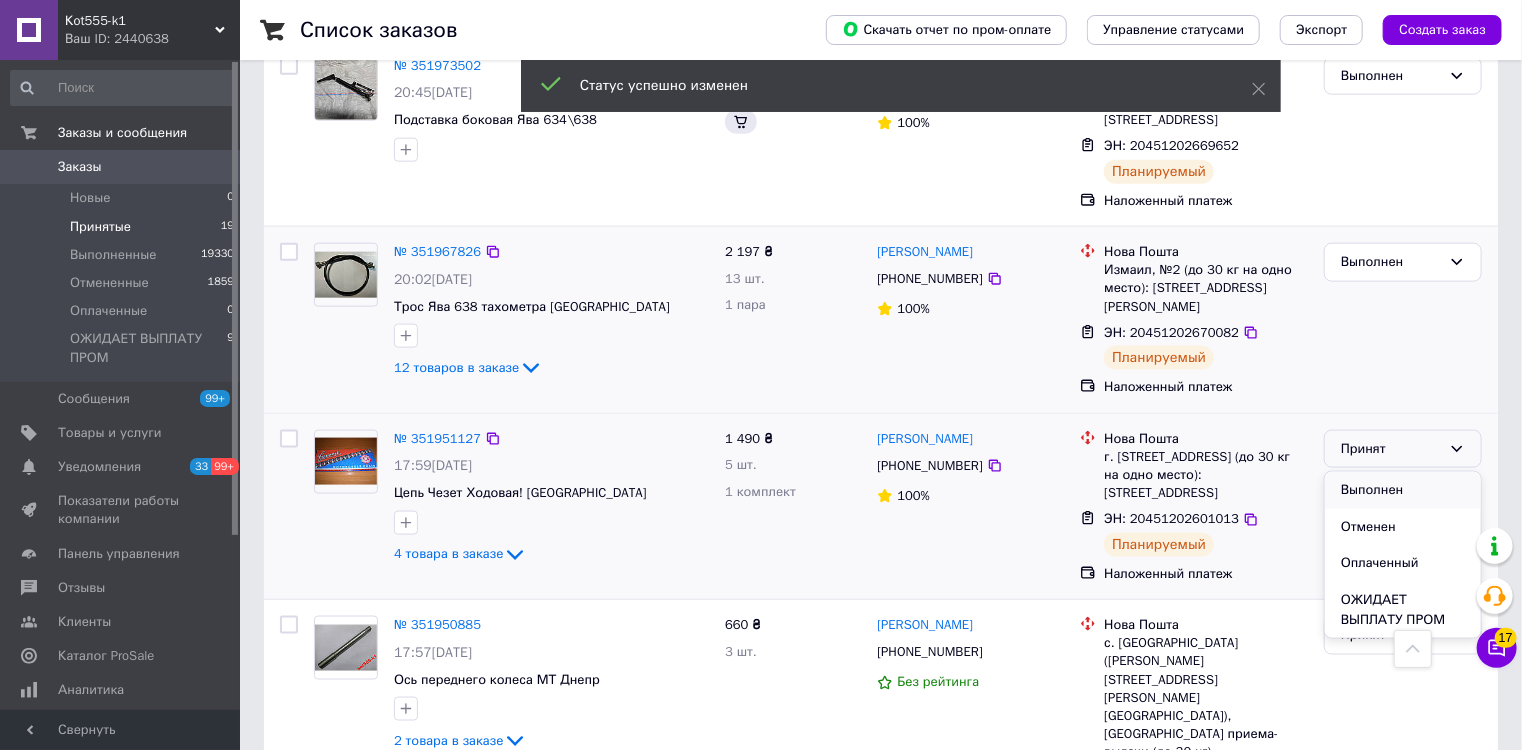 click on "Выполнен" at bounding box center [1403, 490] 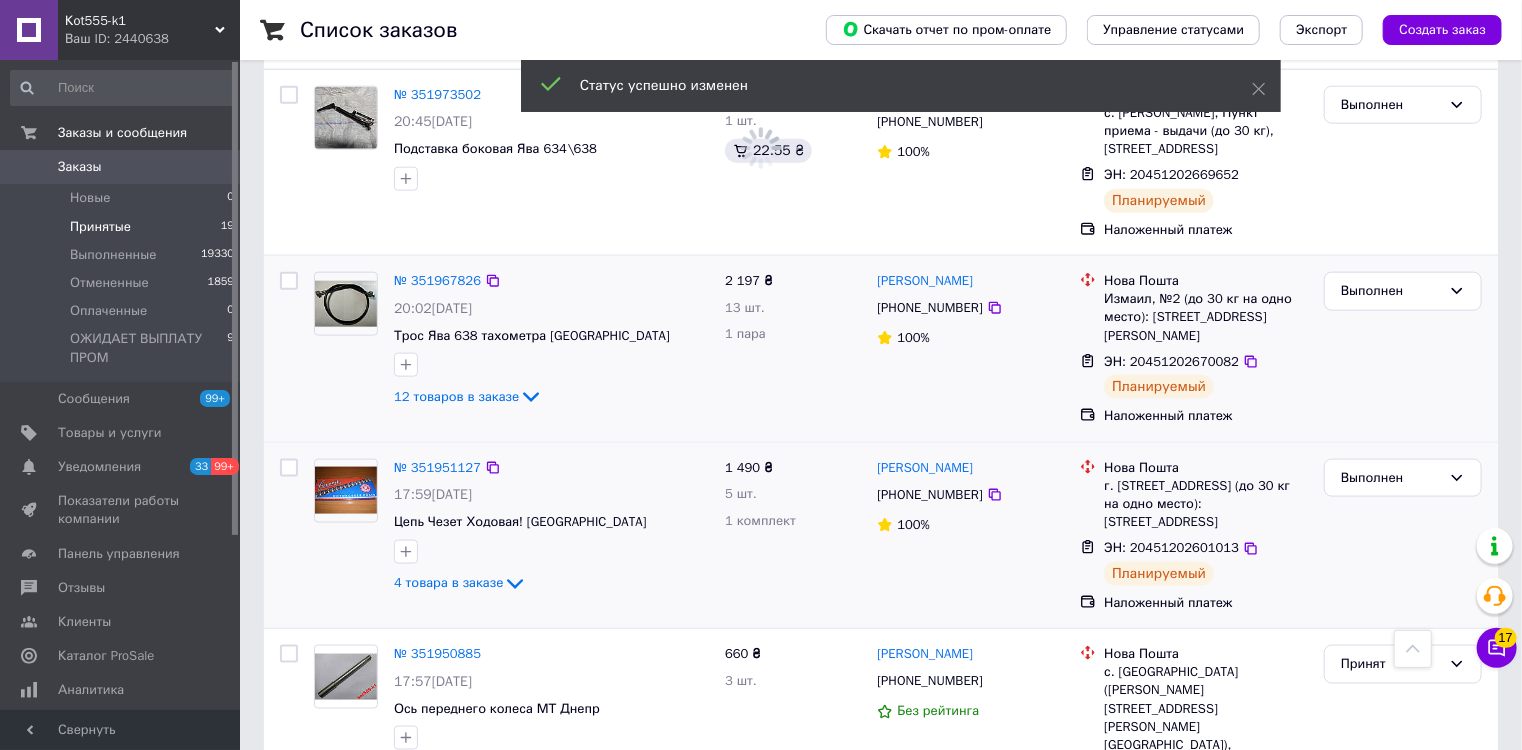 scroll, scrollTop: 1120, scrollLeft: 0, axis: vertical 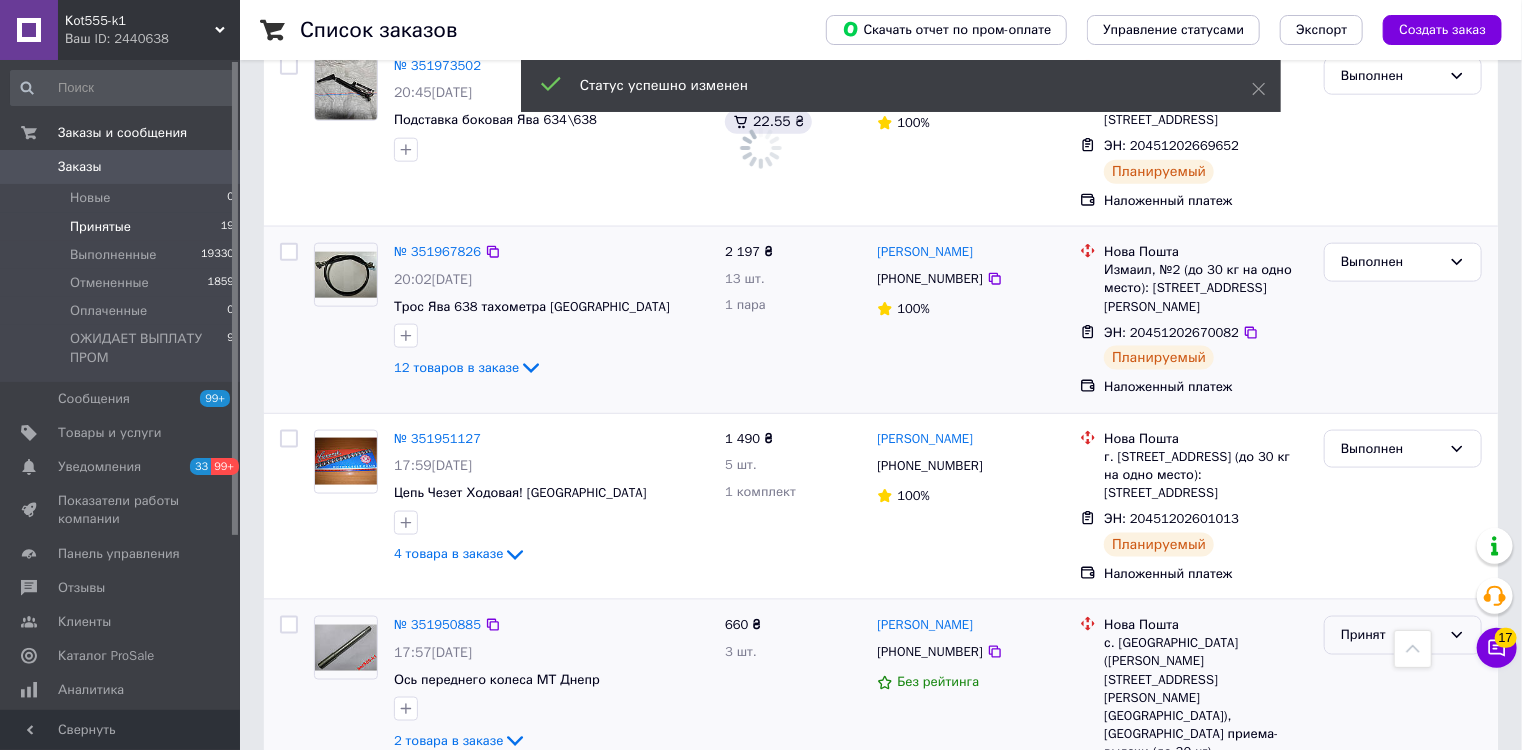 click on "Принят" at bounding box center [1391, 635] 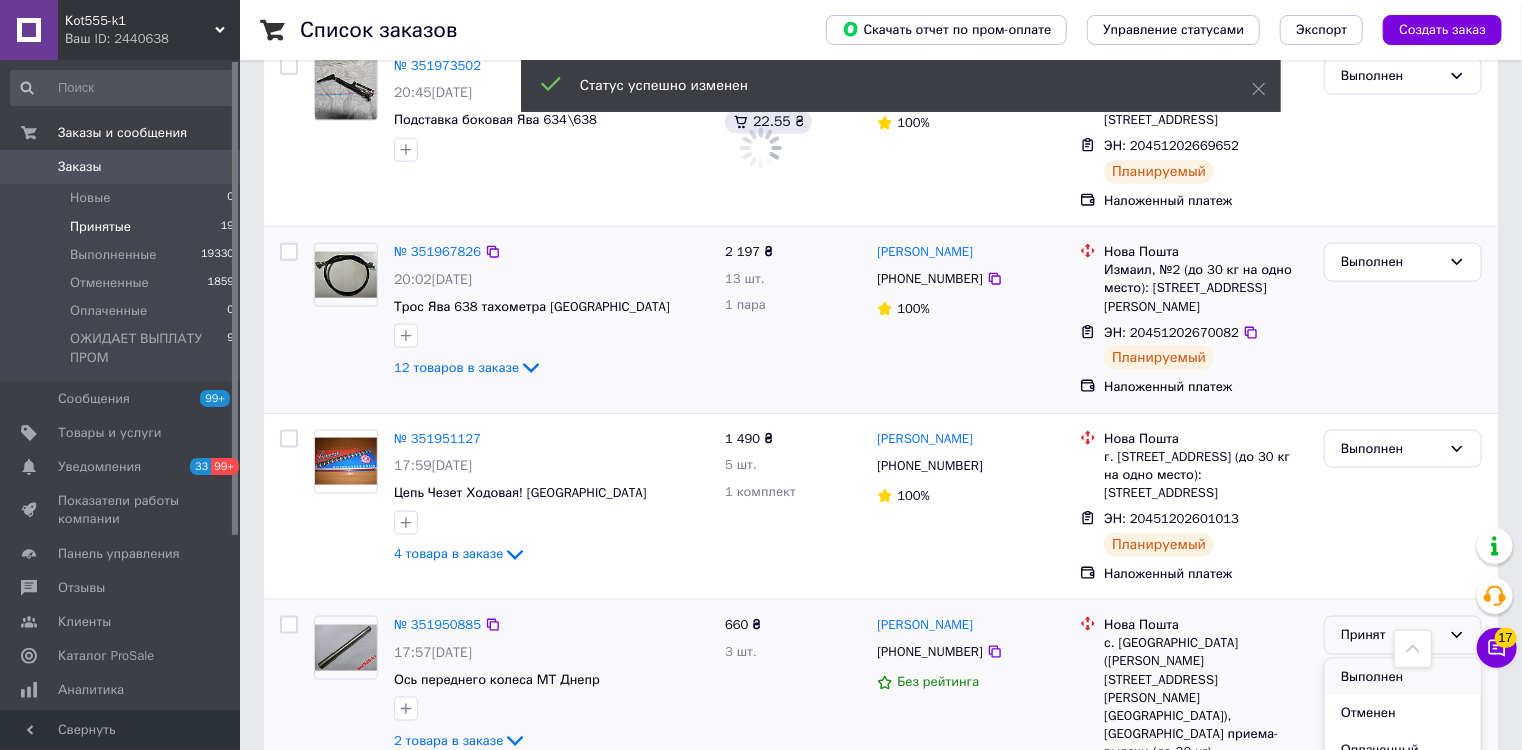 click on "Выполнен" at bounding box center (1403, 677) 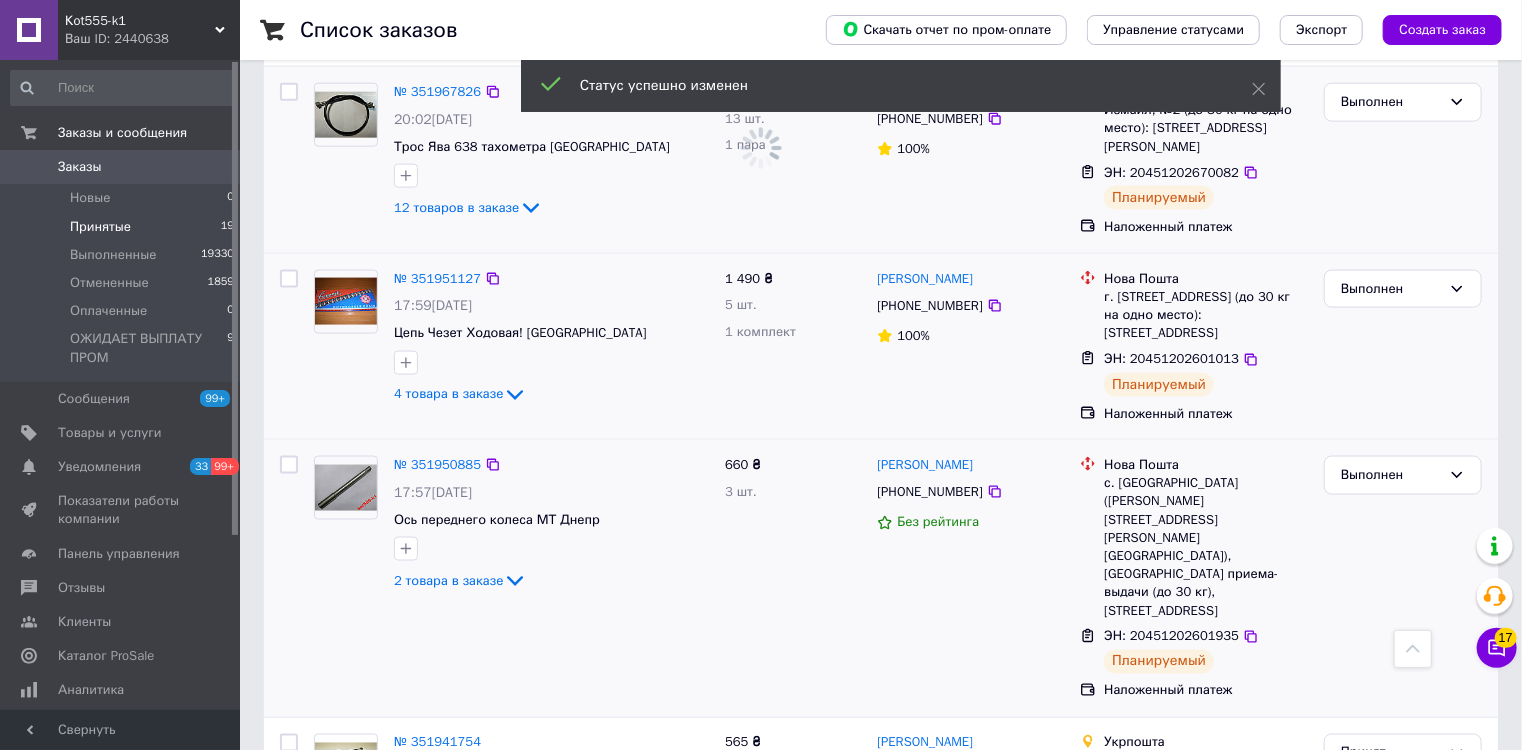 scroll, scrollTop: 1440, scrollLeft: 0, axis: vertical 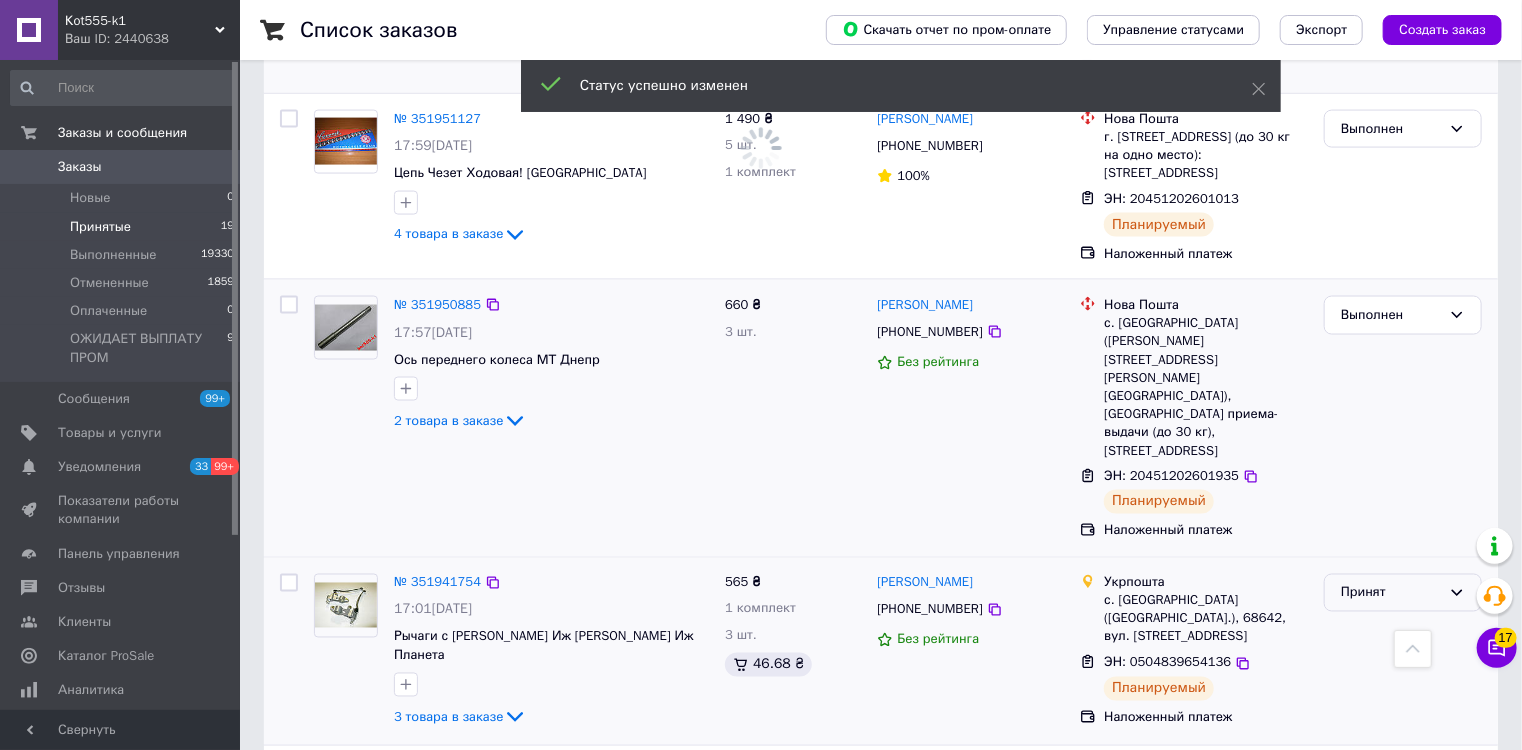 click on "Принят" at bounding box center [1391, 593] 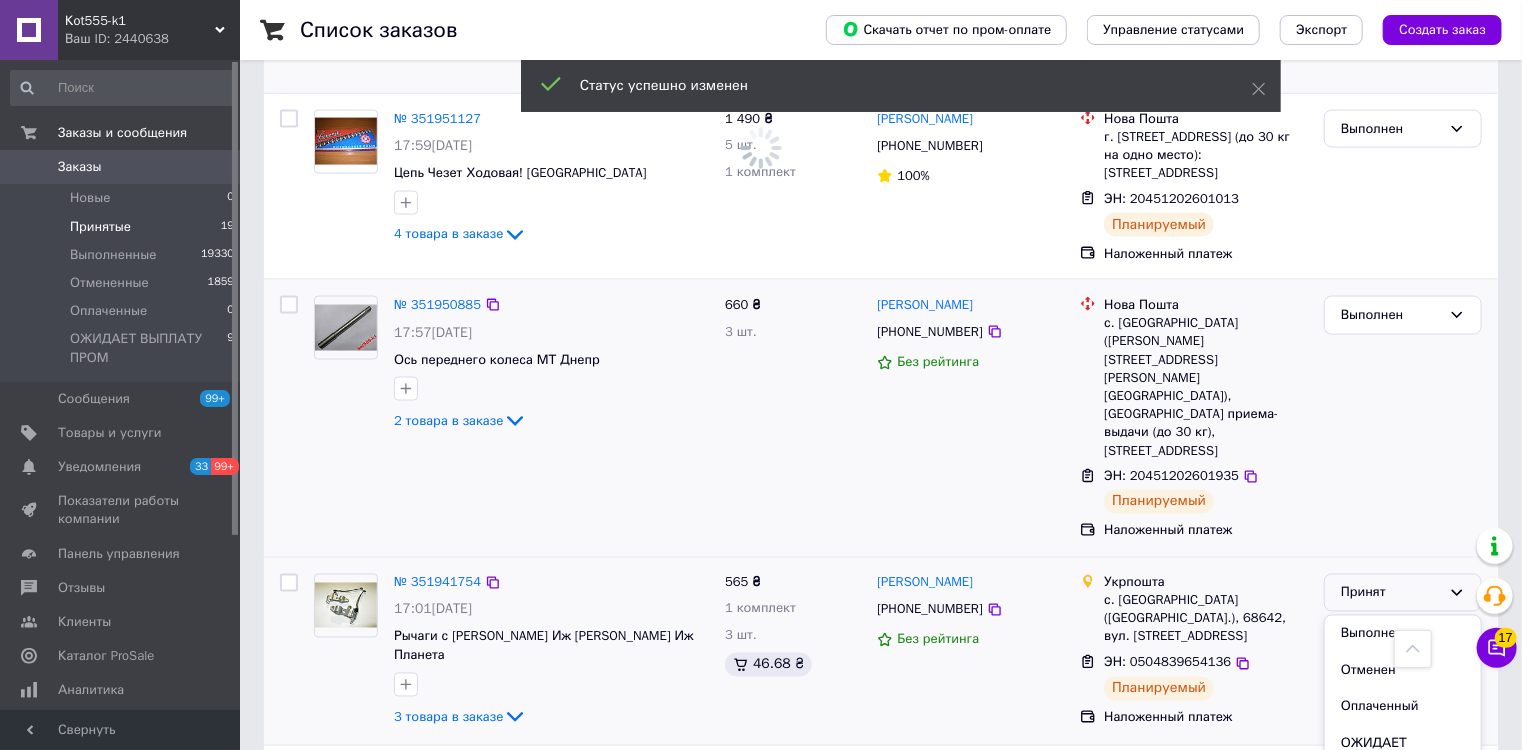 click on "Выполнен" at bounding box center [1403, 634] 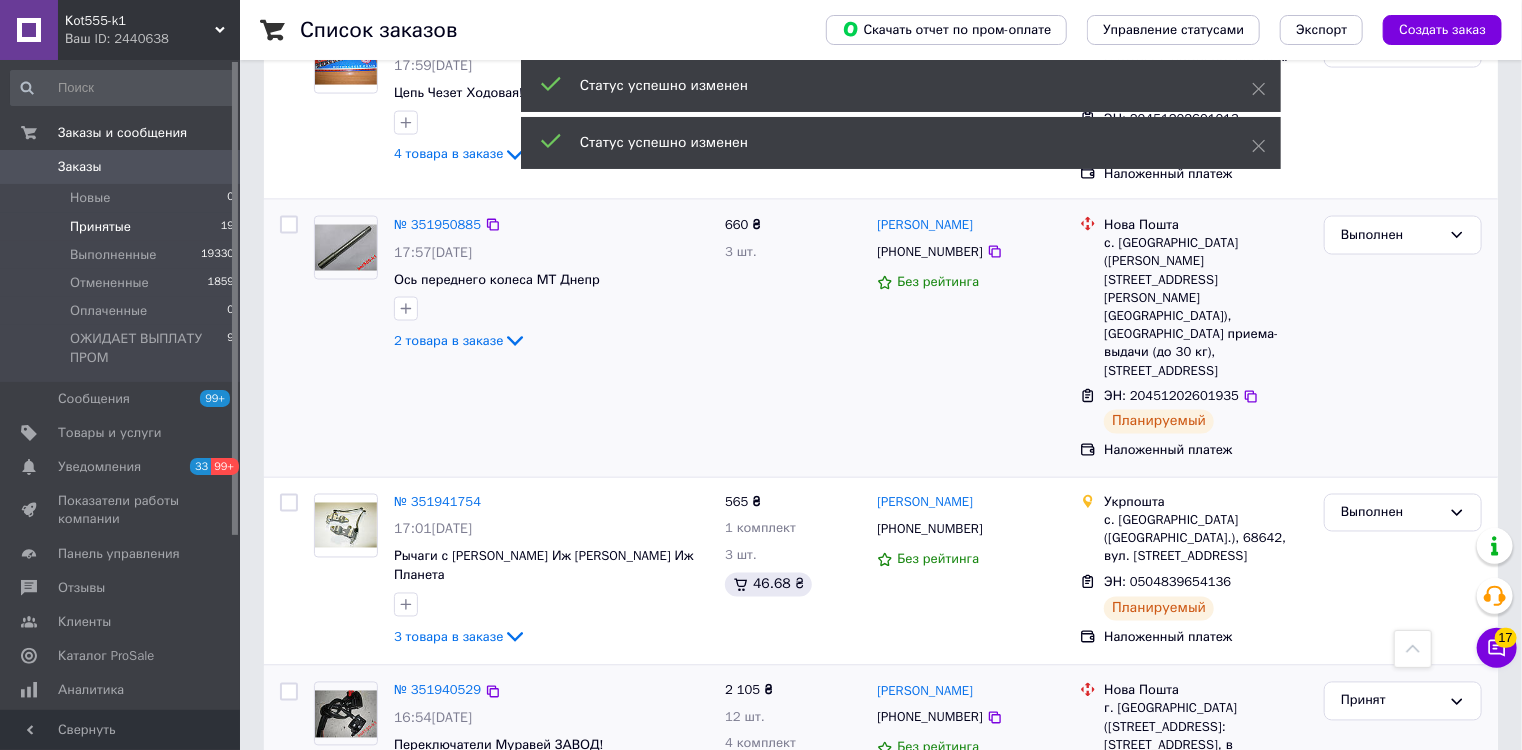 scroll, scrollTop: 1600, scrollLeft: 0, axis: vertical 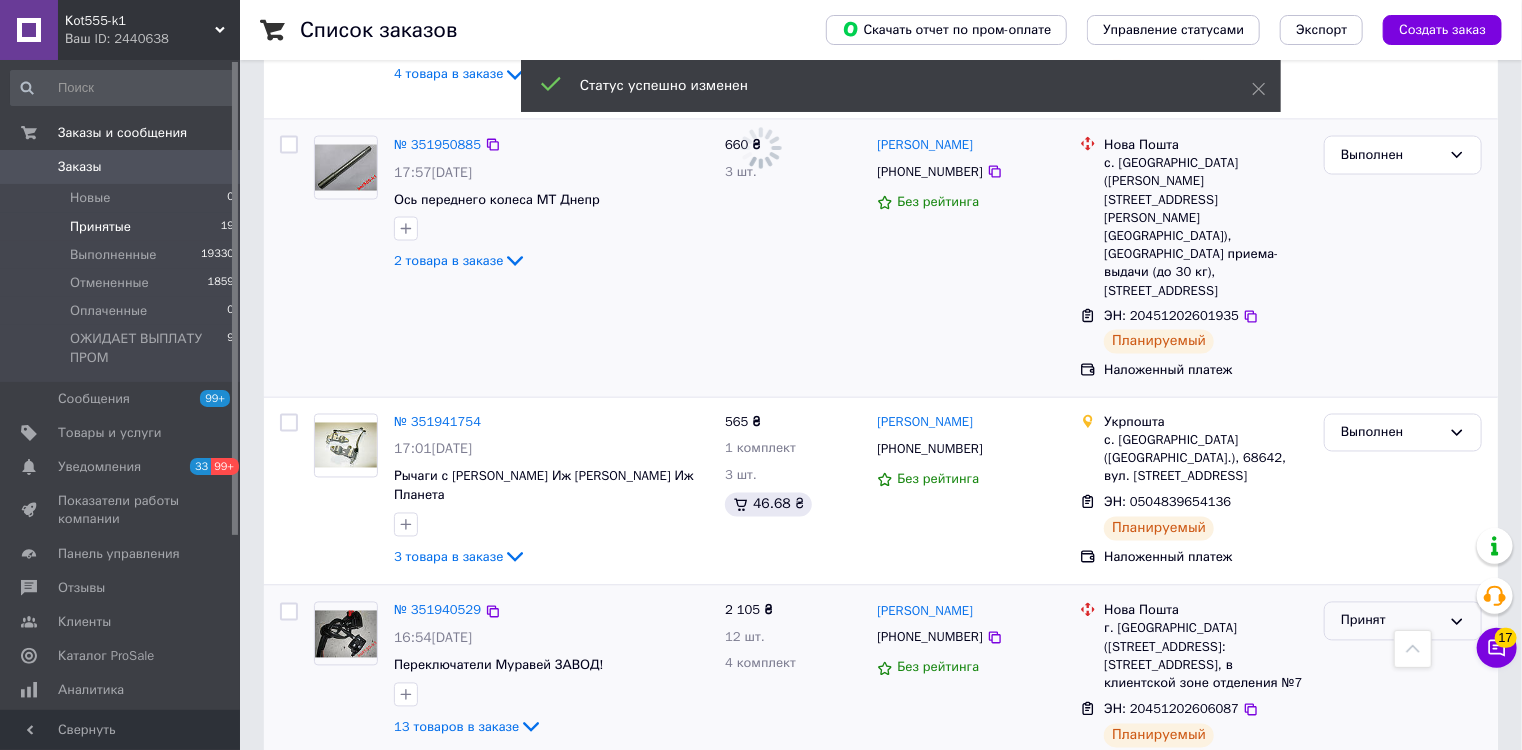 click on "Принят" at bounding box center (1391, 621) 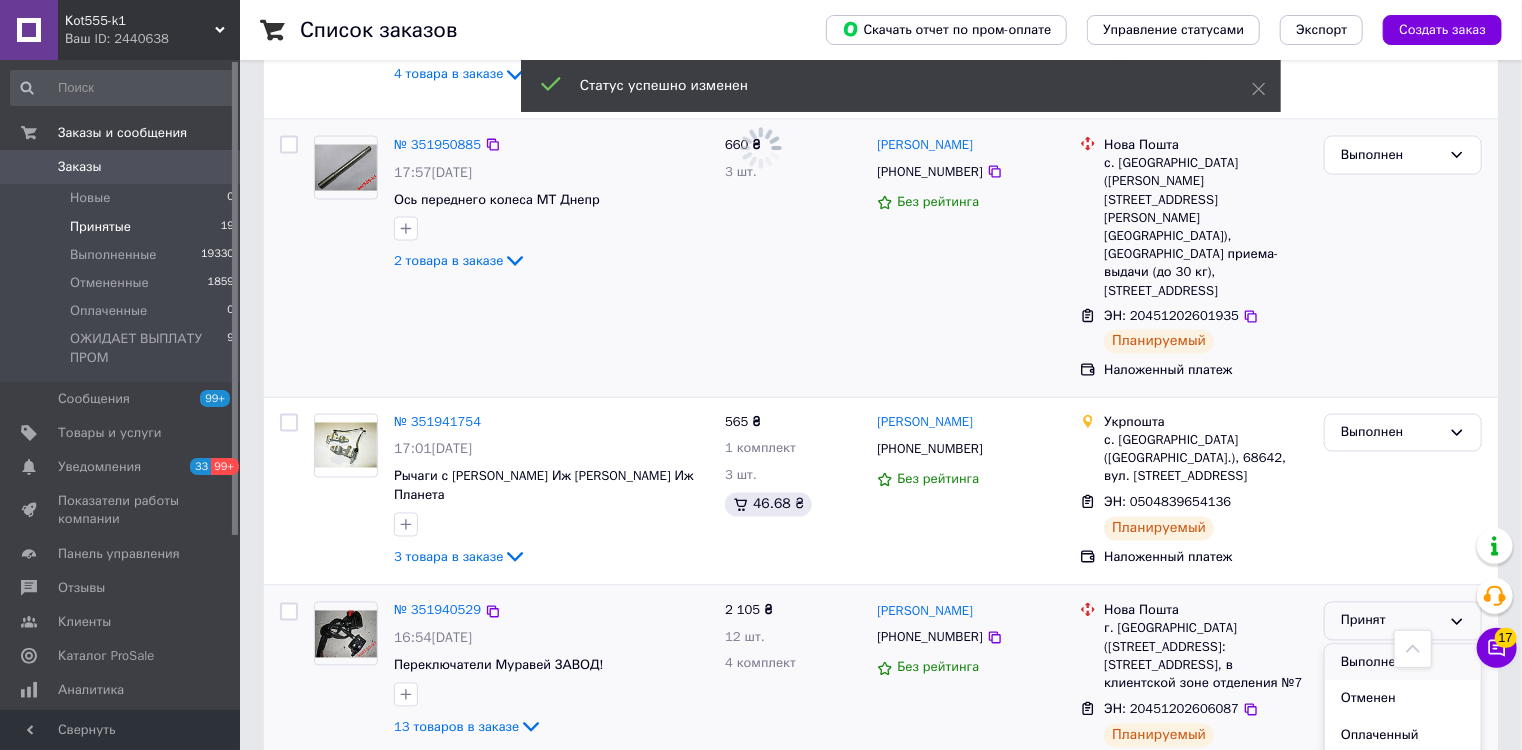 click on "Выполнен" at bounding box center [1403, 663] 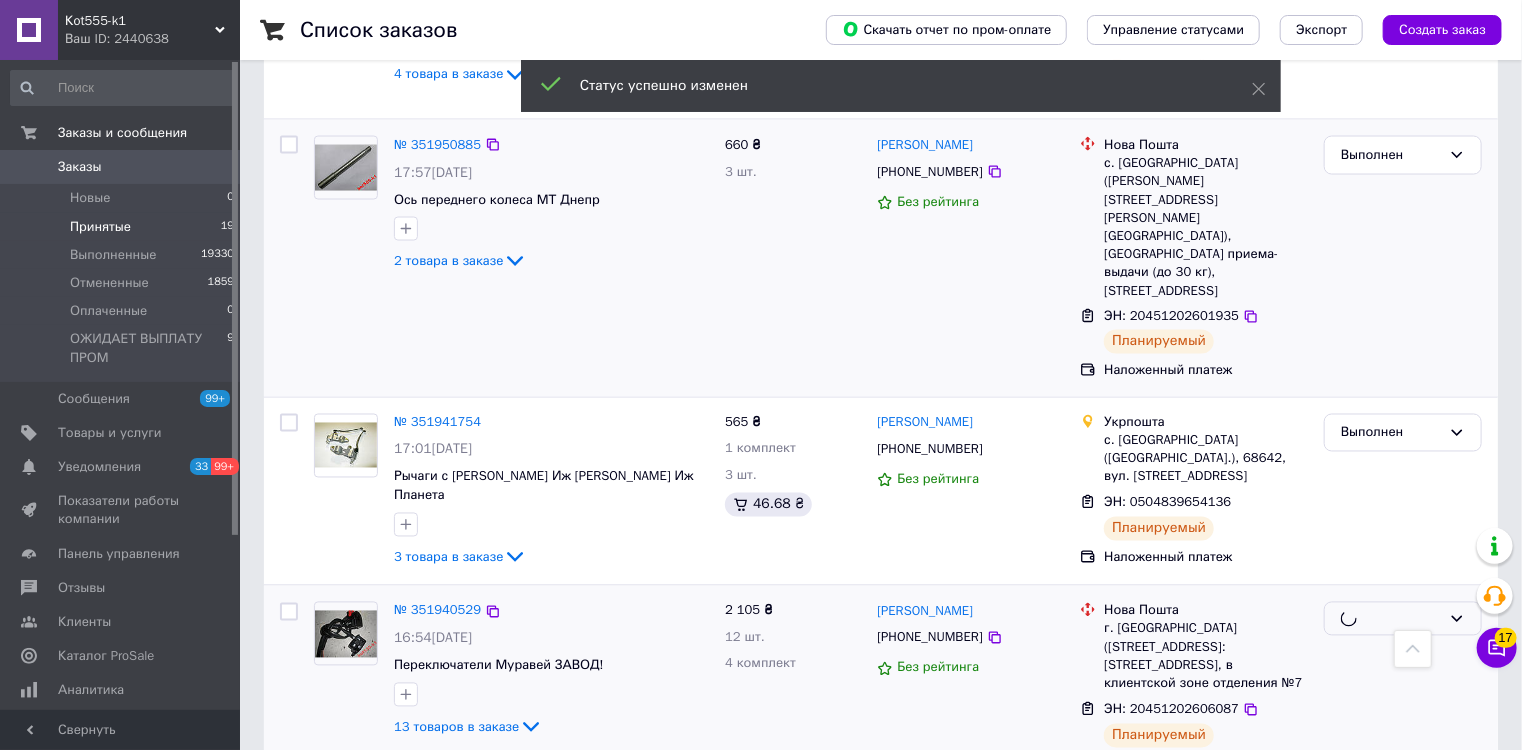 scroll, scrollTop: 1840, scrollLeft: 0, axis: vertical 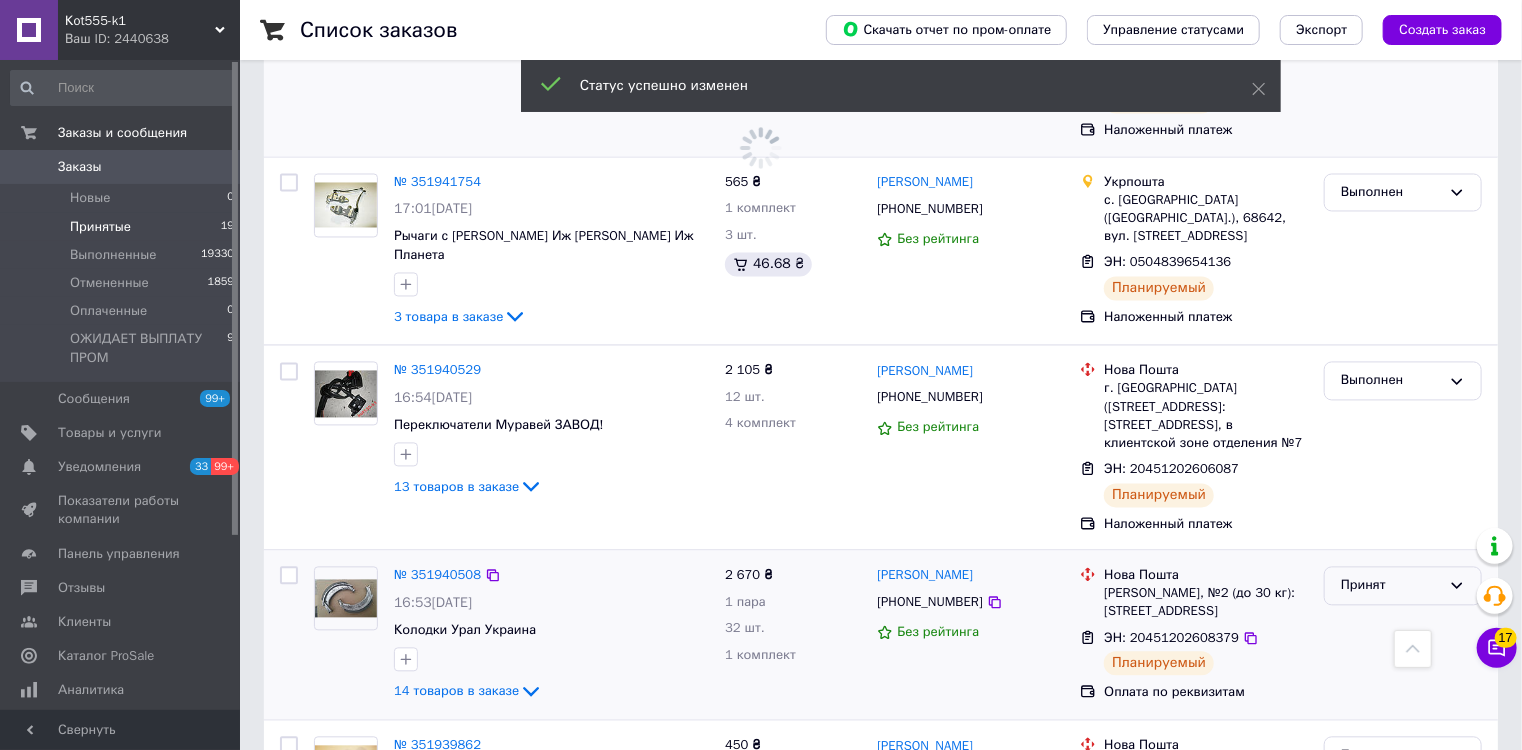 click on "Принят" at bounding box center (1403, 586) 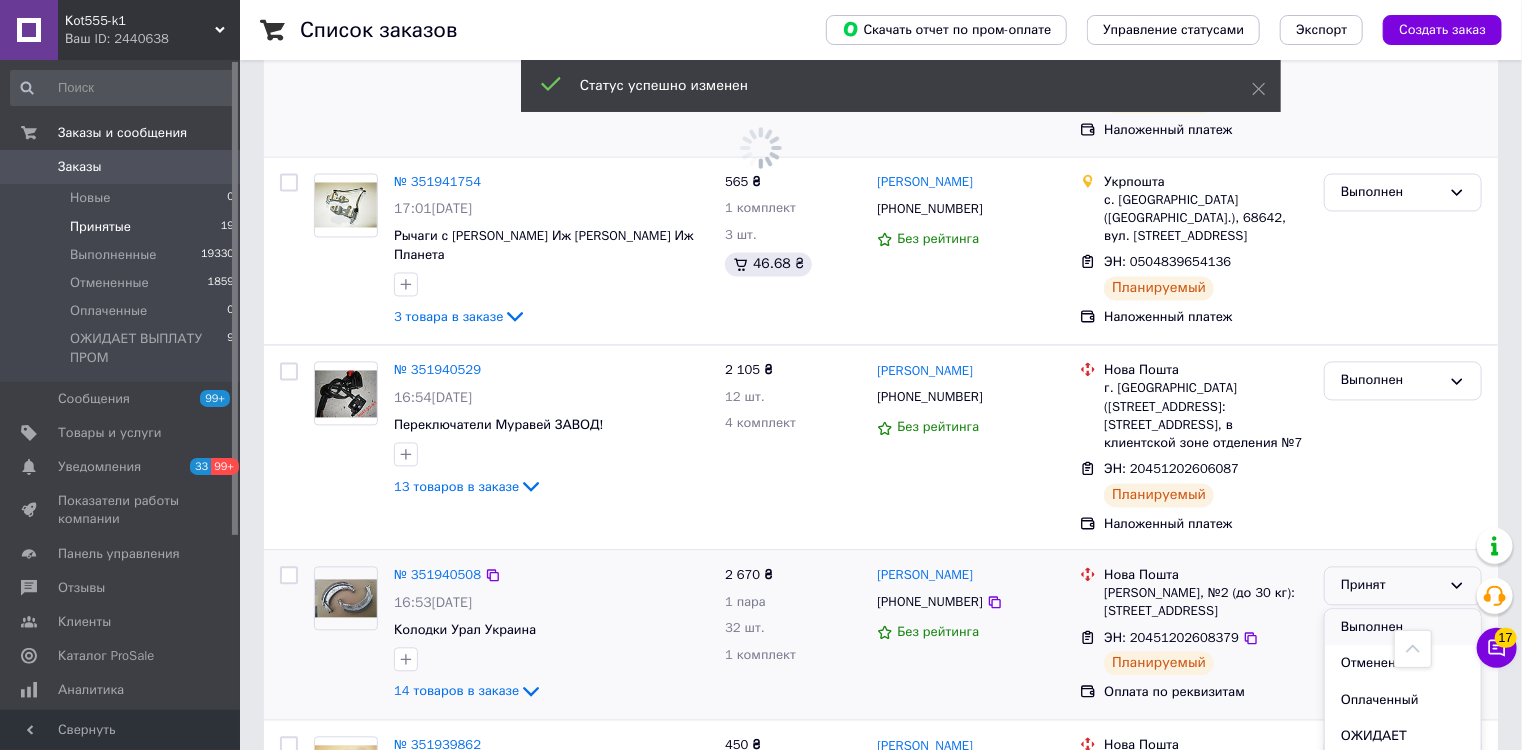 click on "Выполнен" at bounding box center (1403, 628) 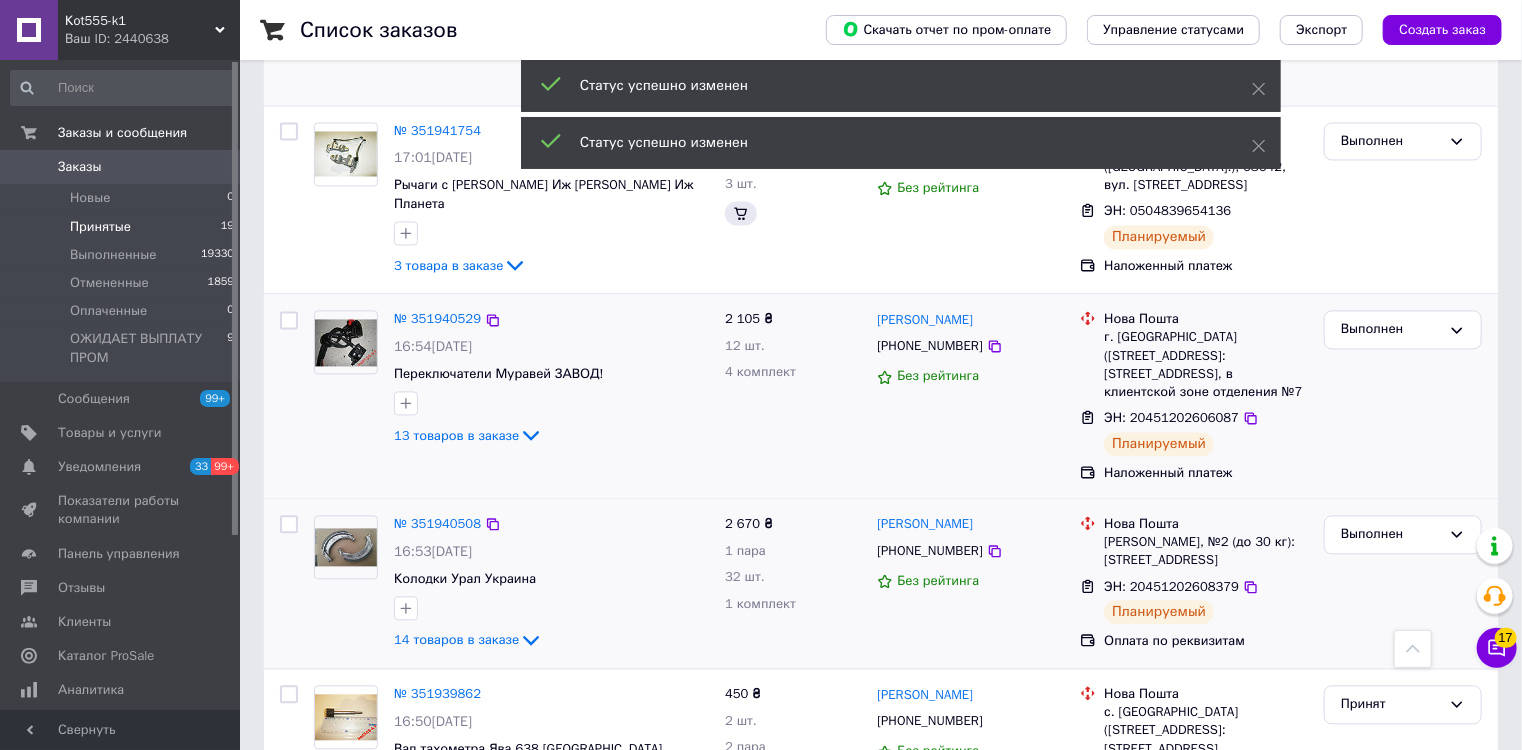 scroll, scrollTop: 1920, scrollLeft: 0, axis: vertical 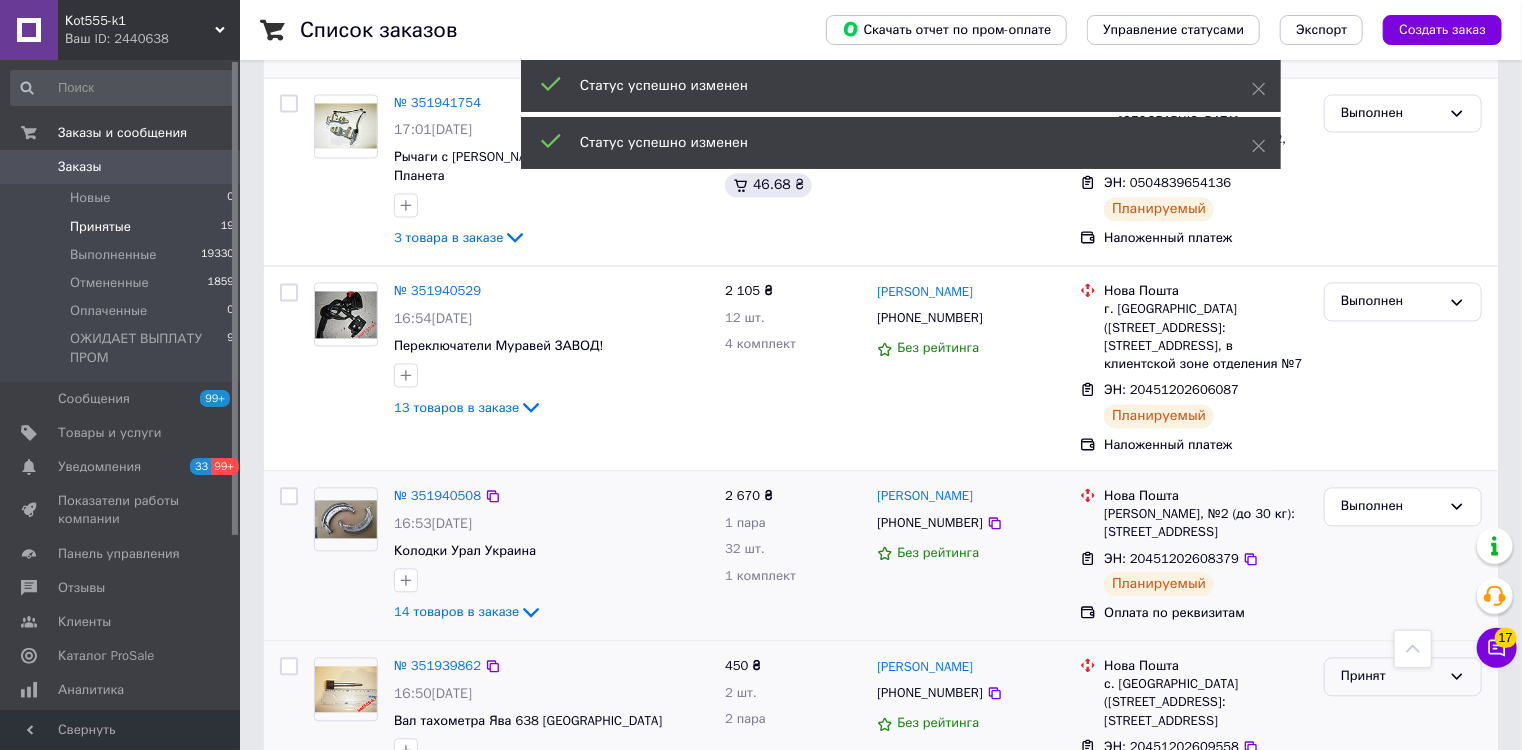 click on "Принят" at bounding box center [1391, 676] 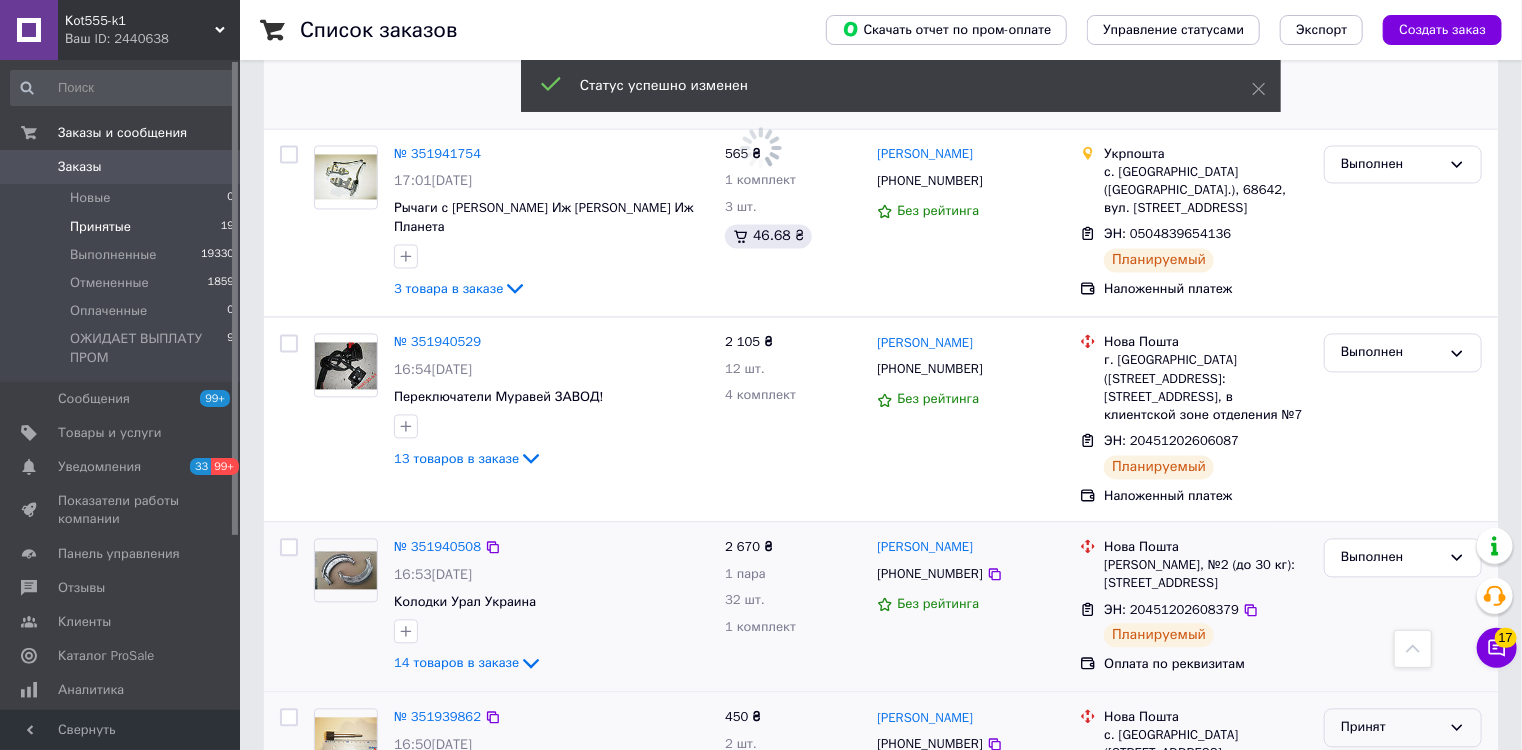 scroll, scrollTop: 1840, scrollLeft: 0, axis: vertical 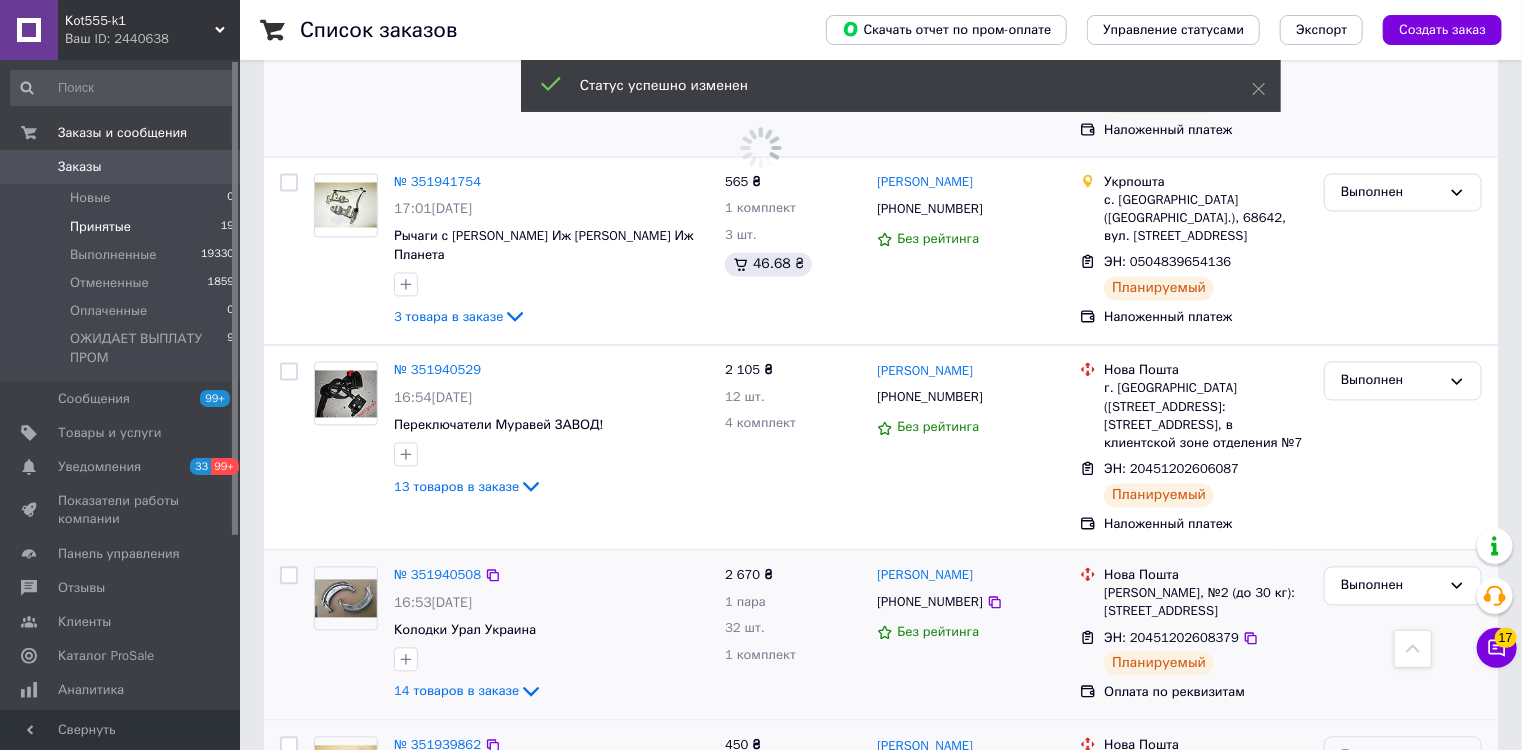 click on "№ 351940508 16:53, 09.07.2025 Колодки Урал Украина 14 товаров в заказе 2 670 ₴ 1 пара 32 шт. 1 комплект Василь Данканич +380506908205 Без рейтинга Нова Пошта Виноградов, №2 (до 30 кг): ул. Чешская, 124 ЭН: 20451202608379 Планируемый Оплата по реквизитам Выполнен" at bounding box center (881, 635) 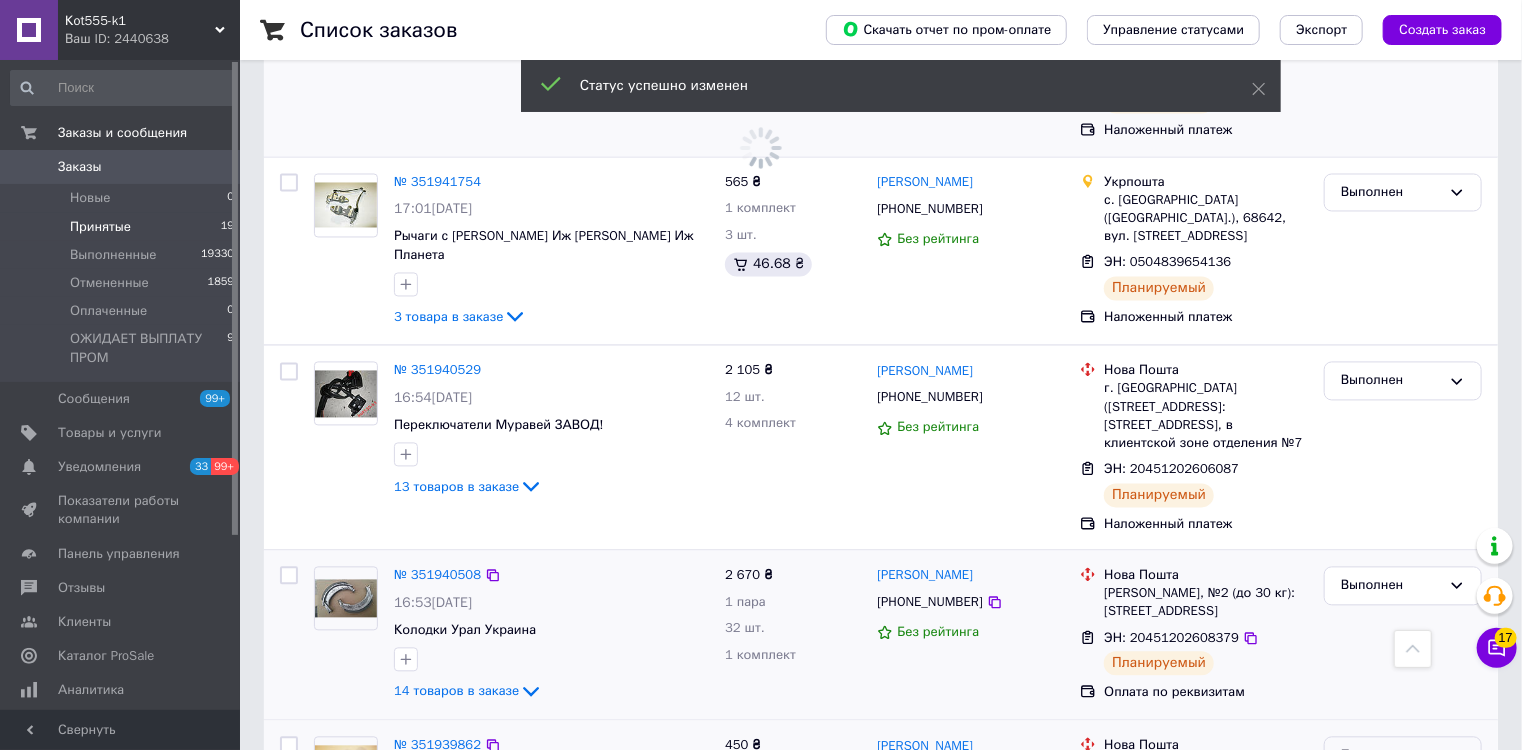 click on "Принят" at bounding box center (1391, 756) 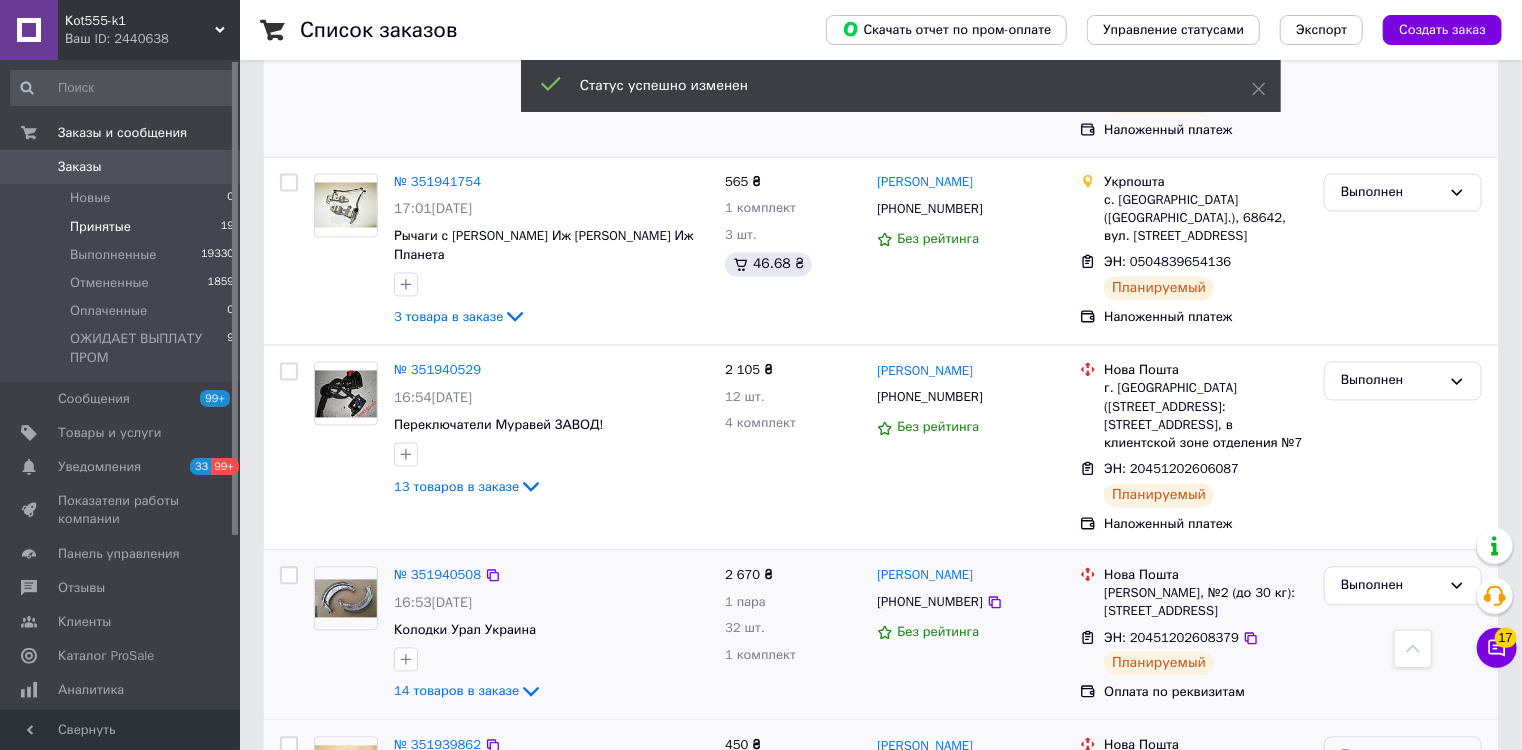click on "Выполнен" at bounding box center (1403, 798) 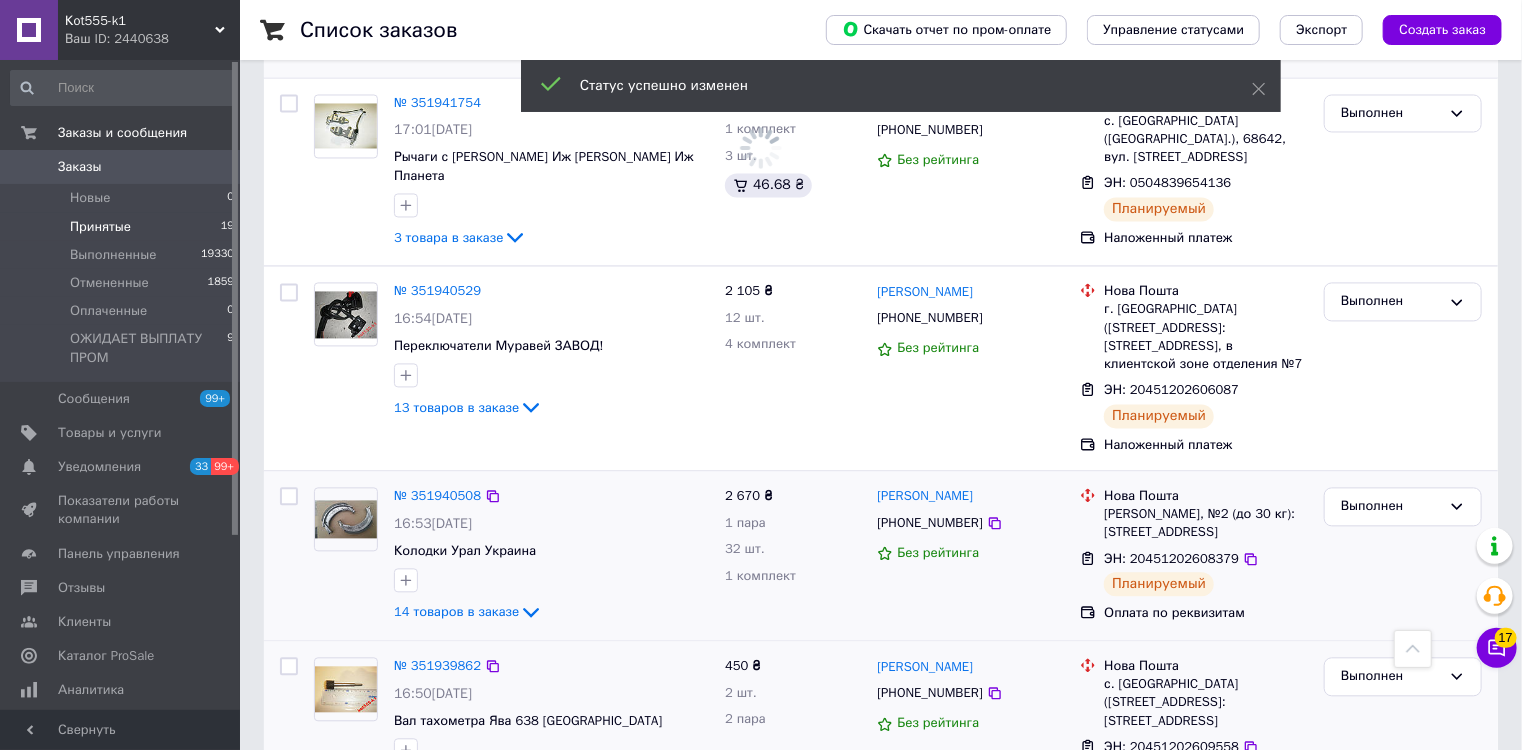 scroll, scrollTop: 2160, scrollLeft: 0, axis: vertical 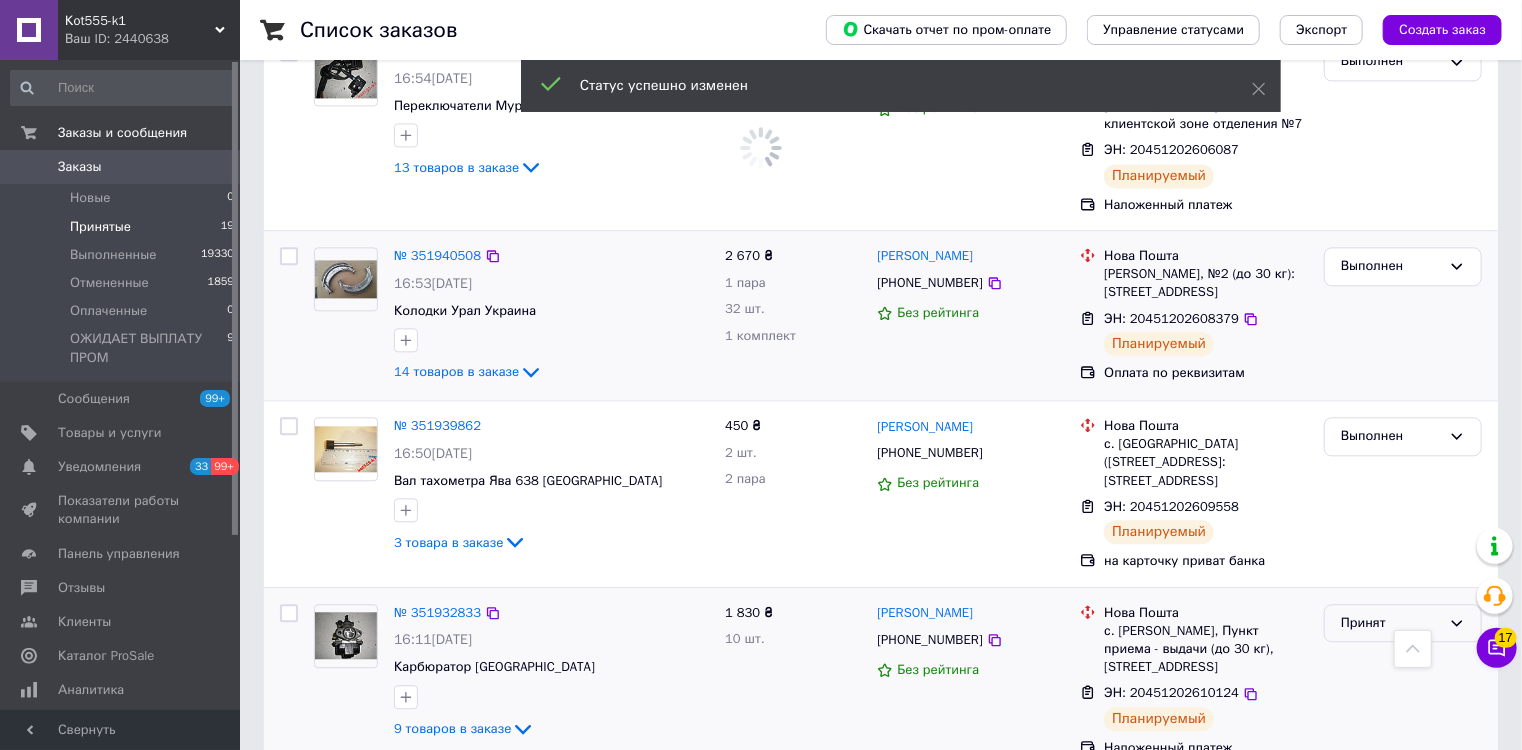 click on "Принят" at bounding box center [1391, 623] 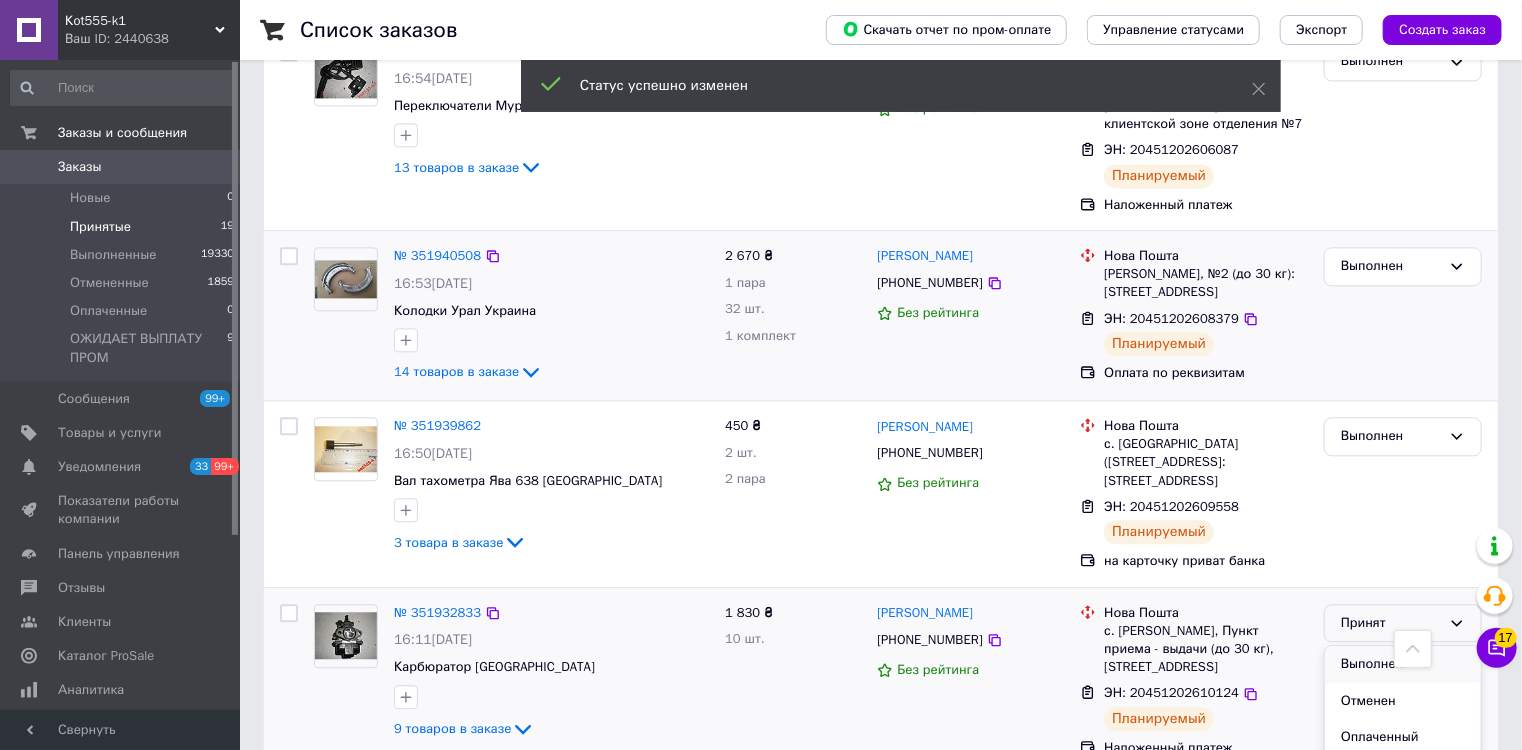 click on "Выполнен" at bounding box center [1403, 664] 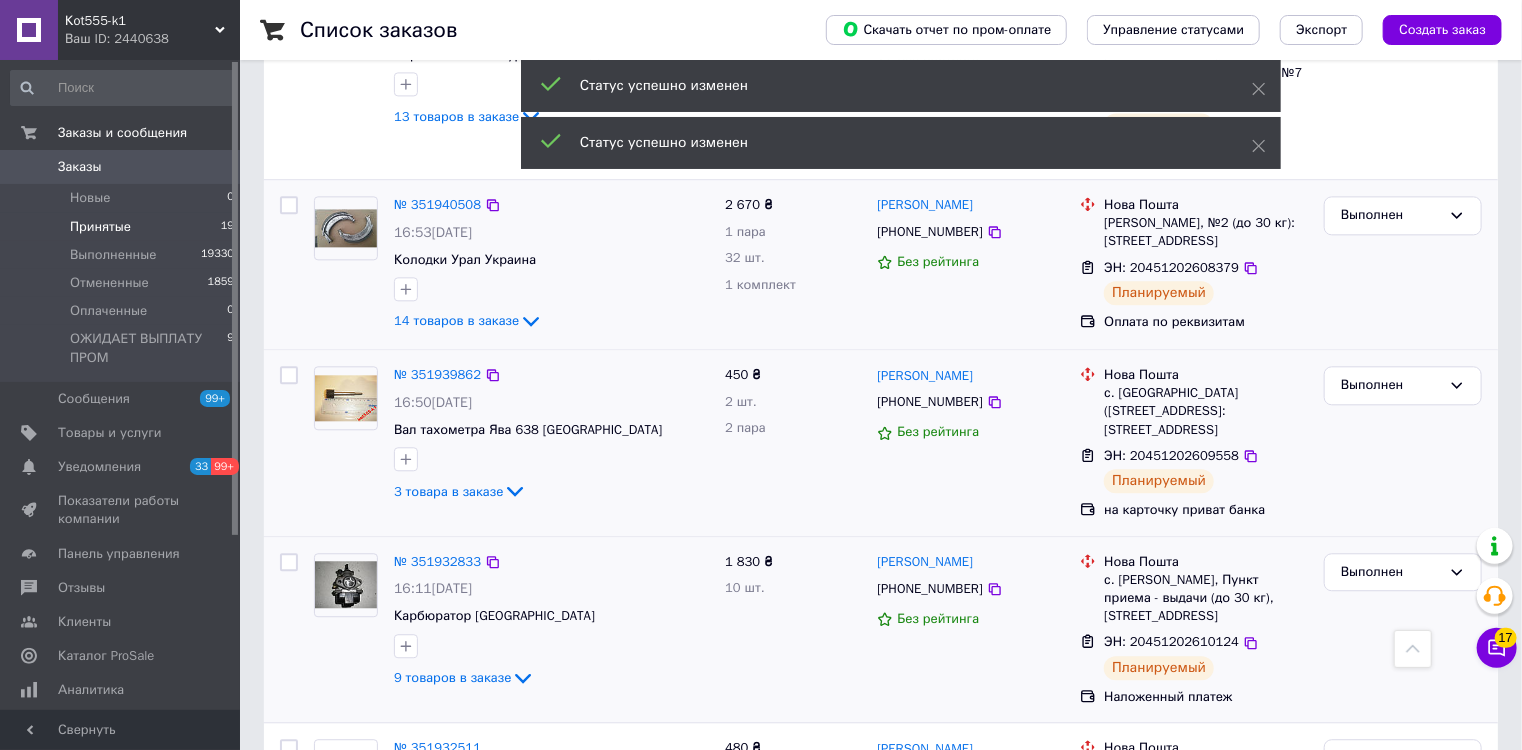 scroll, scrollTop: 2320, scrollLeft: 0, axis: vertical 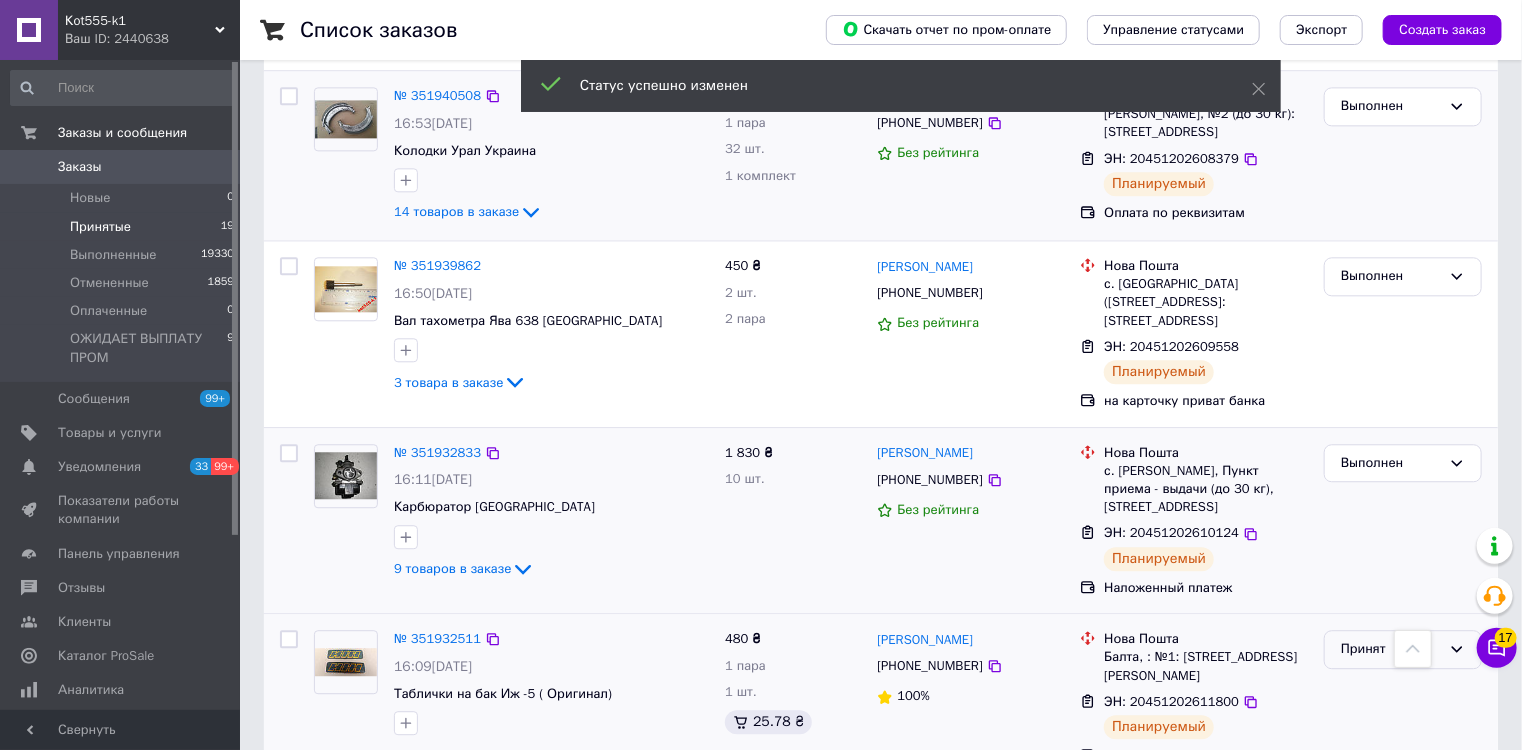 click on "Принят" at bounding box center (1391, 649) 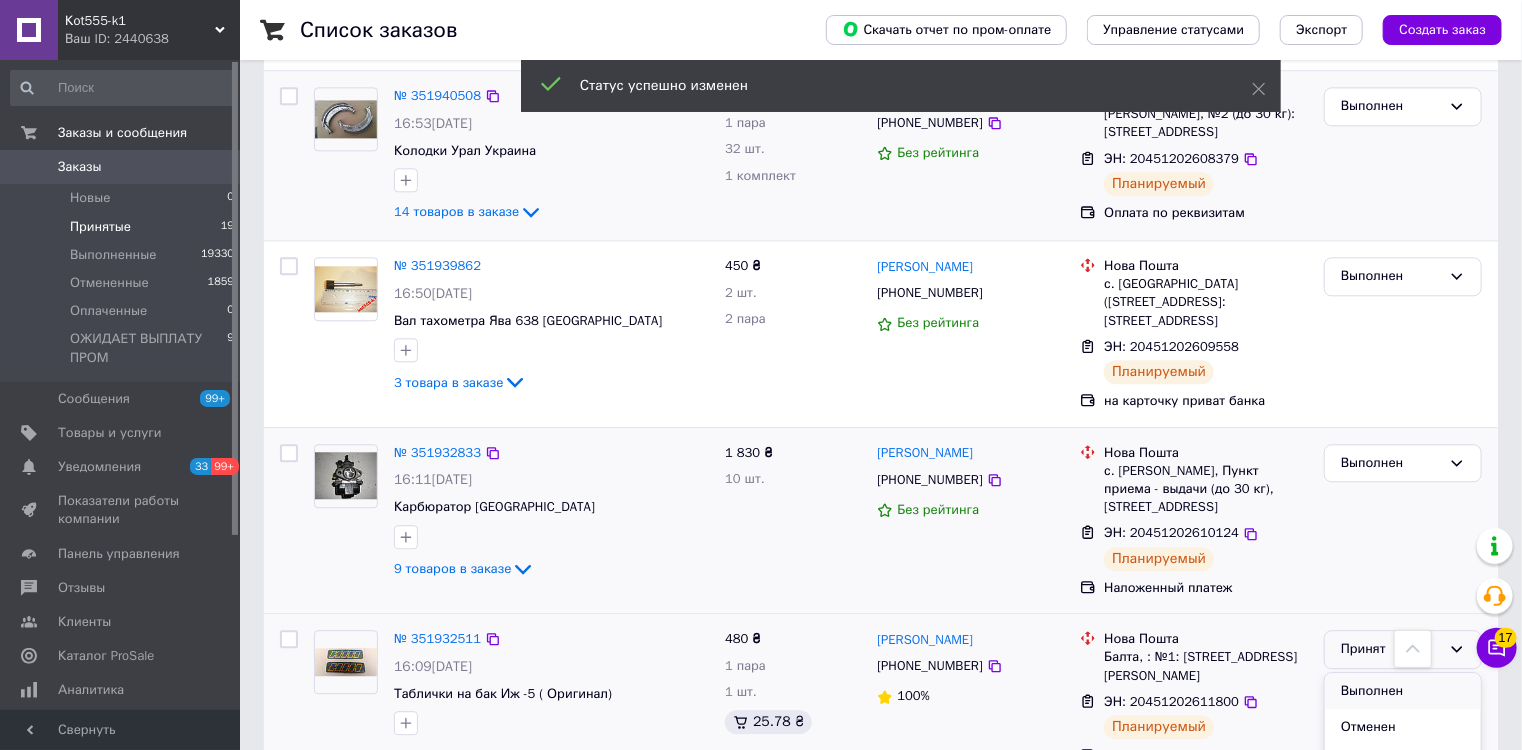 click on "Выполнен" at bounding box center (1403, 691) 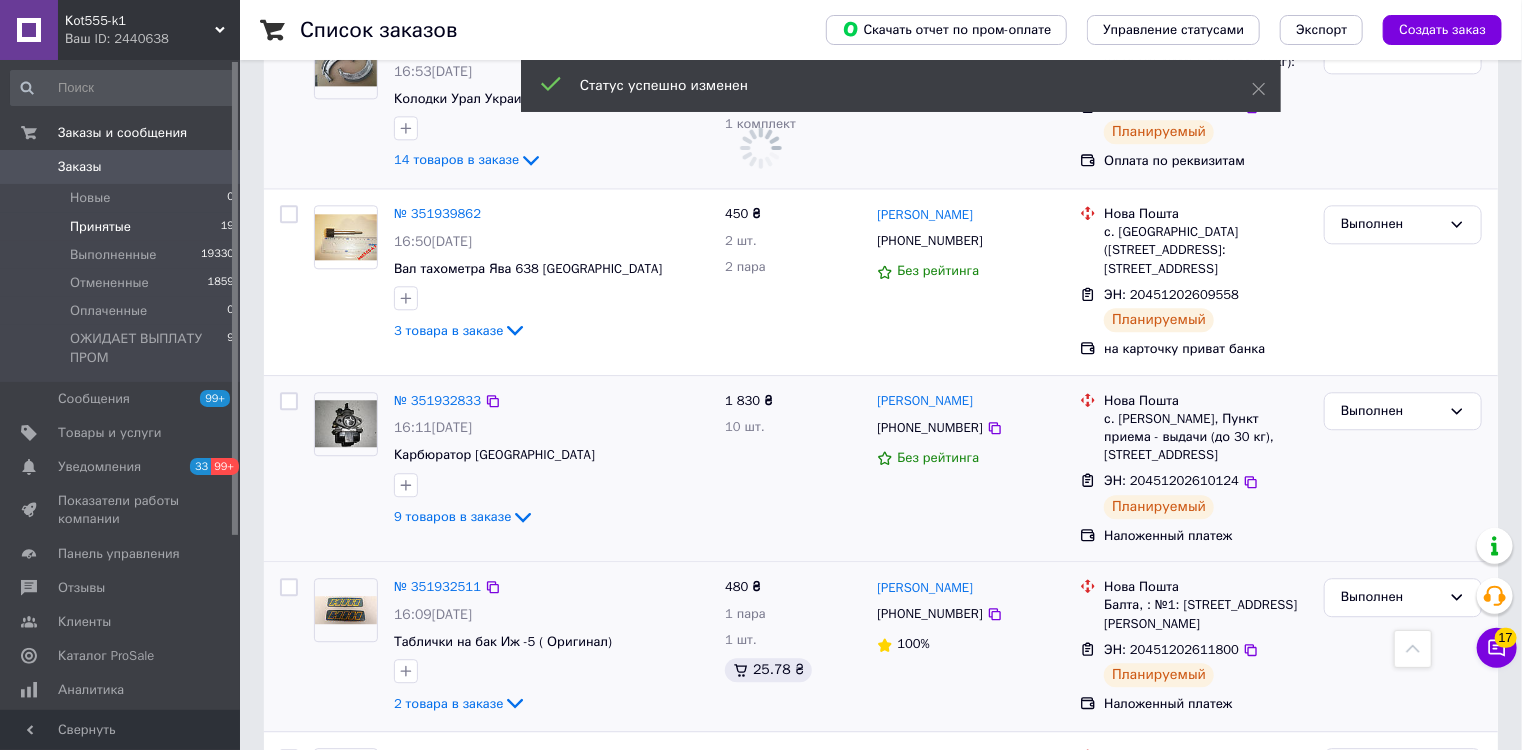 scroll, scrollTop: 2400, scrollLeft: 0, axis: vertical 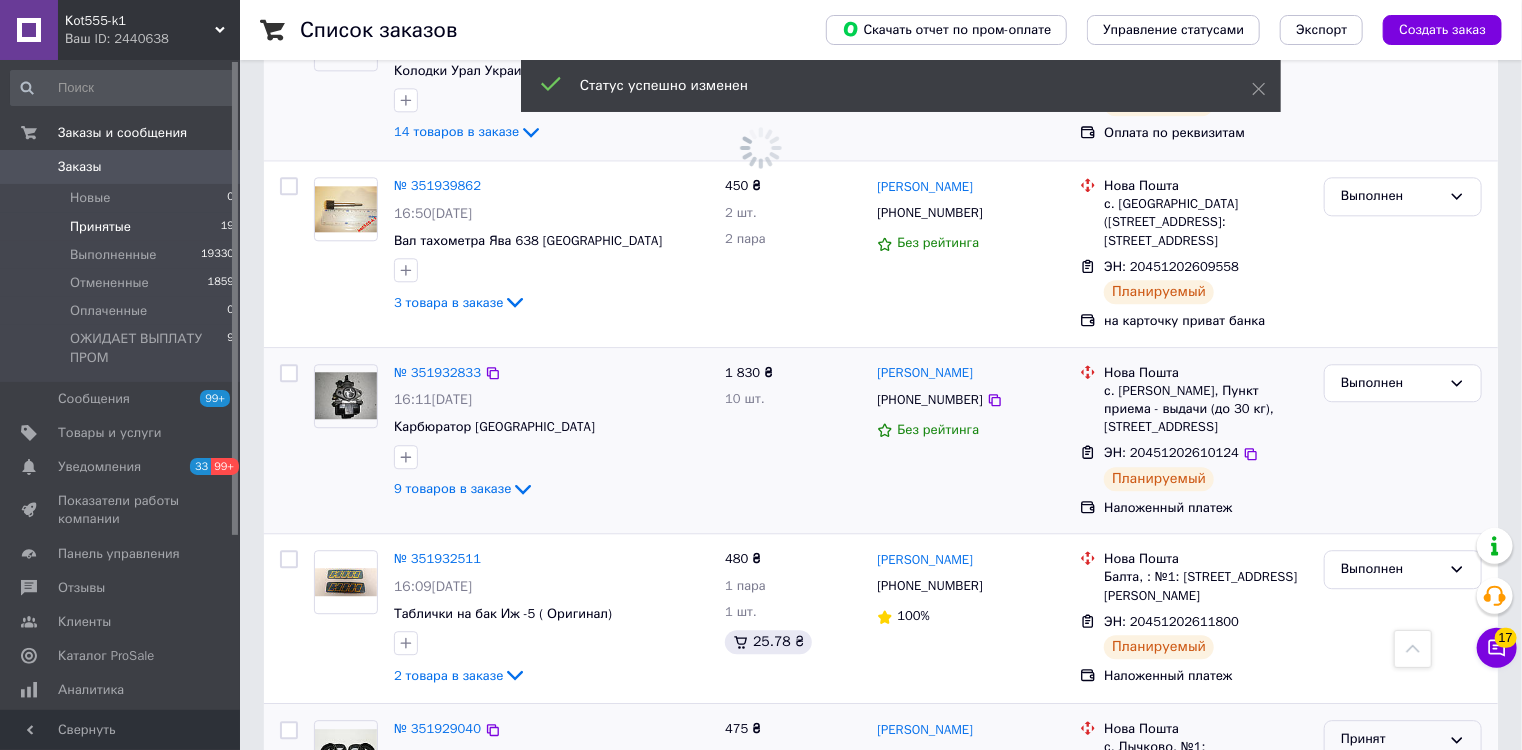 click on "Принят" at bounding box center [1391, 739] 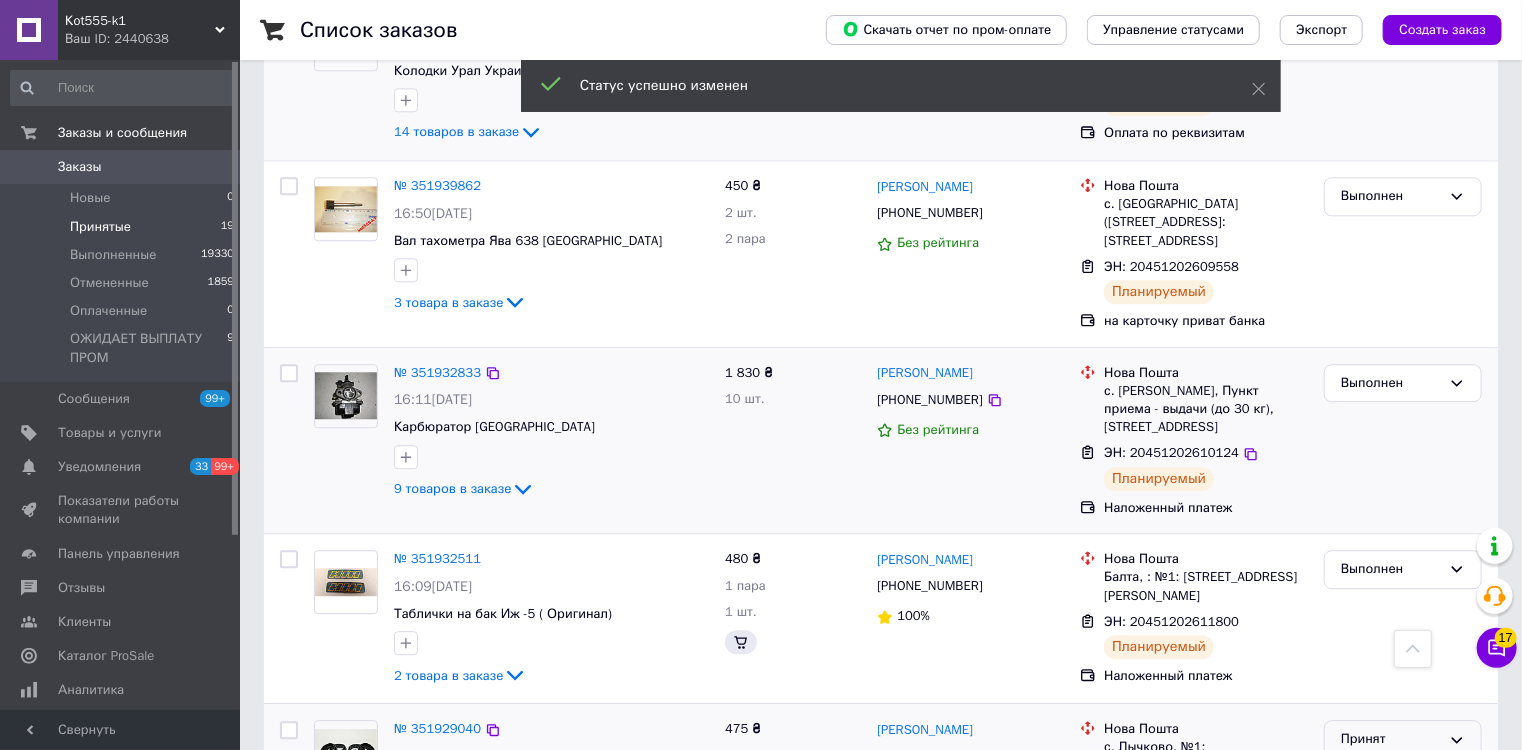 click on "Выполнен" at bounding box center [1403, 781] 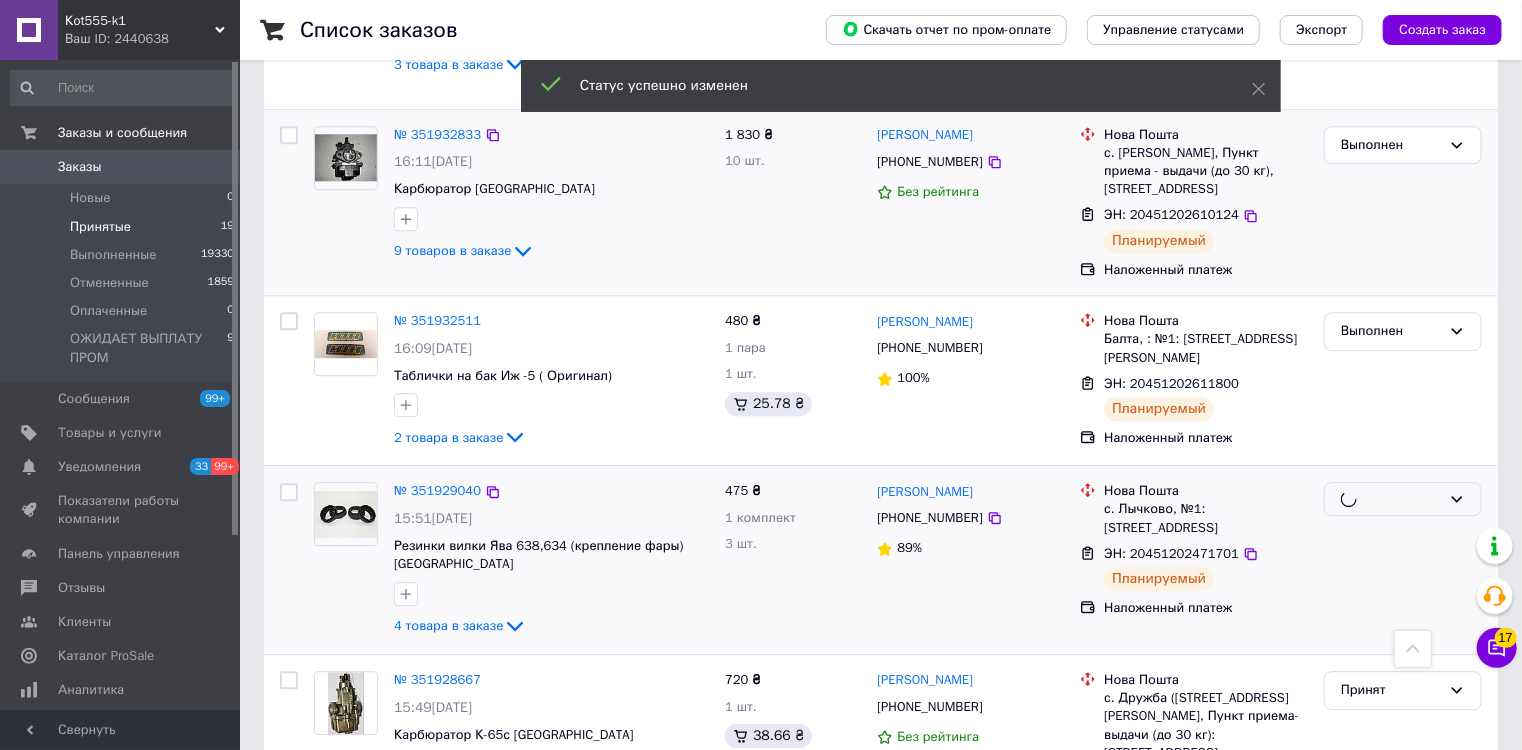 scroll, scrollTop: 2640, scrollLeft: 0, axis: vertical 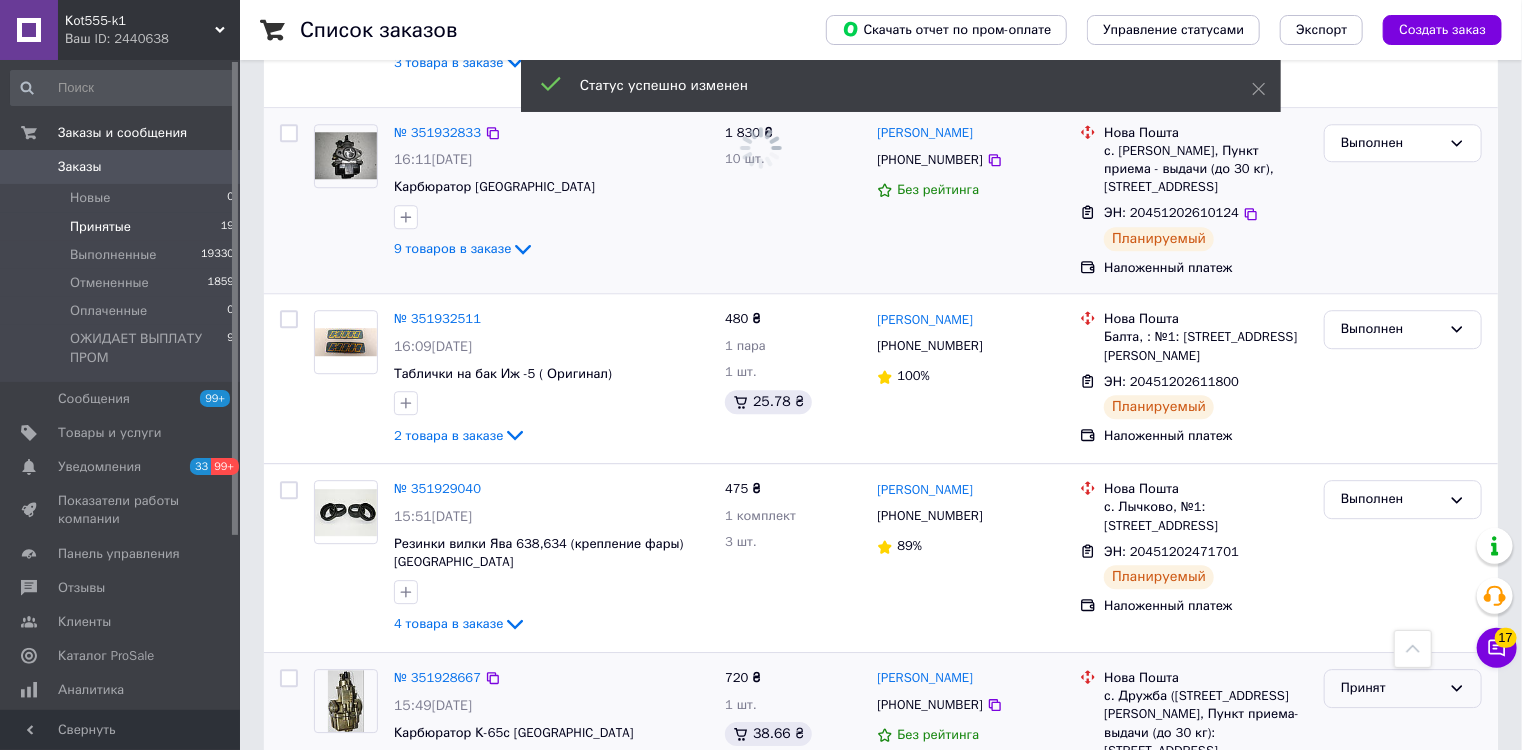 click on "Принят" at bounding box center [1391, 688] 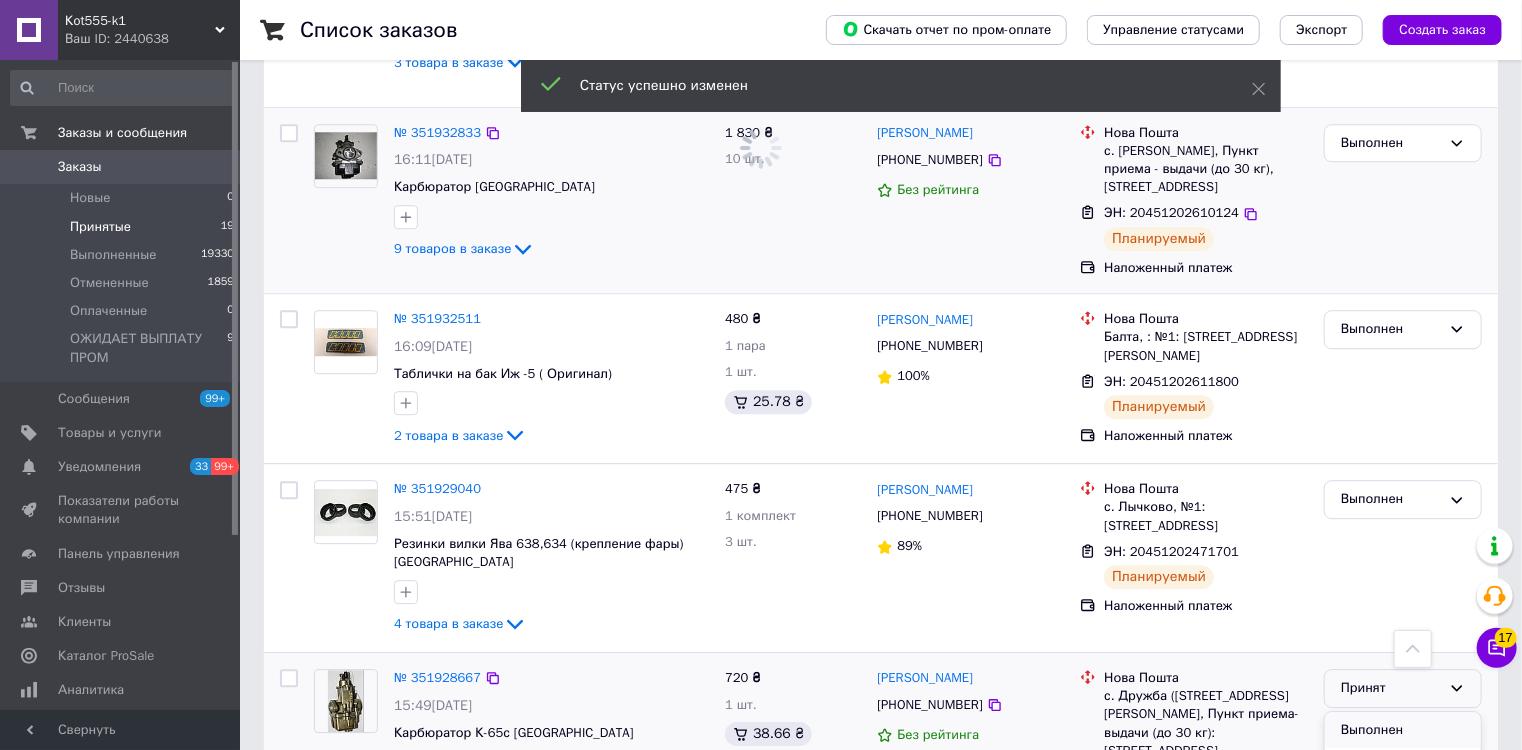 click on "Выполнен" at bounding box center (1403, 730) 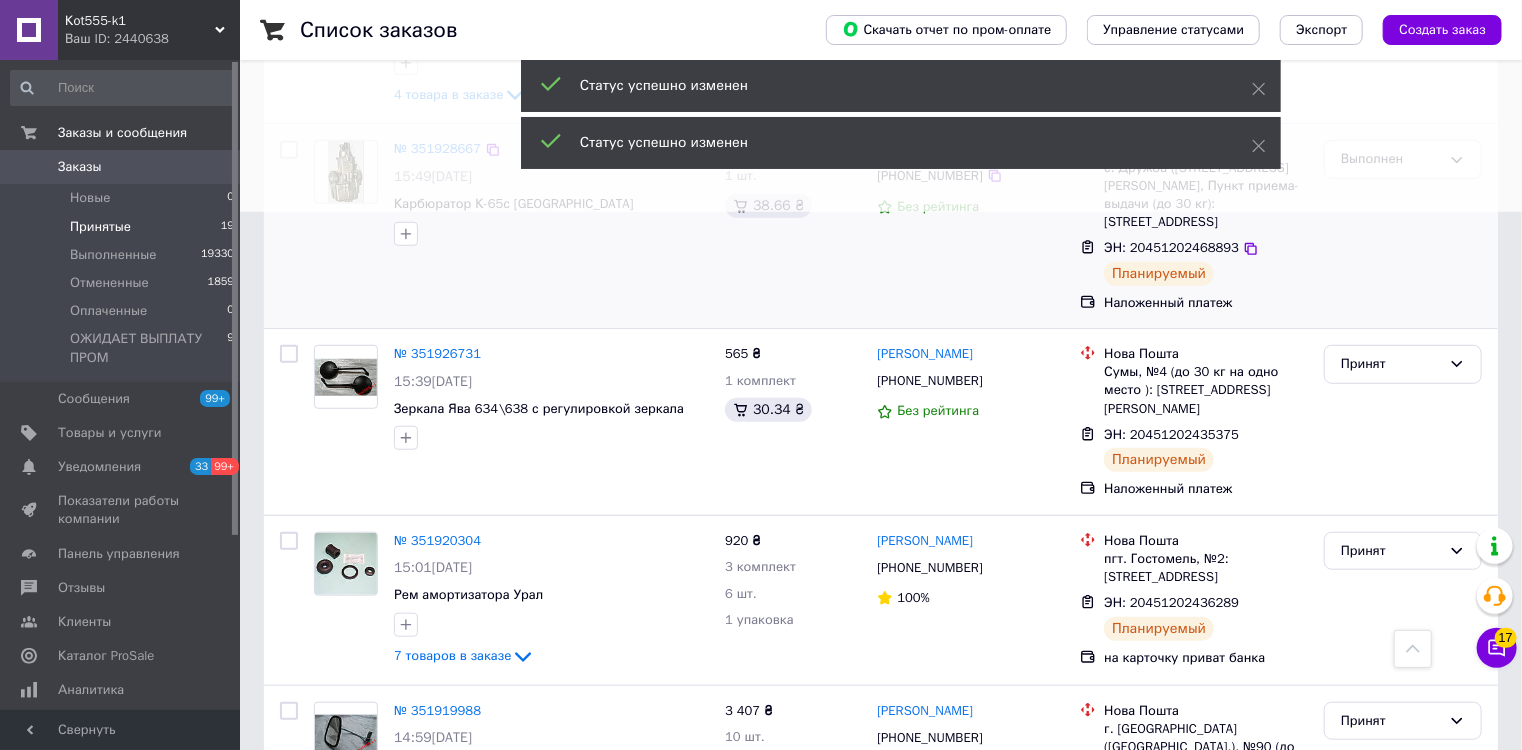 scroll, scrollTop: 617, scrollLeft: 0, axis: vertical 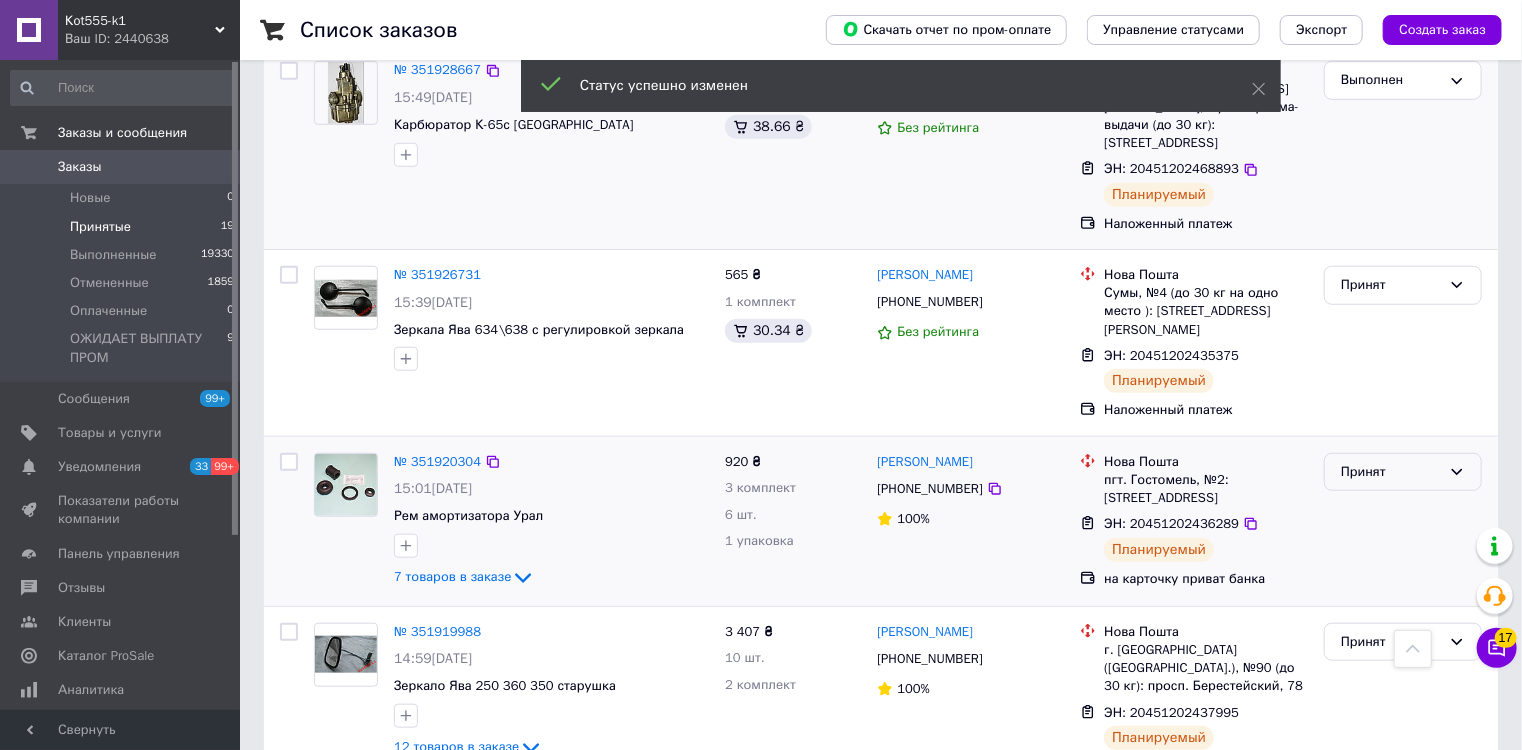 click on "Принят" at bounding box center [1391, 472] 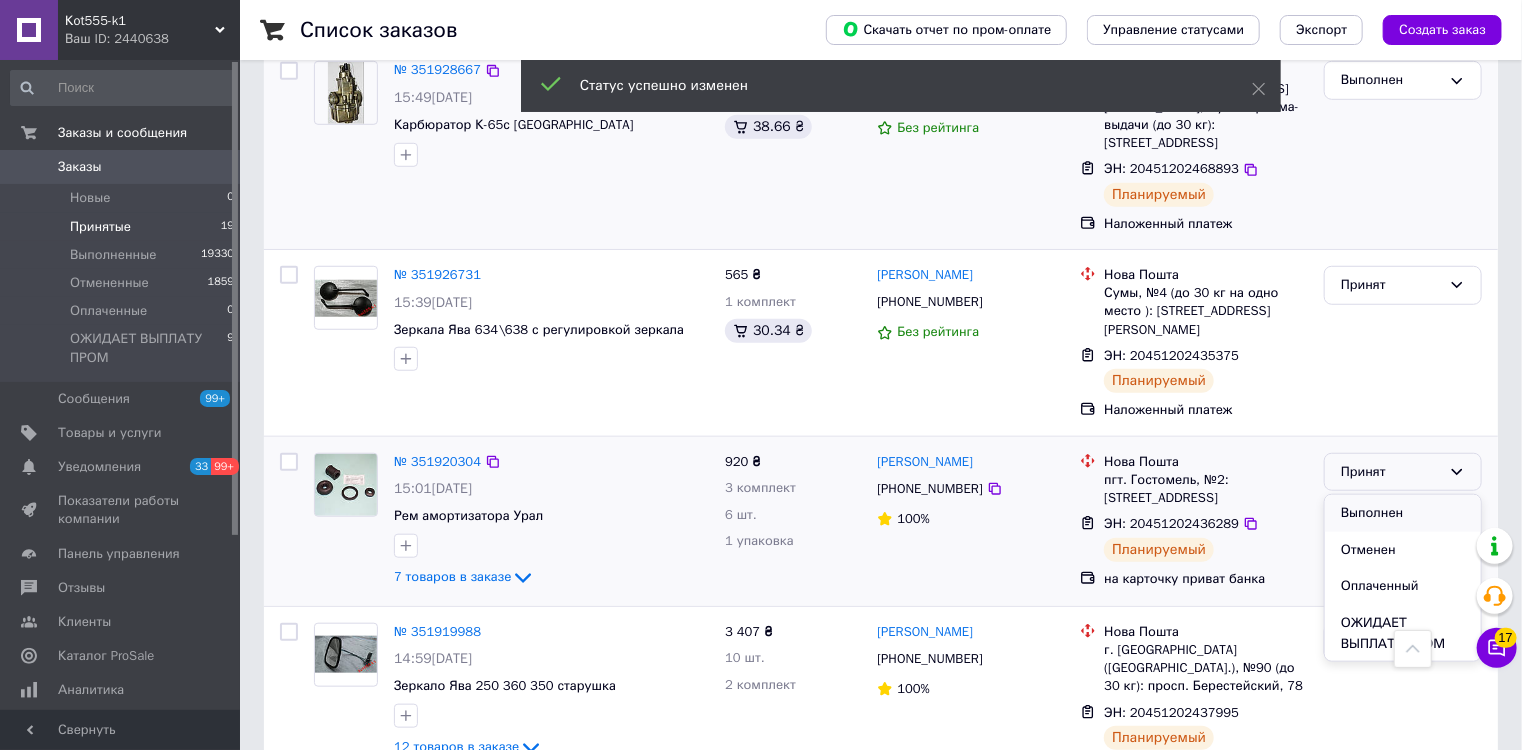 click on "Выполнен" at bounding box center [1403, 513] 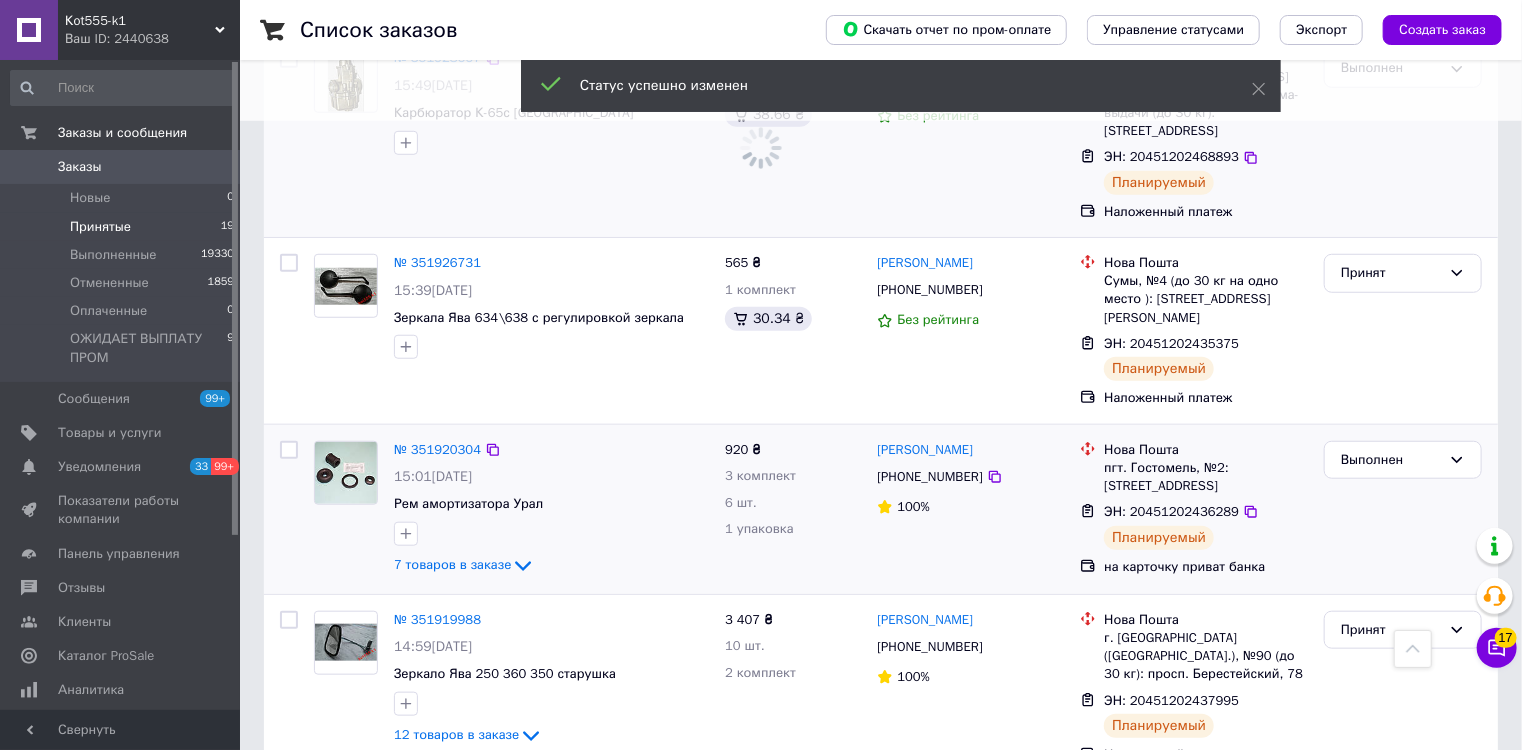scroll, scrollTop: 630, scrollLeft: 0, axis: vertical 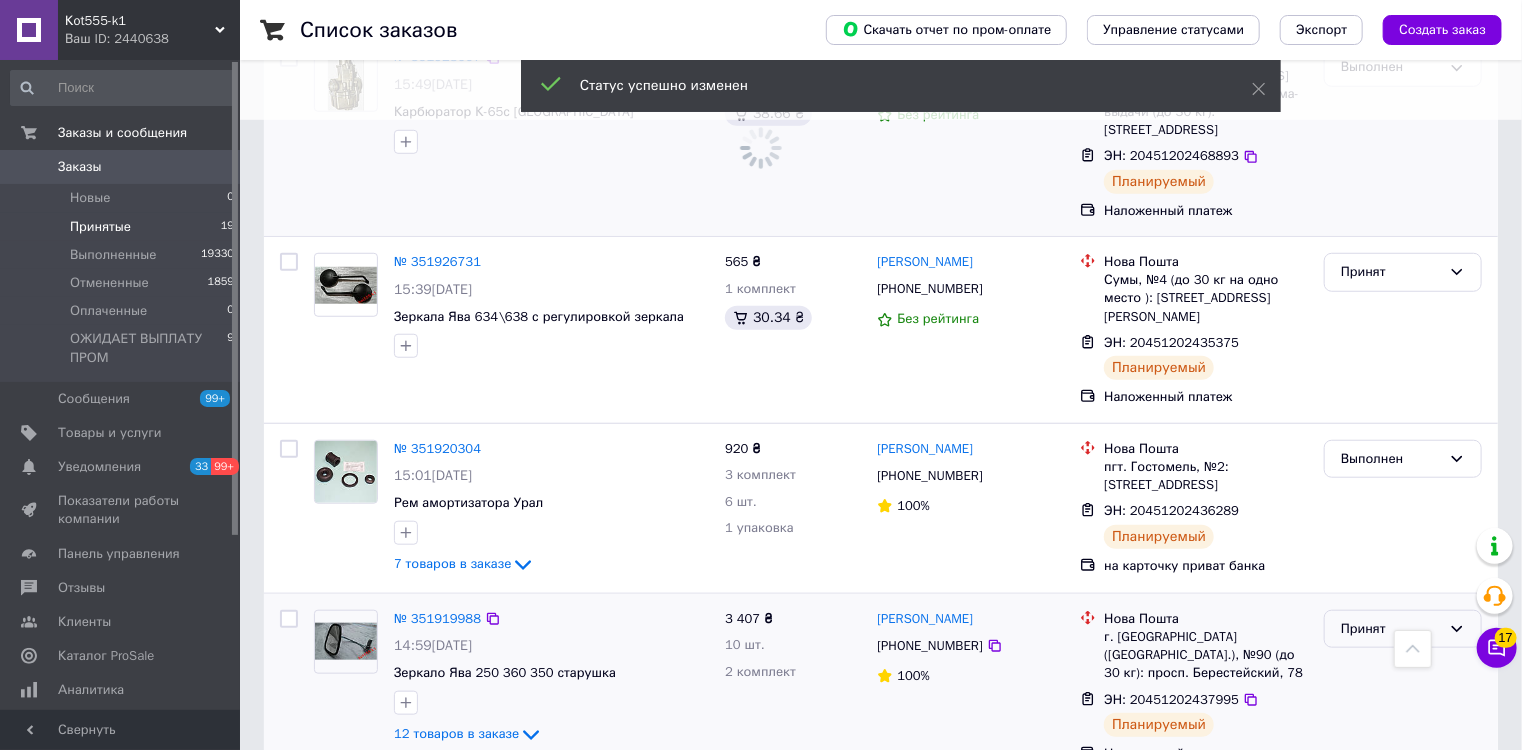 click on "Принят" at bounding box center [1391, 629] 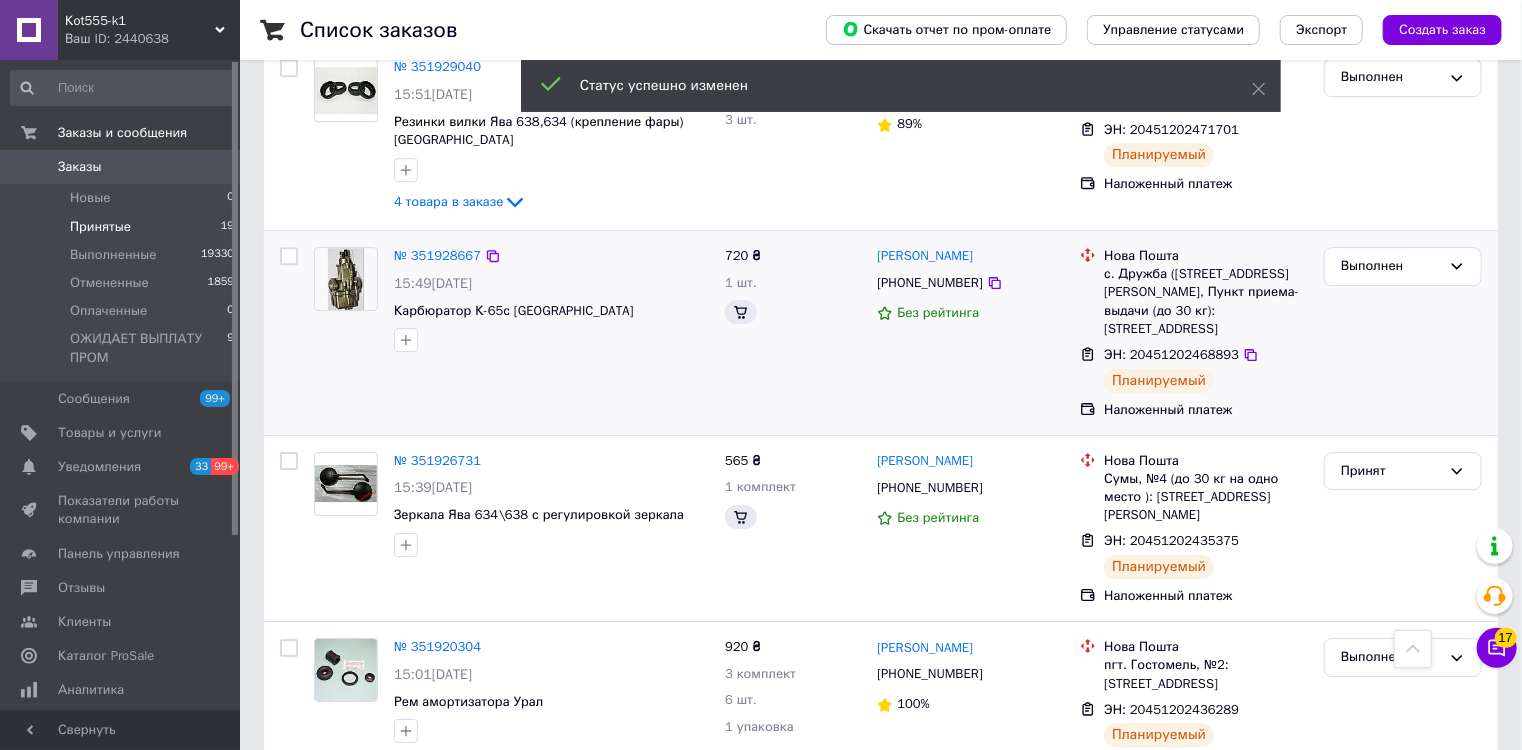 click on "Выполнен" at bounding box center (1403, 869) 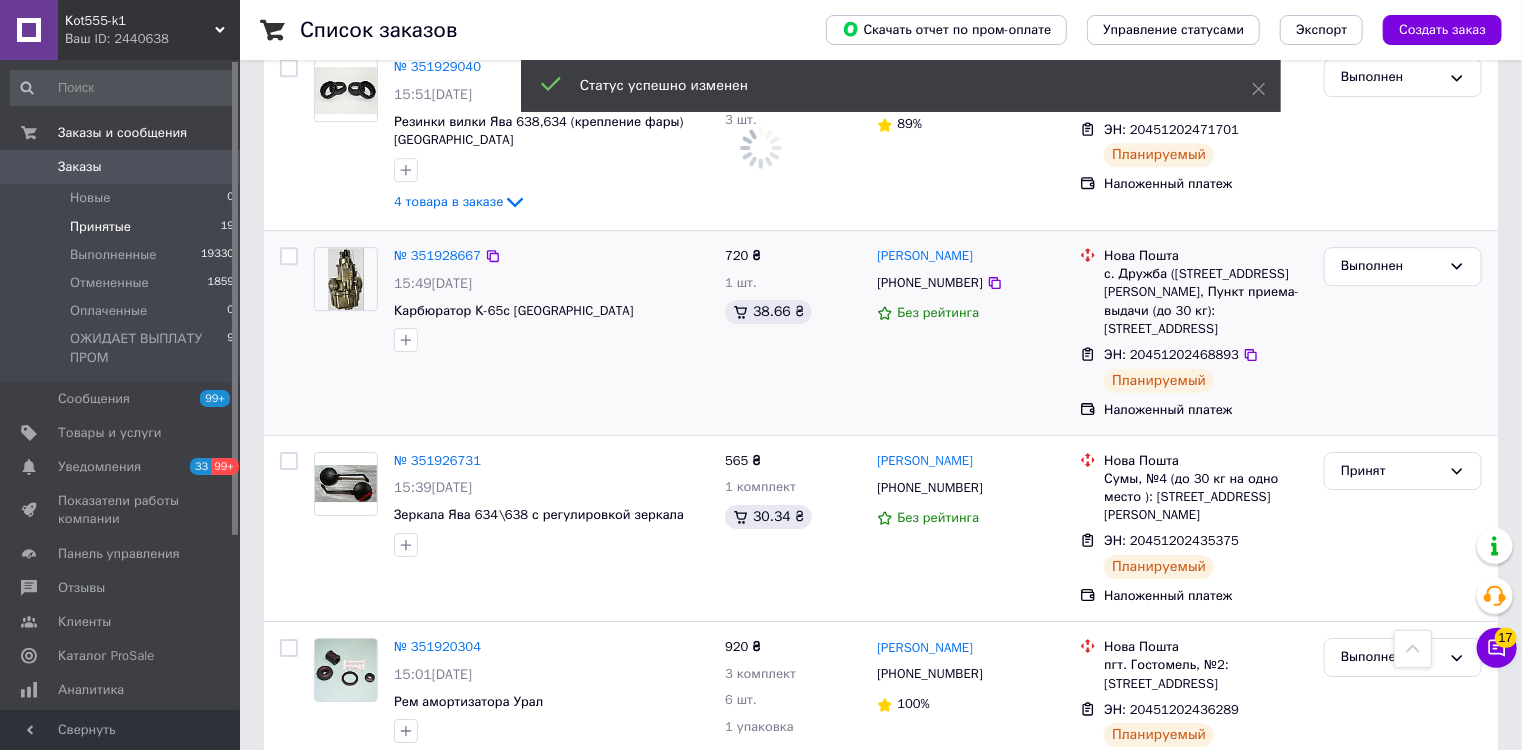 scroll, scrollTop: 630, scrollLeft: 0, axis: vertical 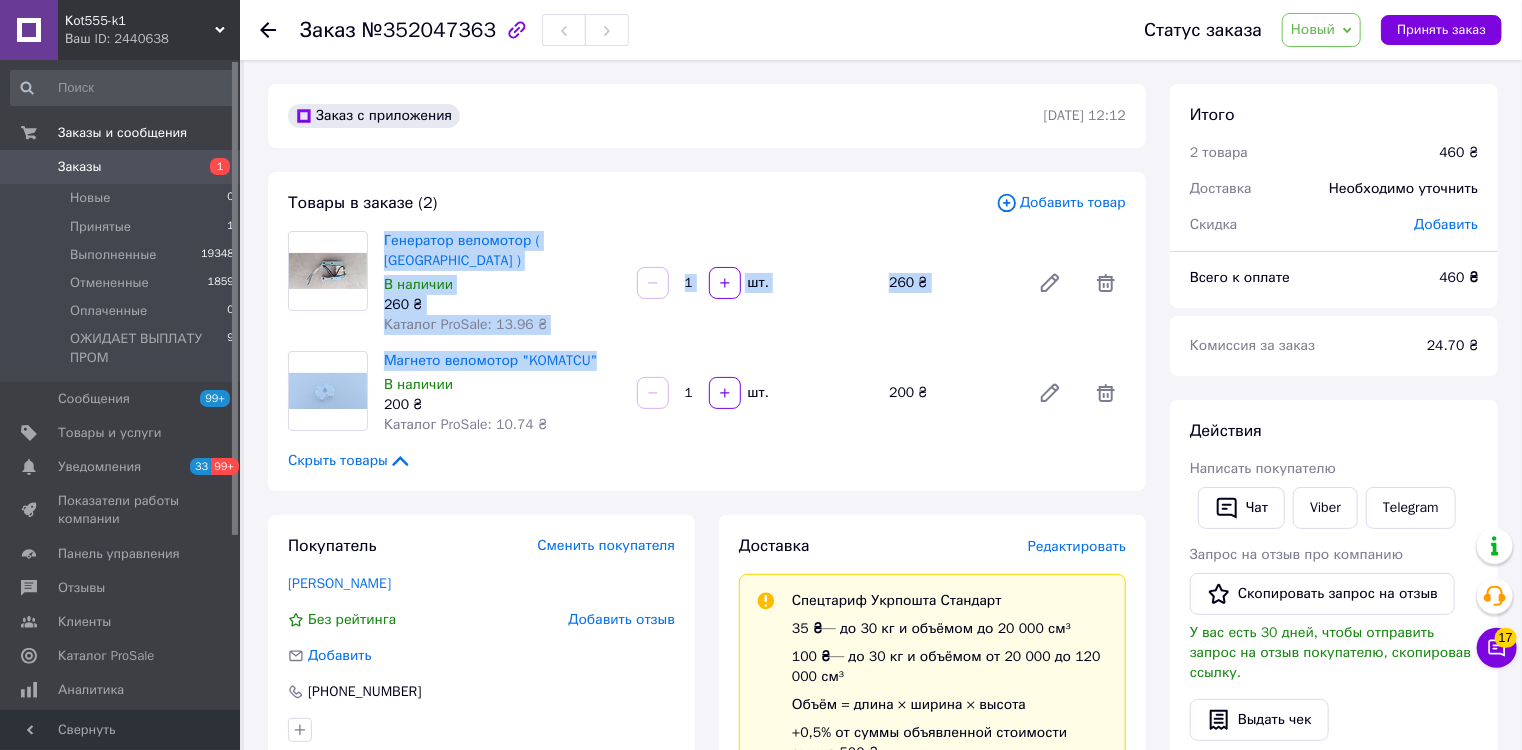 drag, startPoint x: 377, startPoint y: 236, endPoint x: 603, endPoint y: 348, distance: 252.23006 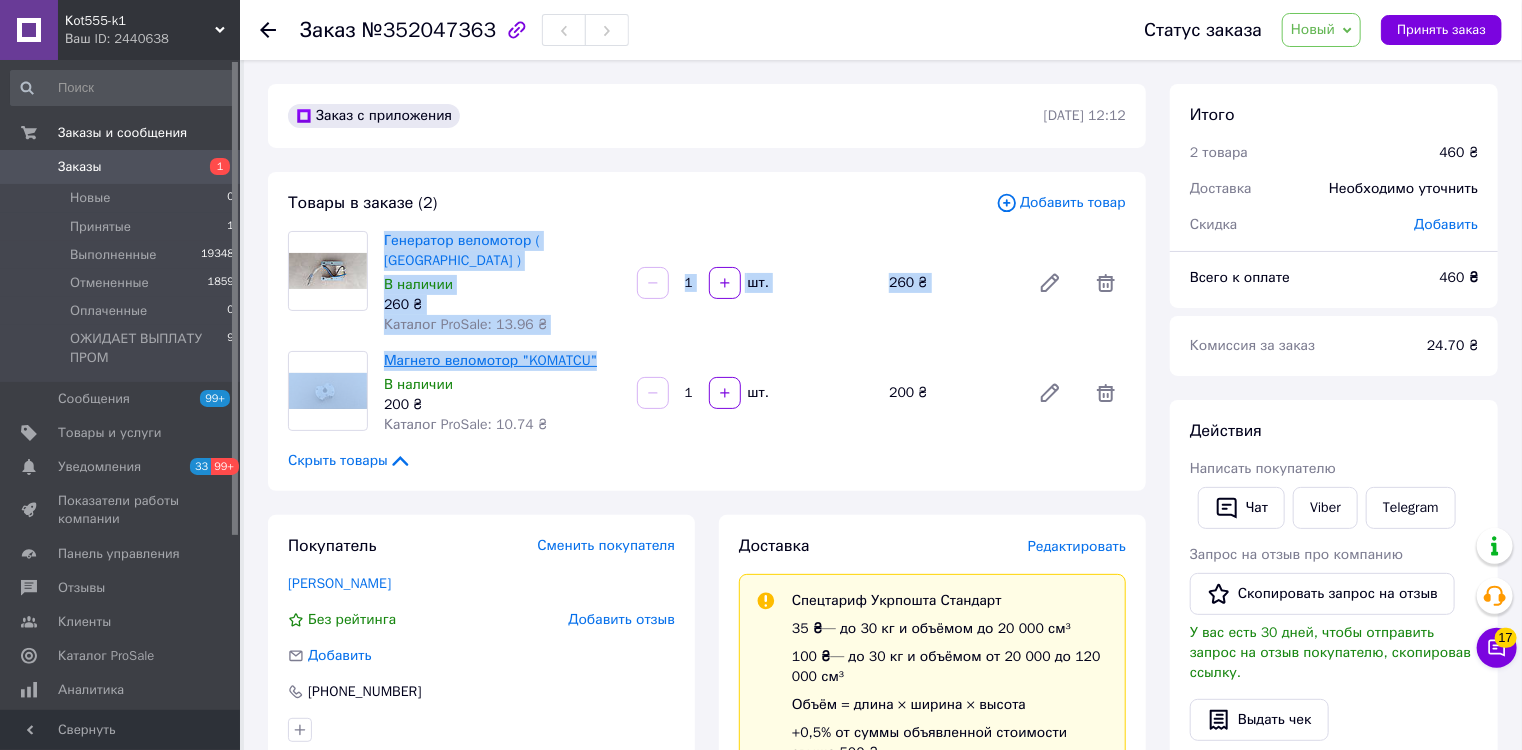 copy on "Генератор веломотор ( [GEOGRAPHIC_DATA] ) В наличии 260 ₴ Каталог ProSale: 13.96 ₴    шт. 260 ₴ Магнето веломотор "KOMATCU"" 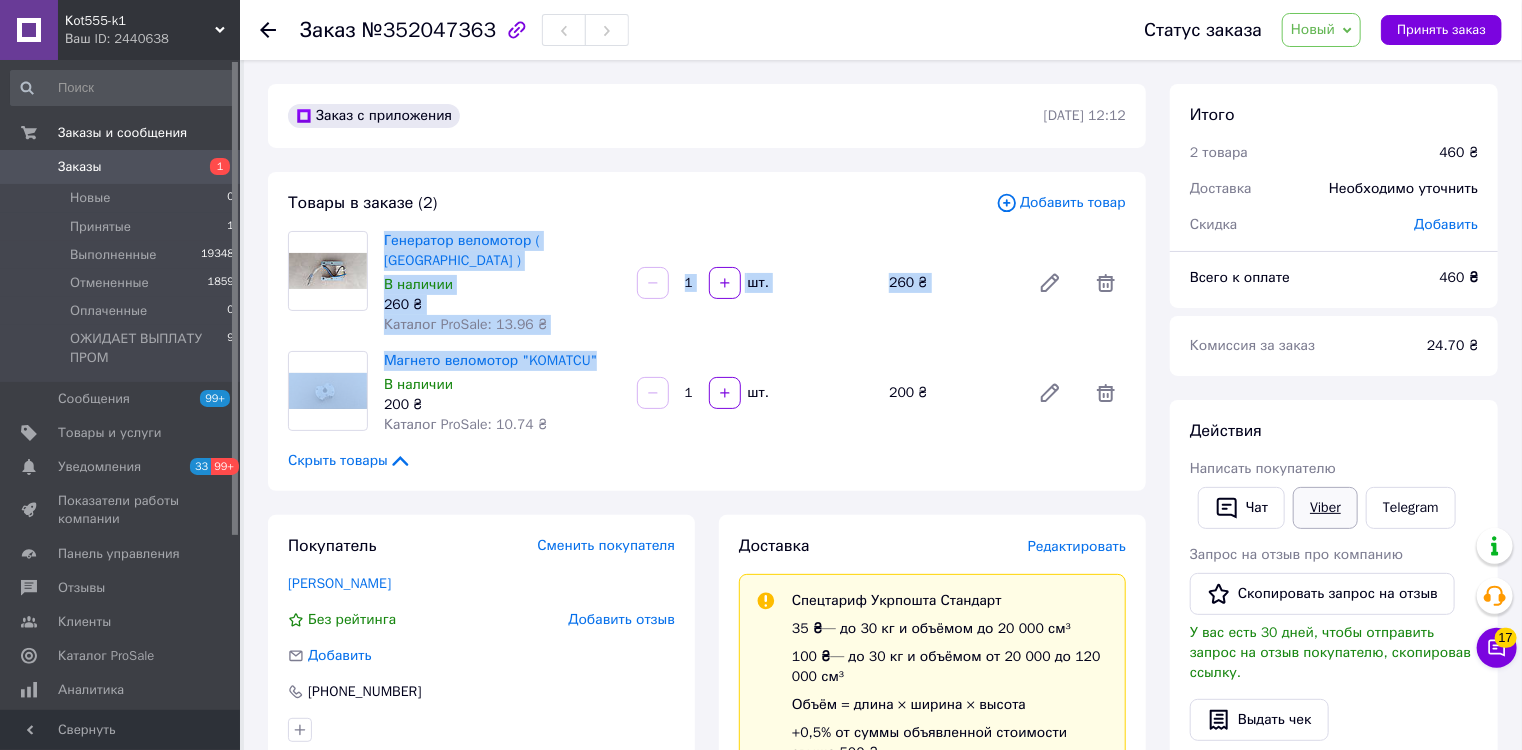 click on "Viber" at bounding box center [1325, 508] 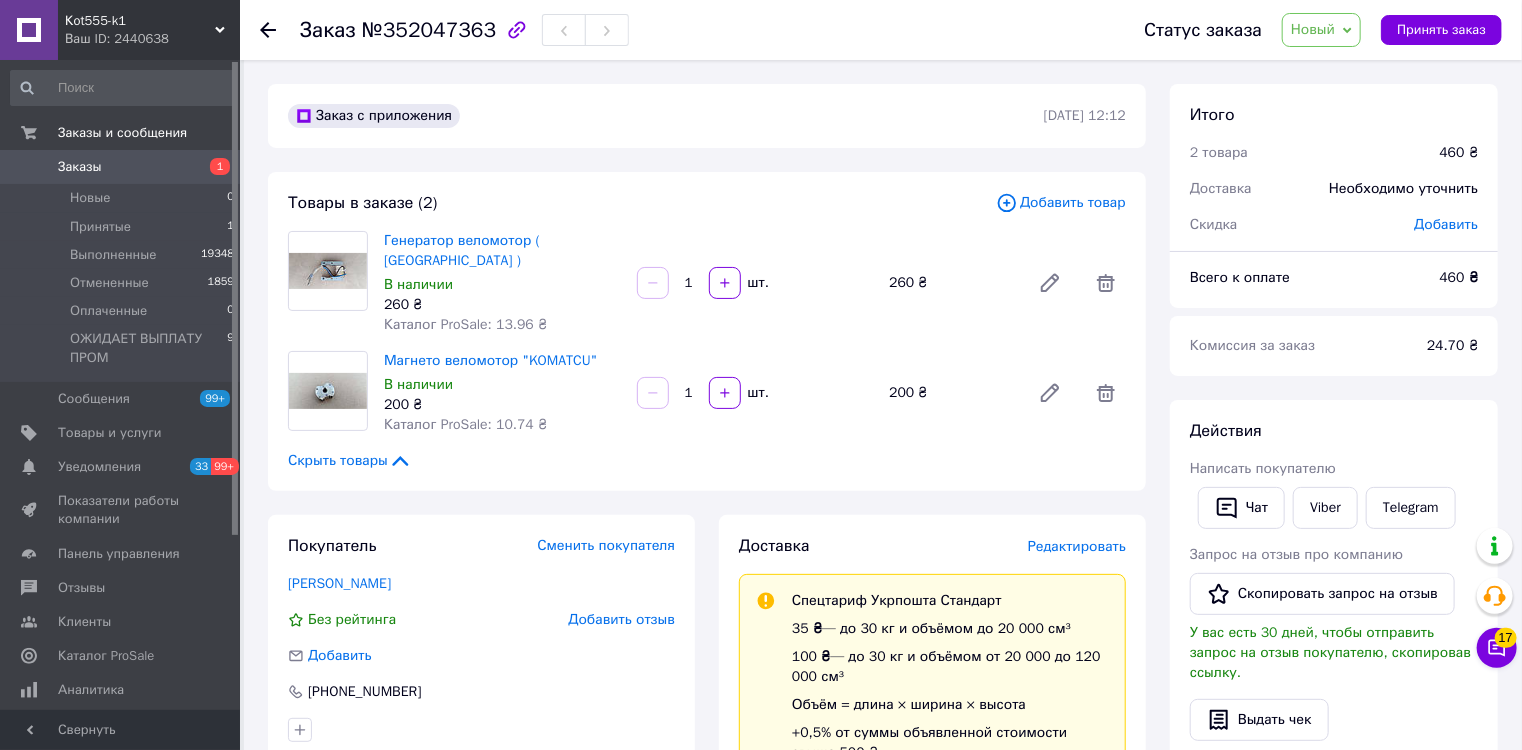 click on "Редактировать" at bounding box center (1077, 546) 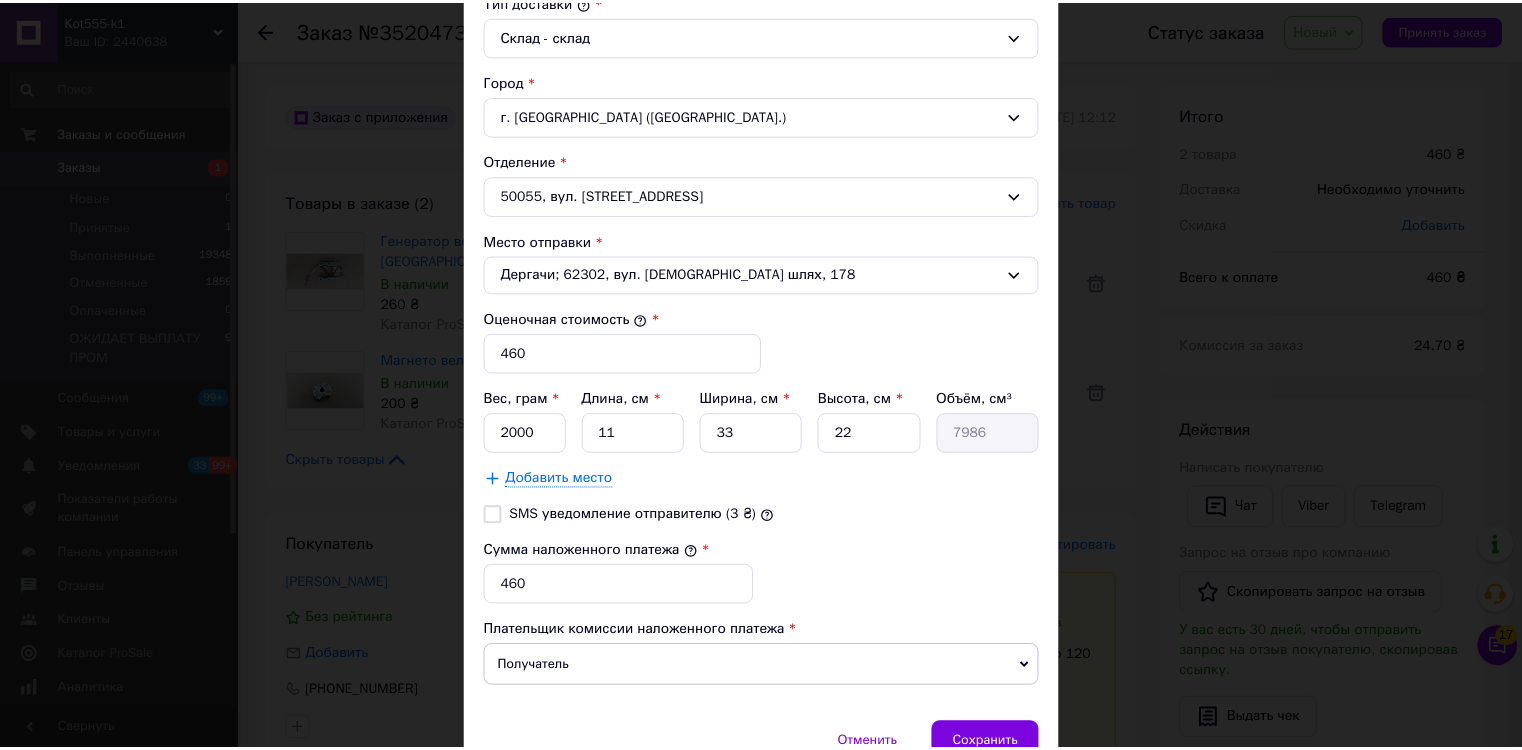 scroll, scrollTop: 560, scrollLeft: 0, axis: vertical 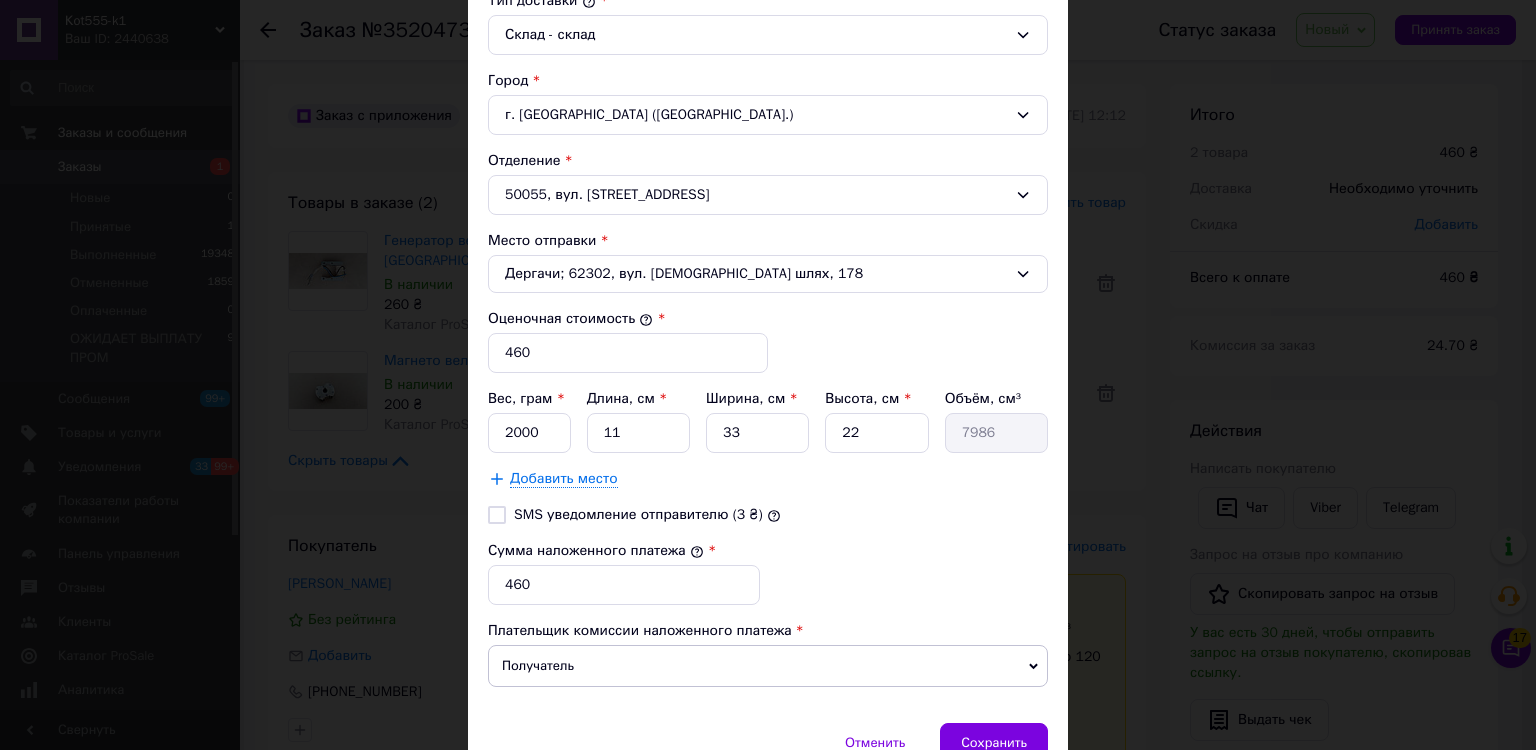 click on "SMS уведомление отправителю (3 ₴)" at bounding box center [497, 515] 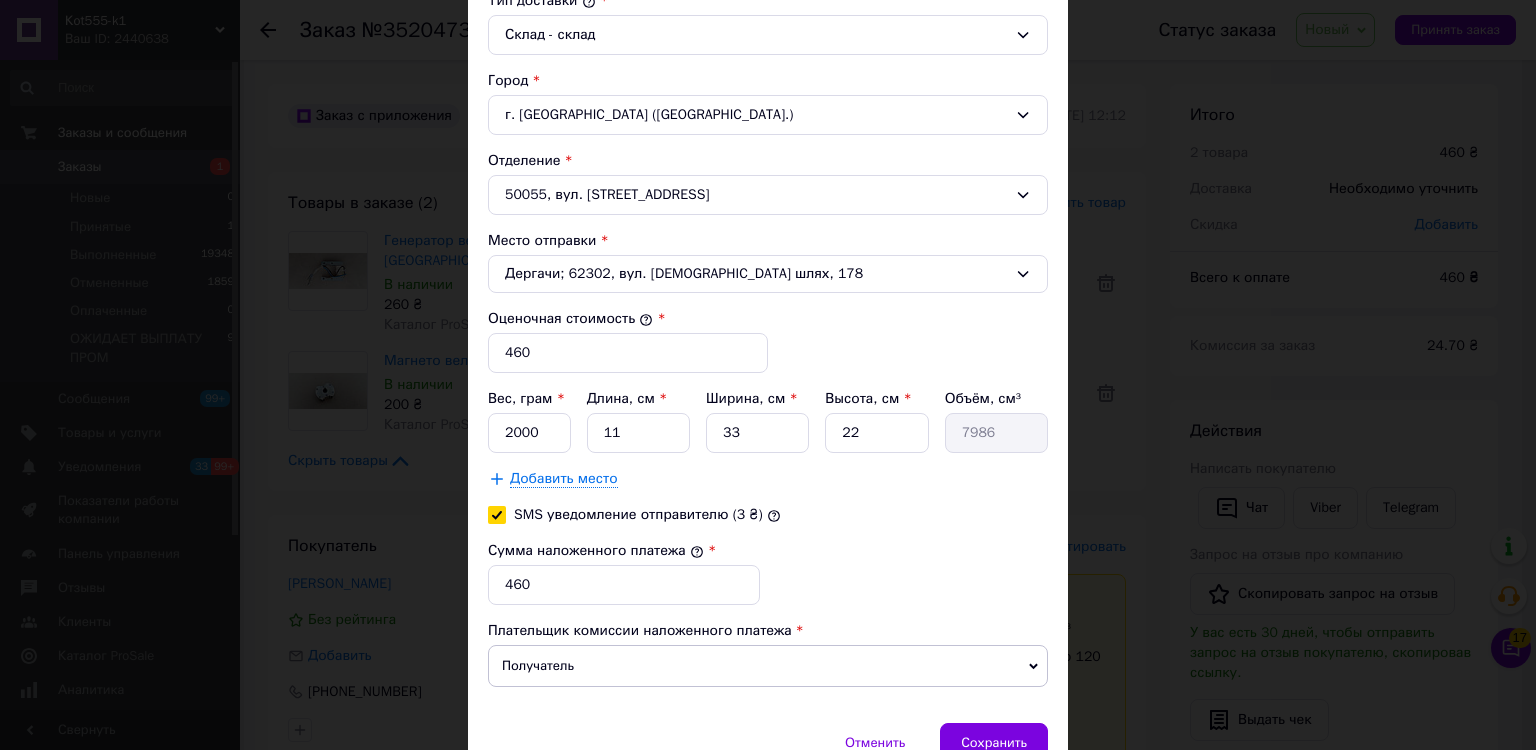 checkbox on "true" 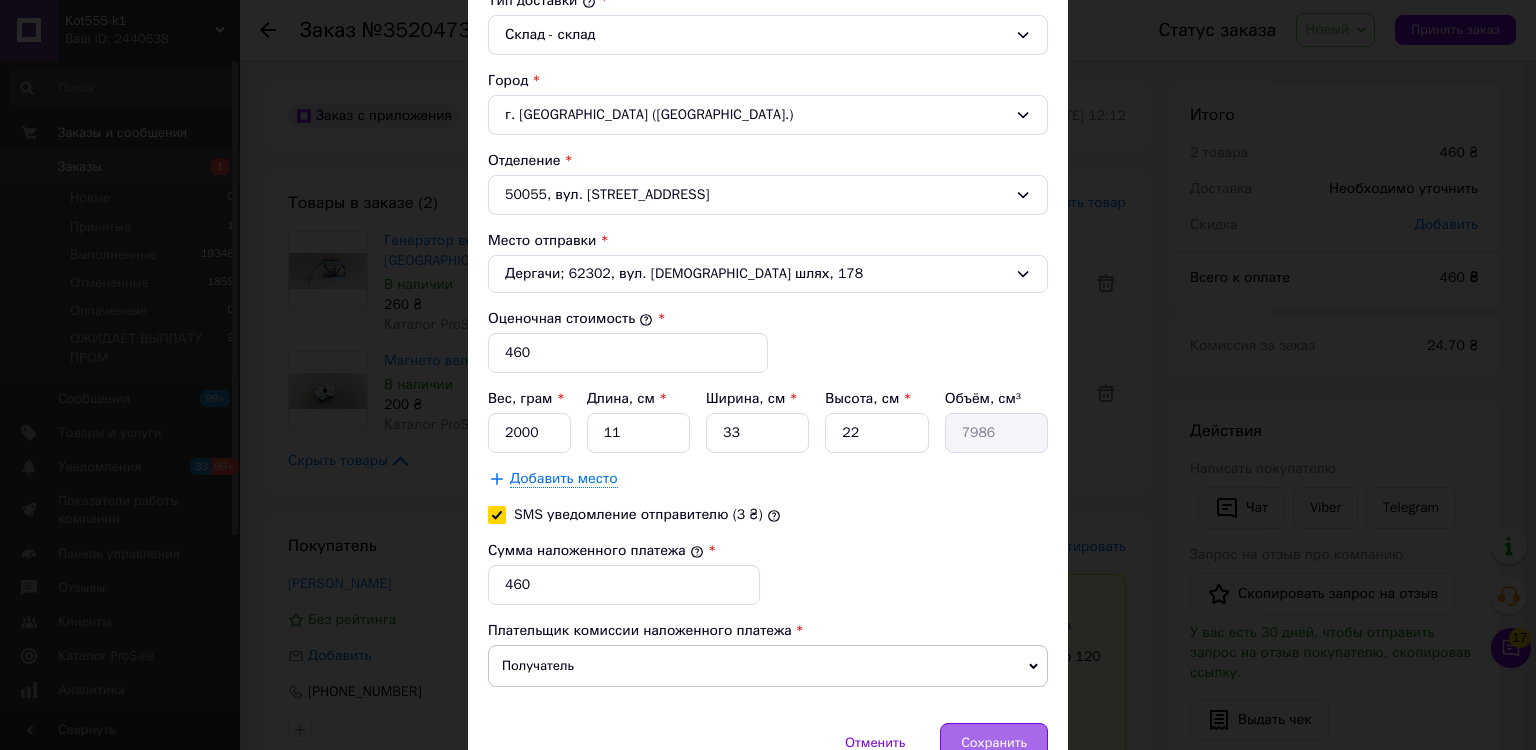 click on "Сохранить" at bounding box center (994, 743) 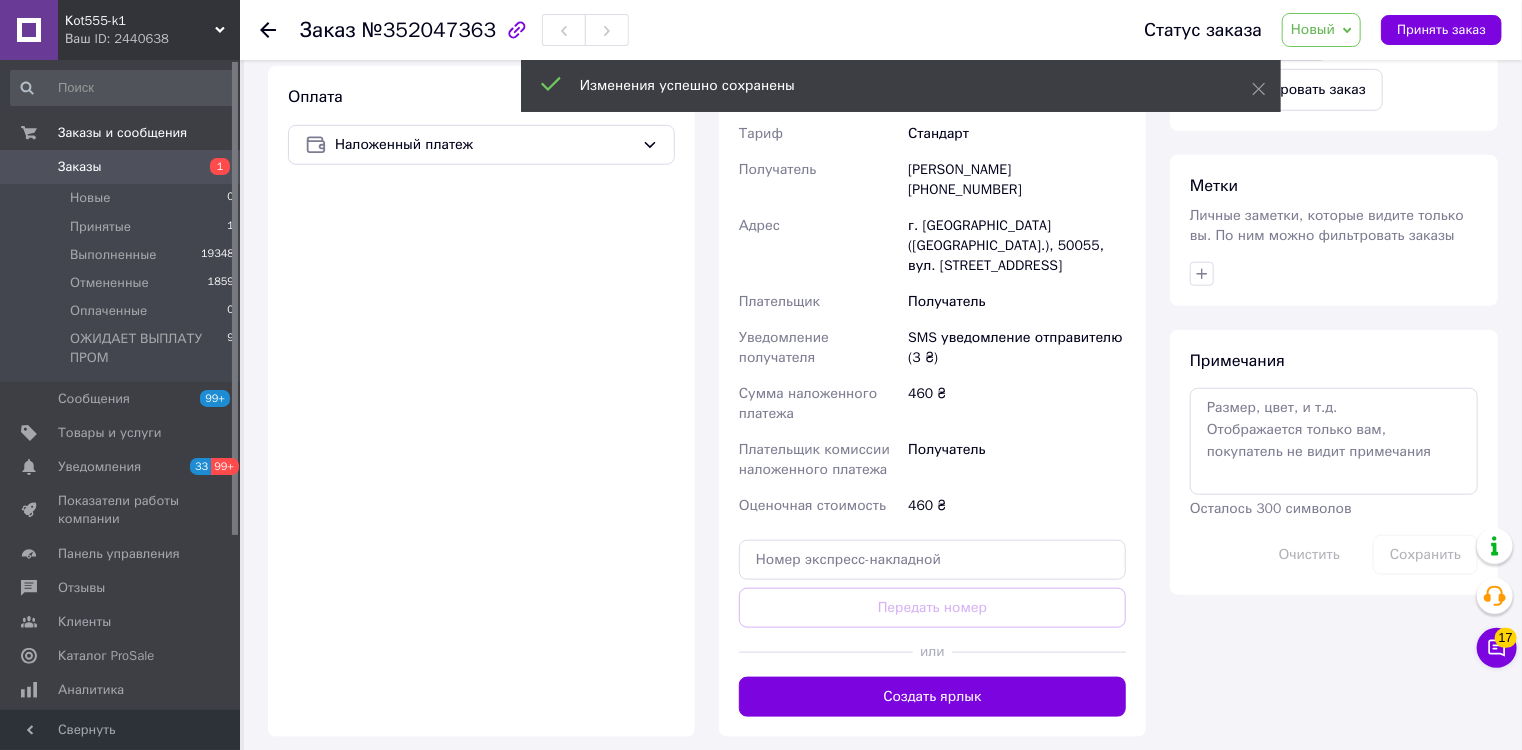 scroll, scrollTop: 960, scrollLeft: 0, axis: vertical 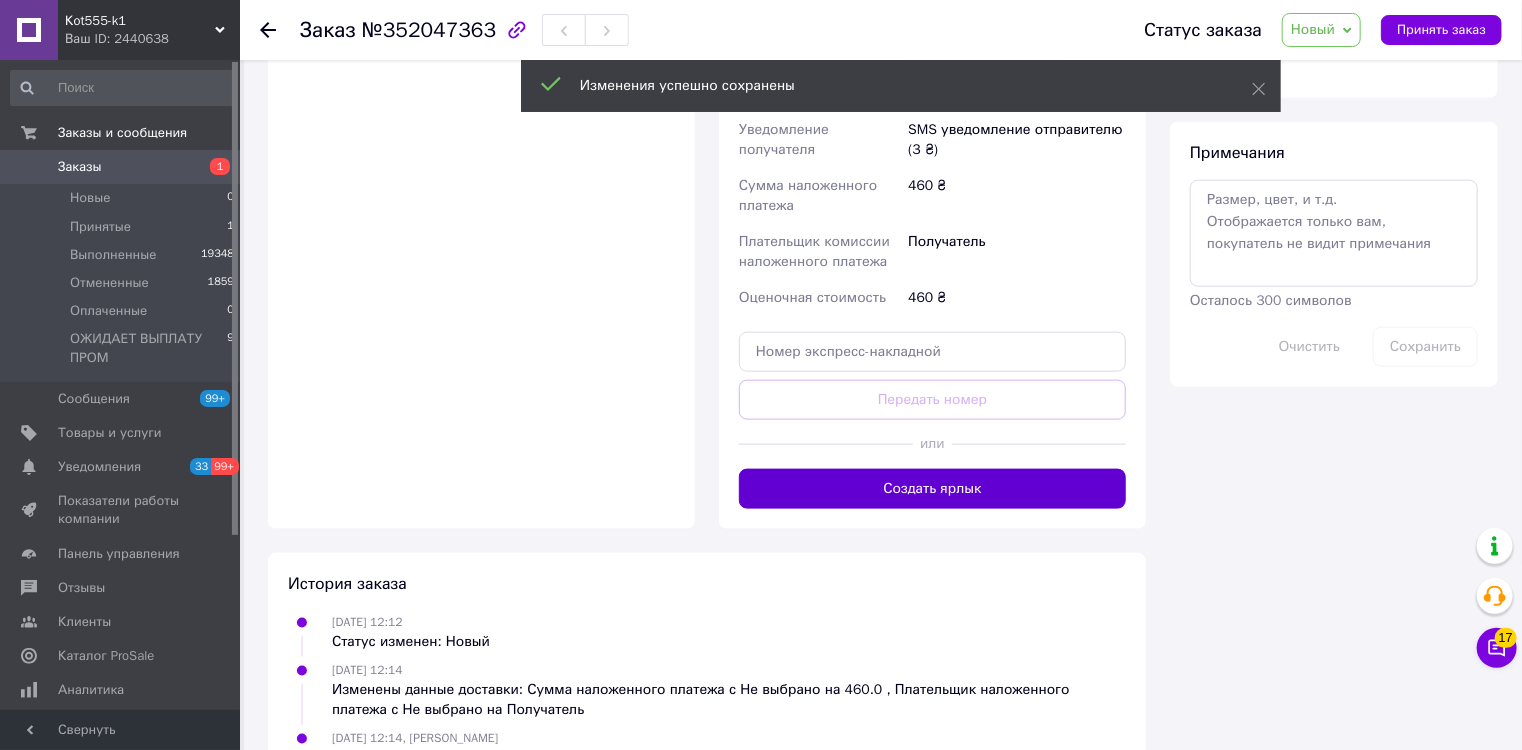 click on "Создать ярлык" at bounding box center (932, 489) 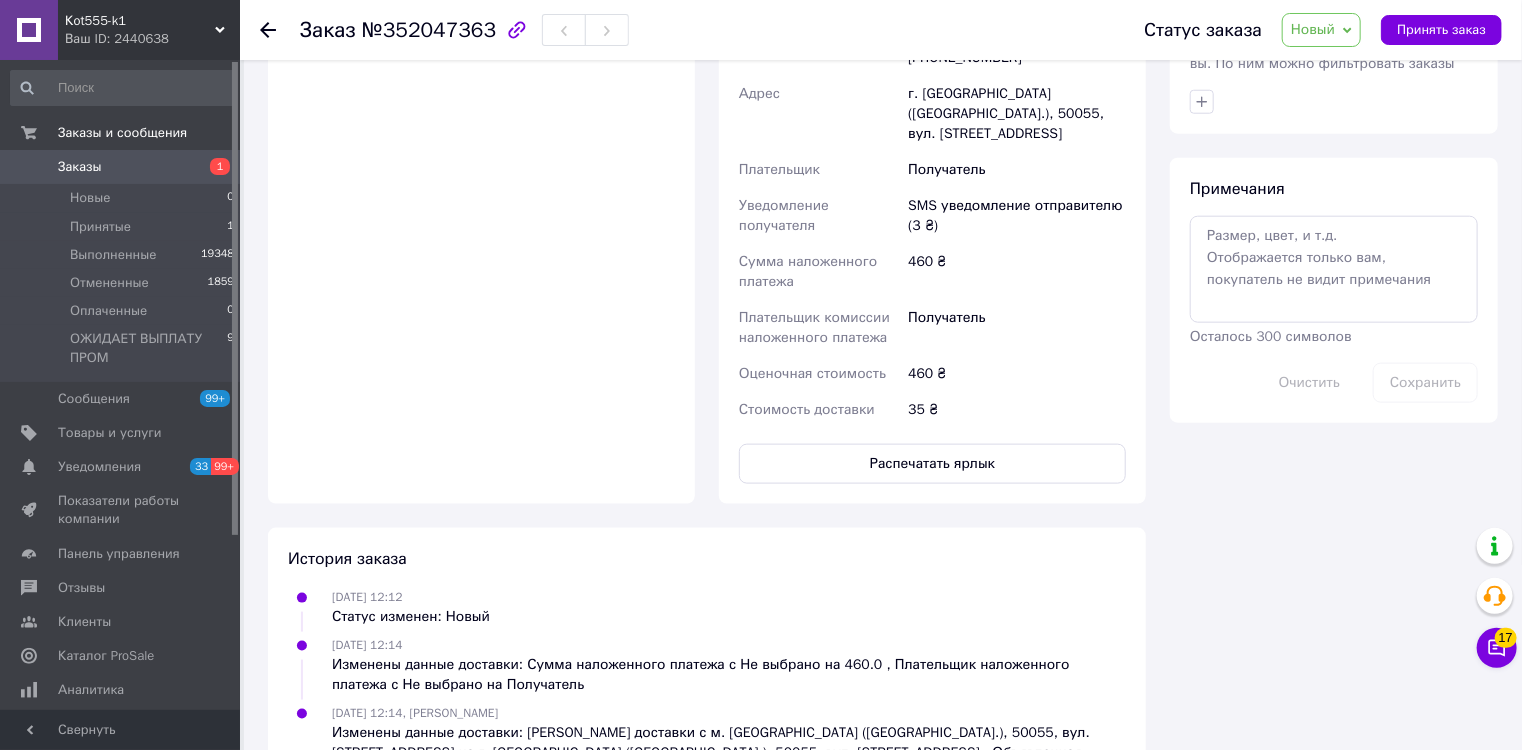 click on "Новый" at bounding box center [1313, 29] 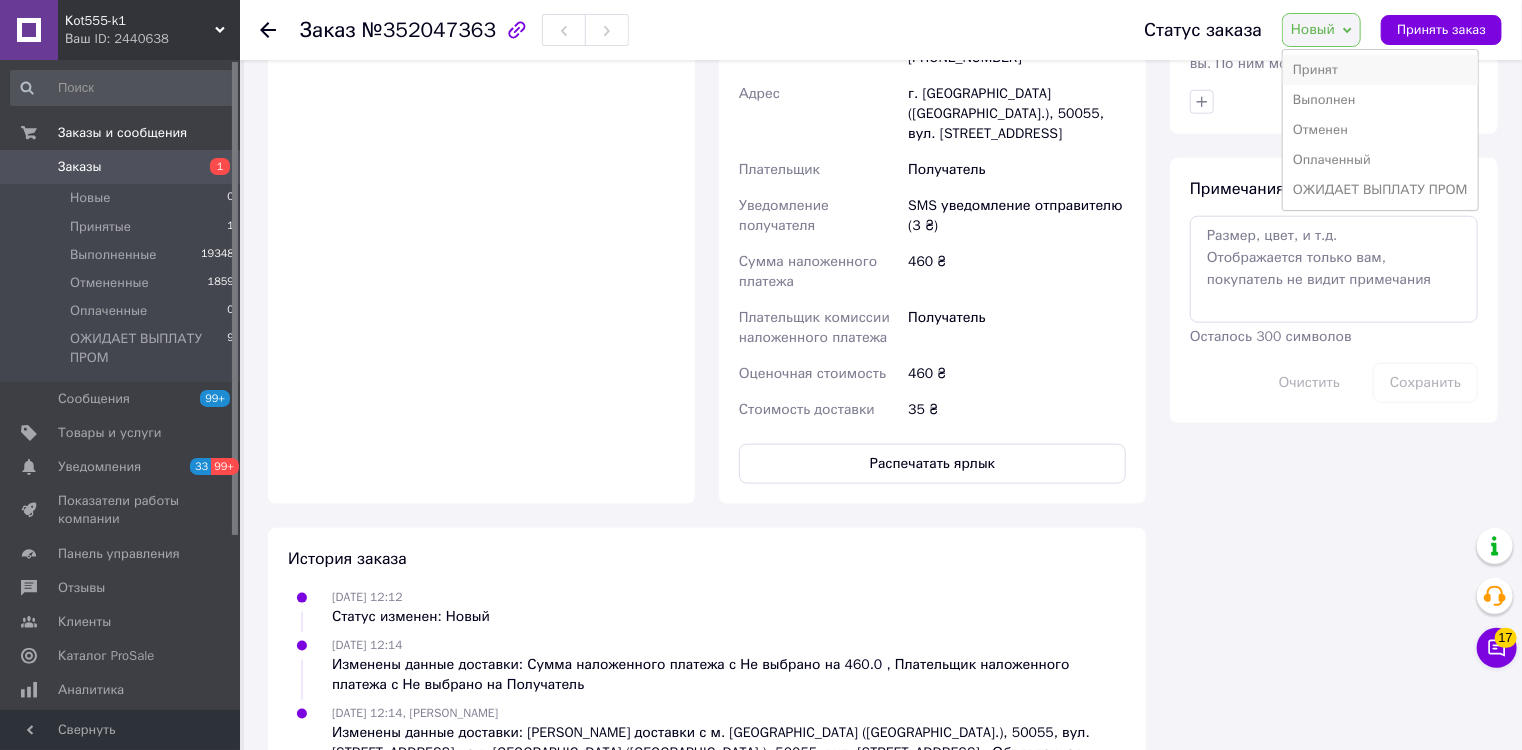 click on "Принят" at bounding box center [1380, 70] 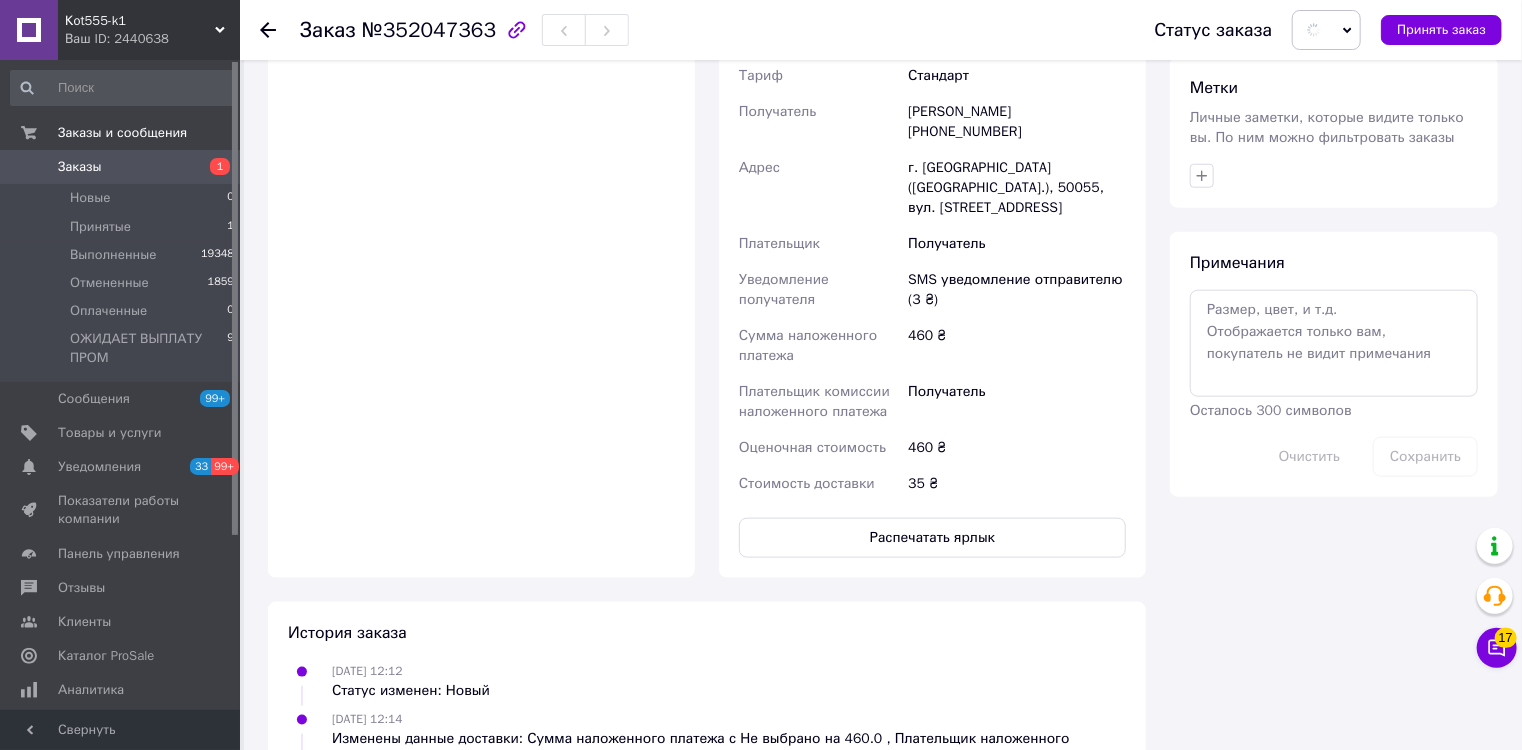 scroll, scrollTop: 640, scrollLeft: 0, axis: vertical 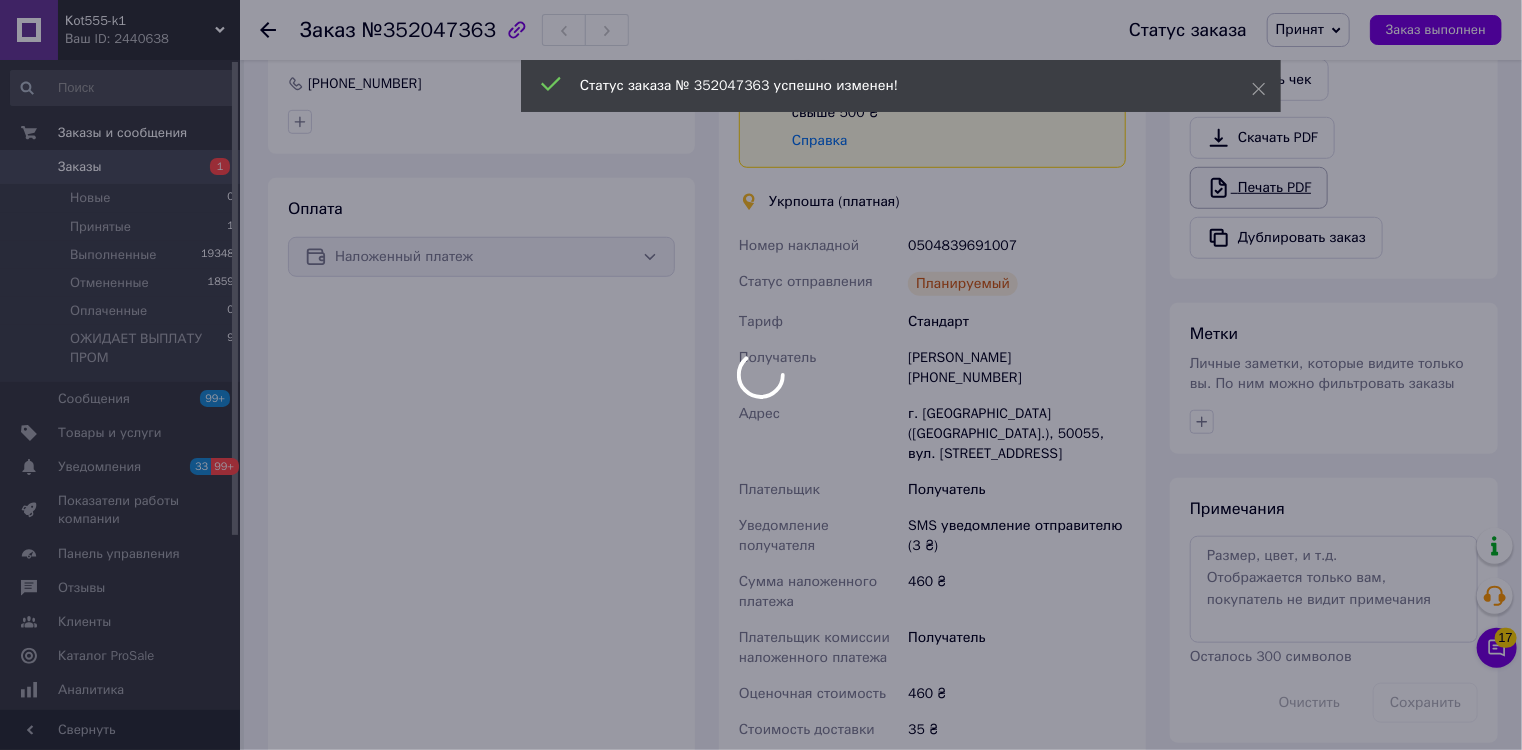 click at bounding box center [761, 375] 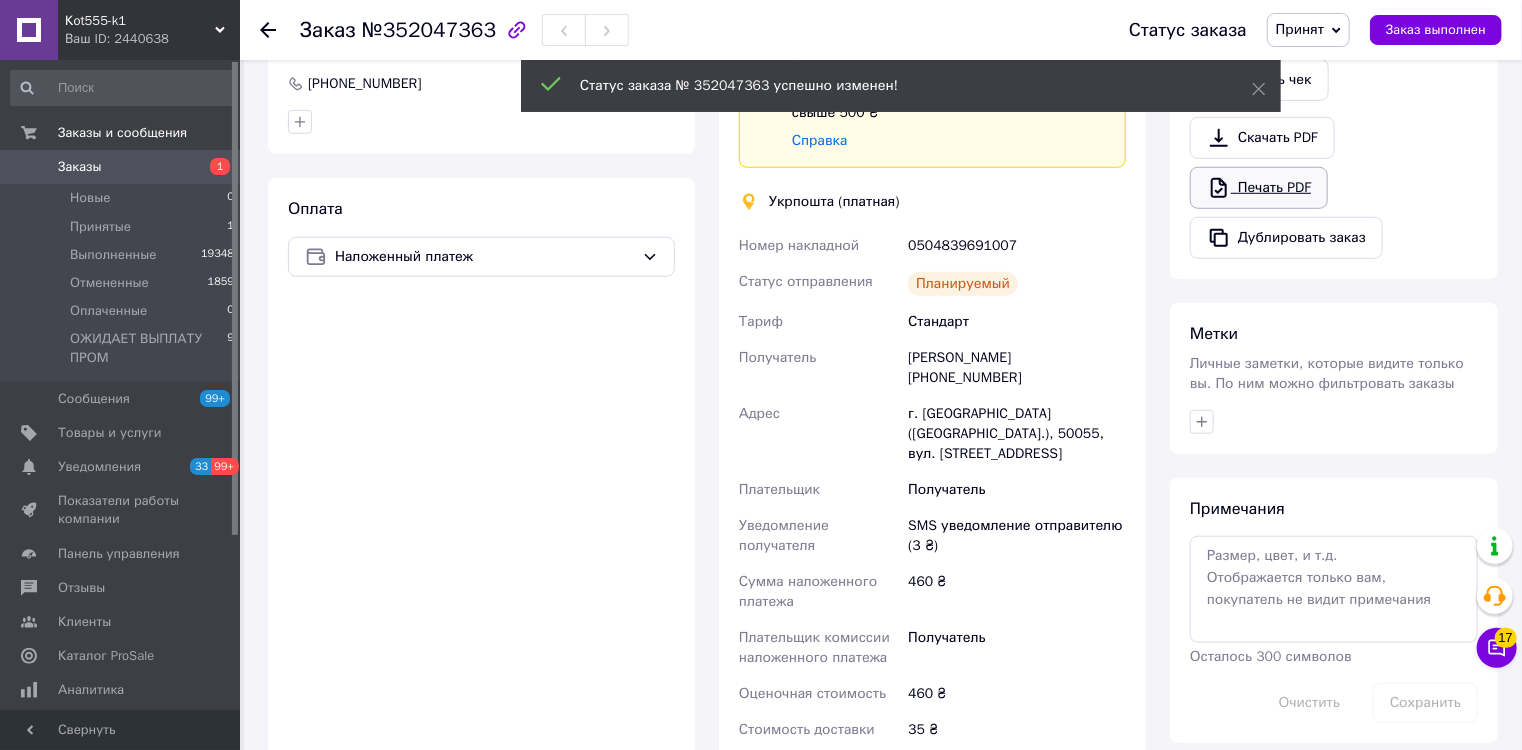 click on "Печать PDF" at bounding box center (1259, 188) 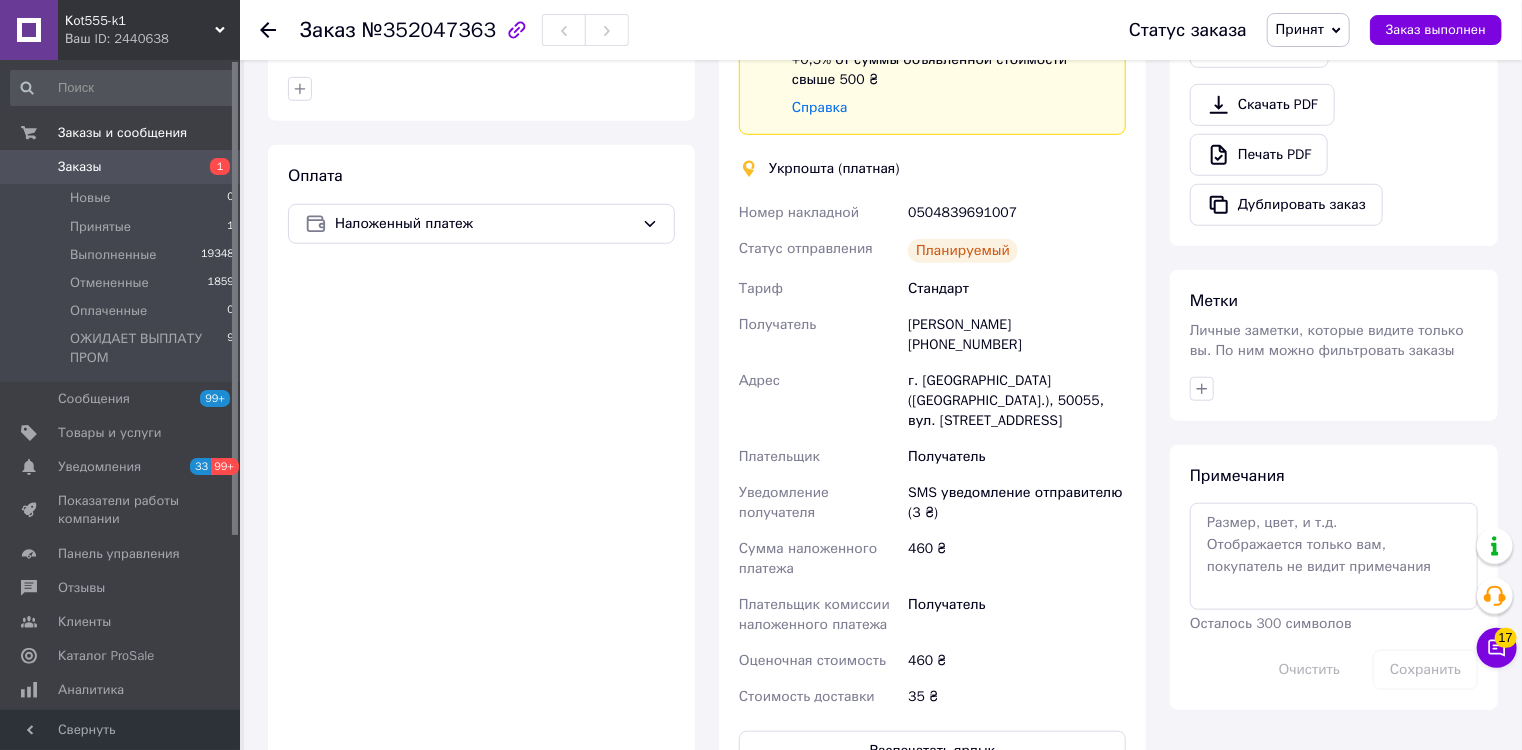 scroll, scrollTop: 800, scrollLeft: 0, axis: vertical 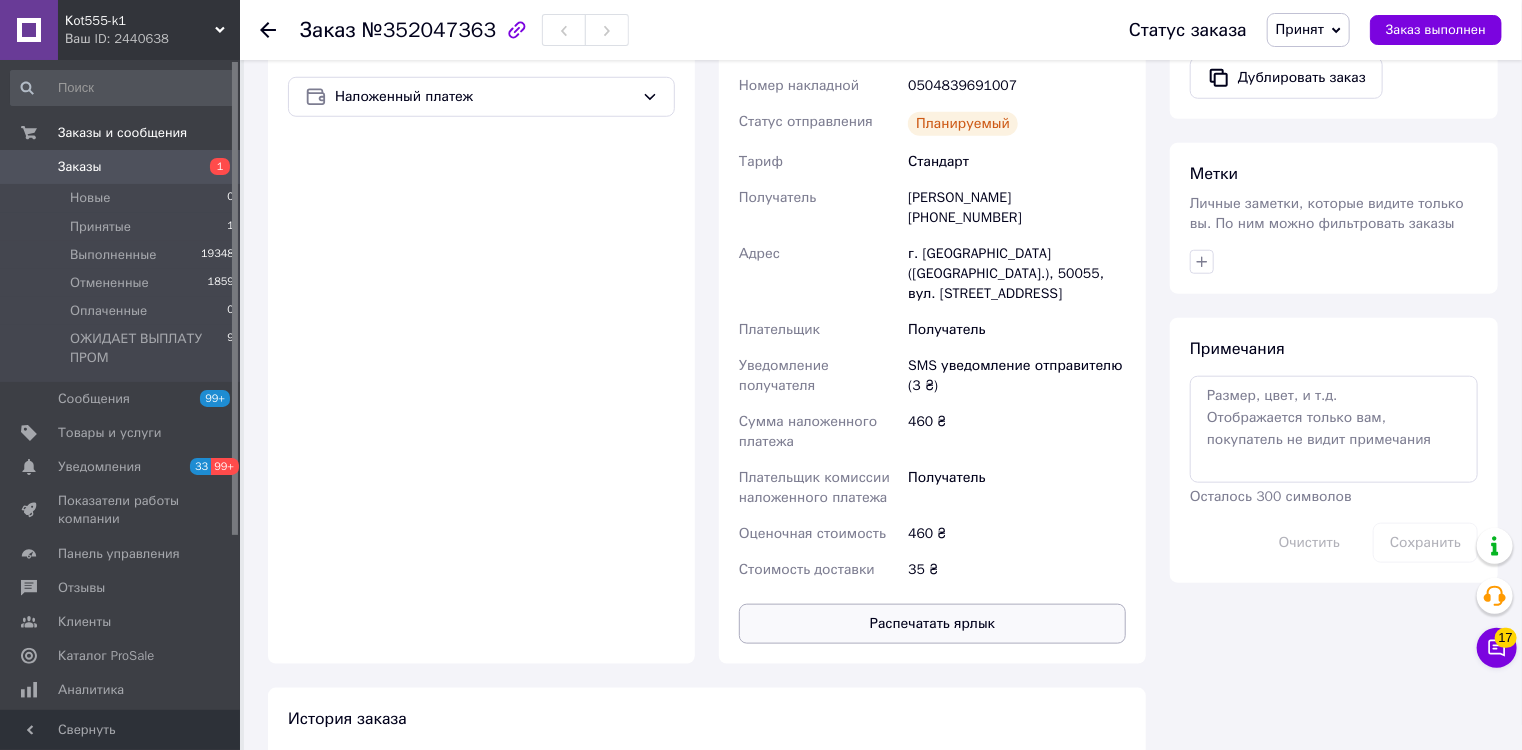 click on "Распечатать ярлык" at bounding box center [932, 624] 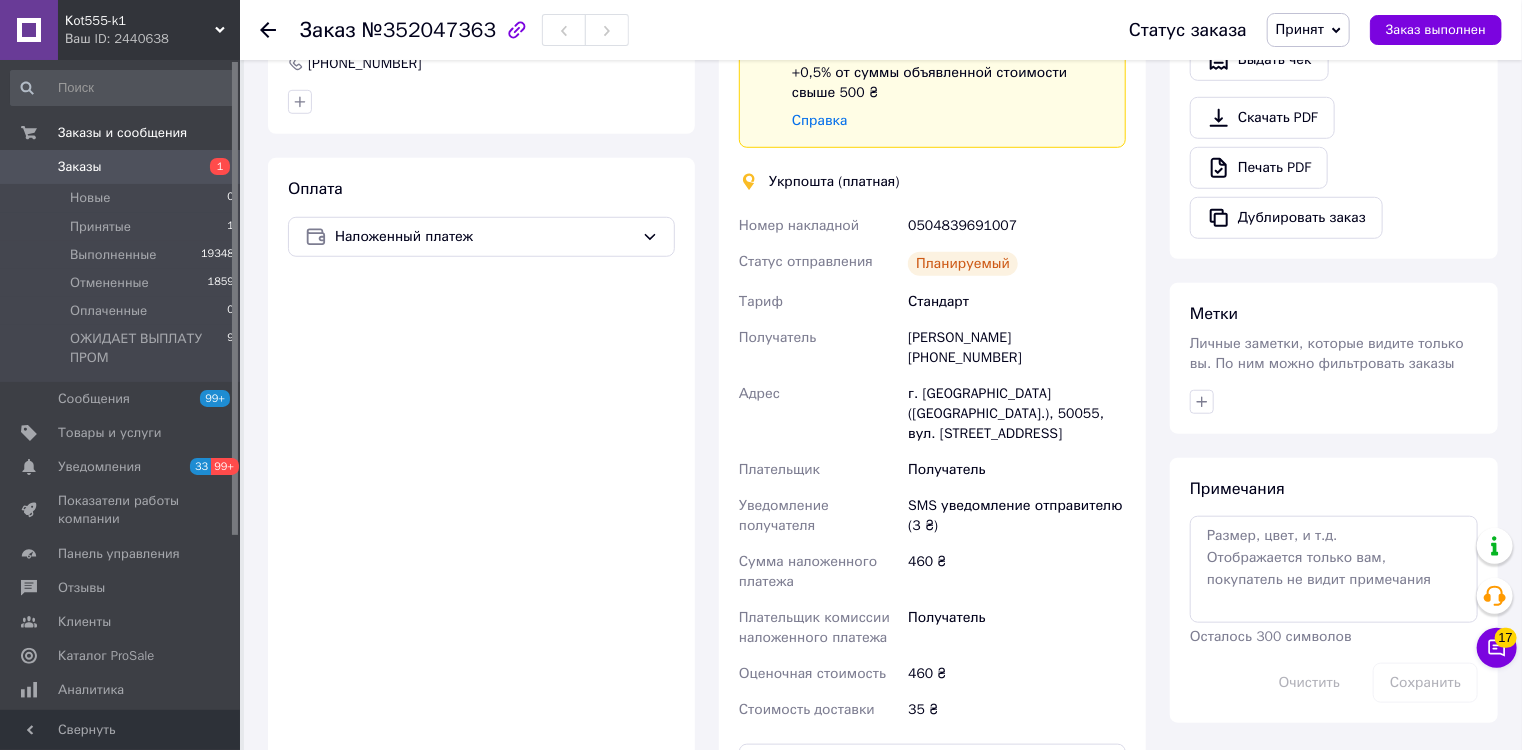 scroll, scrollTop: 640, scrollLeft: 0, axis: vertical 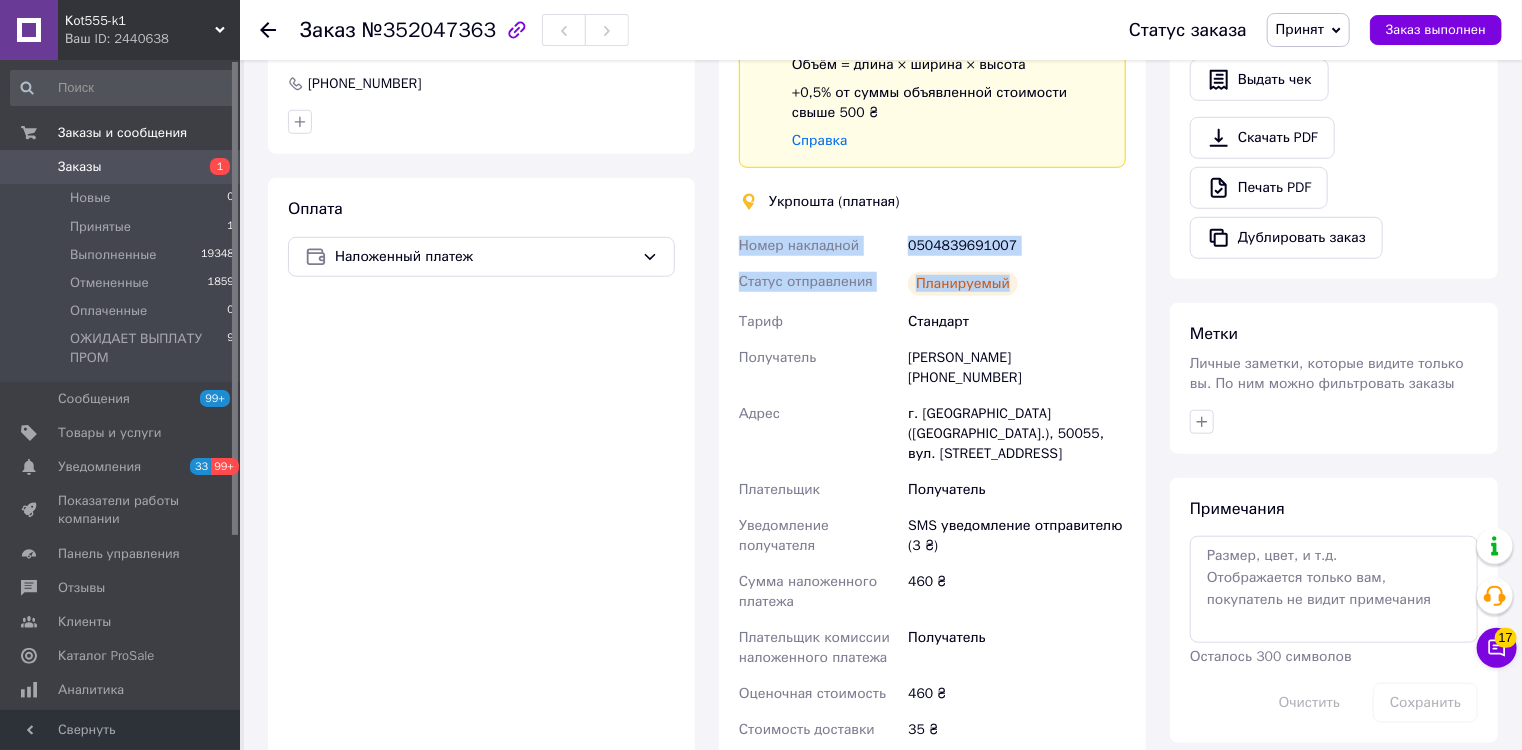 drag, startPoint x: 738, startPoint y: 221, endPoint x: 1030, endPoint y: 262, distance: 294.86438 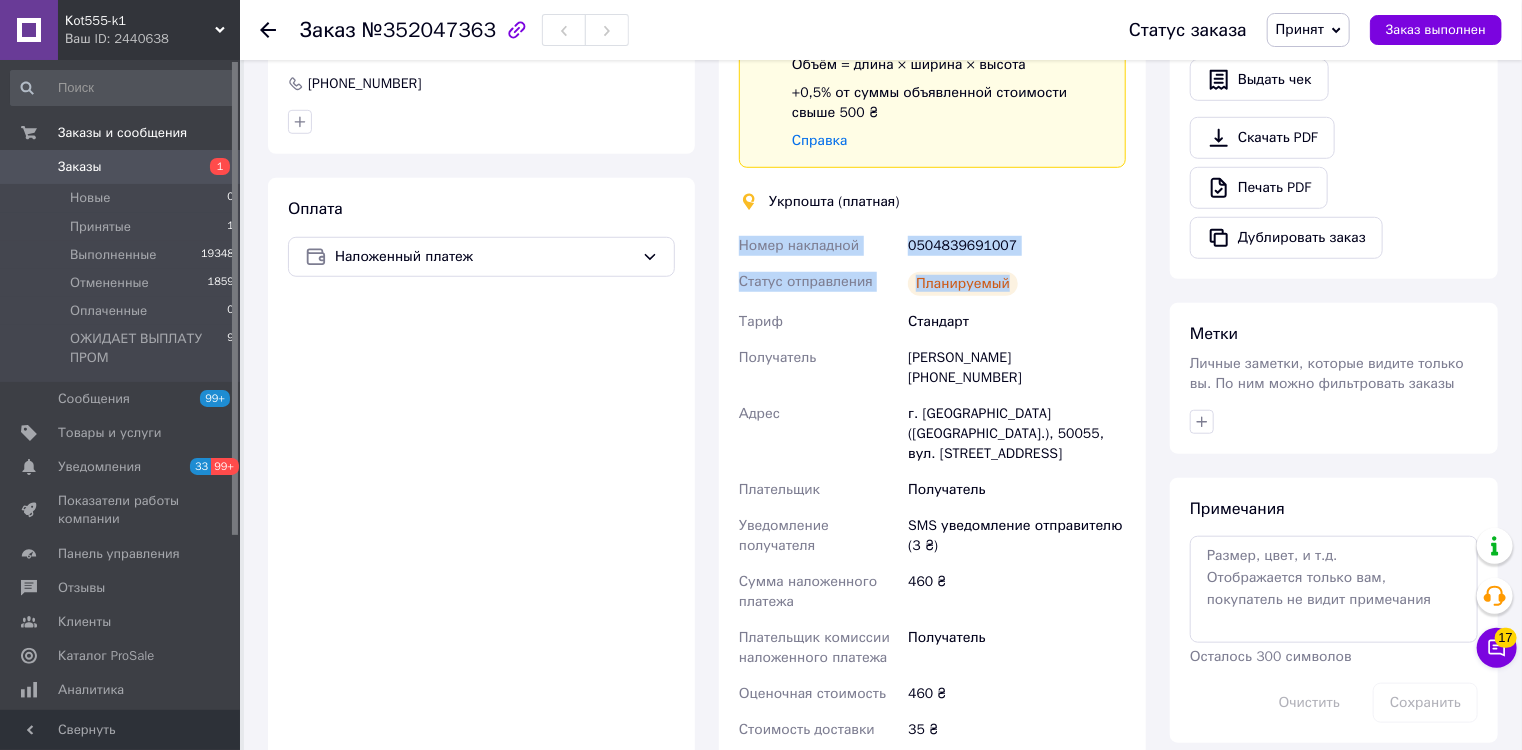 click on "Номер накладной 0504839691007 Статус отправления Планируемый Тариф Стандарт Получатель Анатолий Фокин +380976823766 Адрес г. Кривой Рог (Днепропетровская обл.), 50055, вул. Магістральна, 25 Плательщик Получатель Уведомление получателя SMS уведомление отправителю (3 ₴) Сумма наложенного платежа 460 ₴ Плательщик комиссии наложенного платежа Получатель Оценочная стоимость 460 ₴ Стоимость доставки 35 ₴" at bounding box center (932, 488) 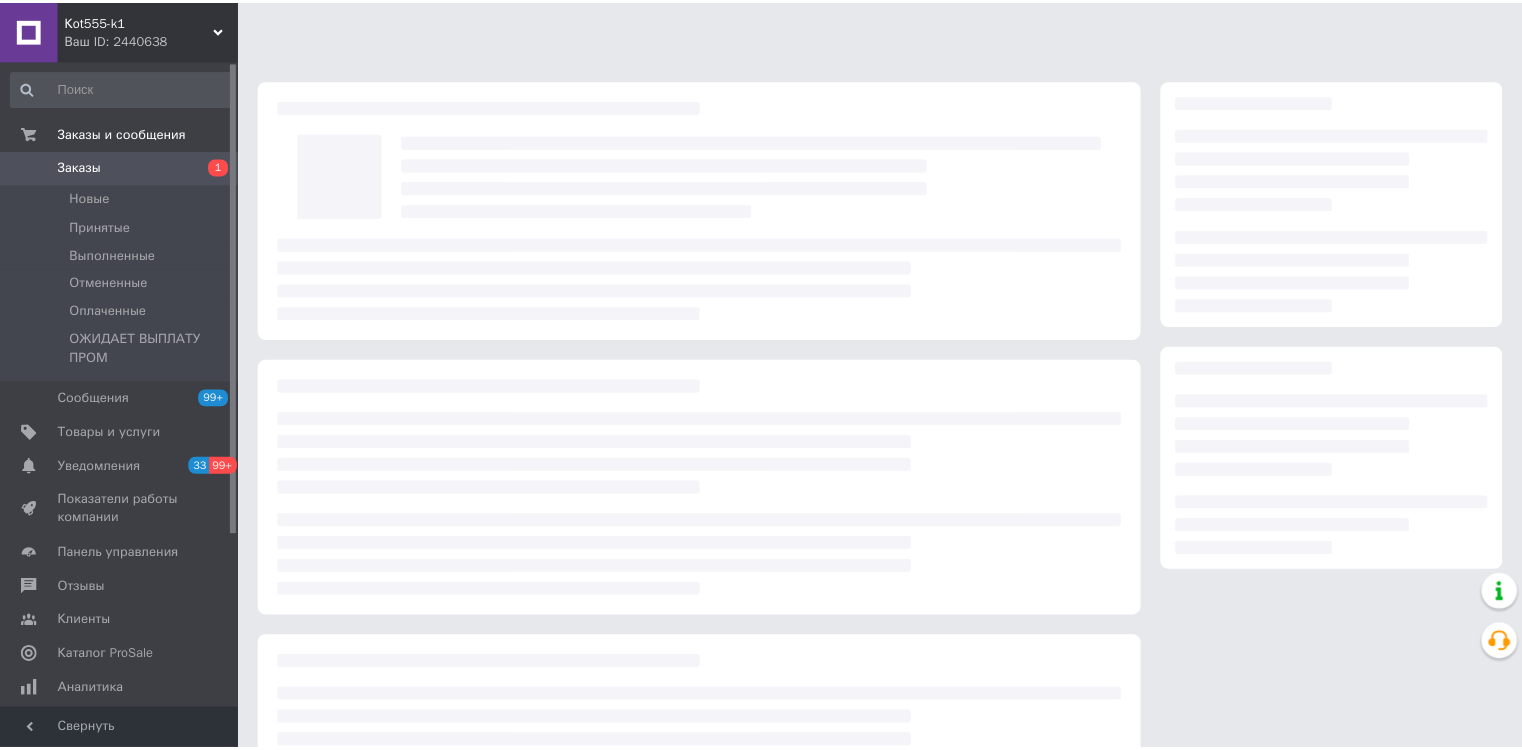 scroll, scrollTop: 0, scrollLeft: 0, axis: both 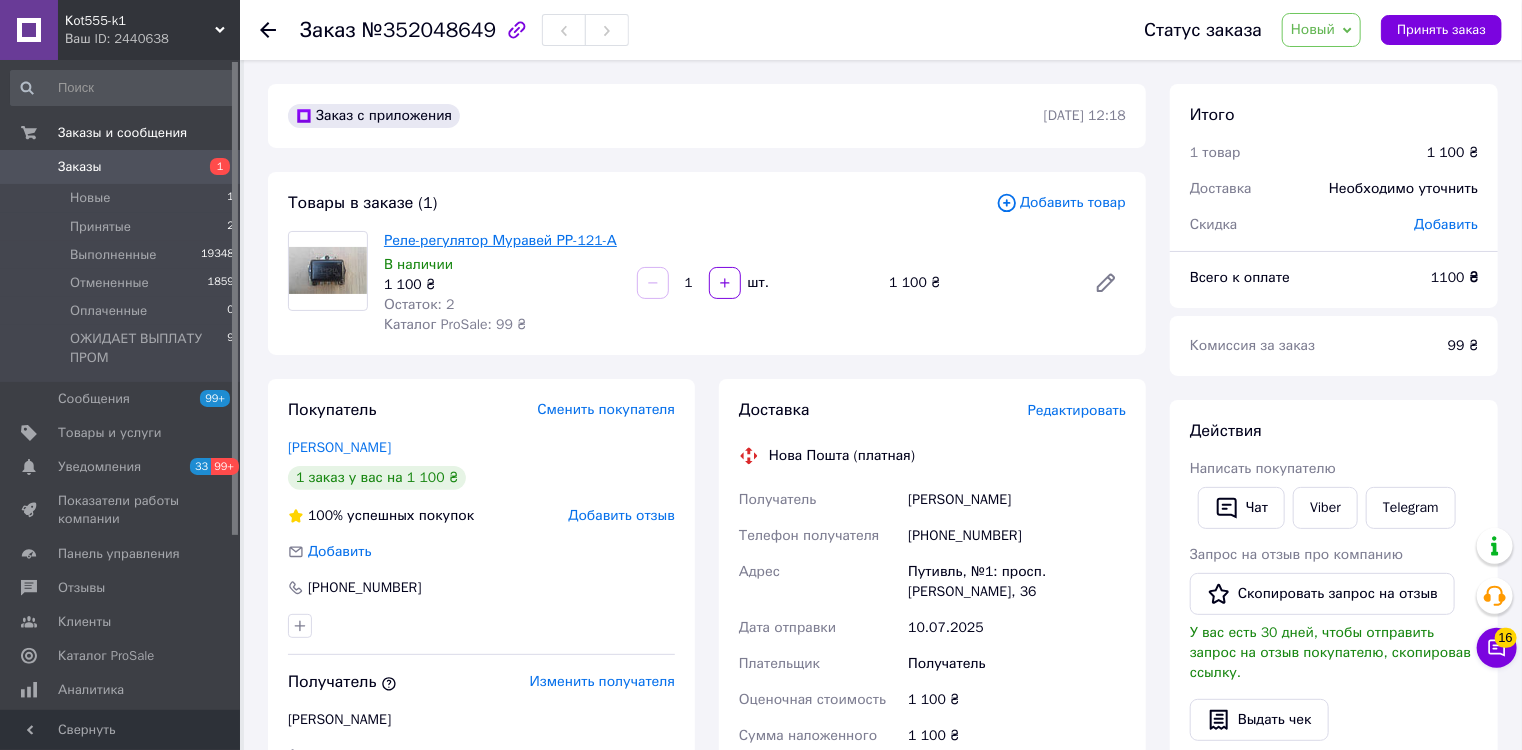 click on "Реле-регулятор Муравей РР-121-А" at bounding box center [500, 240] 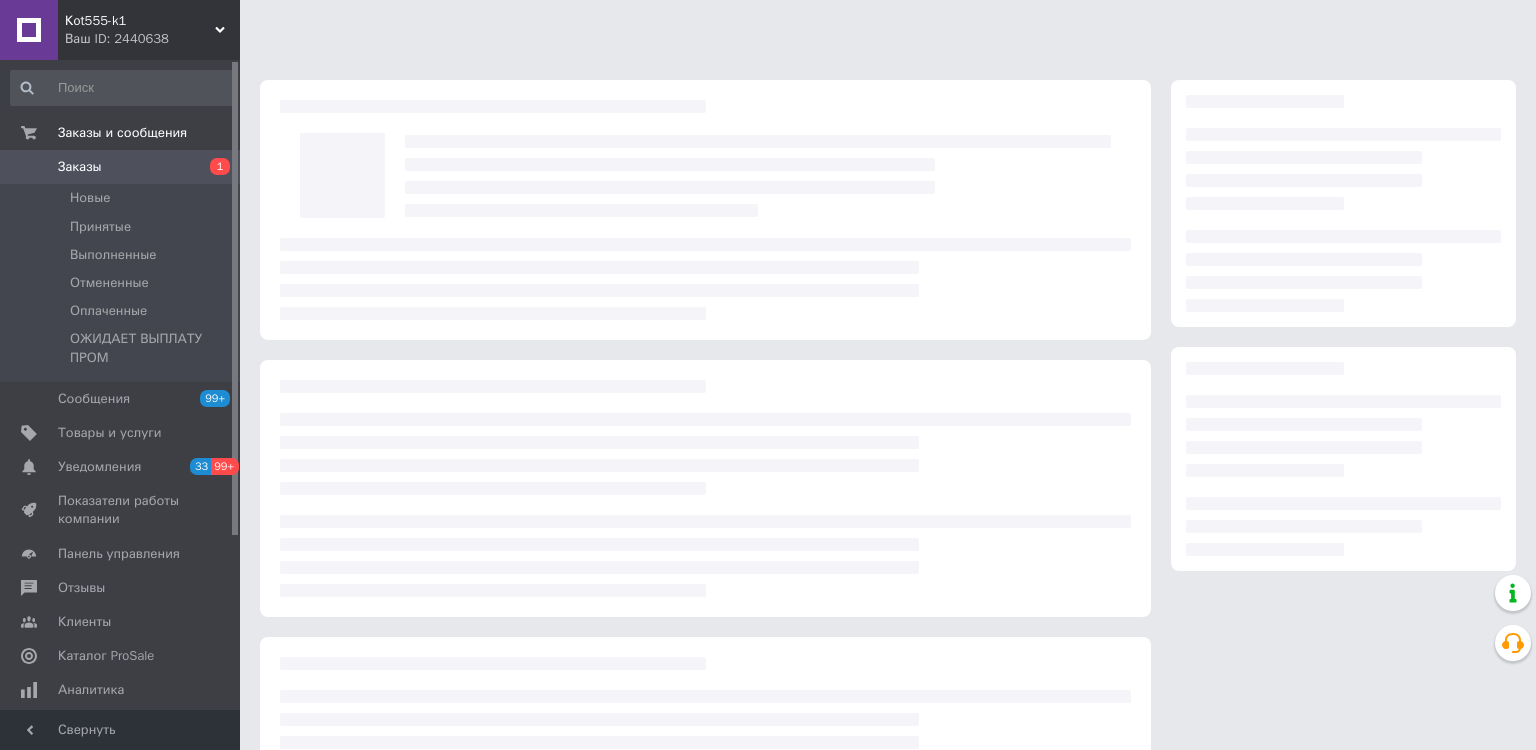 scroll, scrollTop: 0, scrollLeft: 0, axis: both 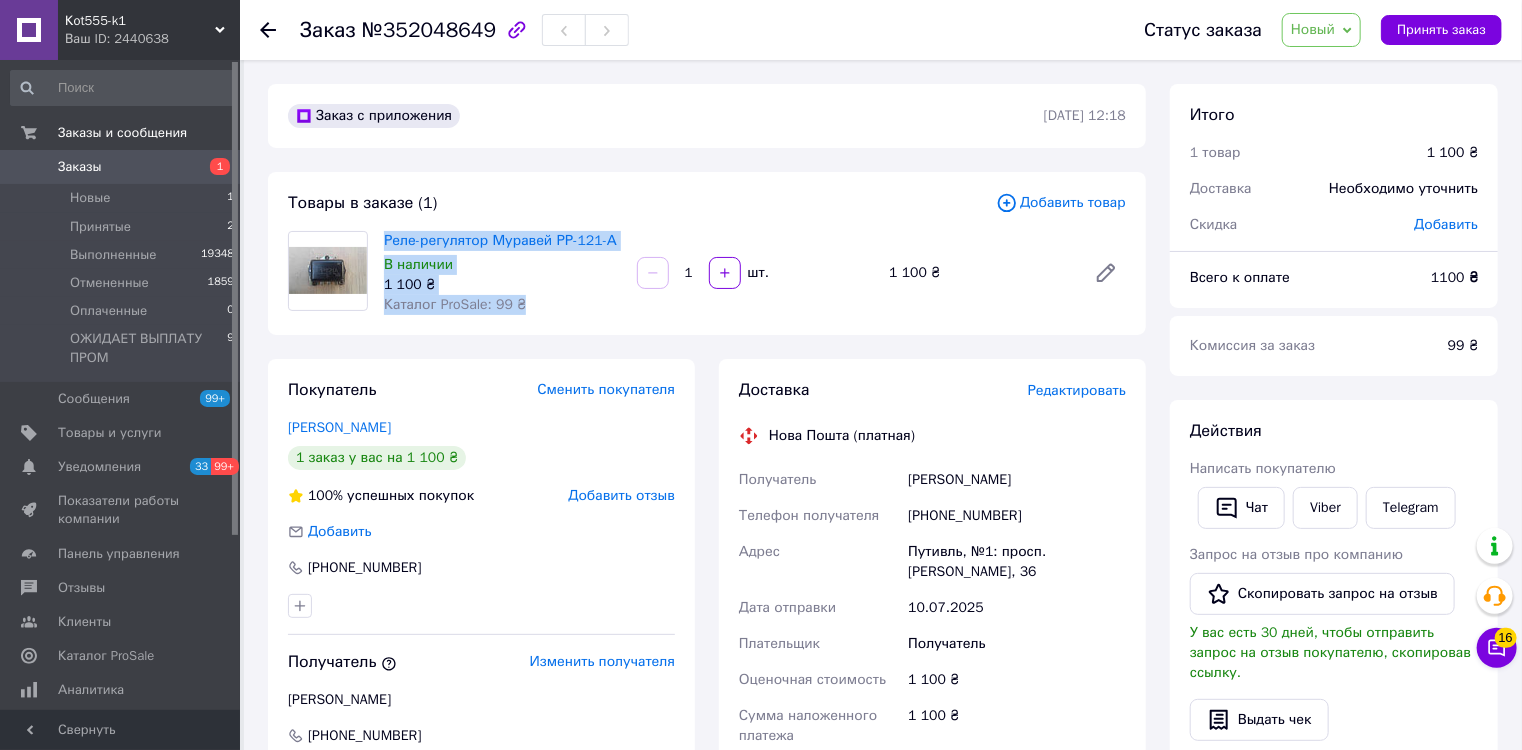 drag, startPoint x: 379, startPoint y: 242, endPoint x: 587, endPoint y: 244, distance: 208.00961 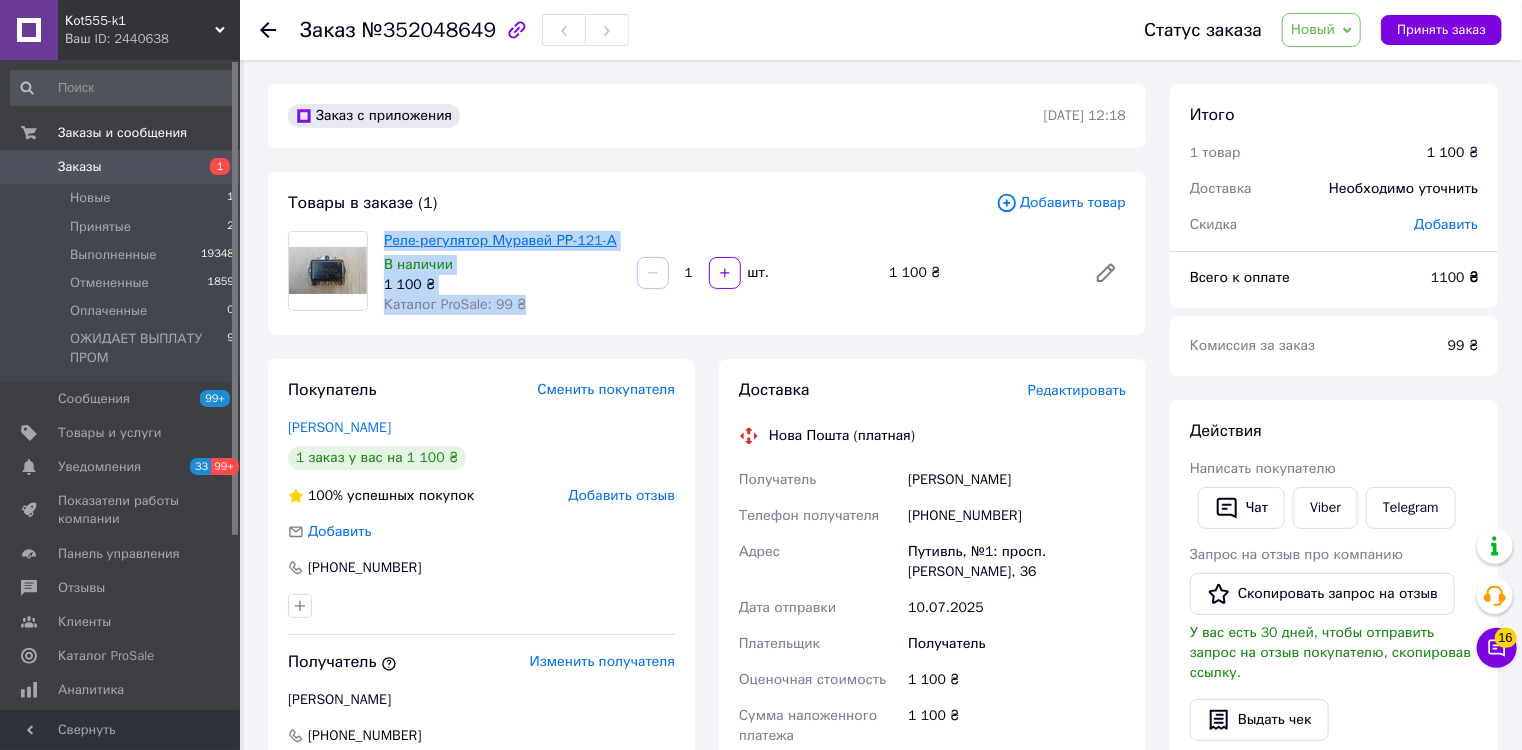 click on "Реле-регулятор Муравей РР-121-А В наличии 1 100 ₴ Каталог ProSale: 99 ₴  1   шт. 1 100 ₴" at bounding box center [755, 273] 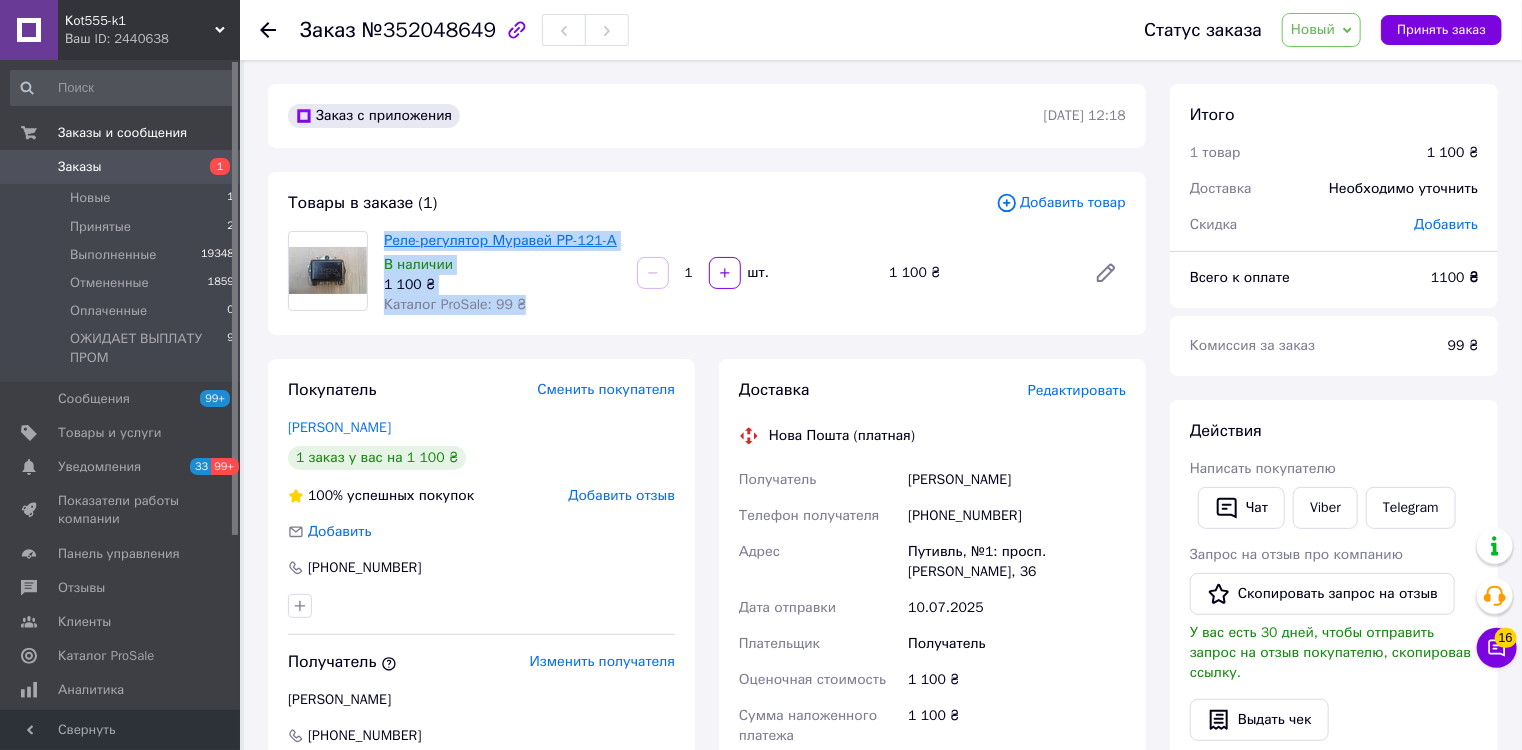 copy on "Реле-регулятор Муравей РР-121-А В наличии 1 100 ₴ Каталог ProSale: 99 ₴" 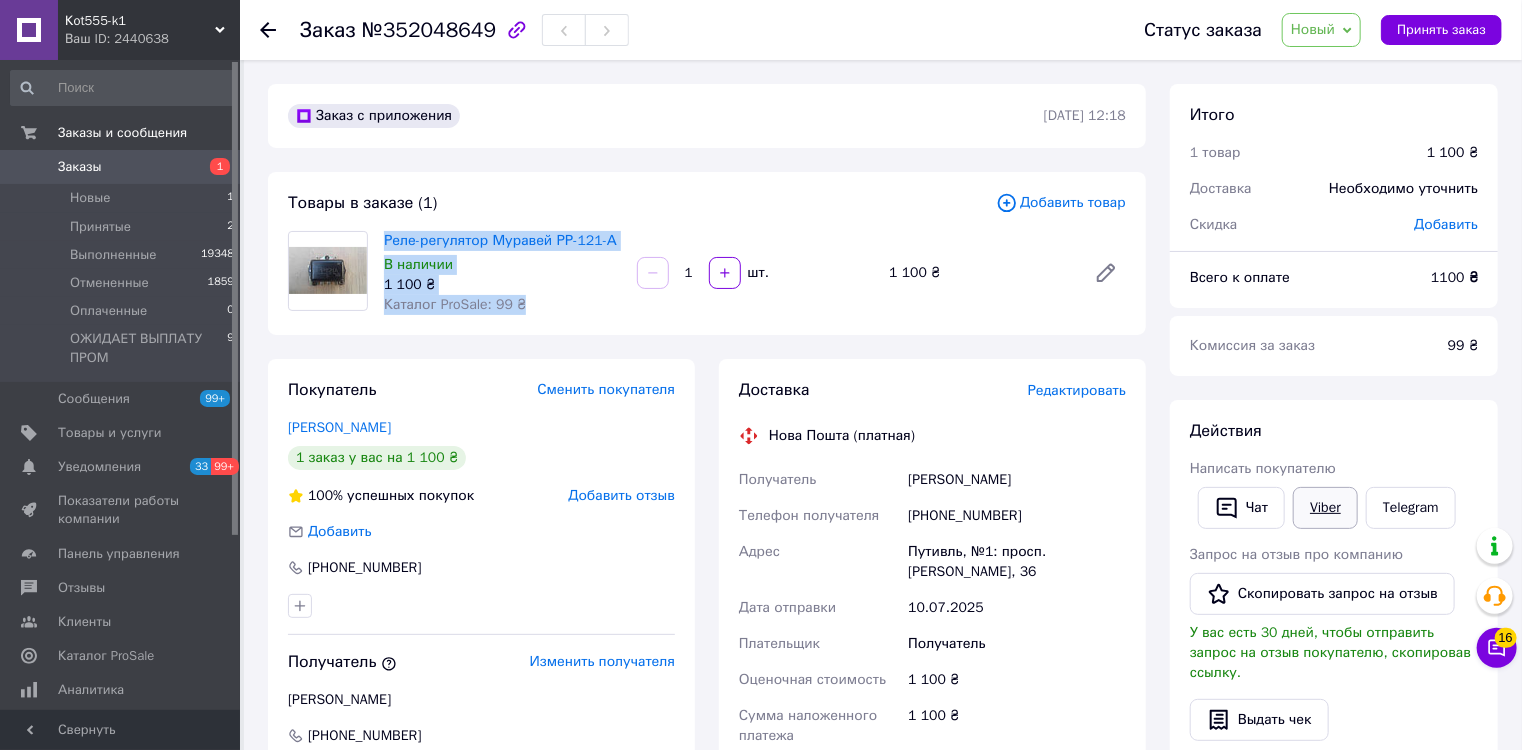 click on "Viber" at bounding box center (1325, 508) 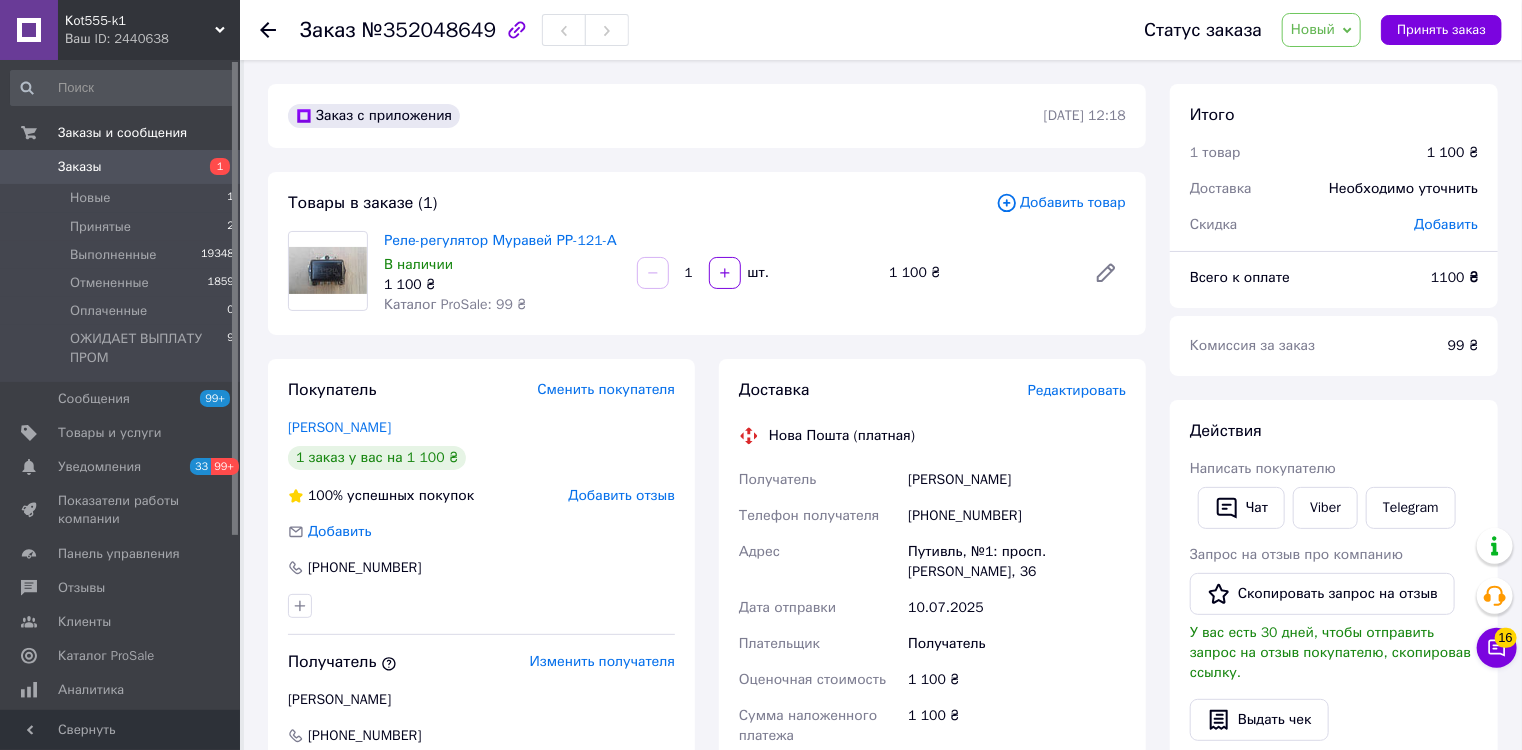 click on "Заказ с приложения [DATE] 12:18 Товары в заказе (1) Добавить товар Реле-регулятор Муравей РР-121-А В наличии 1 100 ₴ Каталог ProSale: 99 ₴  1   шт. 1 100 ₴ Покупатель Сменить покупателя [PERSON_NAME] 1 заказ у вас на 1 100 ₴ 100%   успешных покупок Добавить отзыв Добавить [PHONE_NUMBER] Получатель   Изменить получателя [PERSON_NAME] [PHONE_NUMBER] Оплата Наложенный платеж Доставка Редактировать Нова Пошта (платная) Получатель [PERSON_NAME] Телефон получателя [PHONE_NUMBER] Адрес Путивль, №1: просп. [PERSON_NAME], 36 Дата отправки [DATE] Плательщик Получатель 1 100 ₴ 1 100 ₴ 1100" at bounding box center [707, 733] 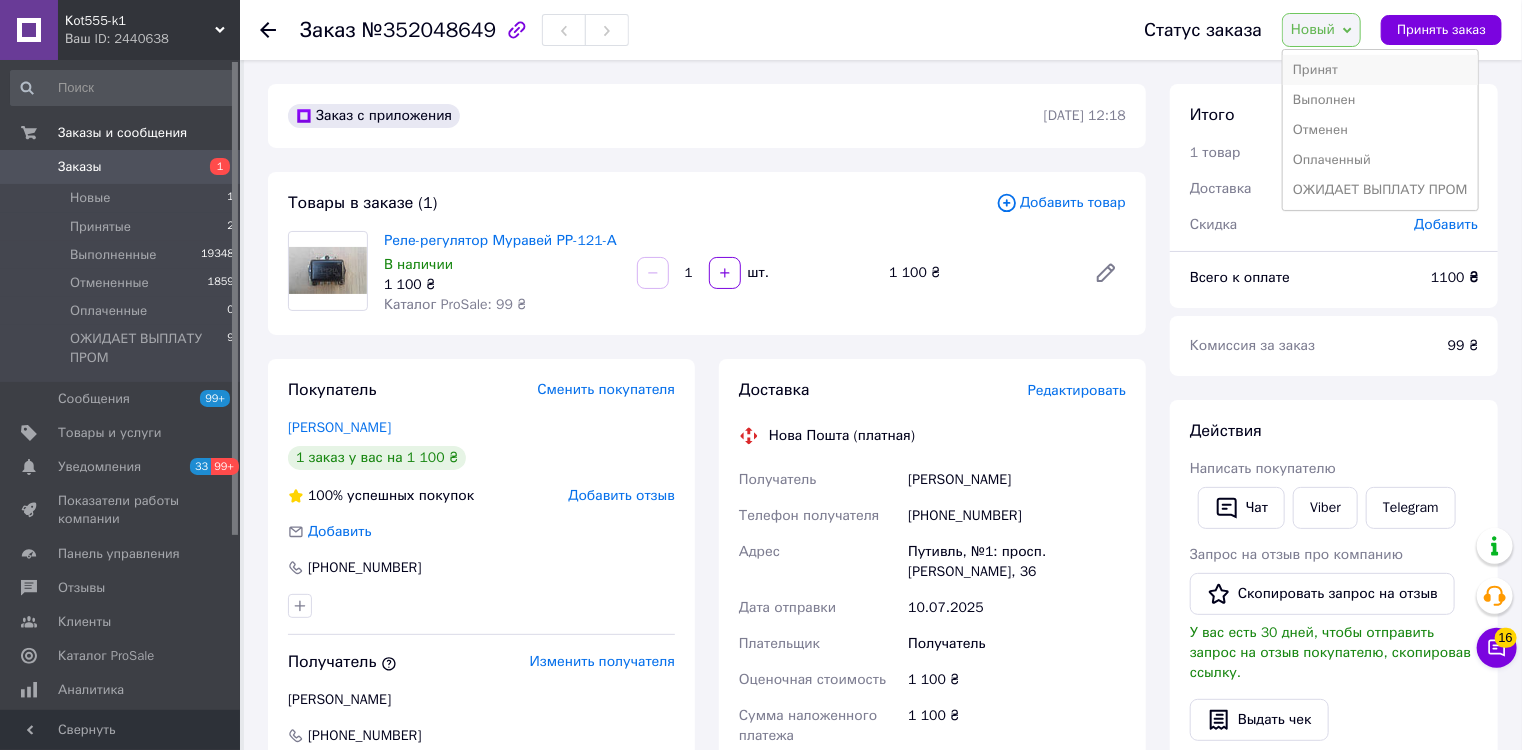 click on "Принят" at bounding box center [1380, 70] 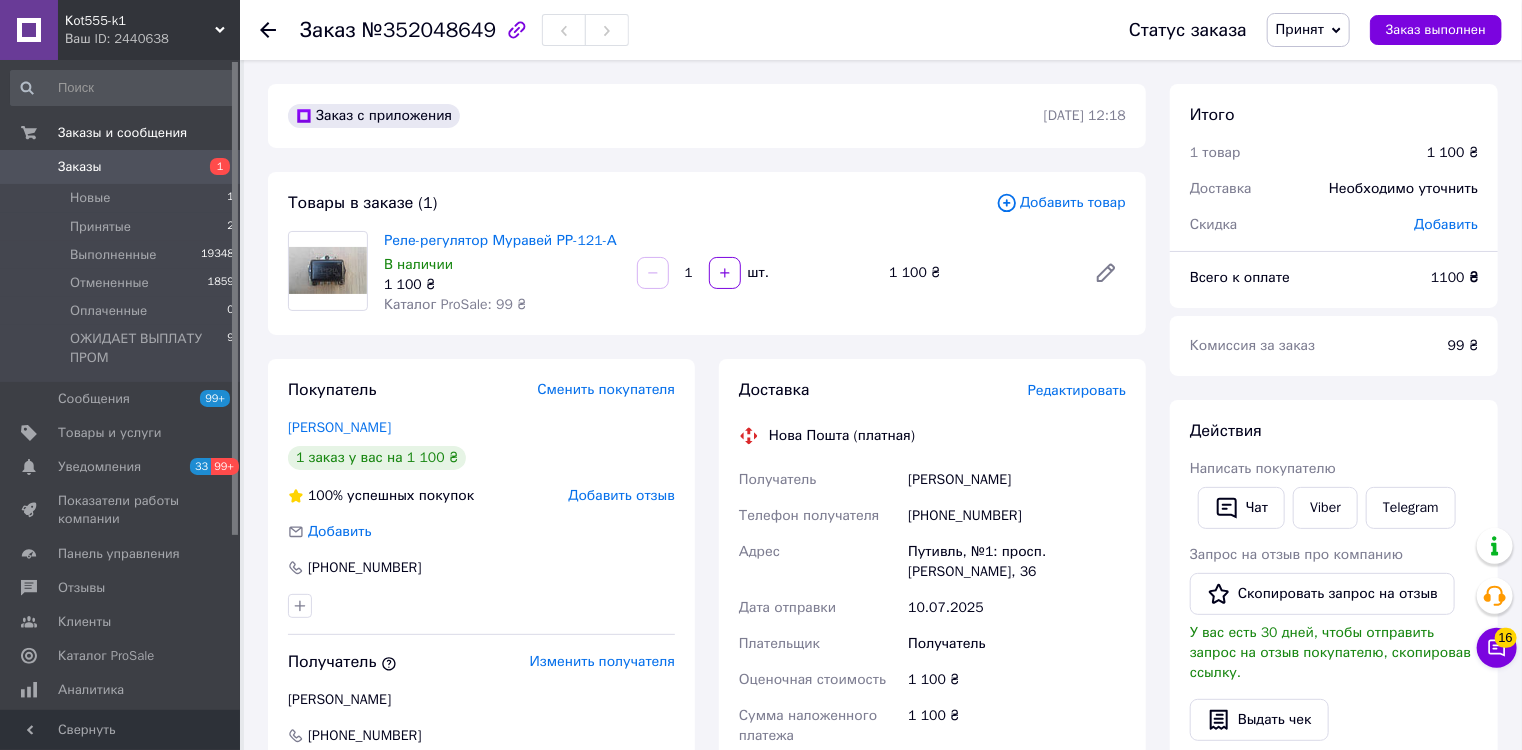 click on "Редактировать" at bounding box center (1077, 390) 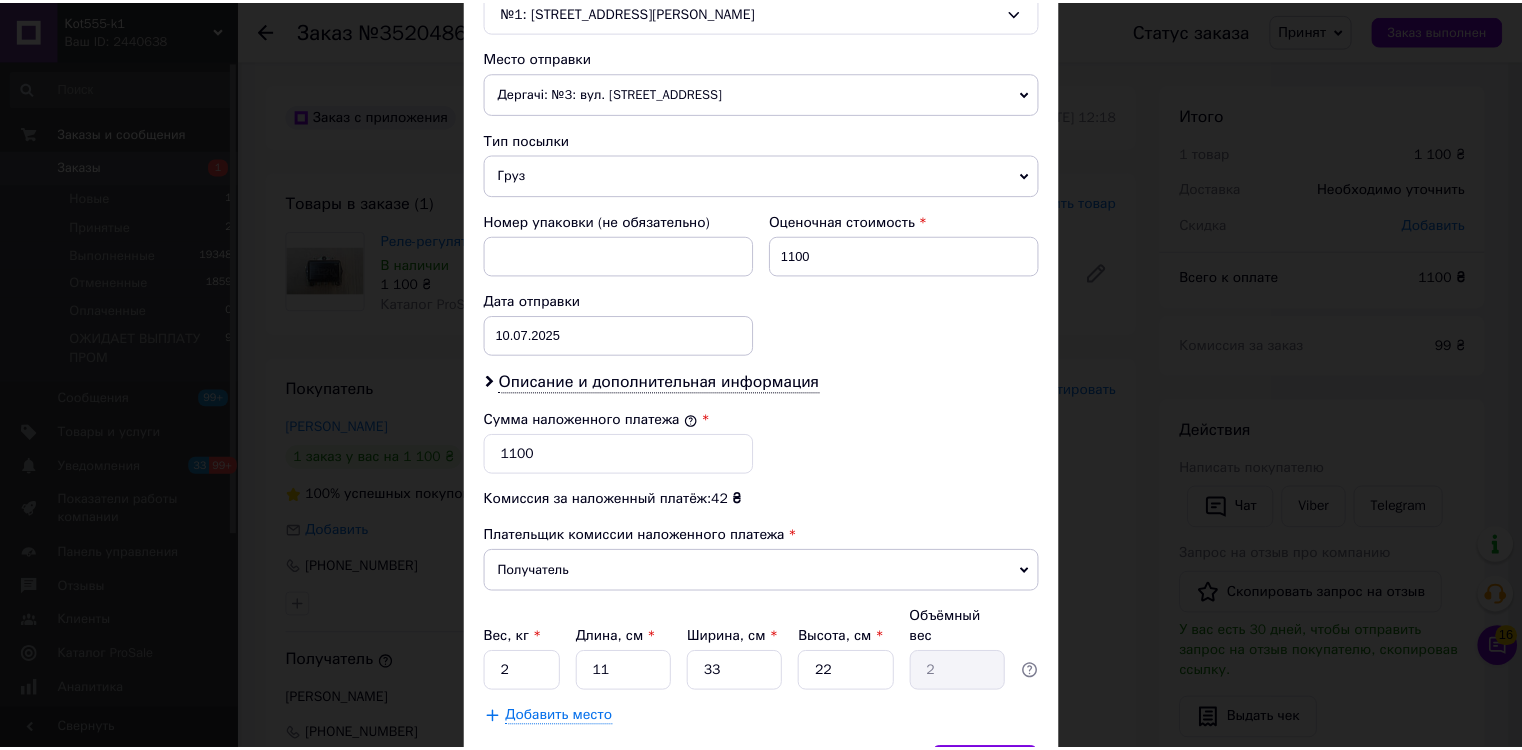 scroll, scrollTop: 770, scrollLeft: 0, axis: vertical 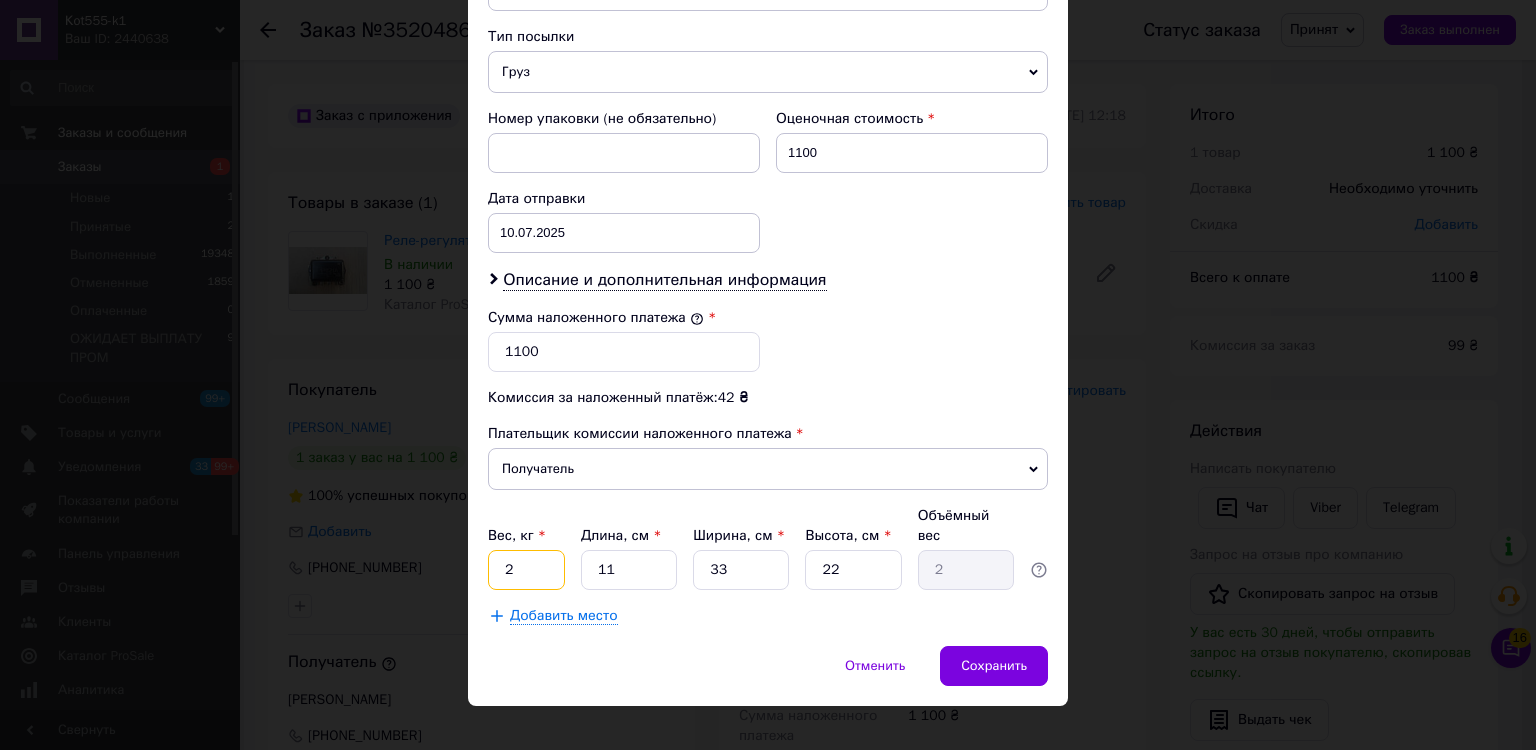 click on "2" at bounding box center [526, 570] 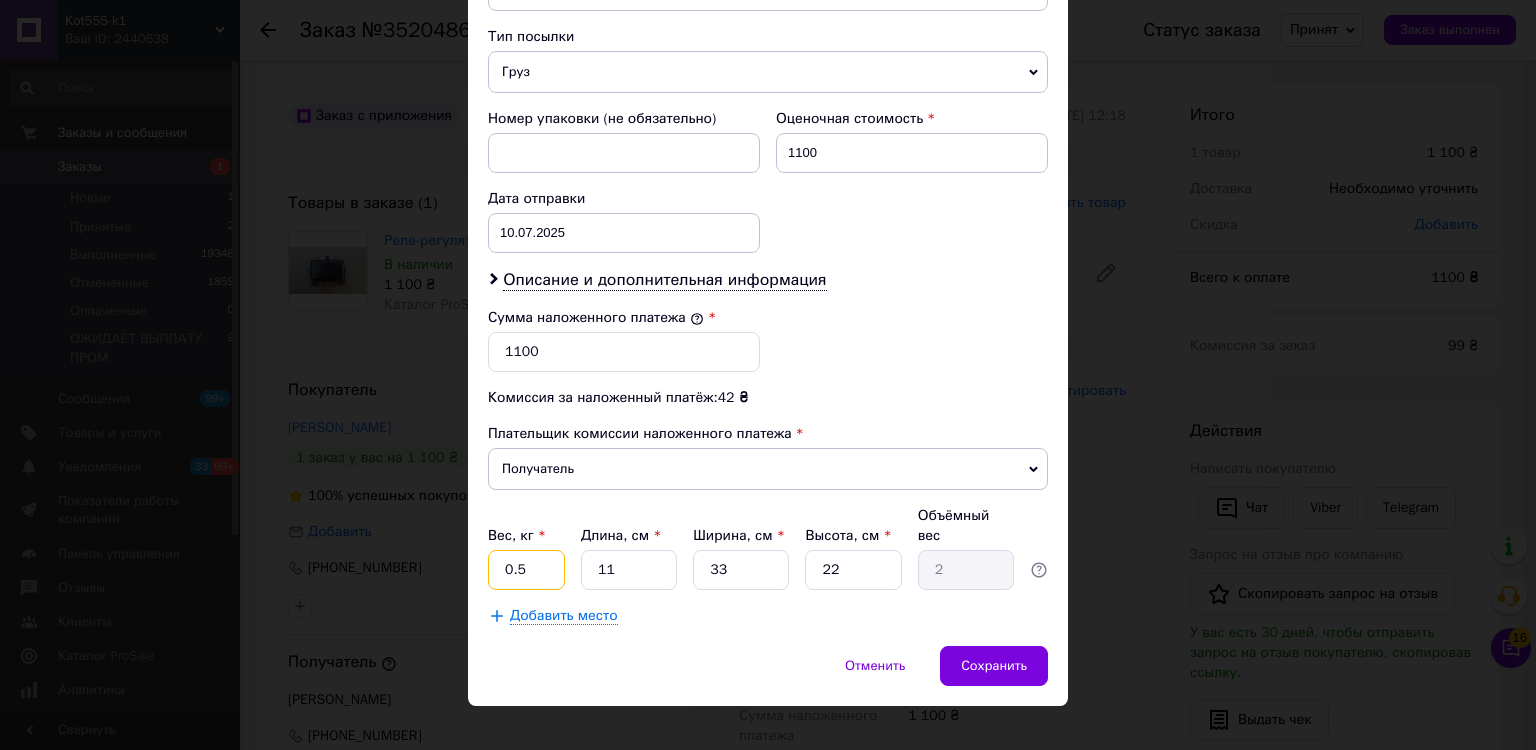 type on "0.5" 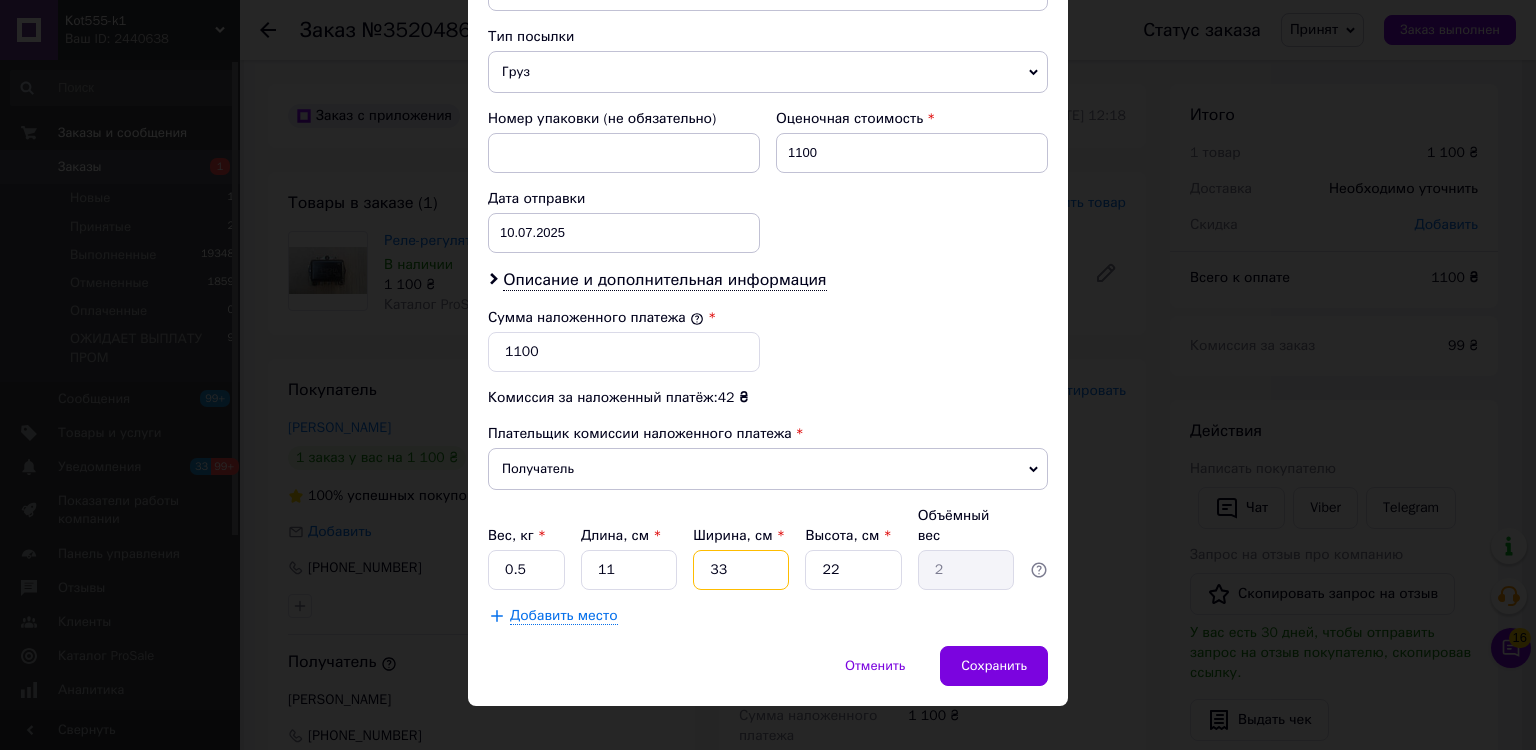 click on "33" at bounding box center [741, 570] 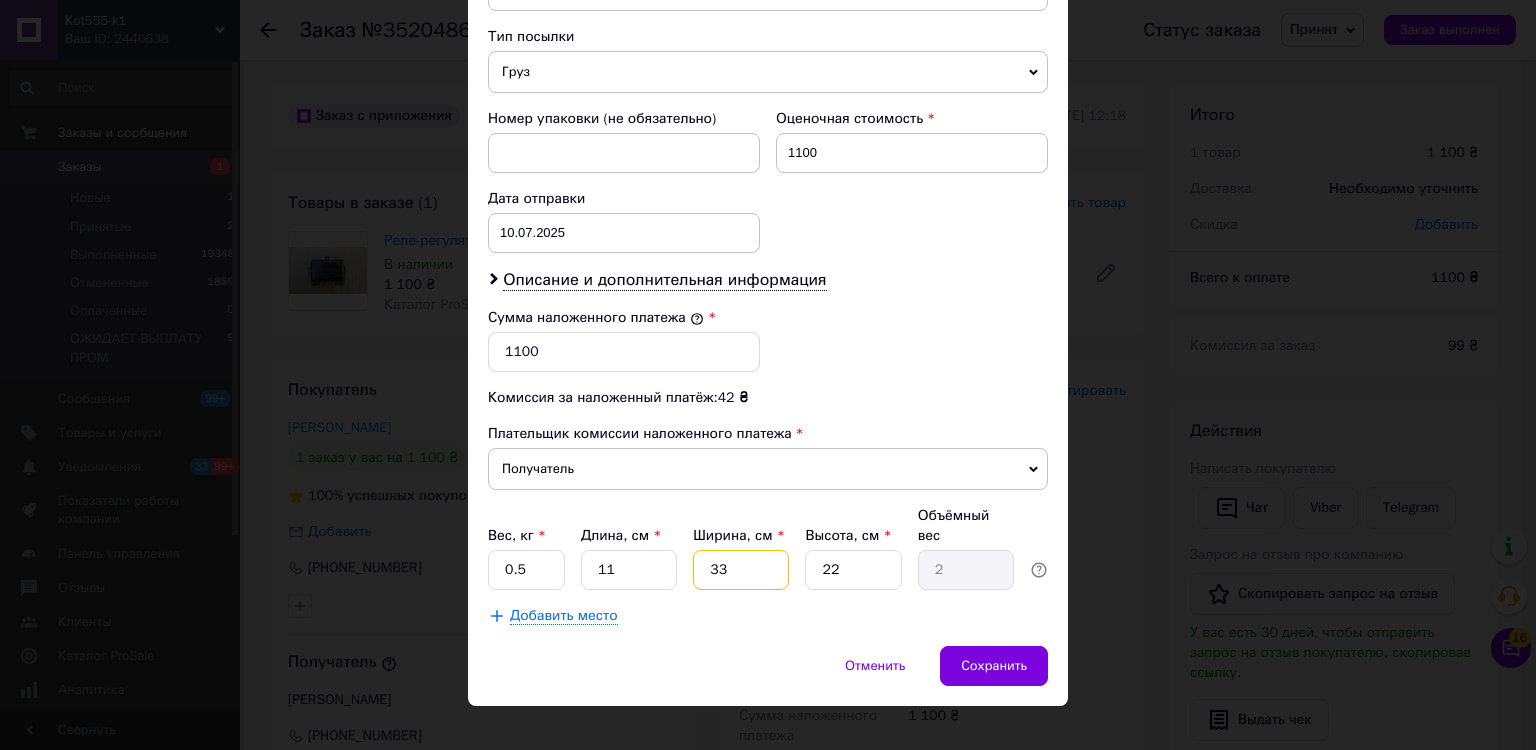 type on "3" 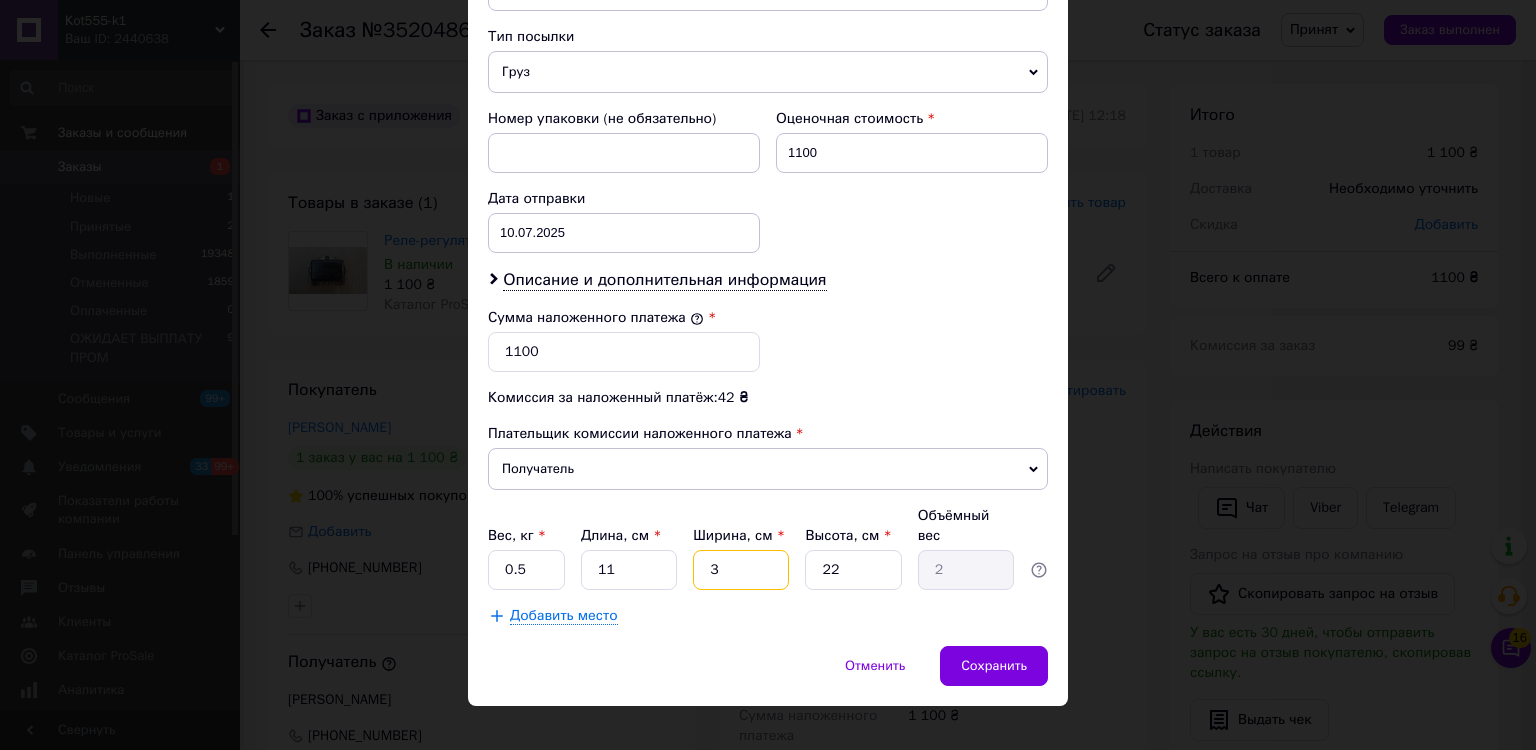 type on "0.18" 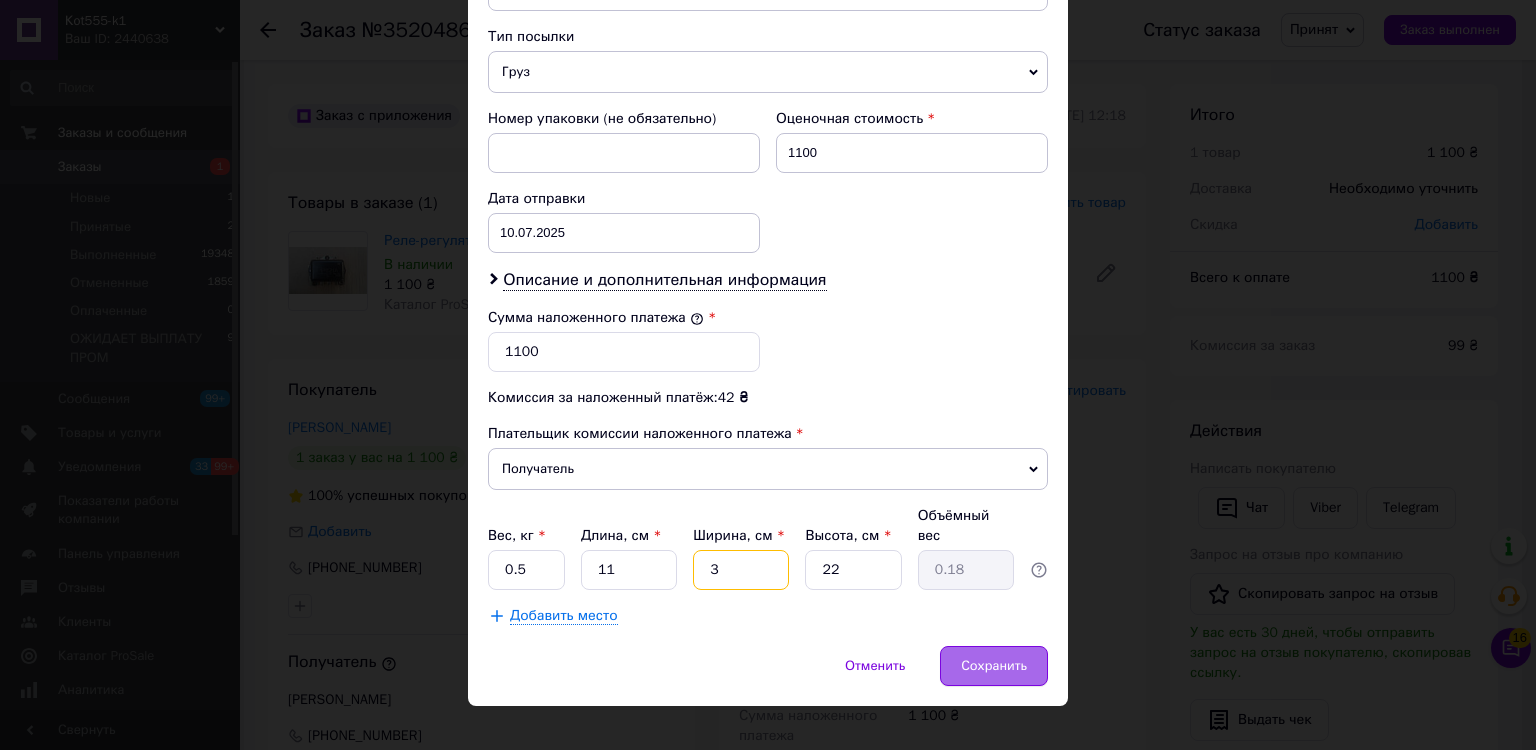type on "3" 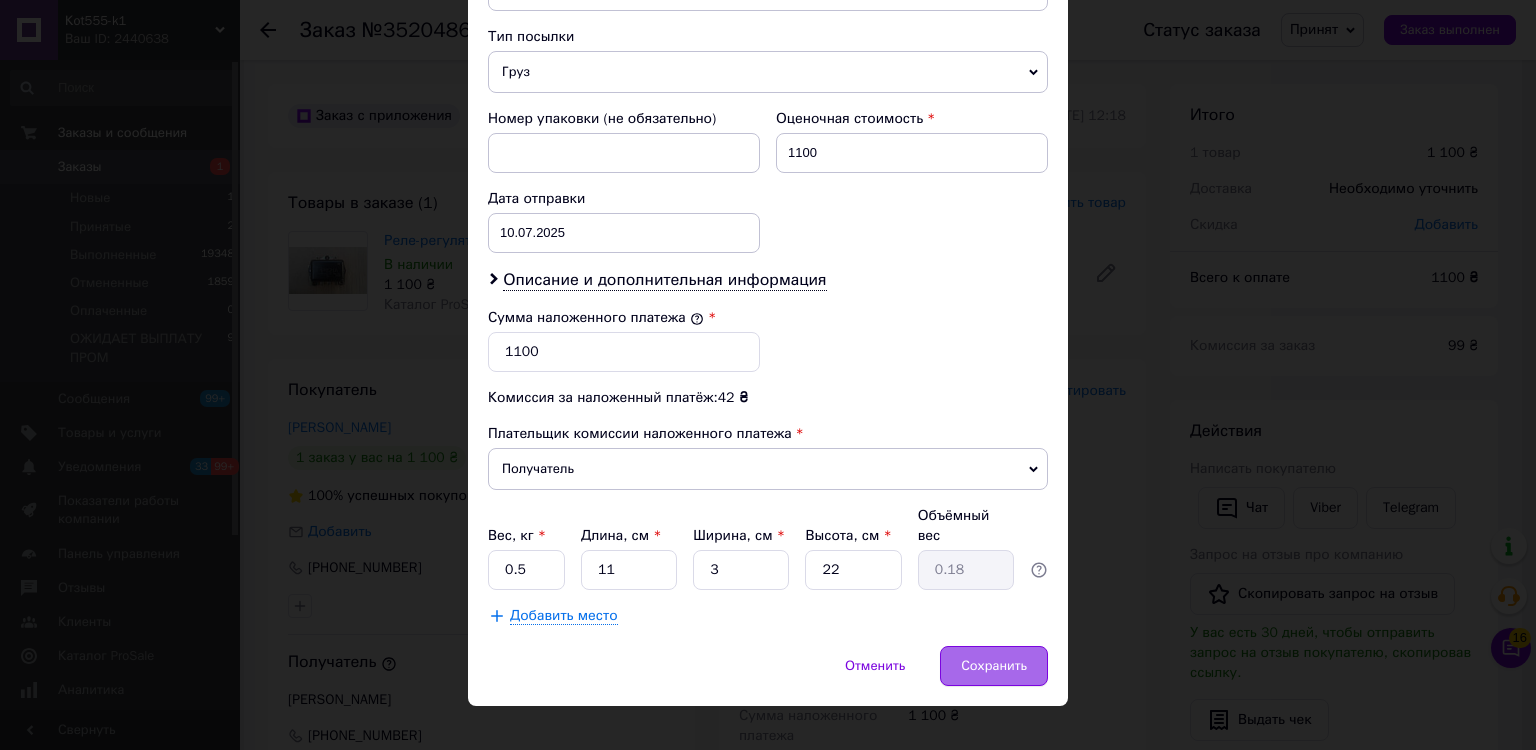 click on "Сохранить" at bounding box center [994, 666] 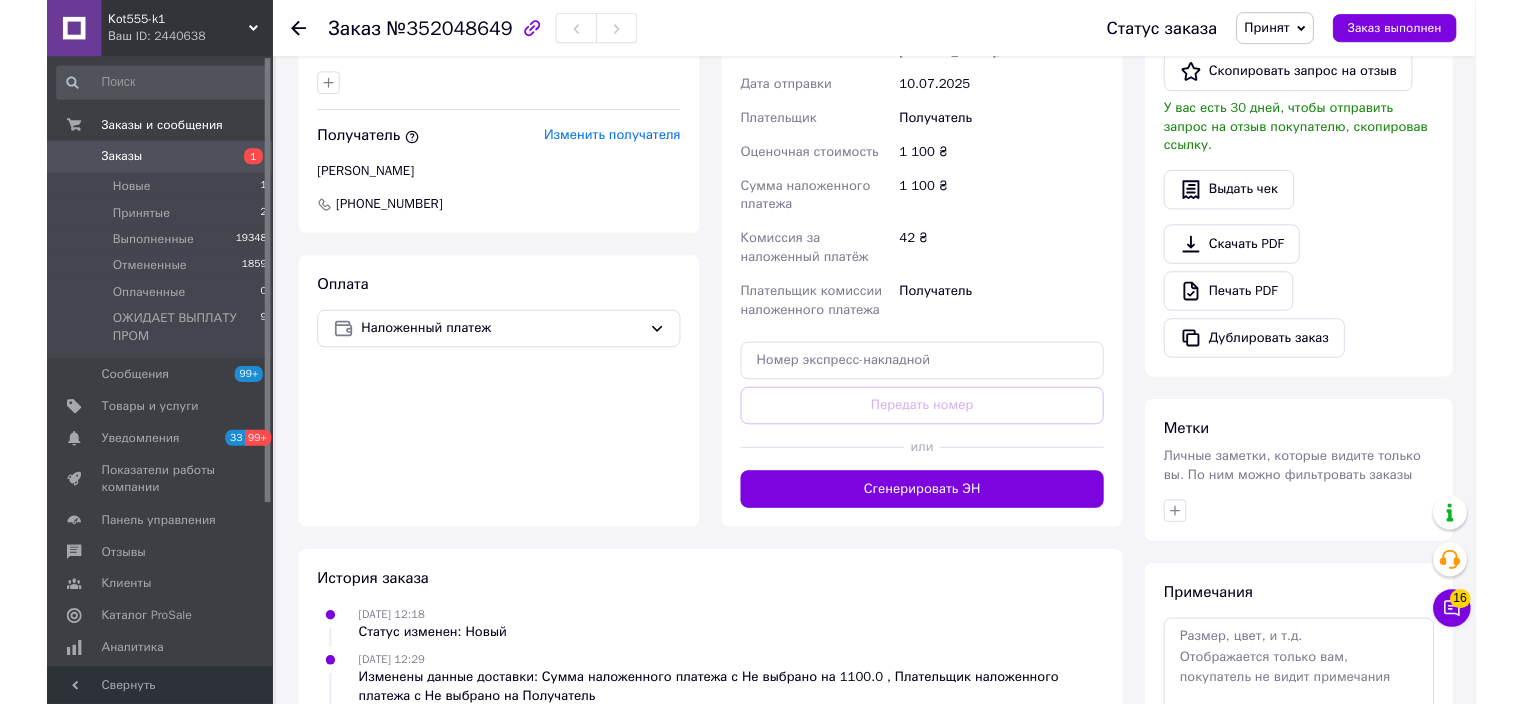 scroll, scrollTop: 400, scrollLeft: 0, axis: vertical 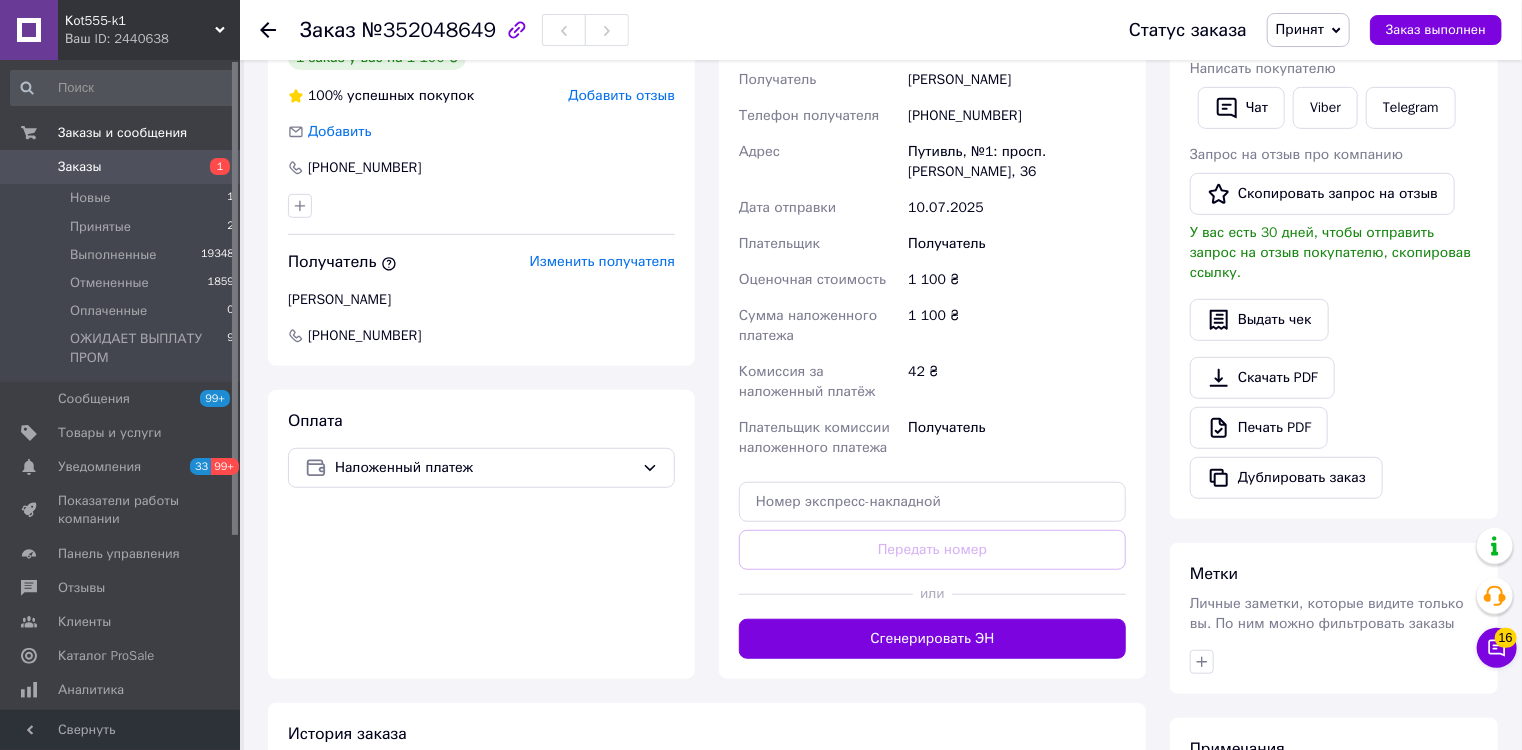 click on "Сгенерировать ЭН" at bounding box center [932, 639] 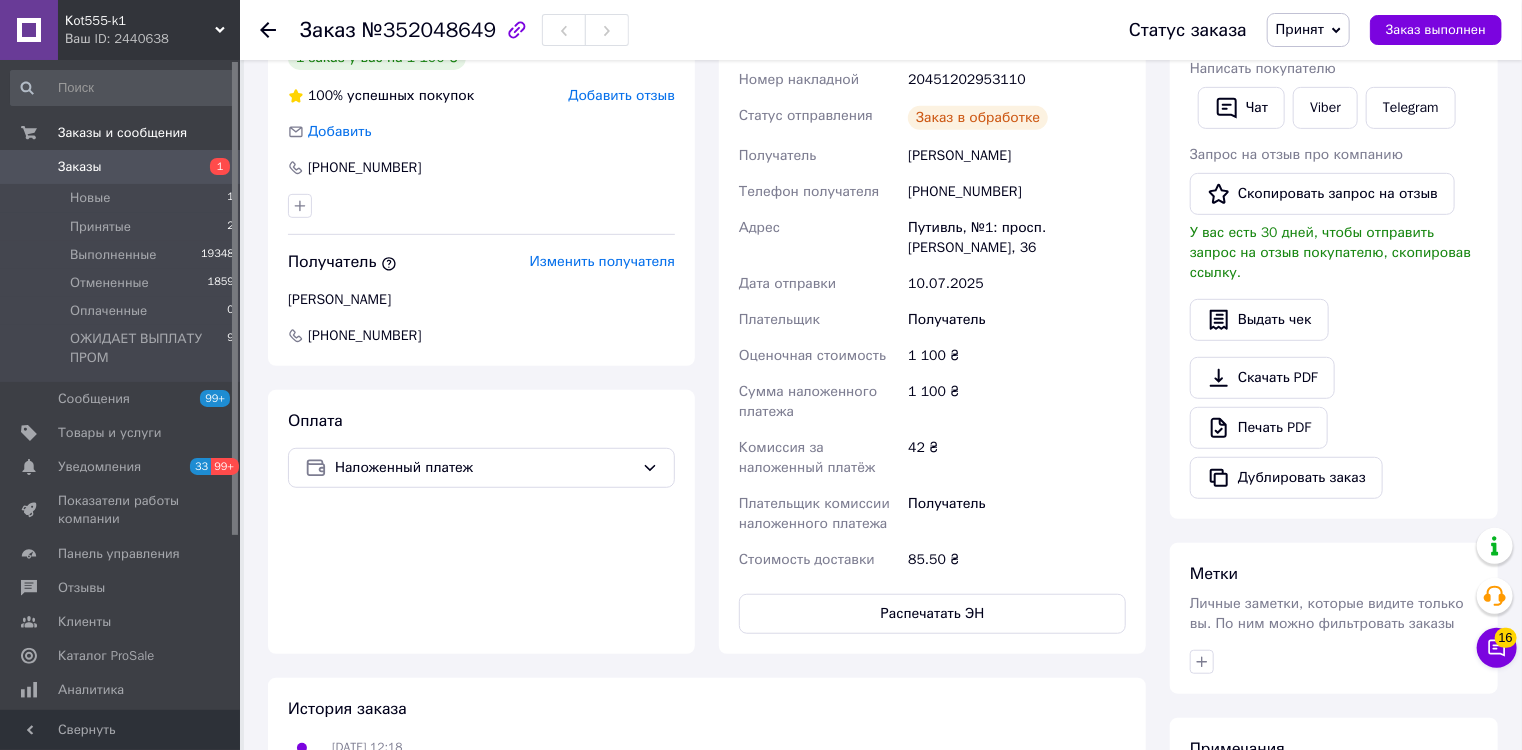 click on "Печать PDF" at bounding box center (1259, 428) 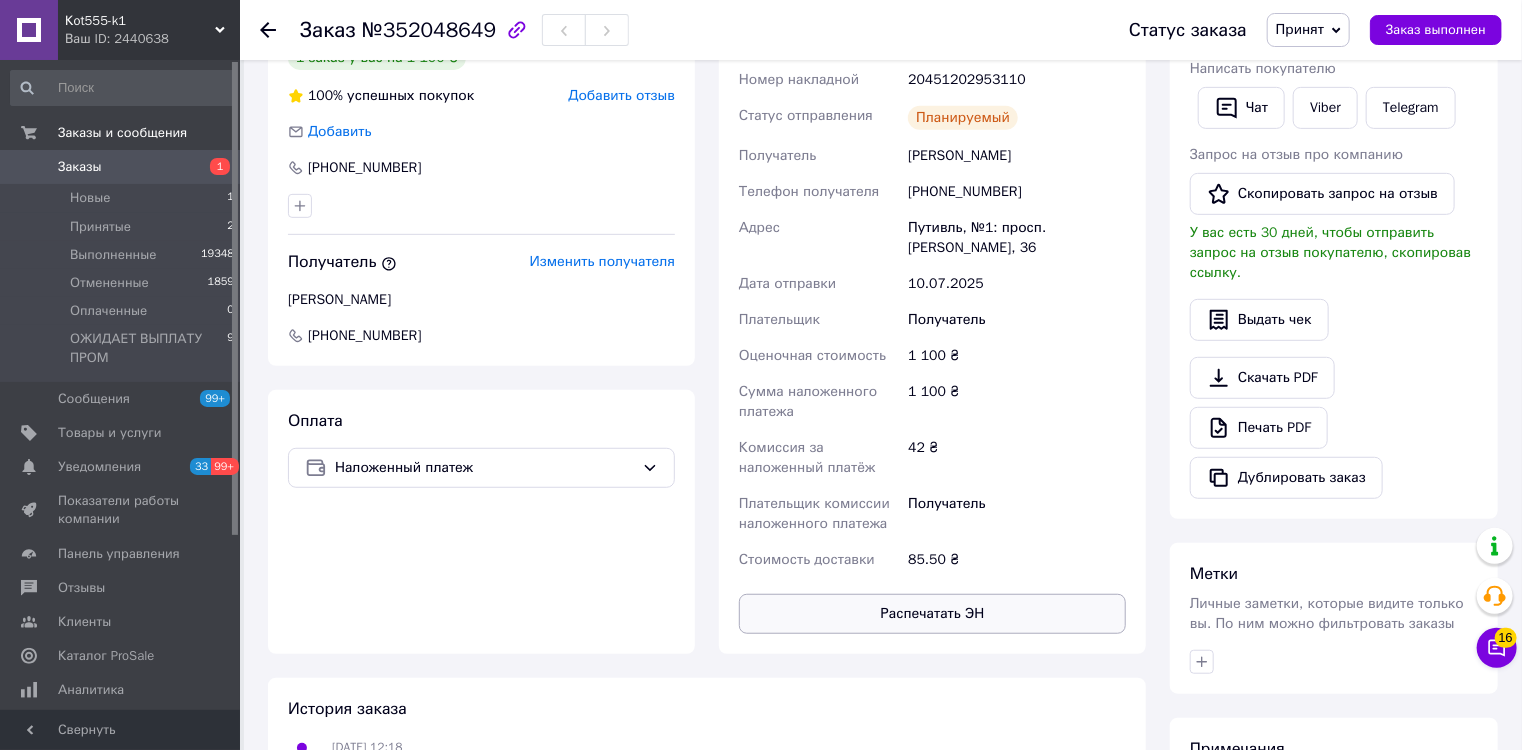 click on "Распечатать ЭН" at bounding box center [932, 614] 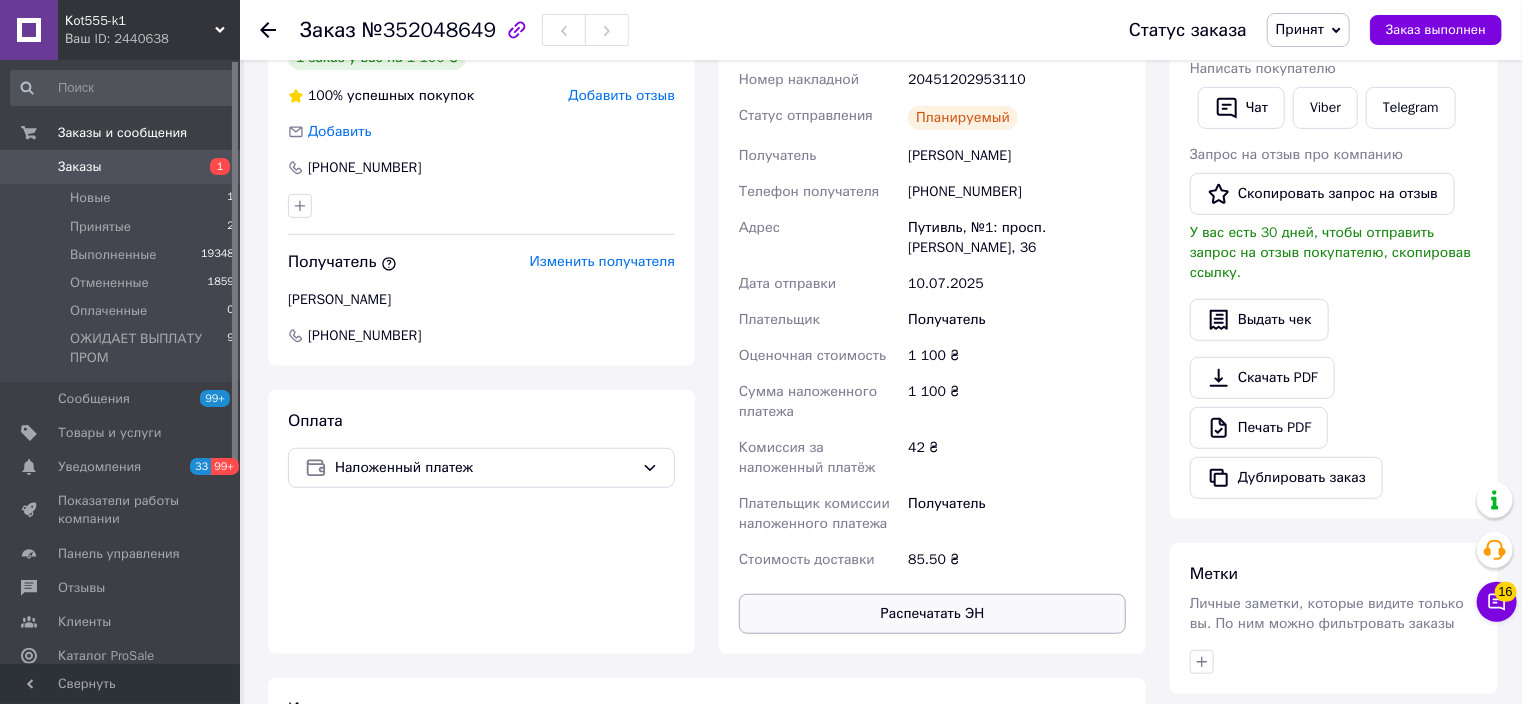 click on "Распечатать ЭН" at bounding box center (932, 614) 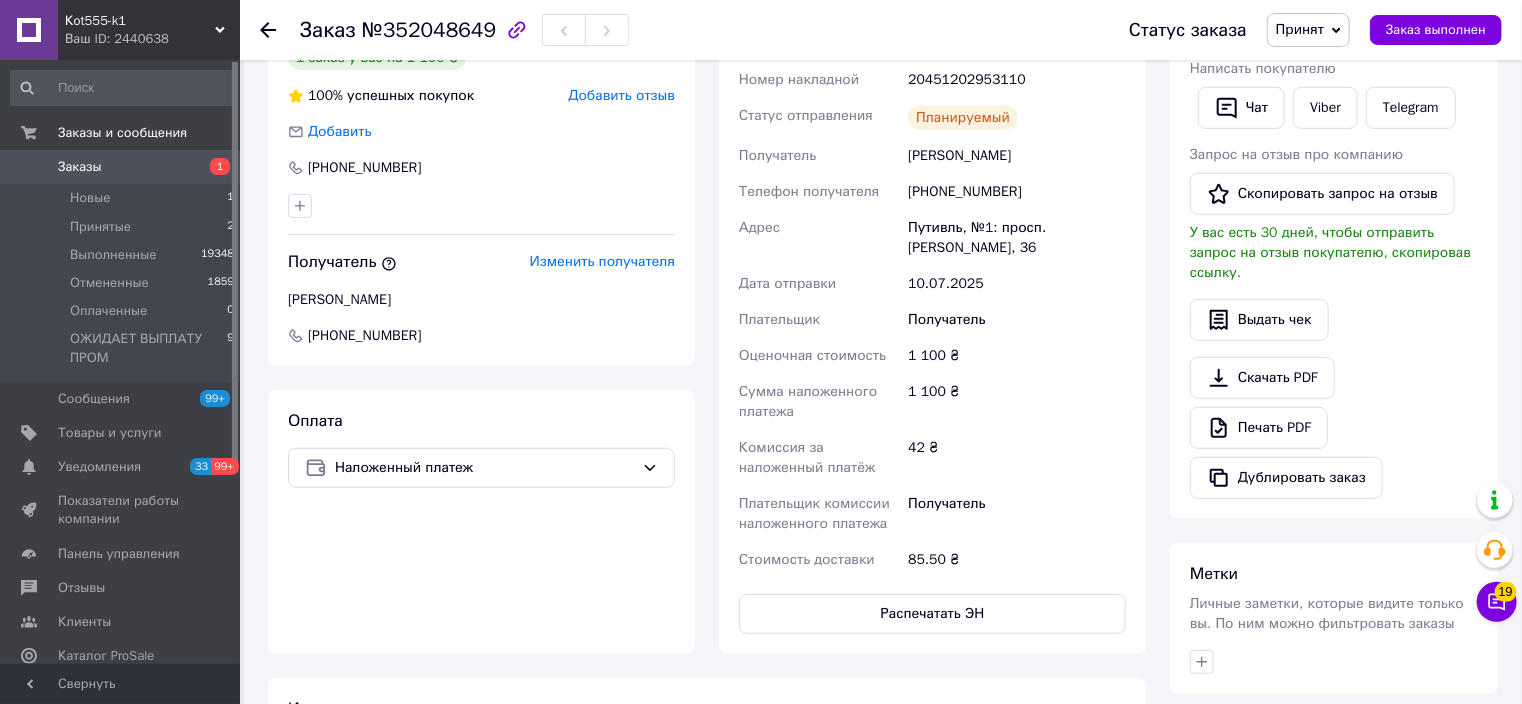 click on "Кot555-k1" at bounding box center (140, 21) 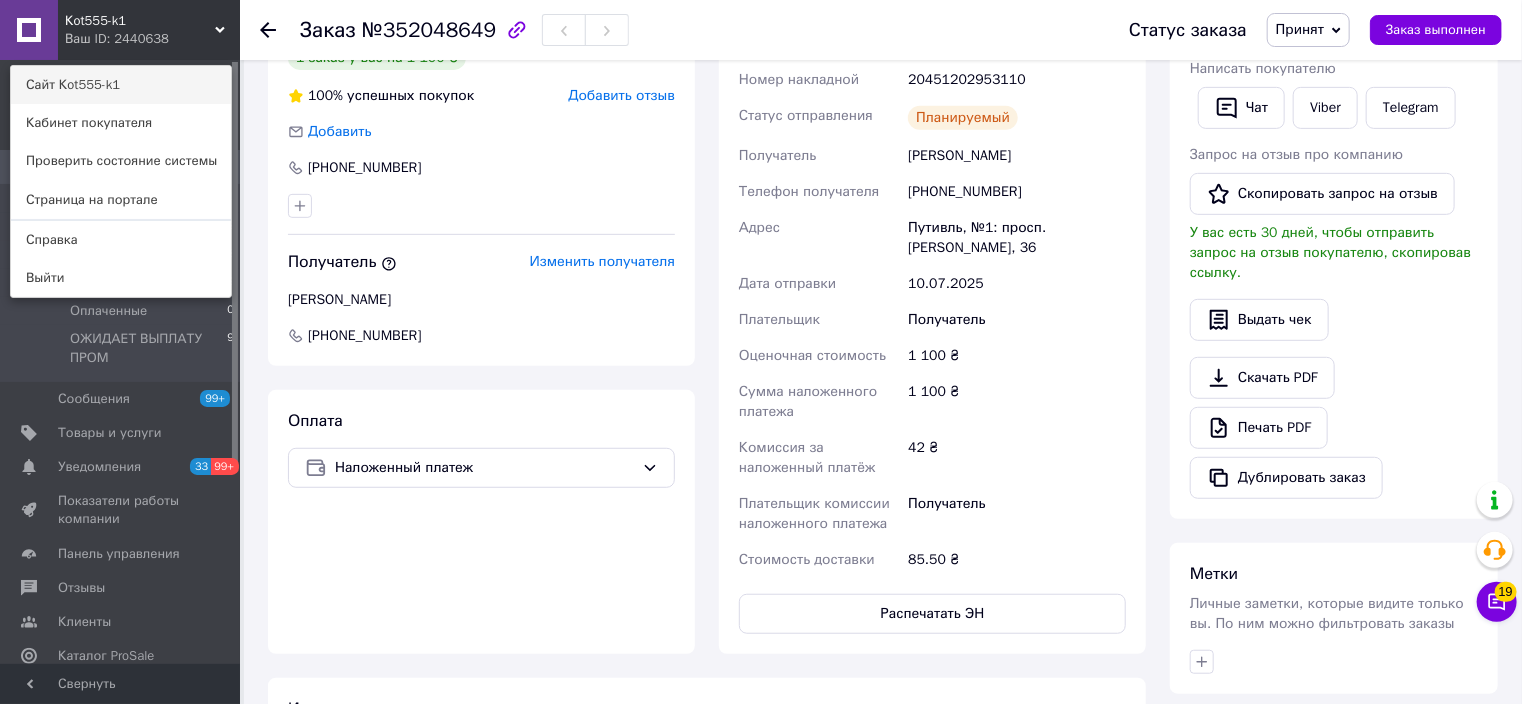 click on "Сайт Кot555-k1" at bounding box center [121, 85] 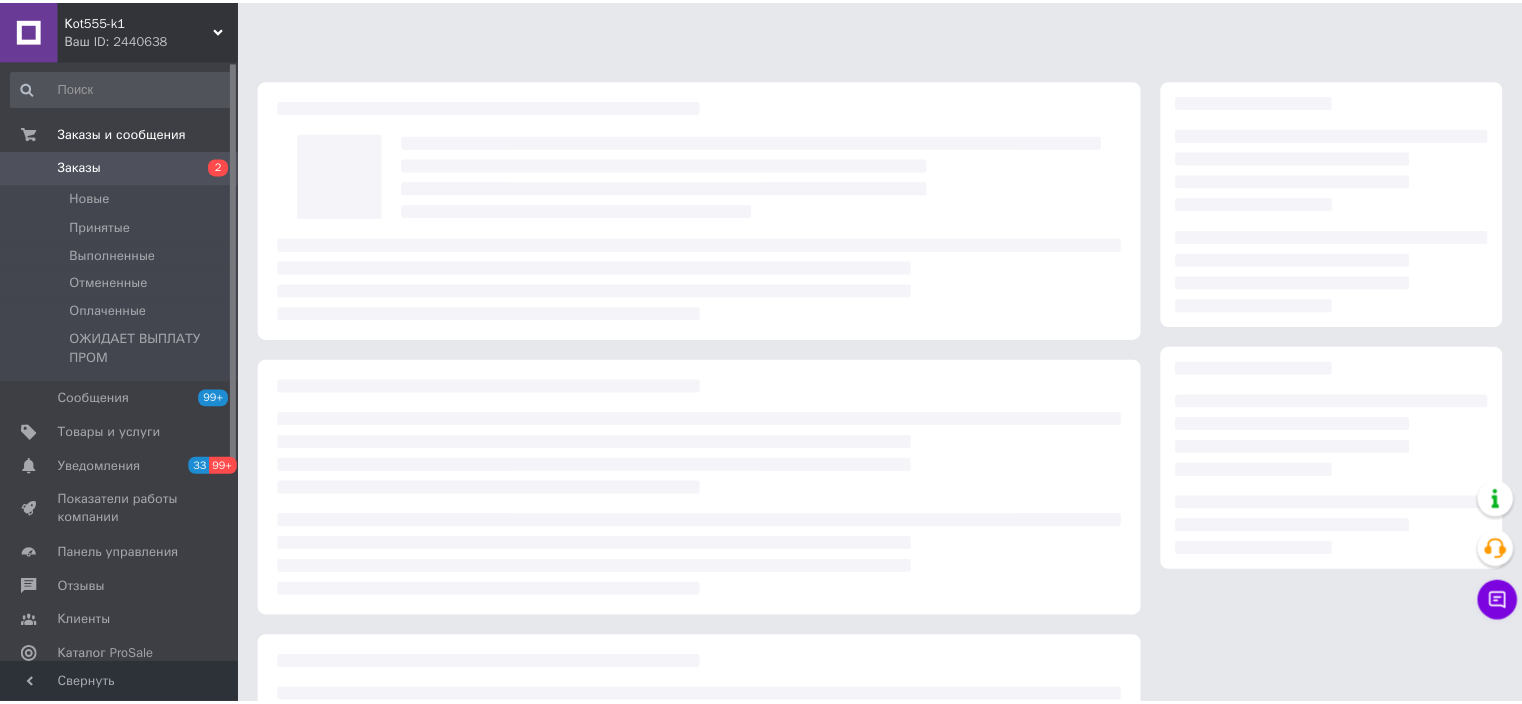 scroll, scrollTop: 0, scrollLeft: 0, axis: both 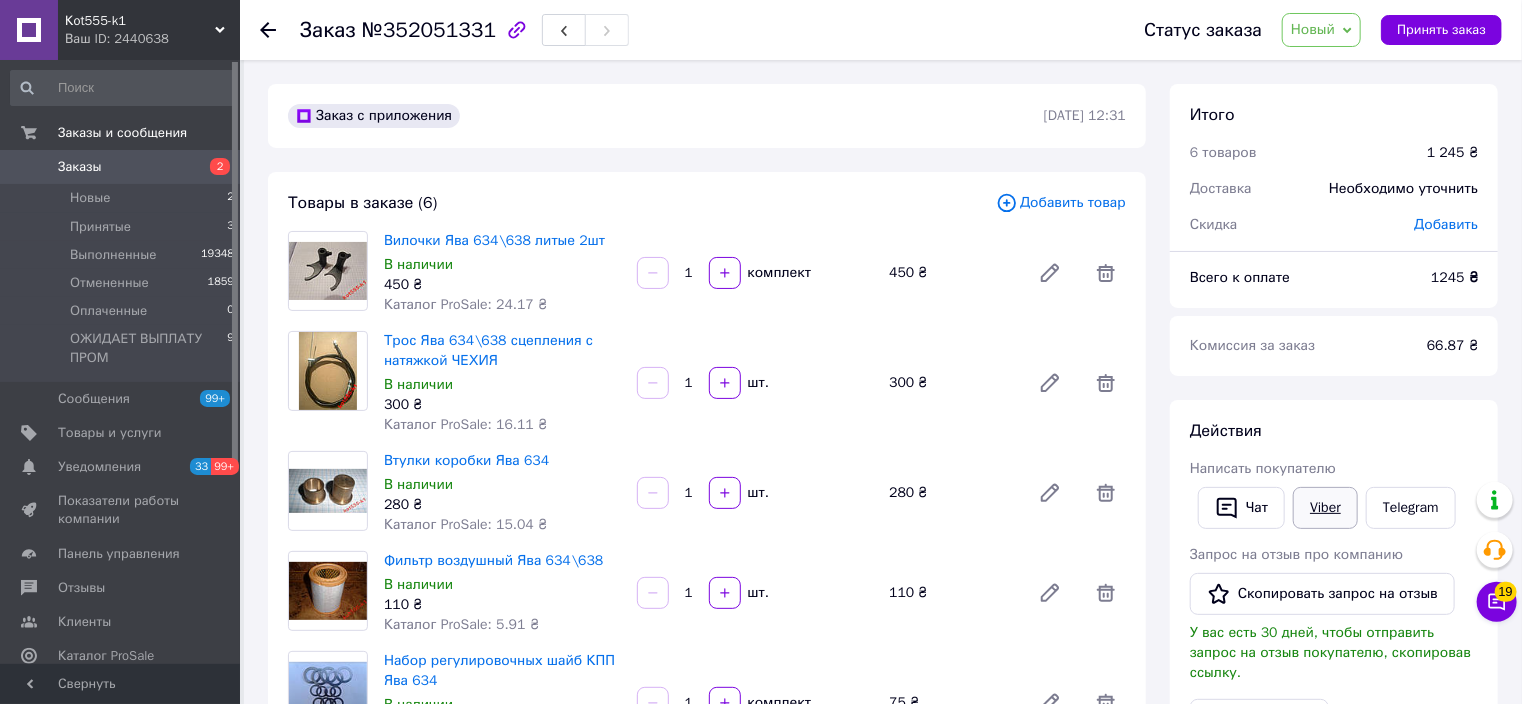 click on "Viber" at bounding box center (1325, 508) 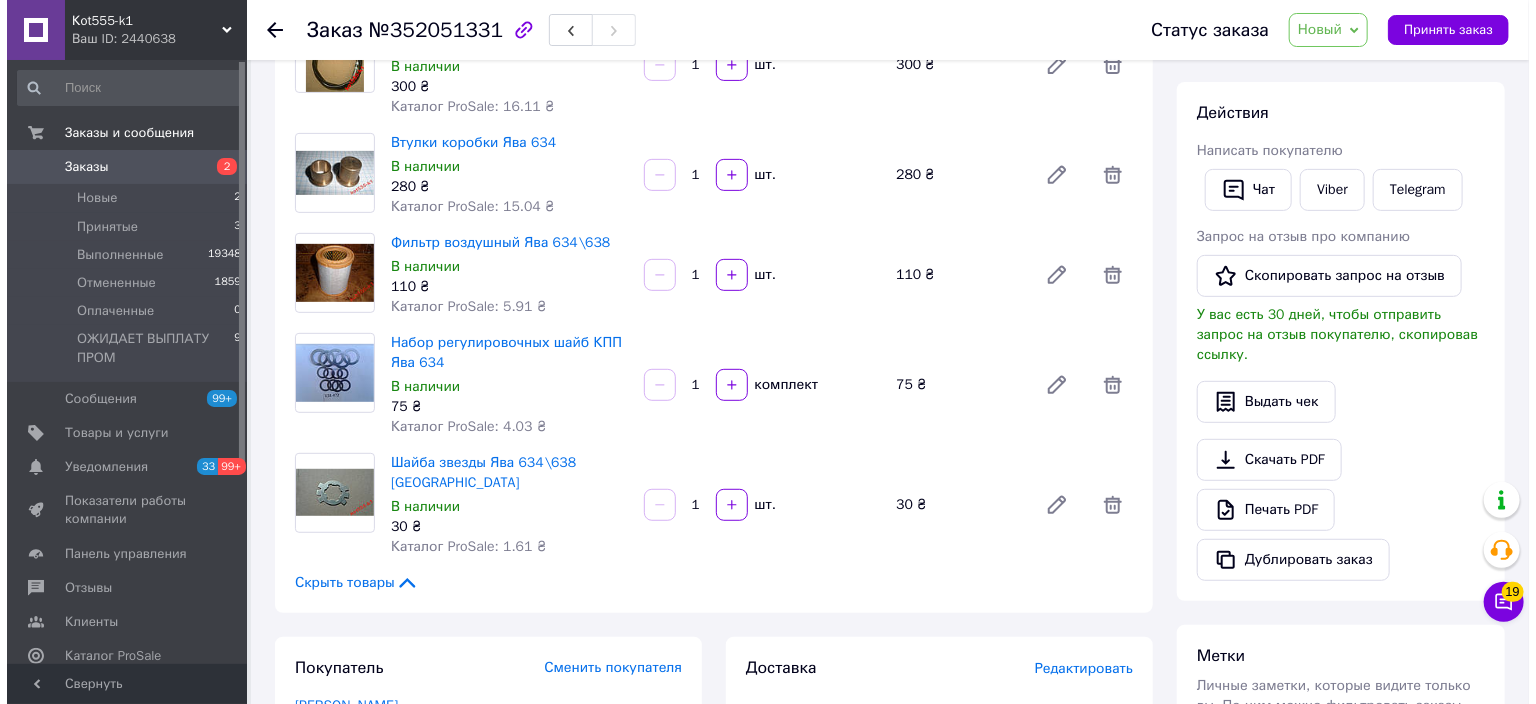 scroll, scrollTop: 400, scrollLeft: 0, axis: vertical 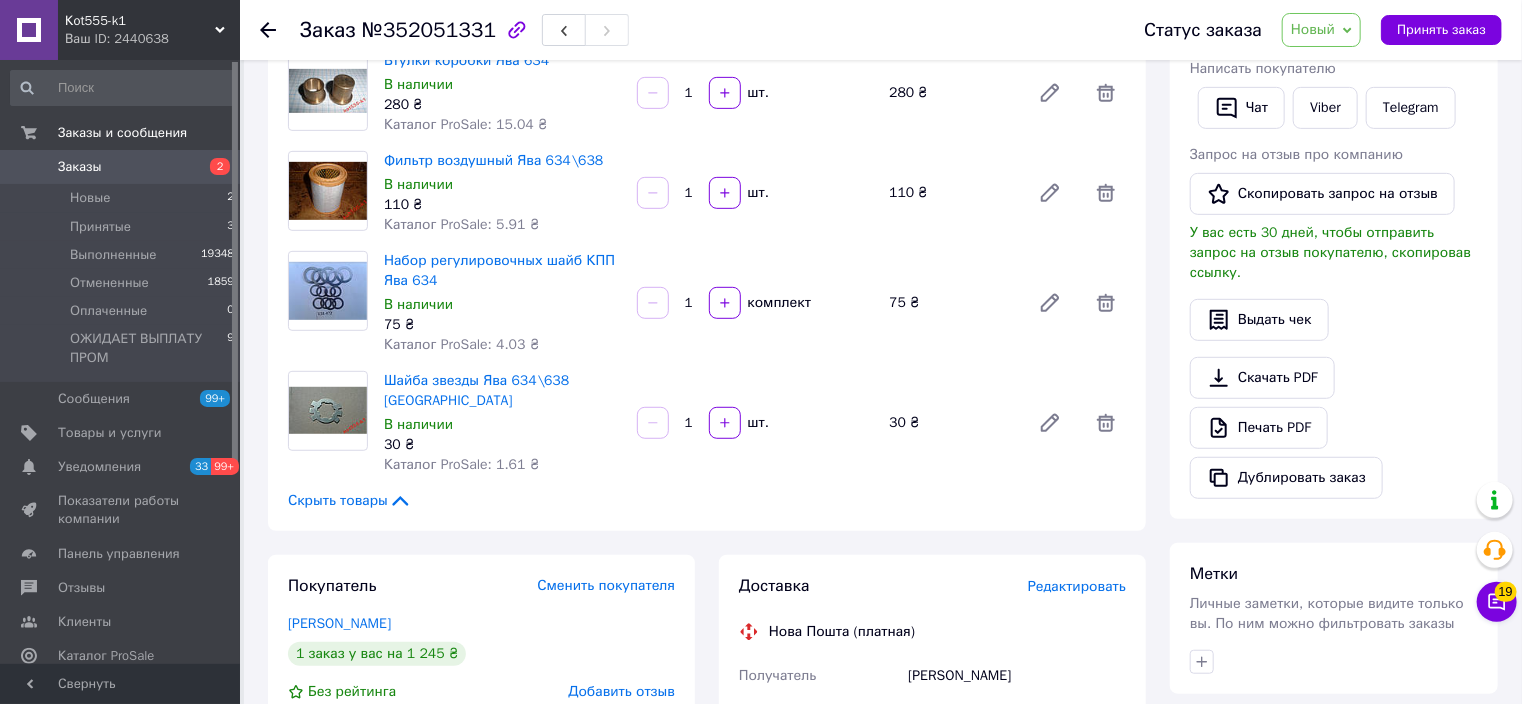 click on "Редактировать" at bounding box center (1077, 586) 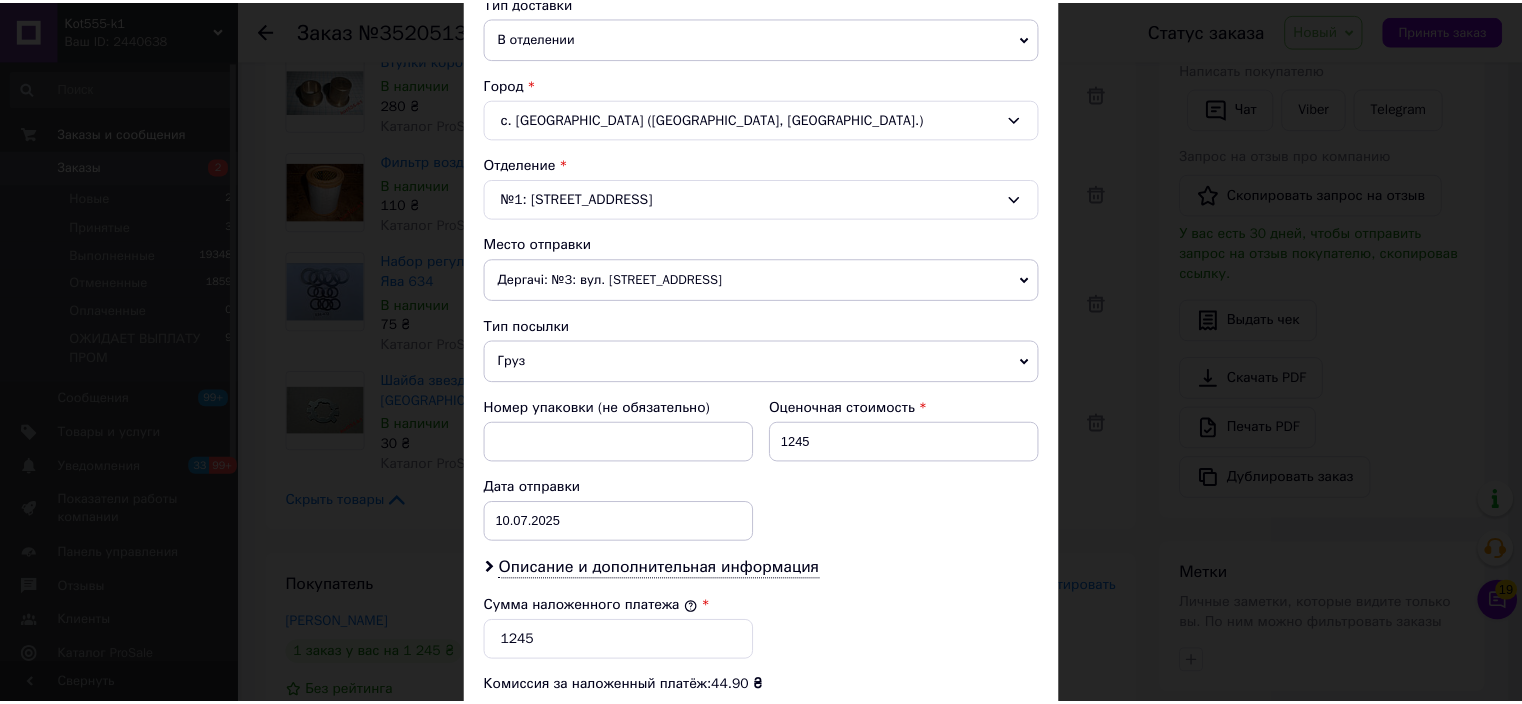scroll, scrollTop: 816, scrollLeft: 0, axis: vertical 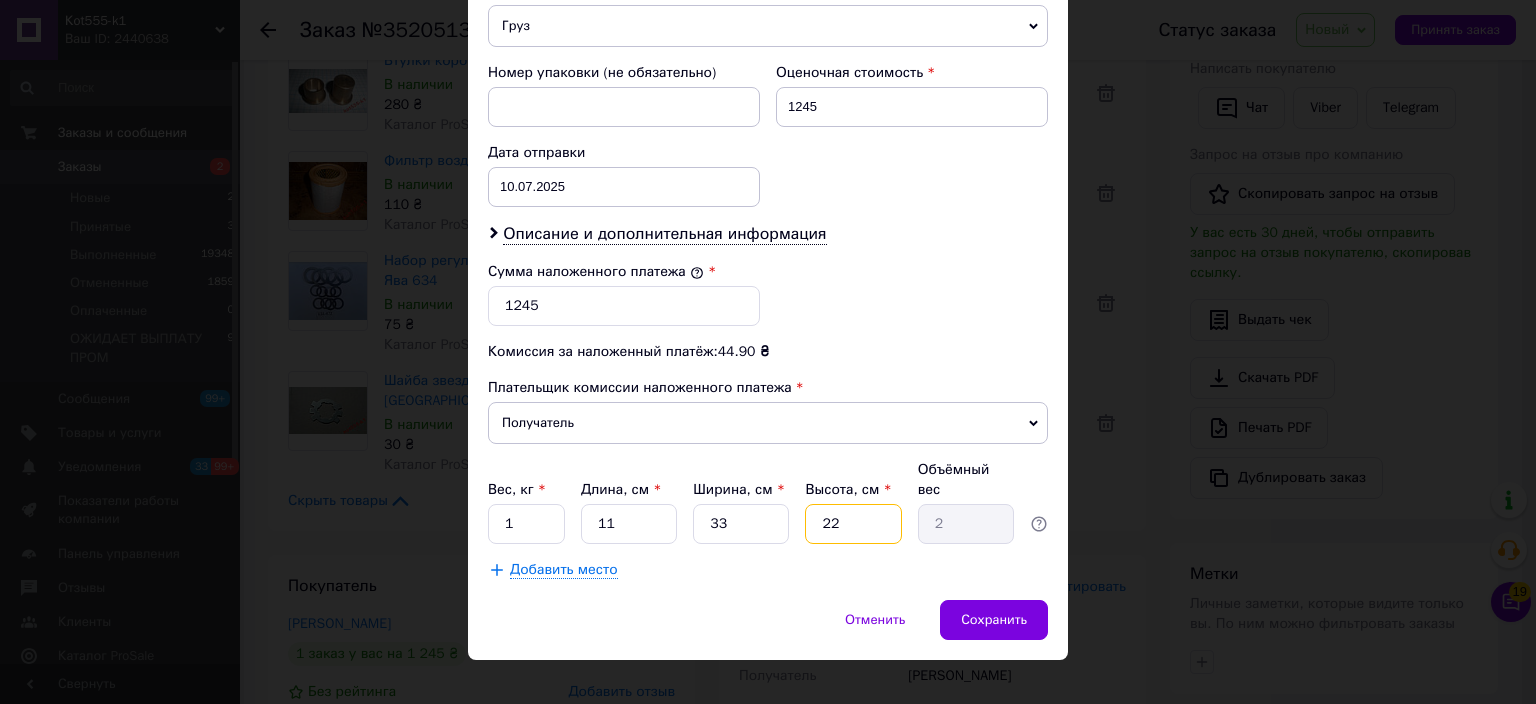 click on "22" at bounding box center (853, 524) 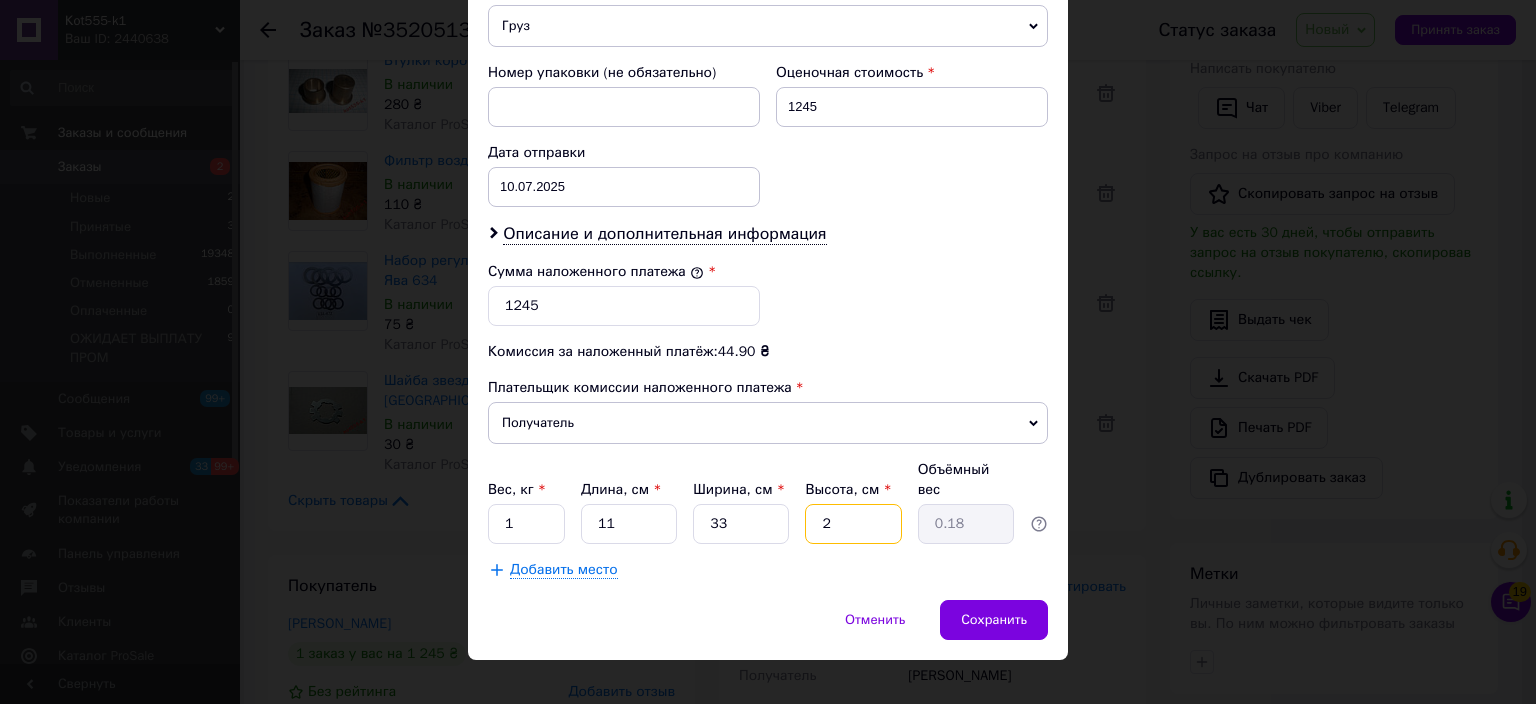 type on "2" 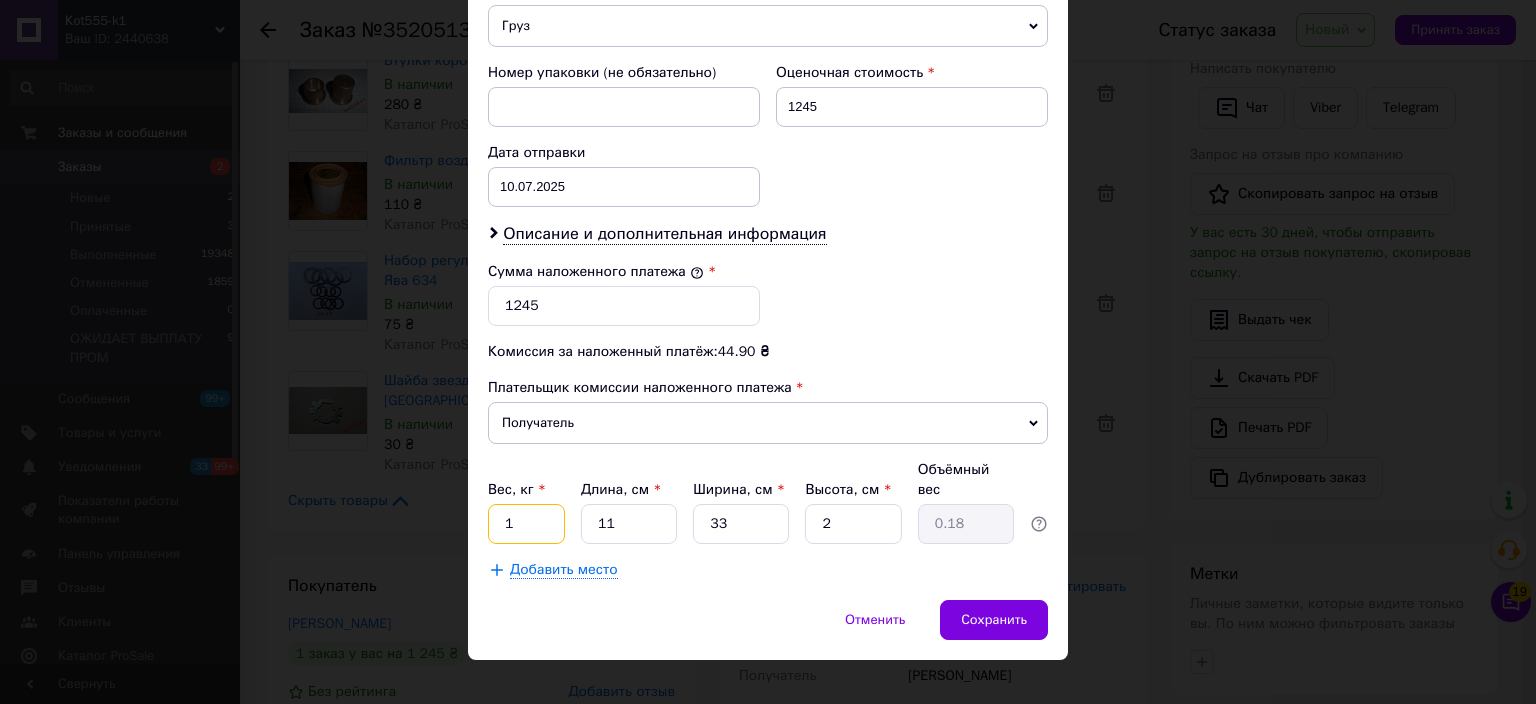 click on "1" at bounding box center [526, 524] 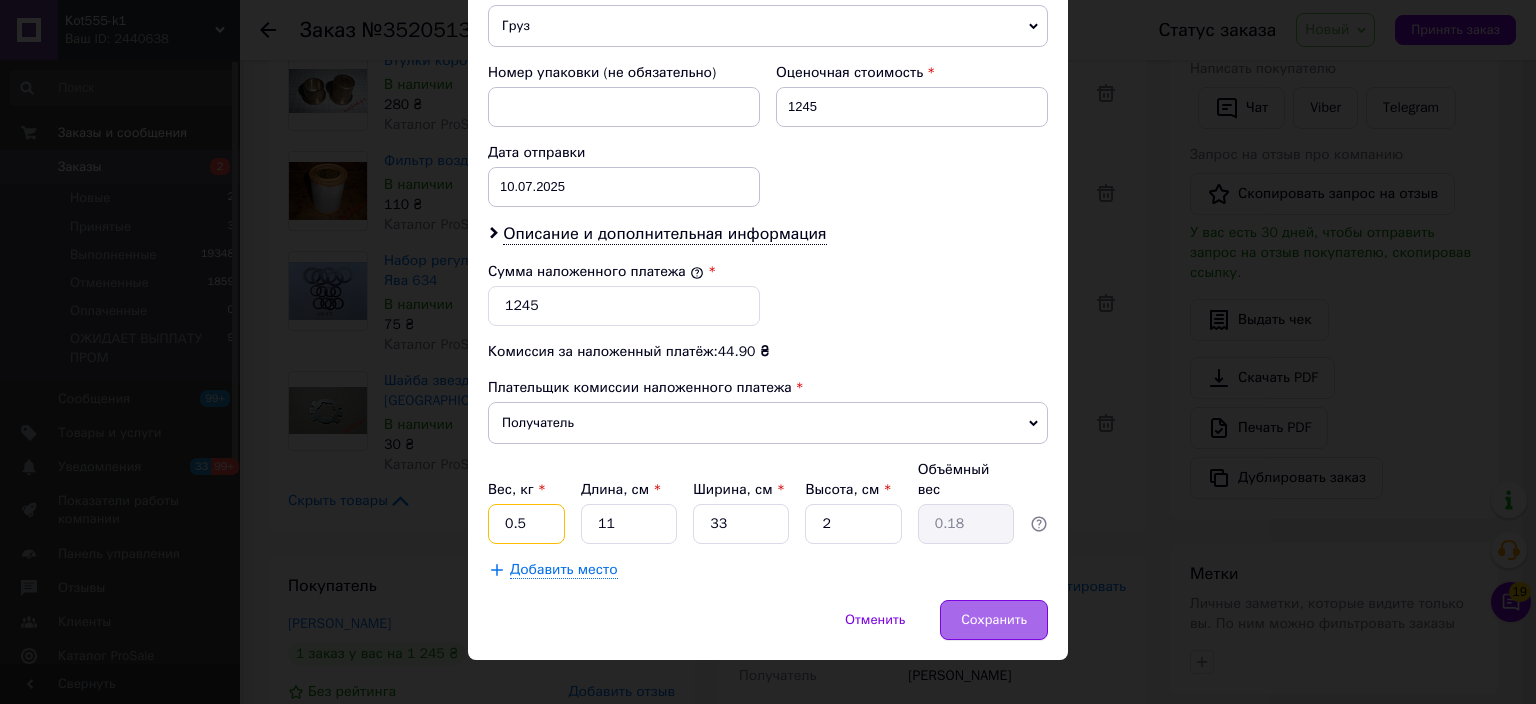 type on "0.5" 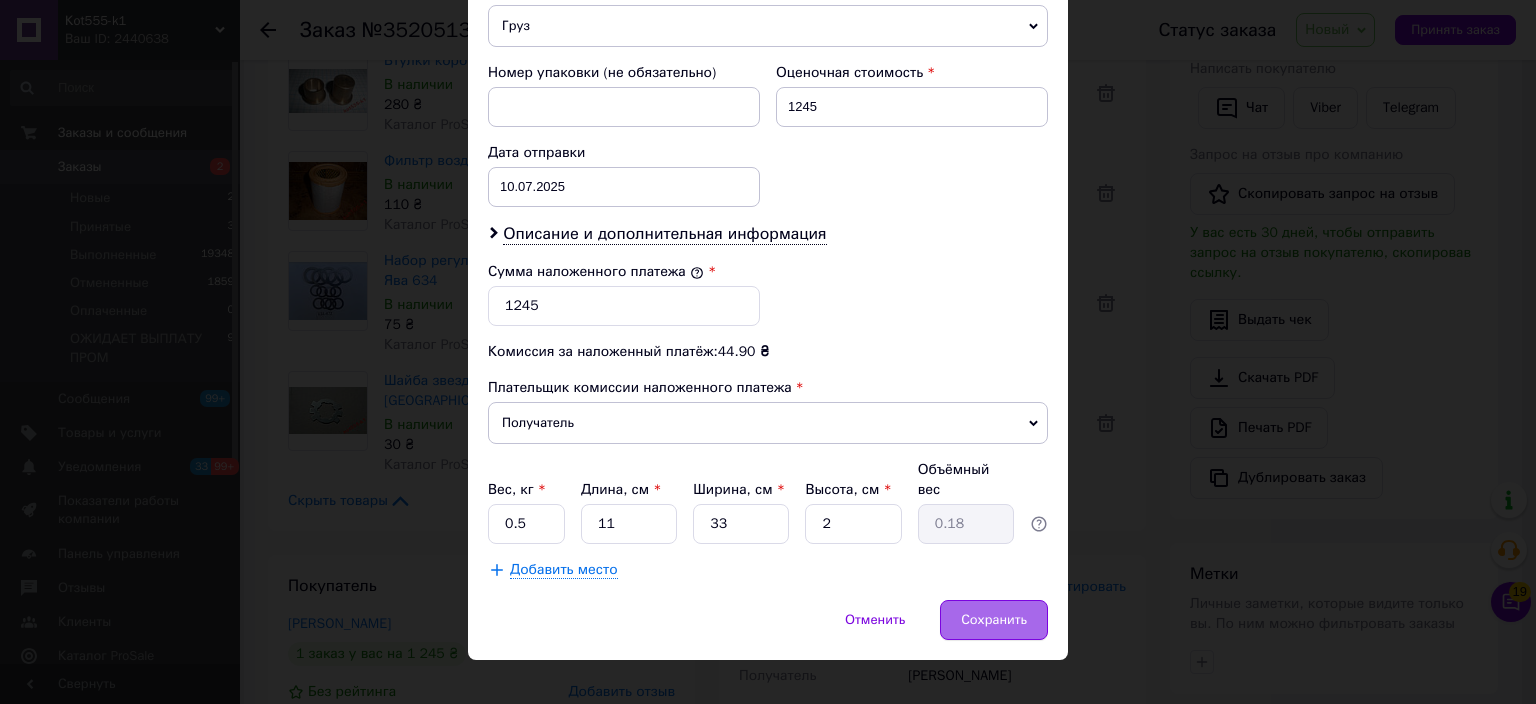 click on "Сохранить" at bounding box center [994, 620] 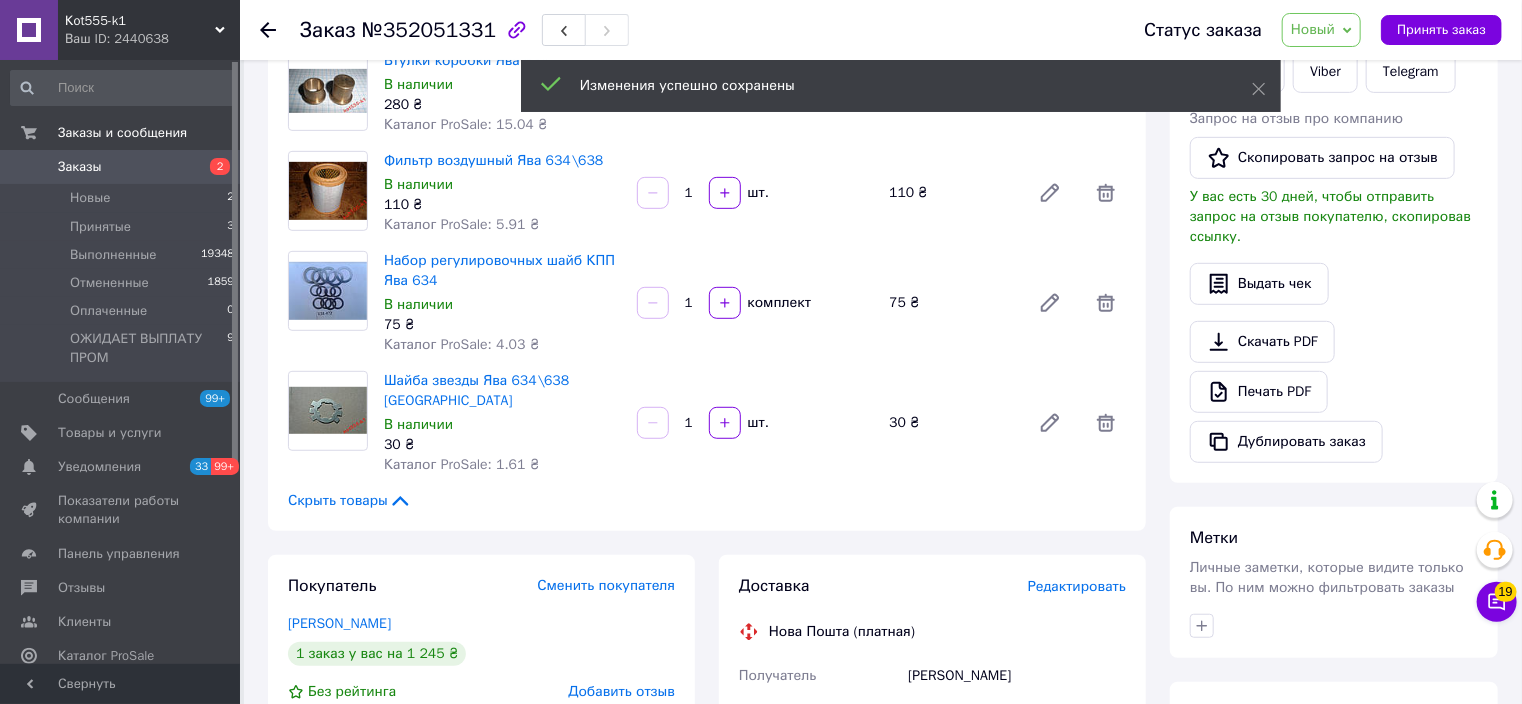 click on "Новый" at bounding box center [1321, 30] 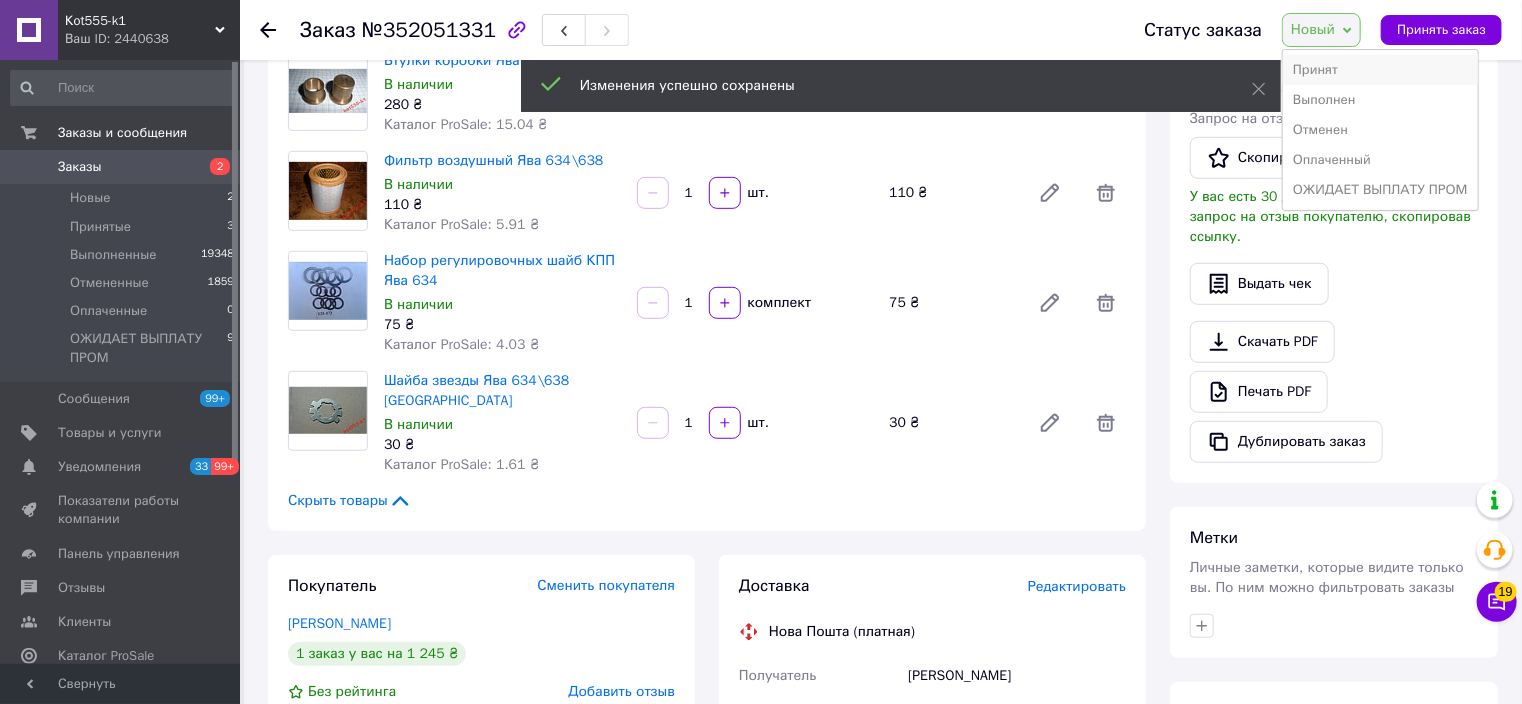 click on "Принят" at bounding box center (1380, 70) 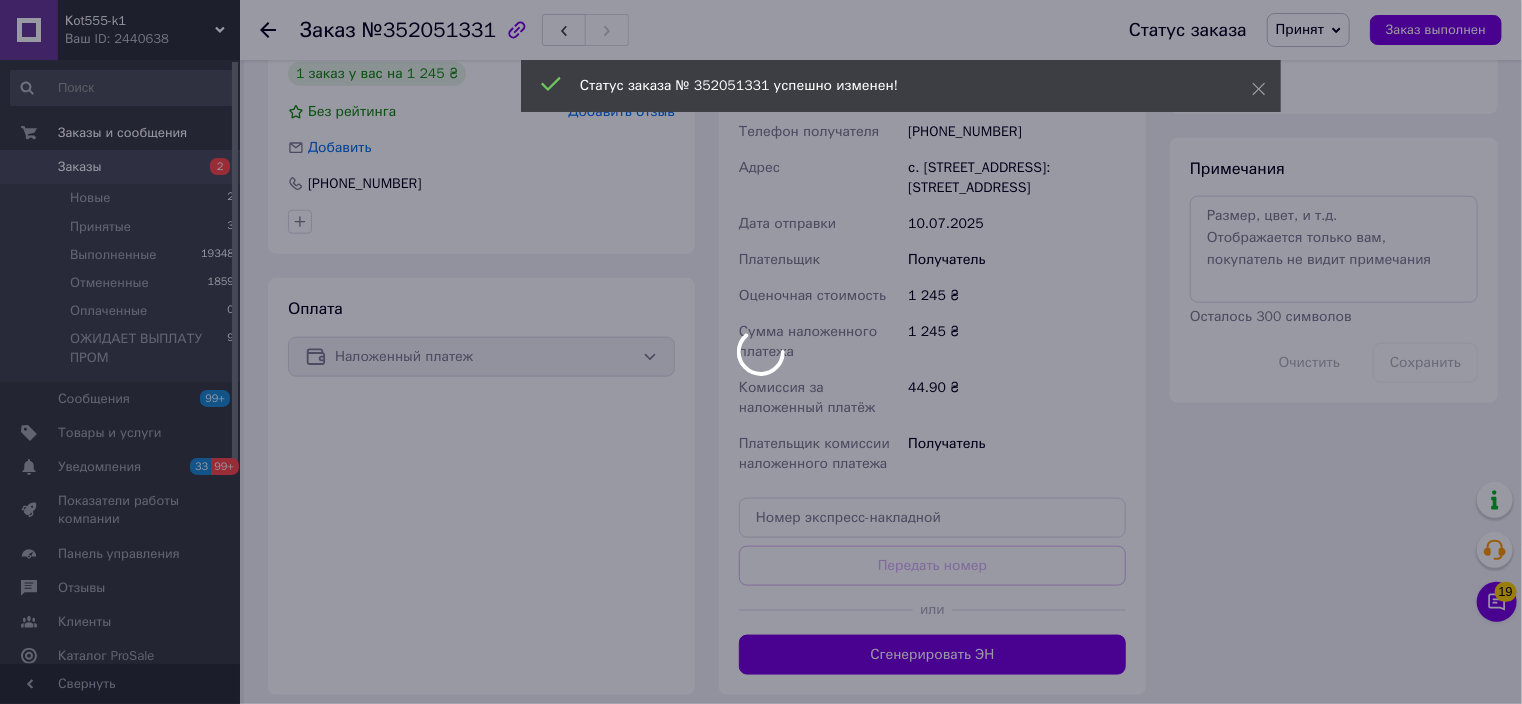 scroll, scrollTop: 1373, scrollLeft: 0, axis: vertical 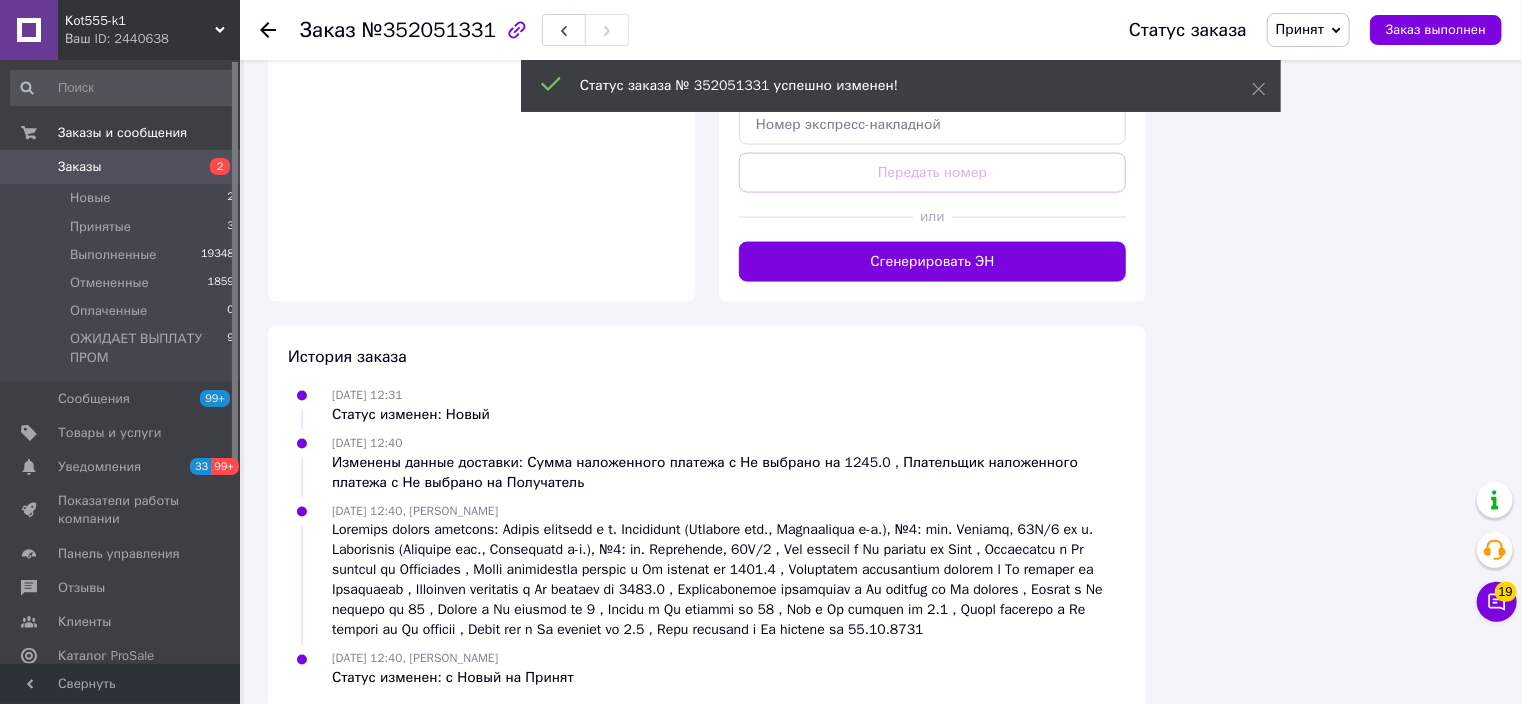 click on "Сгенерировать ЭН" at bounding box center (932, 262) 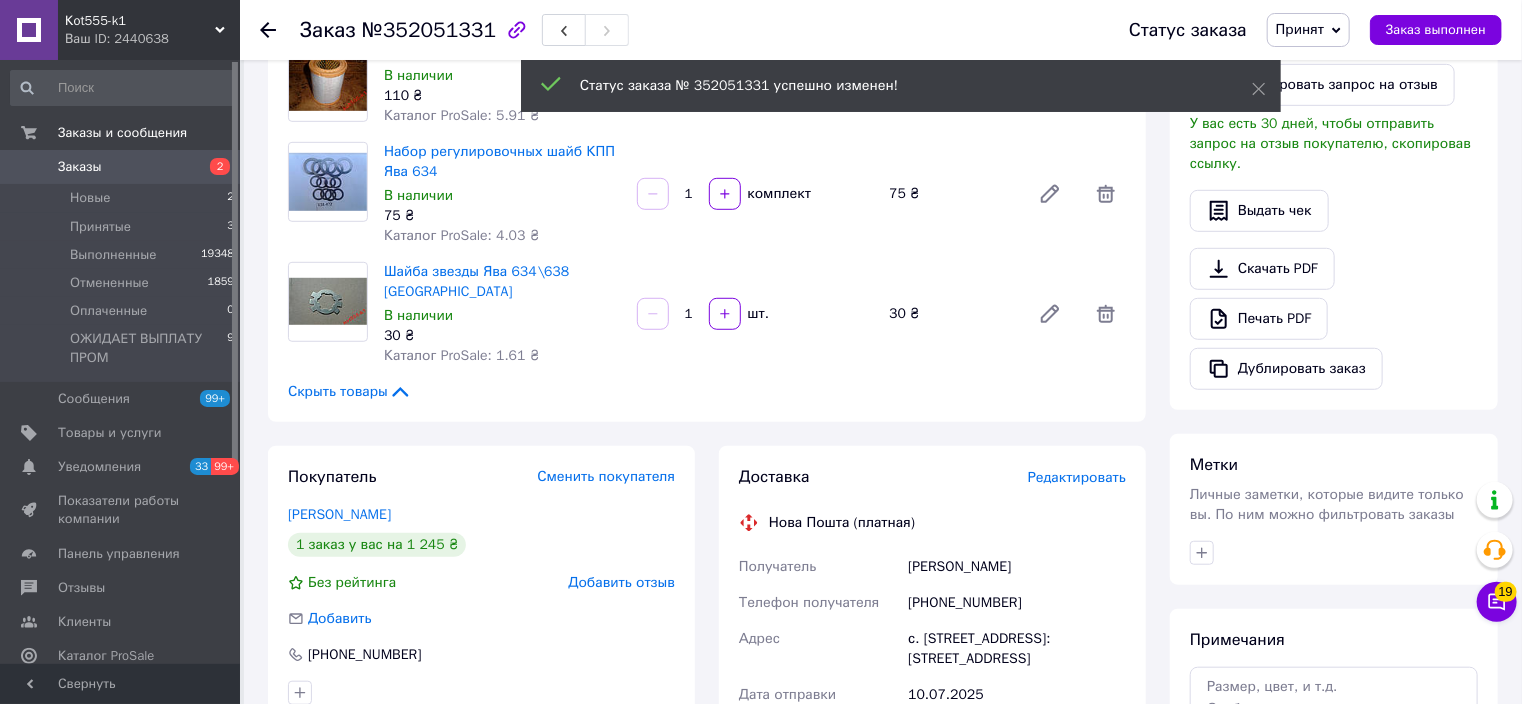 scroll, scrollTop: 253, scrollLeft: 0, axis: vertical 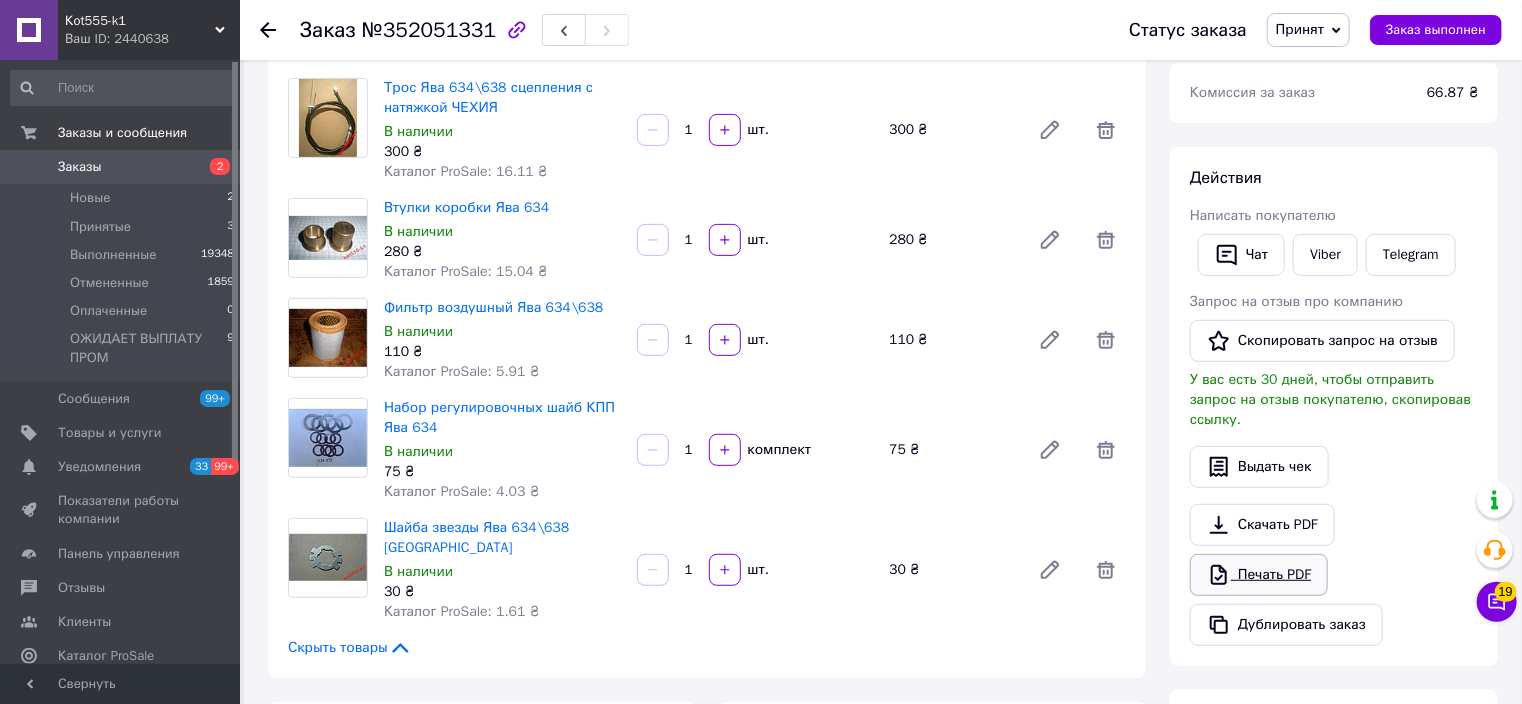click on "Печать PDF" at bounding box center (1259, 575) 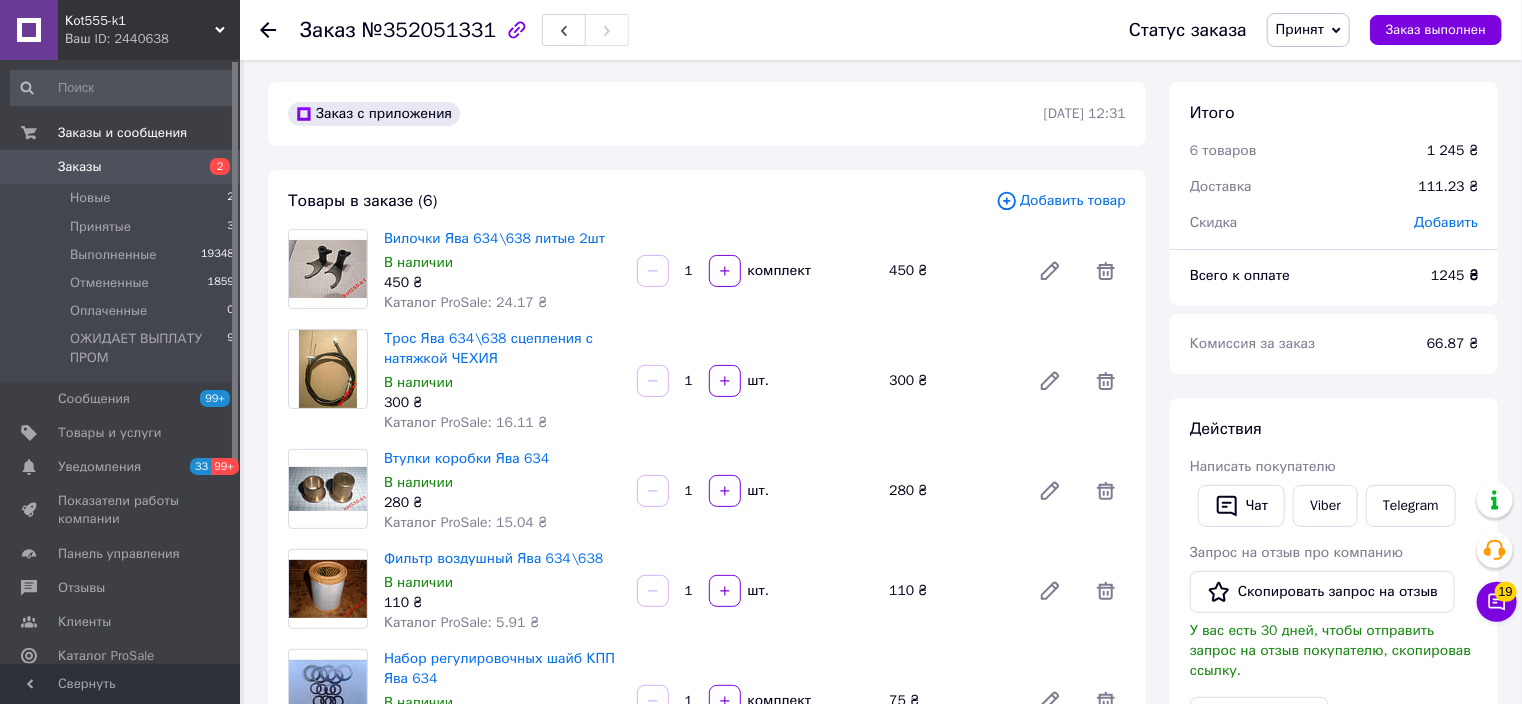 scroll, scrollTop: 0, scrollLeft: 0, axis: both 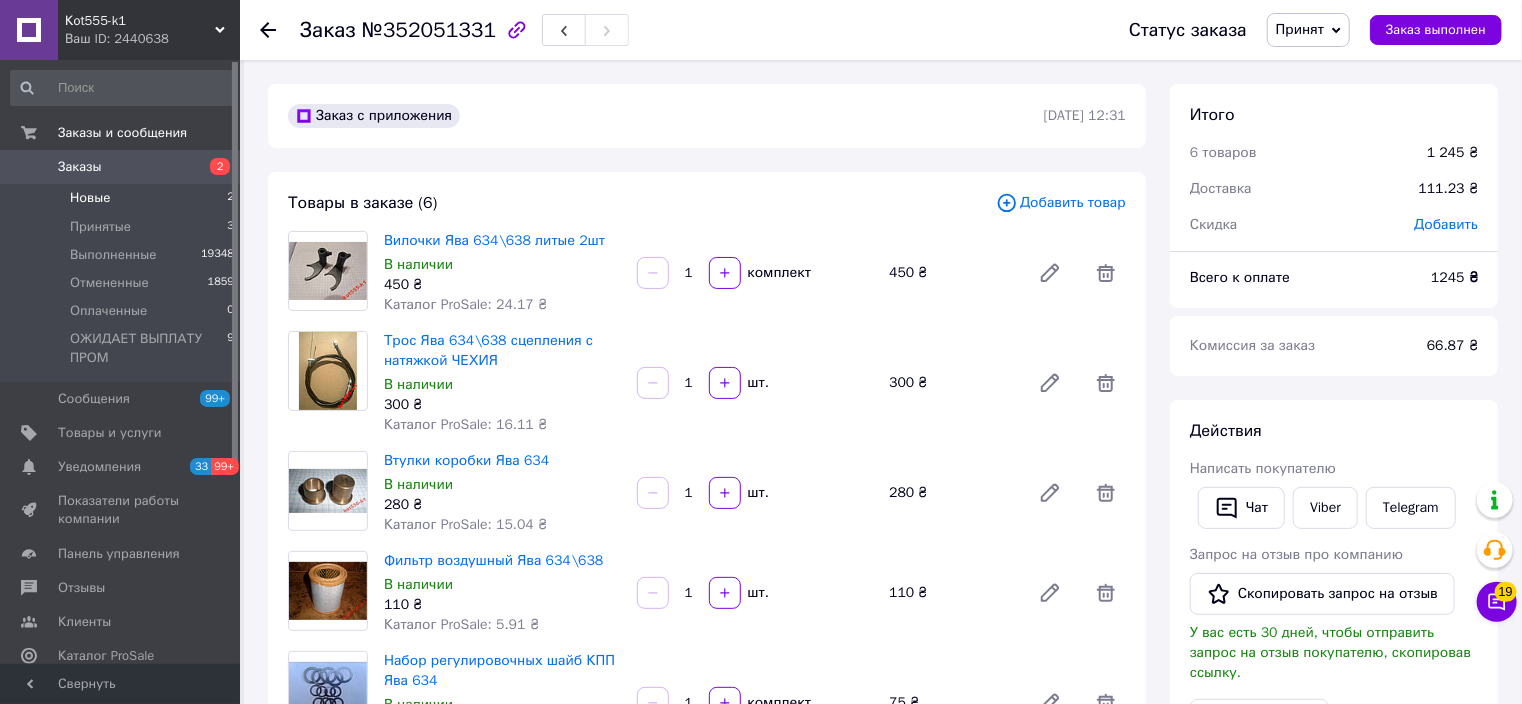 click on "Новые" at bounding box center (90, 198) 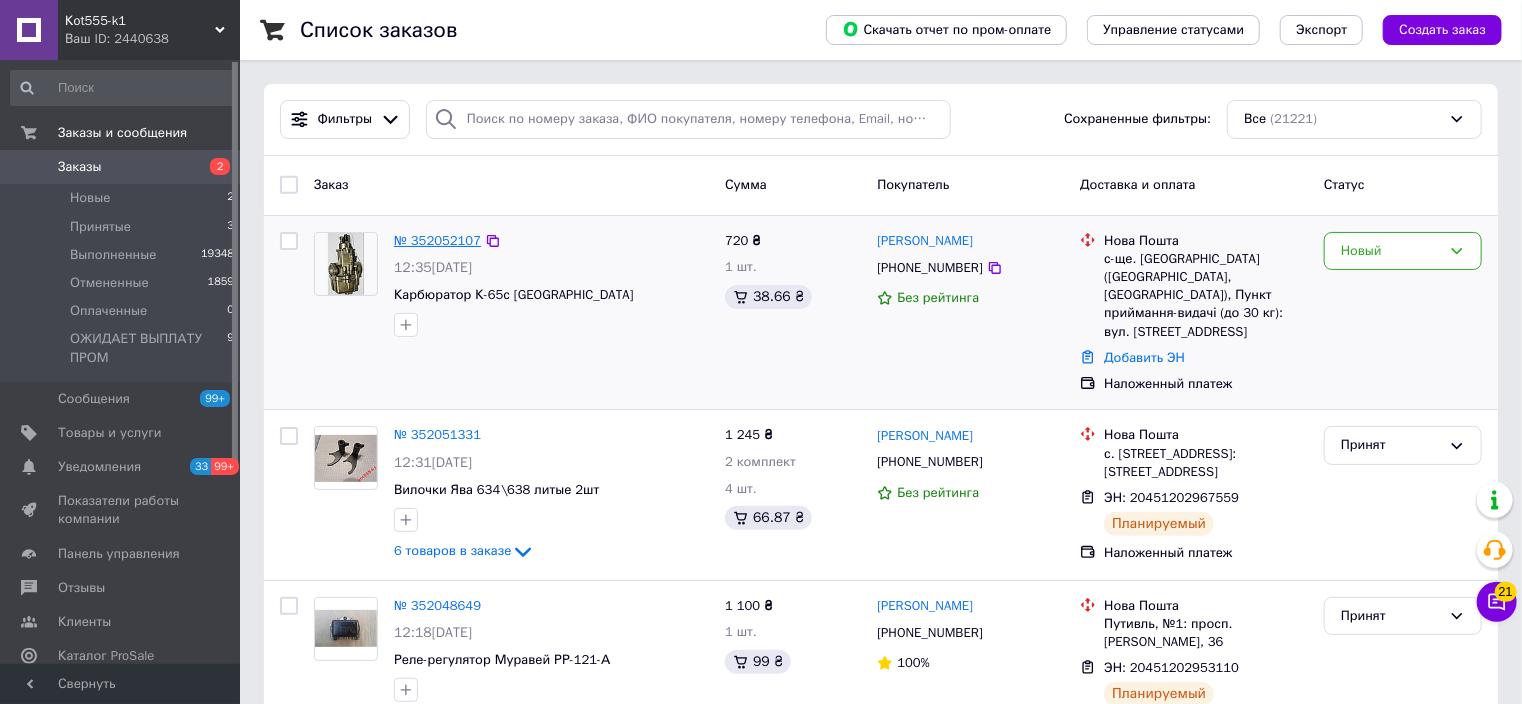 click on "№ 352052107" at bounding box center [437, 240] 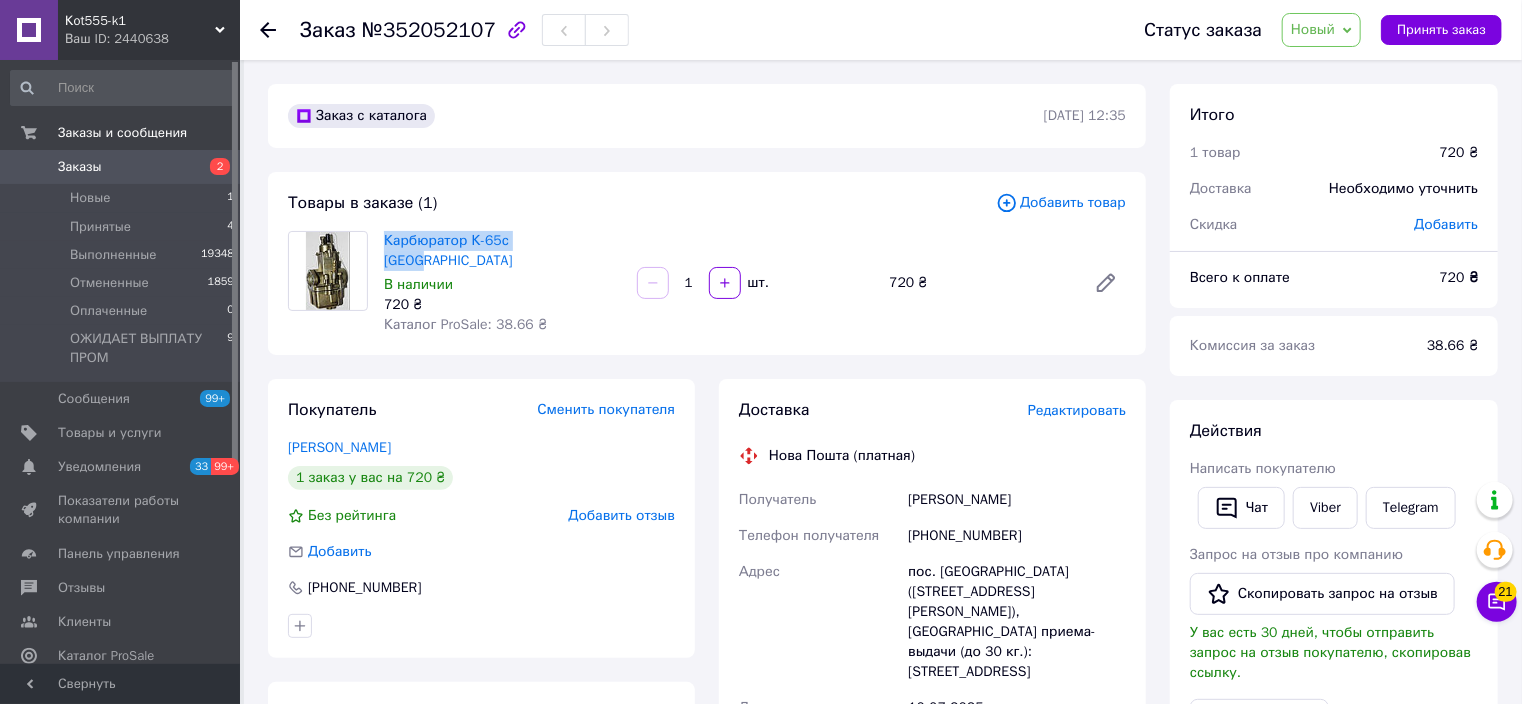 drag, startPoint x: 562, startPoint y: 246, endPoint x: 382, endPoint y: 239, distance: 180.13606 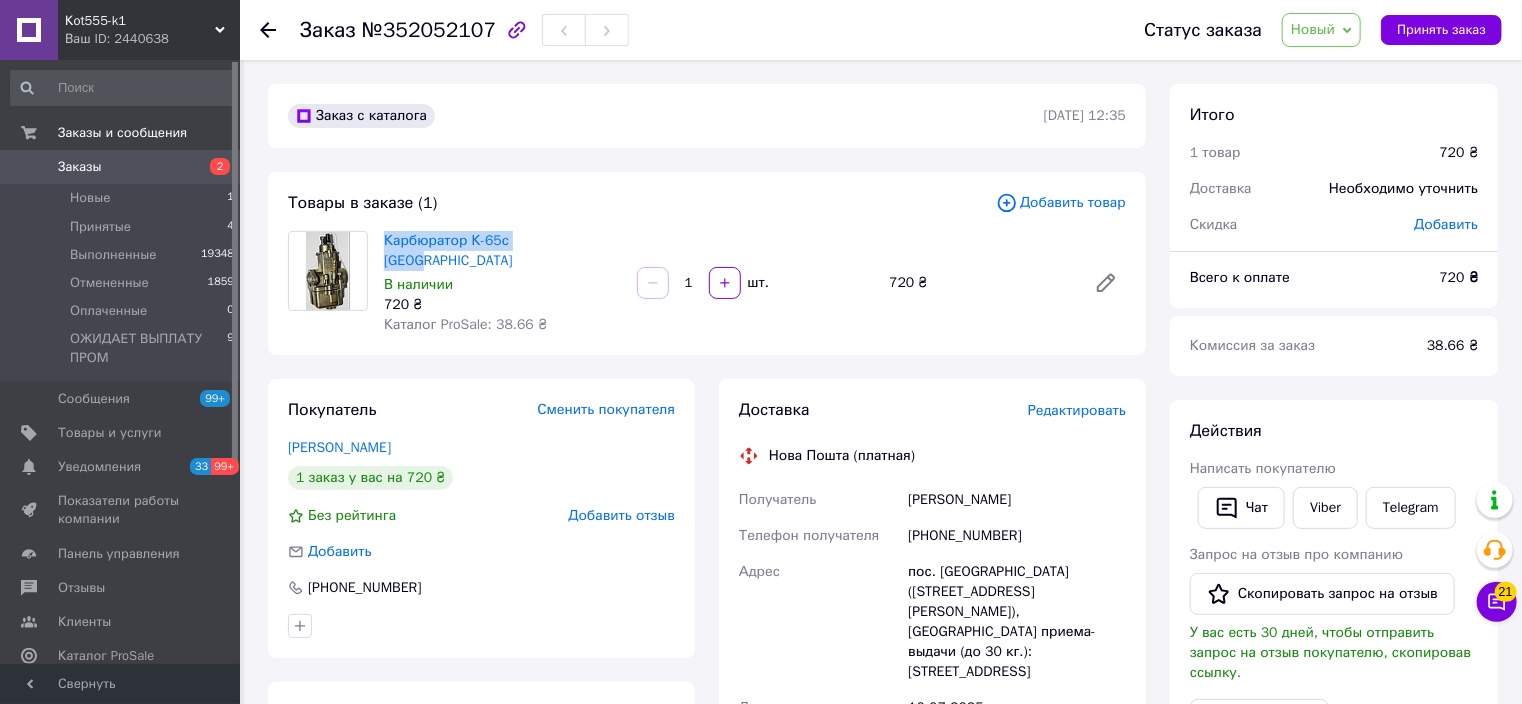 click on "Карбюратор К-65с Минск  В наличии 720 ₴ Каталог ProSale: 38.66 ₴" at bounding box center [502, 283] 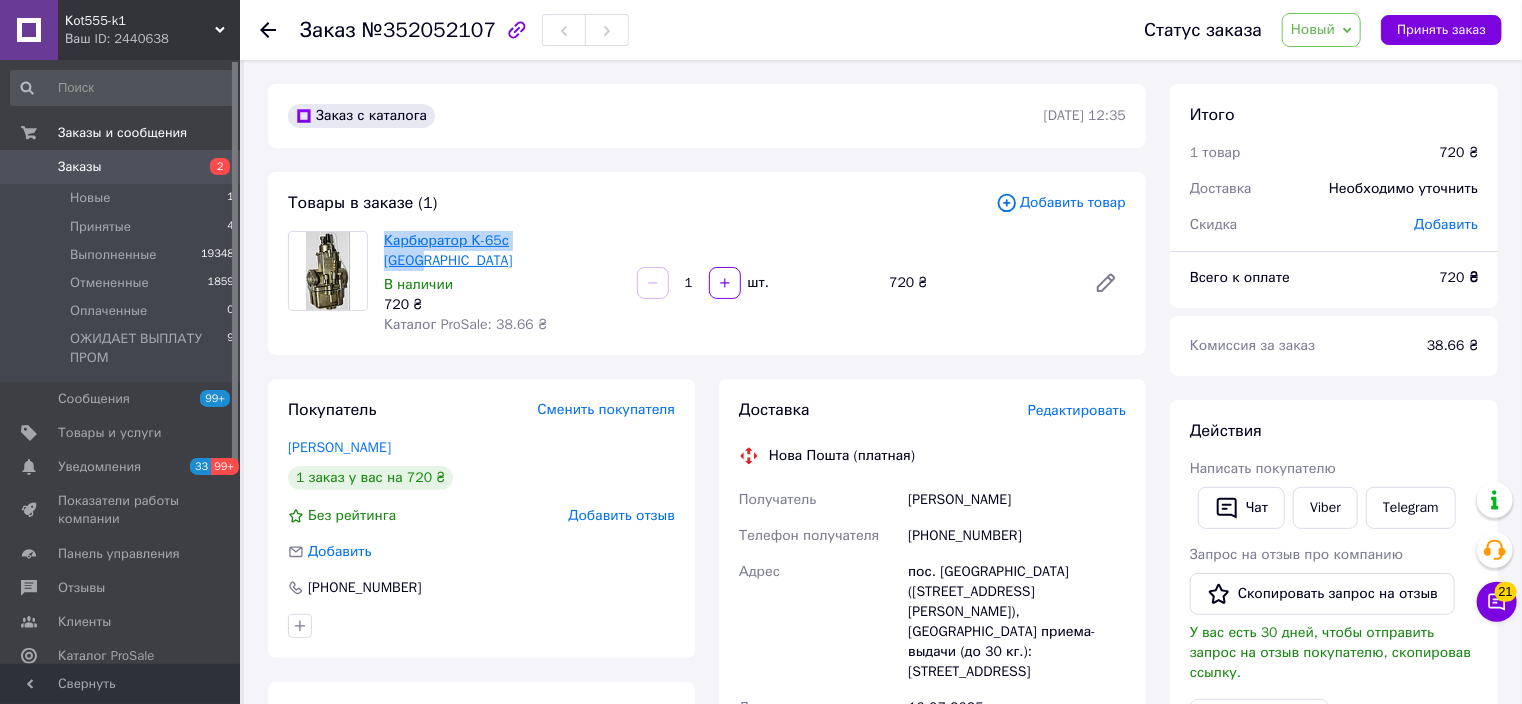 copy on "Карбюратор К-65с [GEOGRAPHIC_DATA]" 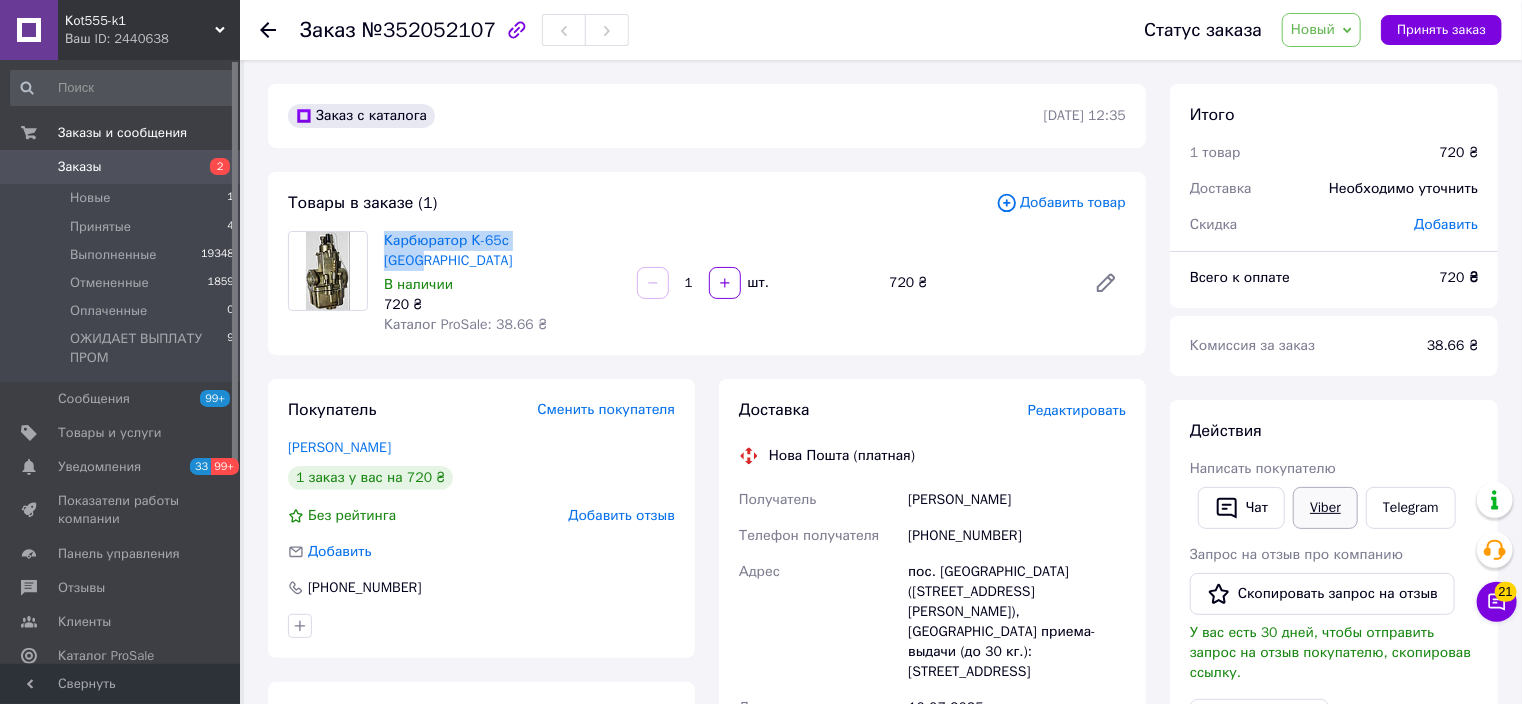 click on "Viber" at bounding box center (1325, 508) 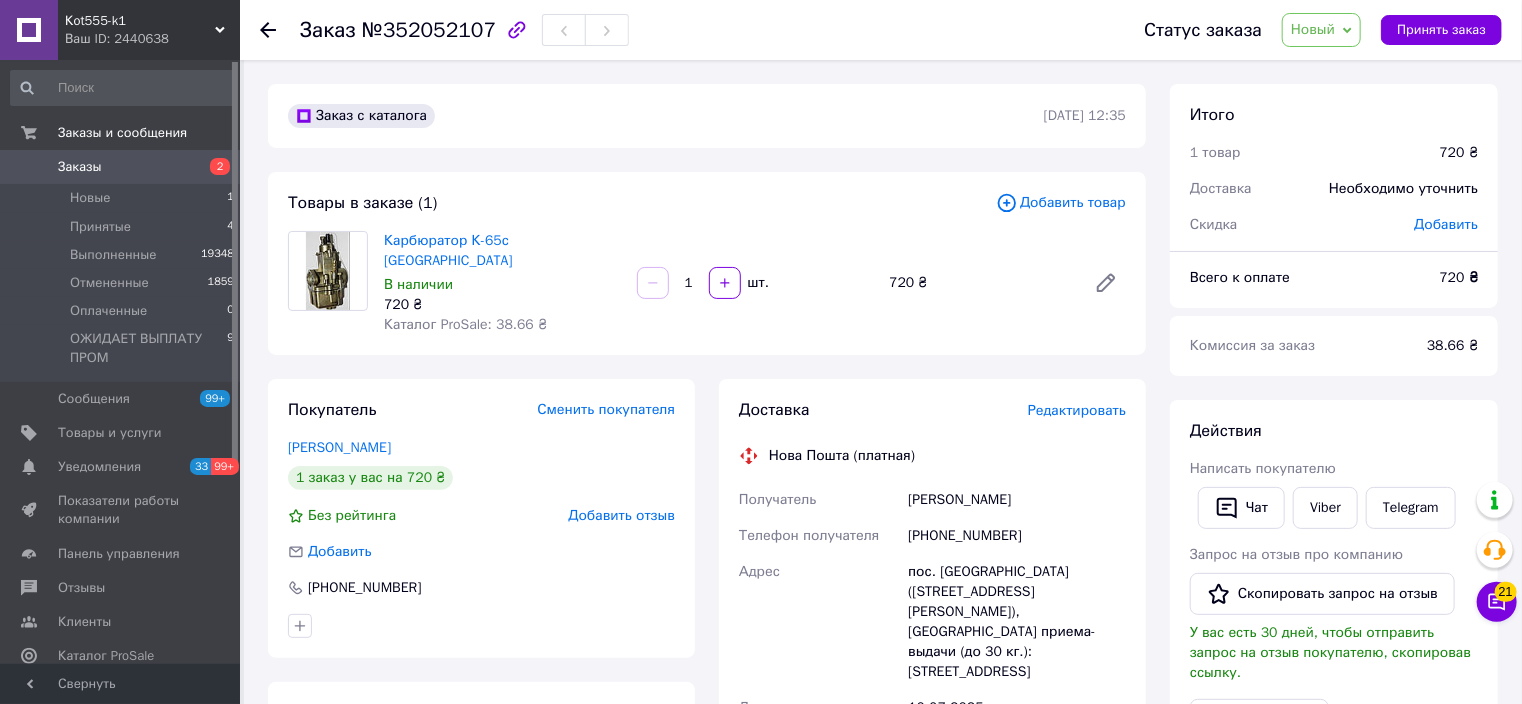 click on "Заказ с каталога 10.07.2025 | 12:35 Товары в заказе (1) Добавить товар Карбюратор К-65с Минск  В наличии 720 ₴ Каталог ProSale: 38.66 ₴  1   шт. 720 ₴ Покупатель Сменить покупателя Гончаров Даня 1 заказ у вас на 720 ₴ Без рейтинга   Добавить отзыв Добавить +380682140354 Оплата Наложенный платеж Доставка Редактировать Нова Пошта (платная) Получатель Гончаров Даня Телефон получателя +380682140354 Адрес пос. Вишневое (Днепропетровская обл., Каменский р-н. Крынычанська сельсовет), Пункт приема-выдачи (до 30 кг.):ул. Центральная, 40 Дата отправки 10.07.2025 Плательщик Получатель Оценочная стоимость или" at bounding box center (707, 733) 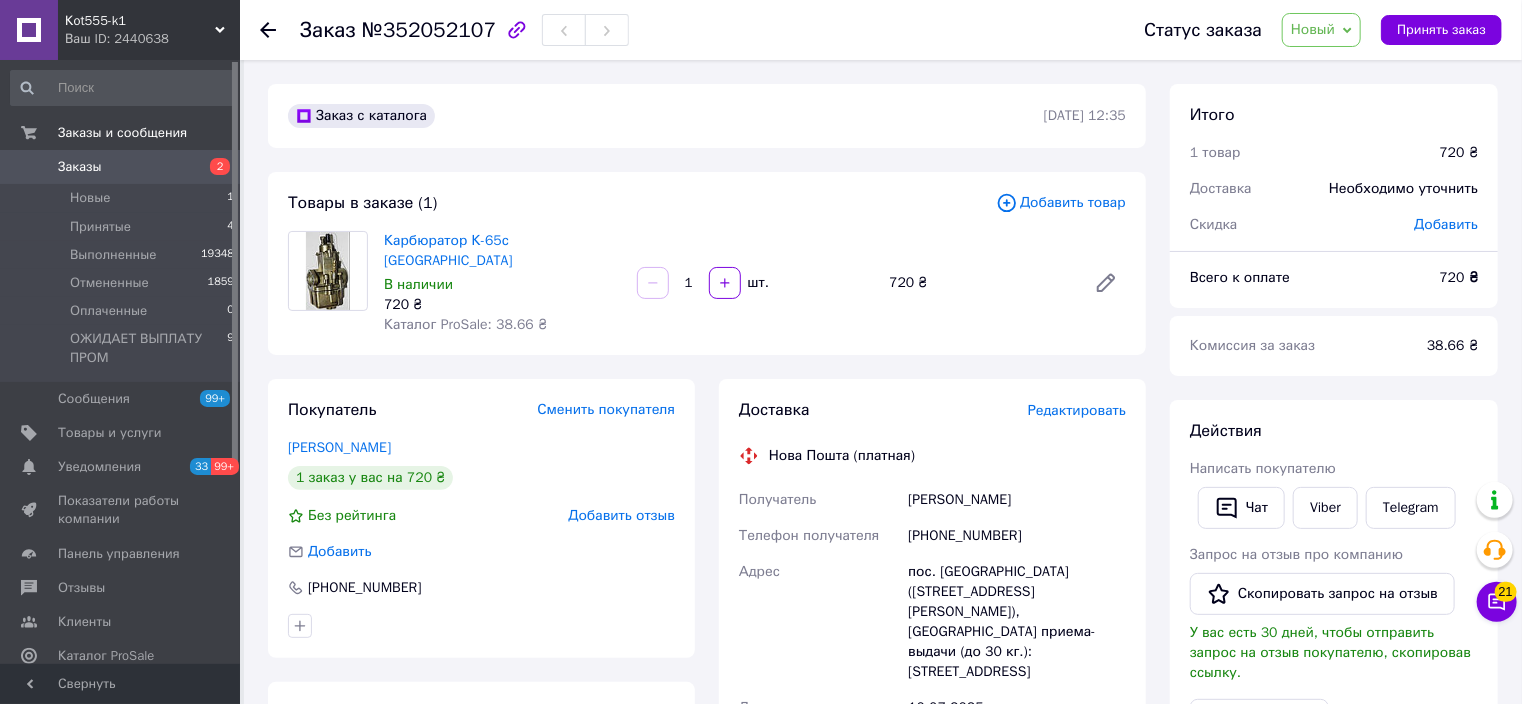click on "Новый" at bounding box center [1313, 29] 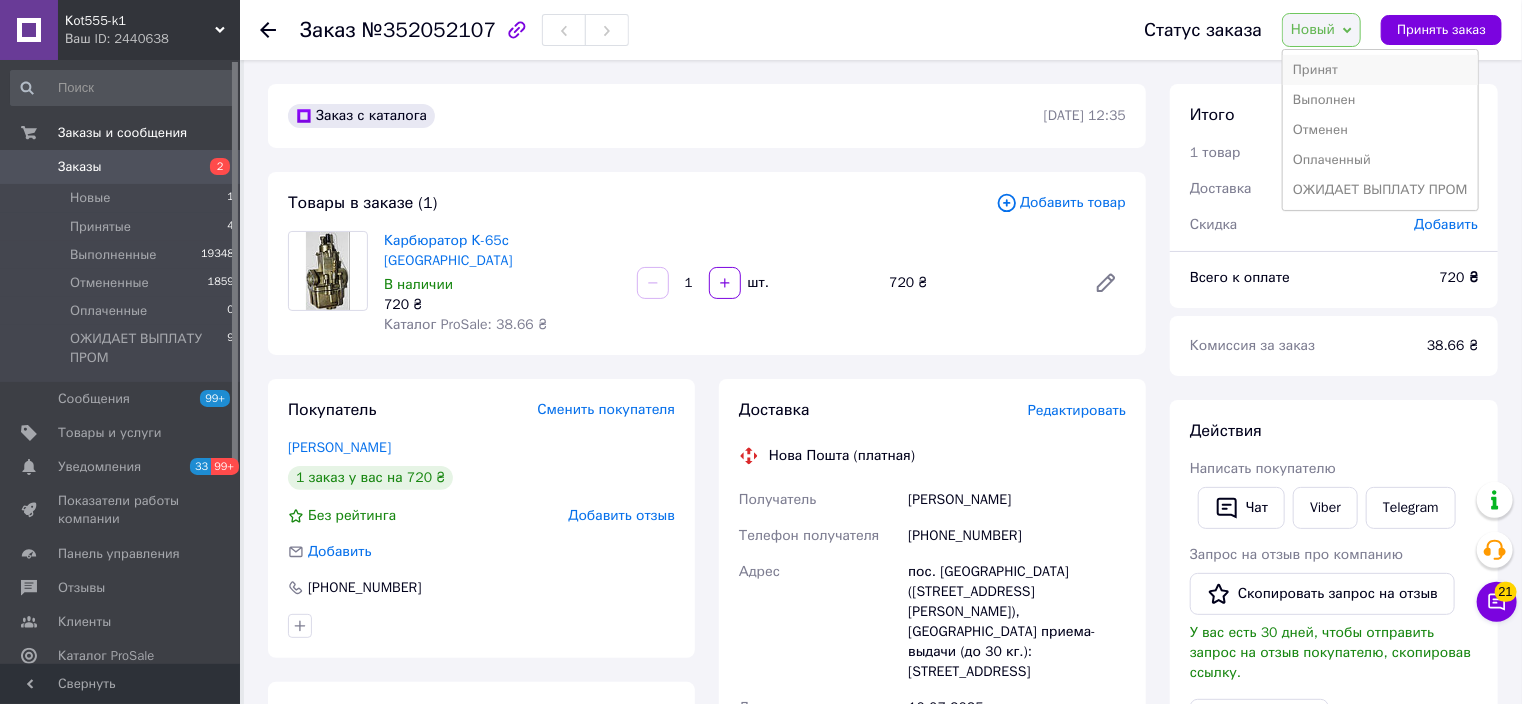 click on "Принят" at bounding box center [1380, 70] 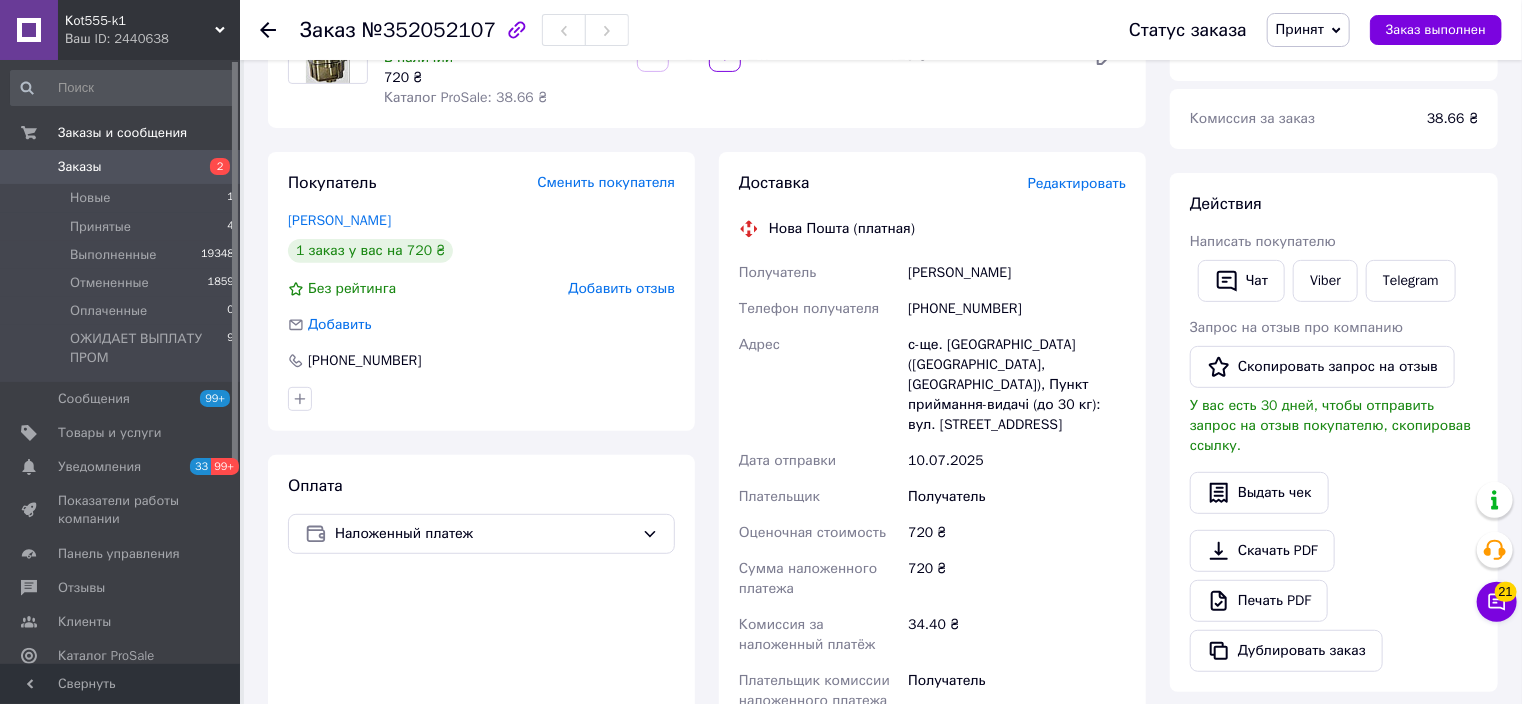 scroll, scrollTop: 240, scrollLeft: 0, axis: vertical 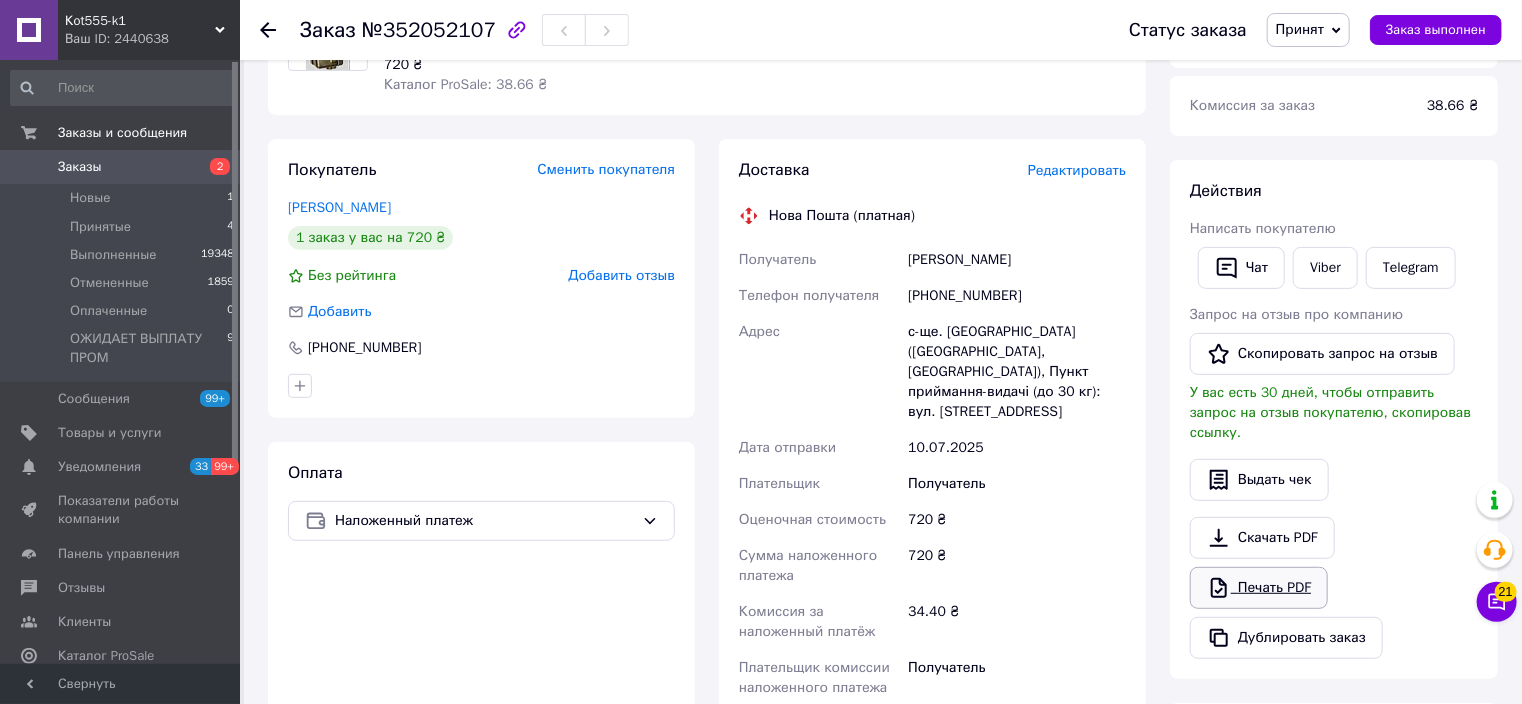 click on "Печать PDF" at bounding box center (1259, 588) 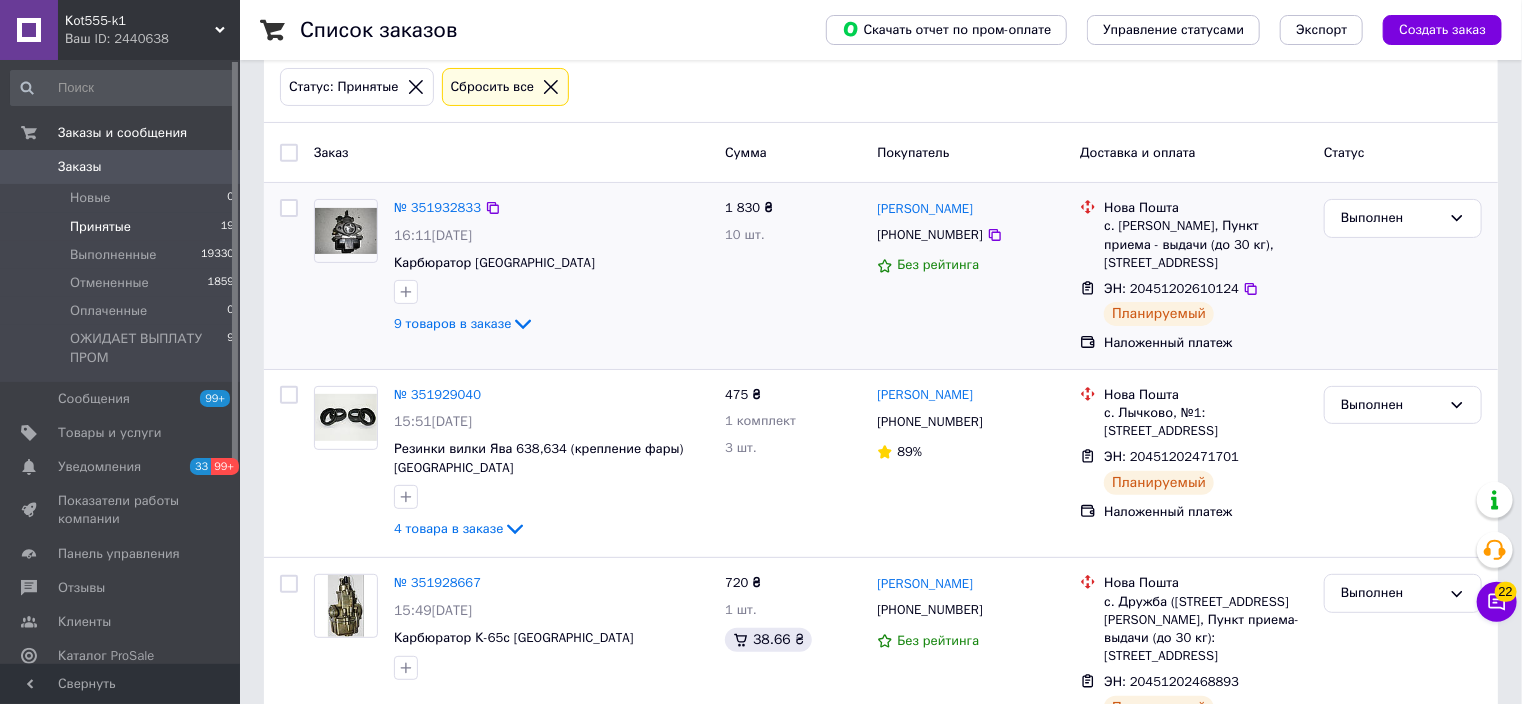 scroll, scrollTop: 0, scrollLeft: 0, axis: both 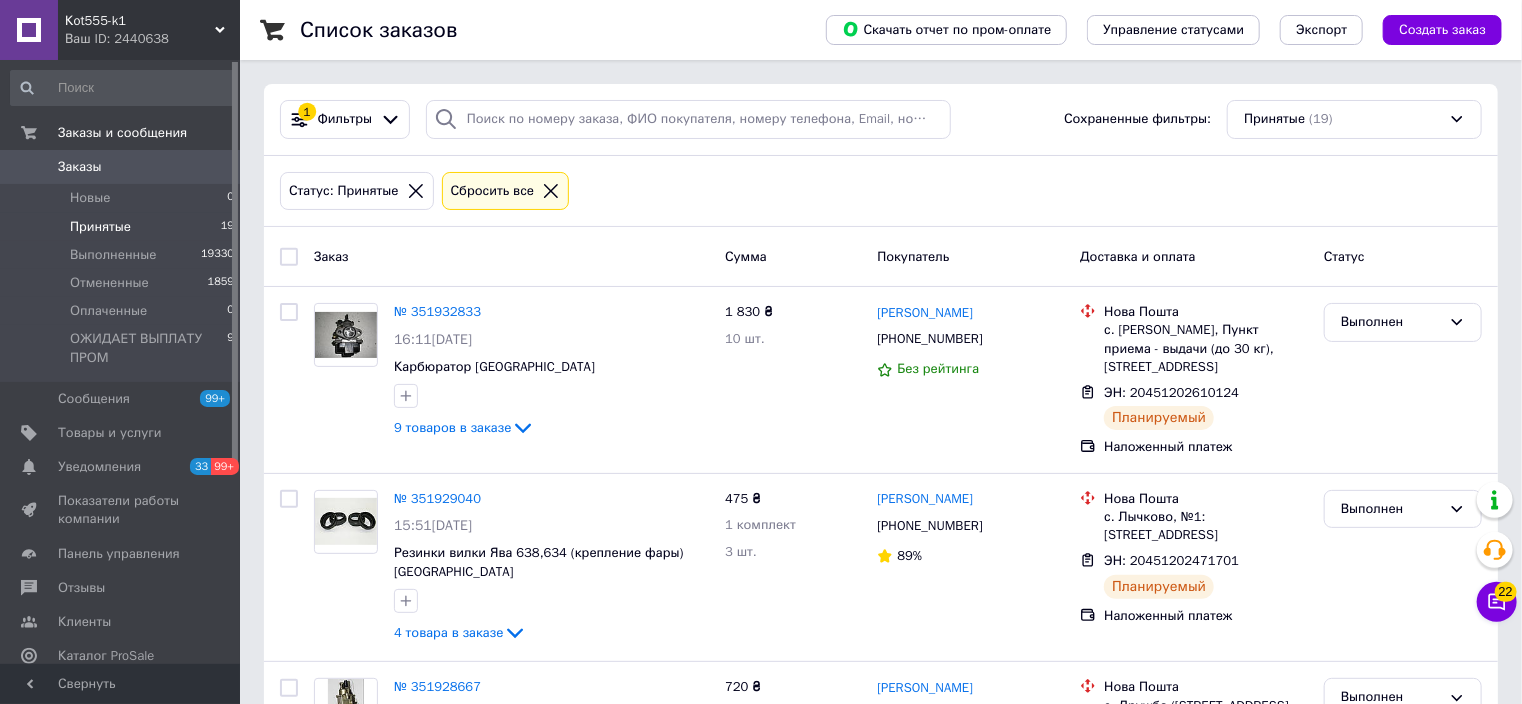 click 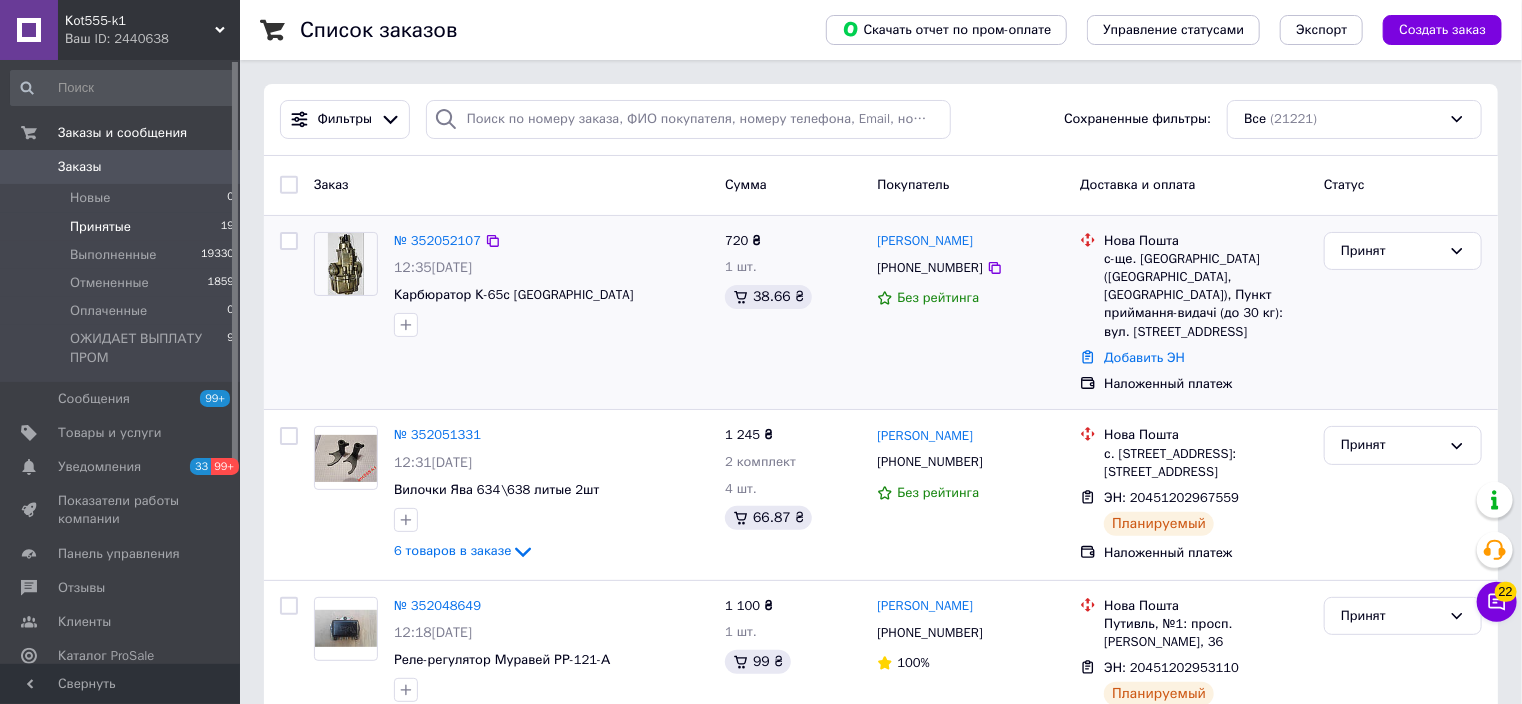 click on "№ 352052107 12:35[DATE] Карбюратор К-65с [GEOGRAPHIC_DATA]" at bounding box center [511, 313] 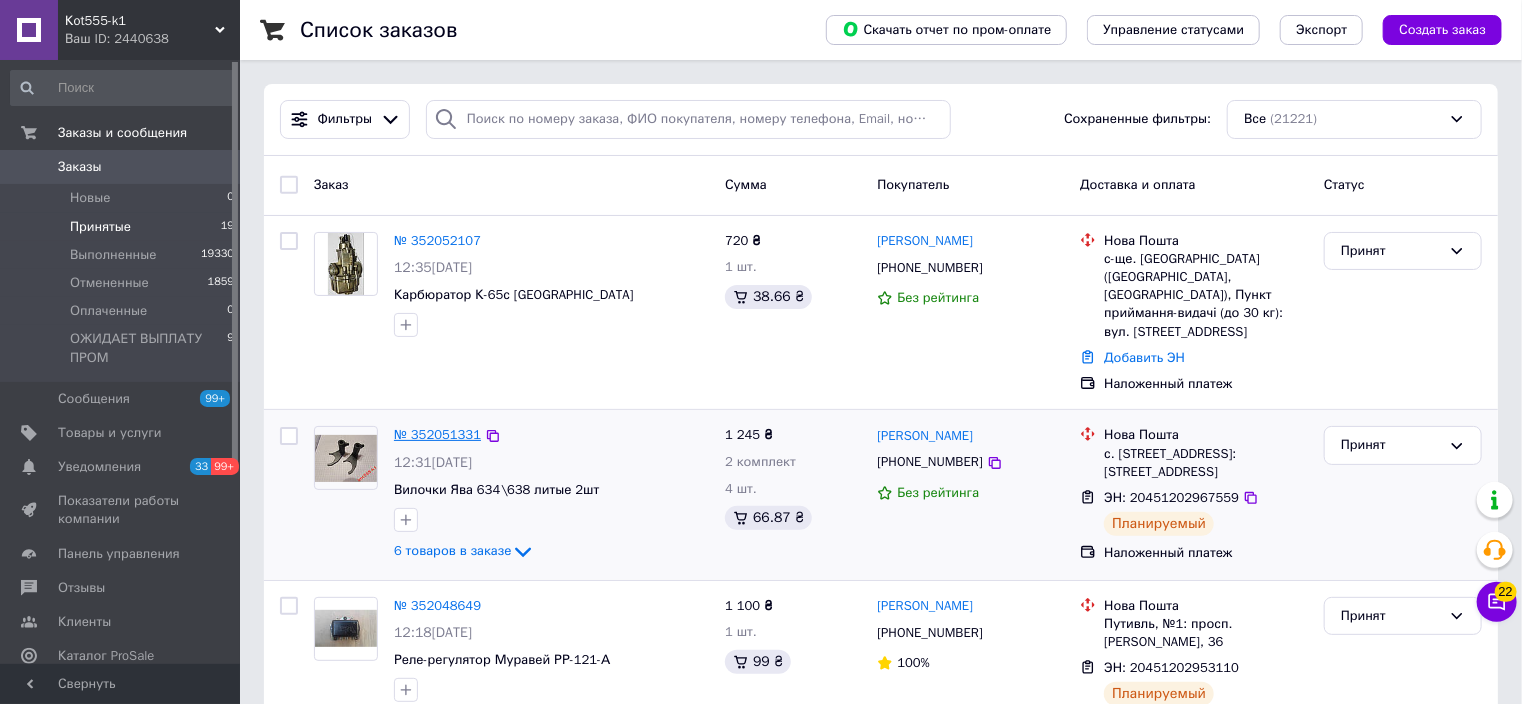 click on "№ 352051331" at bounding box center (437, 434) 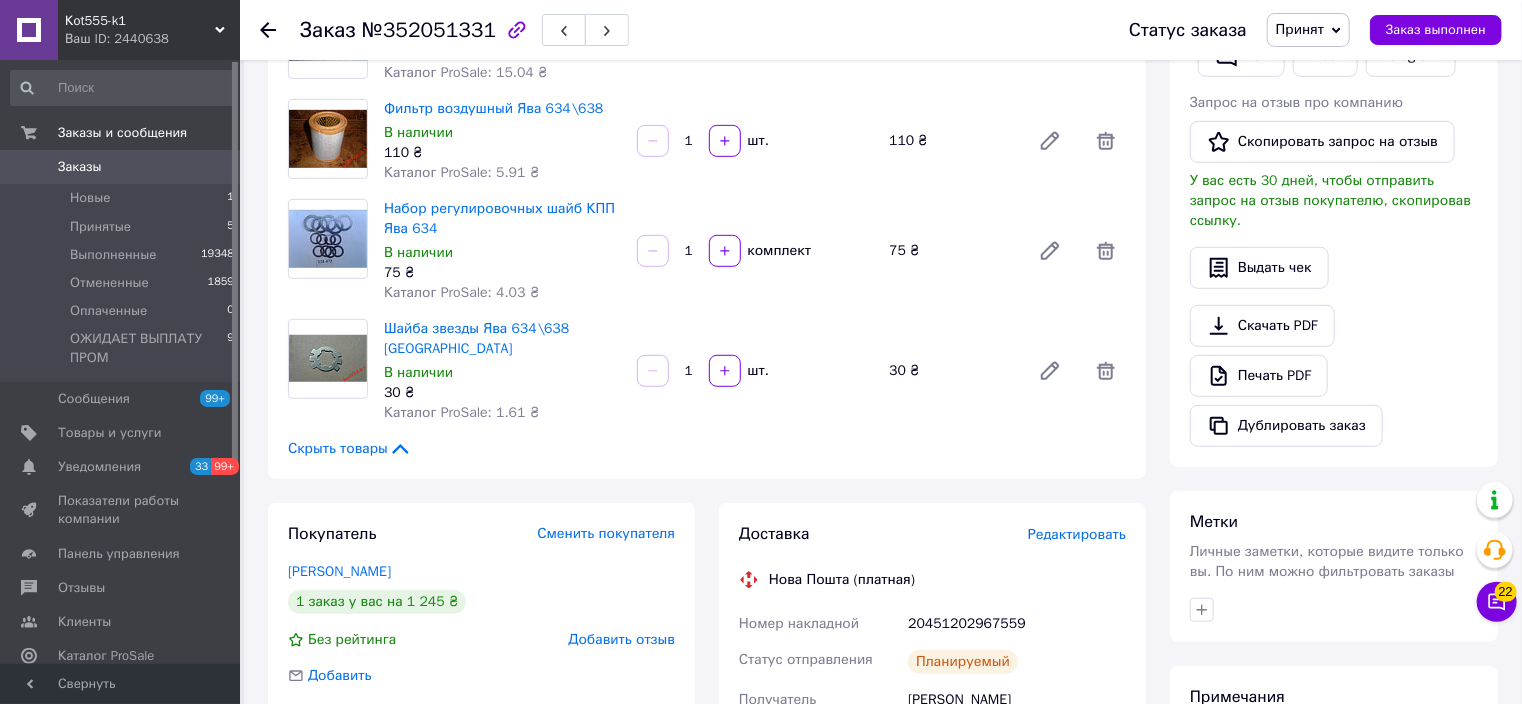 scroll, scrollTop: 640, scrollLeft: 0, axis: vertical 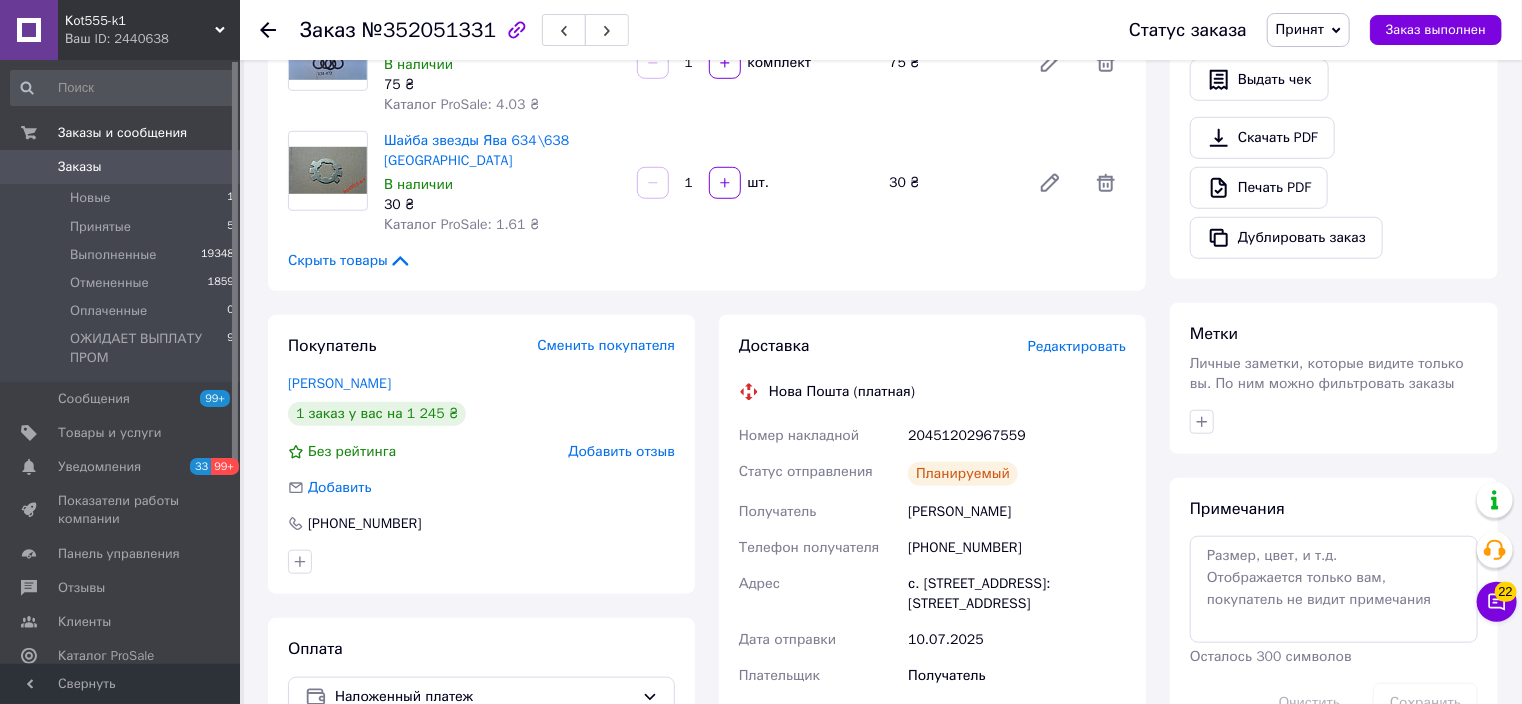 click on "Редактировать" at bounding box center [1077, 346] 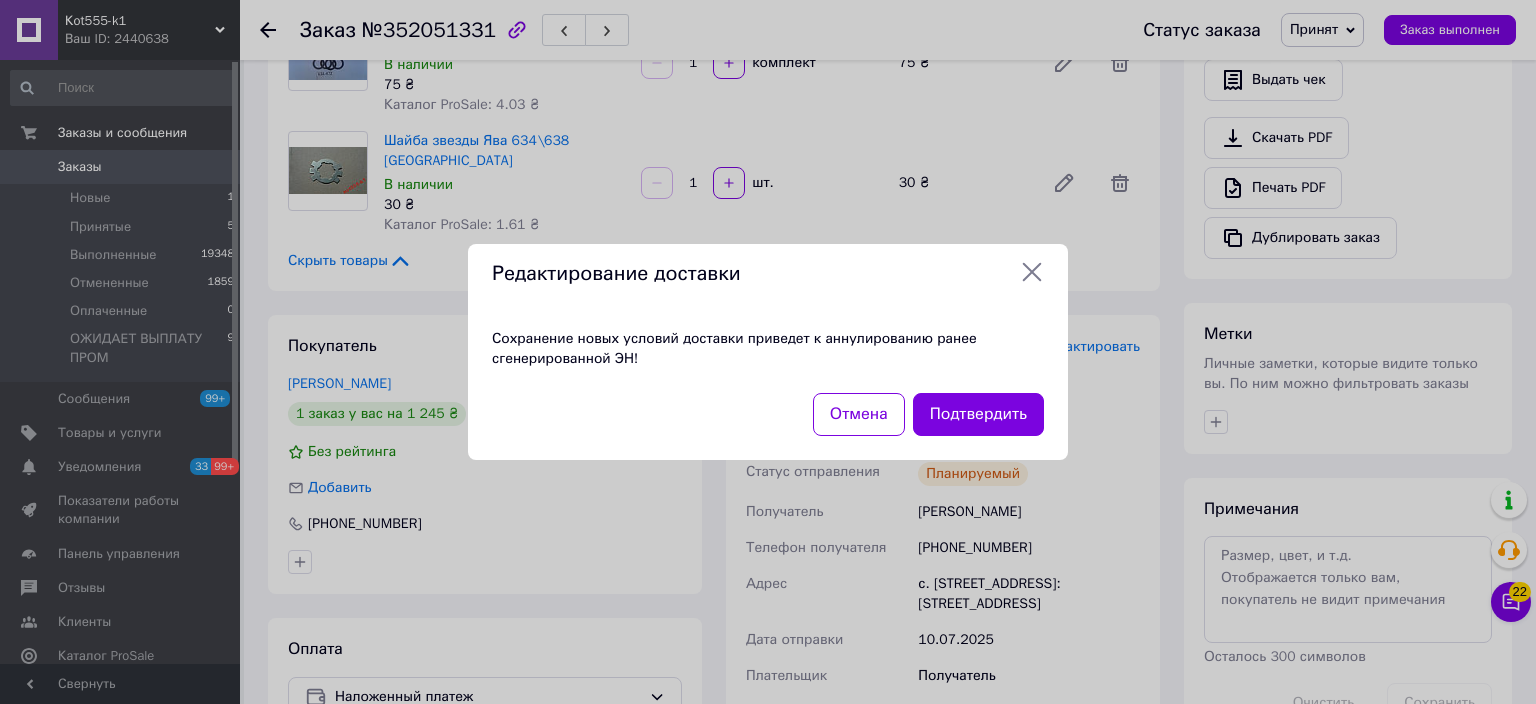 click 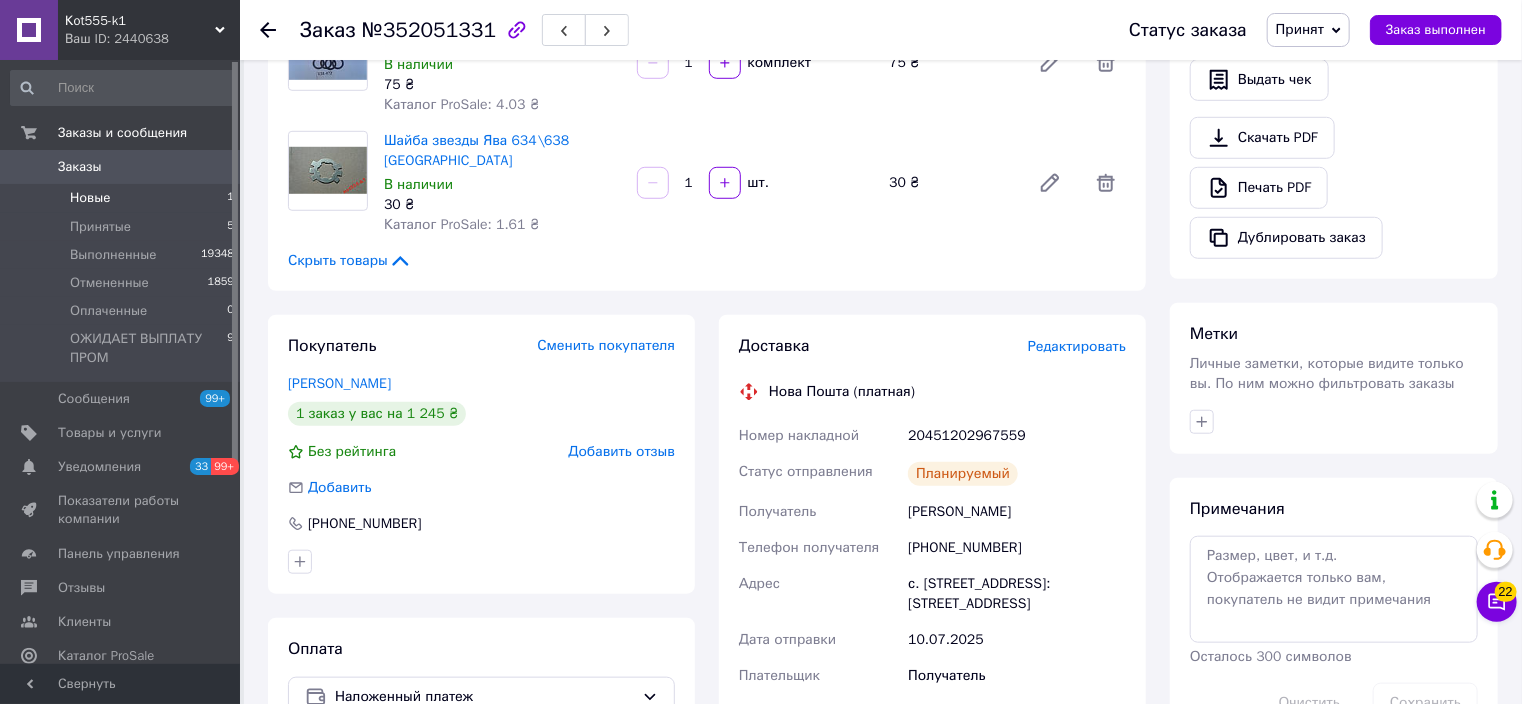 click on "Новые 1 Принятые 5 Выполненные 19348 Отмененные 1859 Оплаченные 0 ОЖИДАЕТ ВЫПЛАТУ ПРОМ  9" at bounding box center (123, 282) 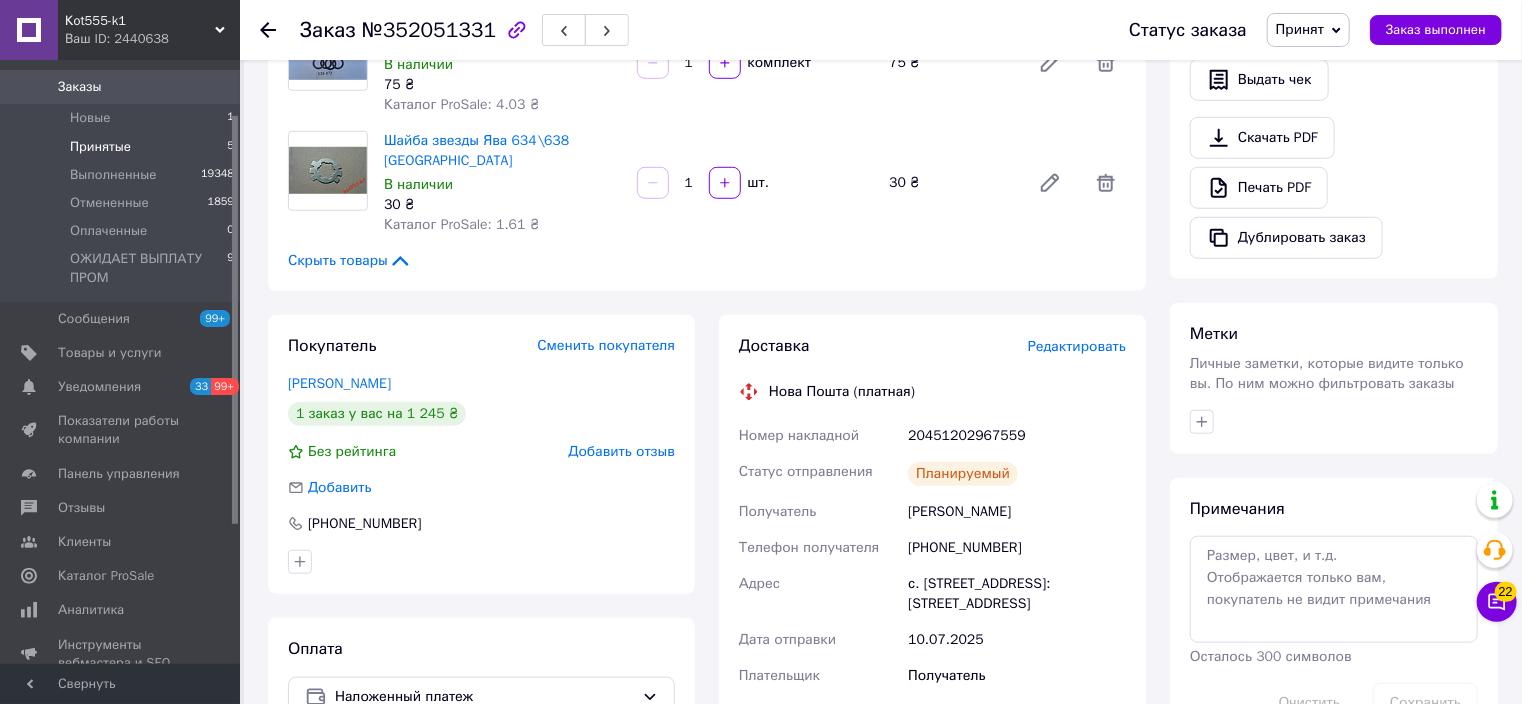 click on "Принятые" at bounding box center [100, 147] 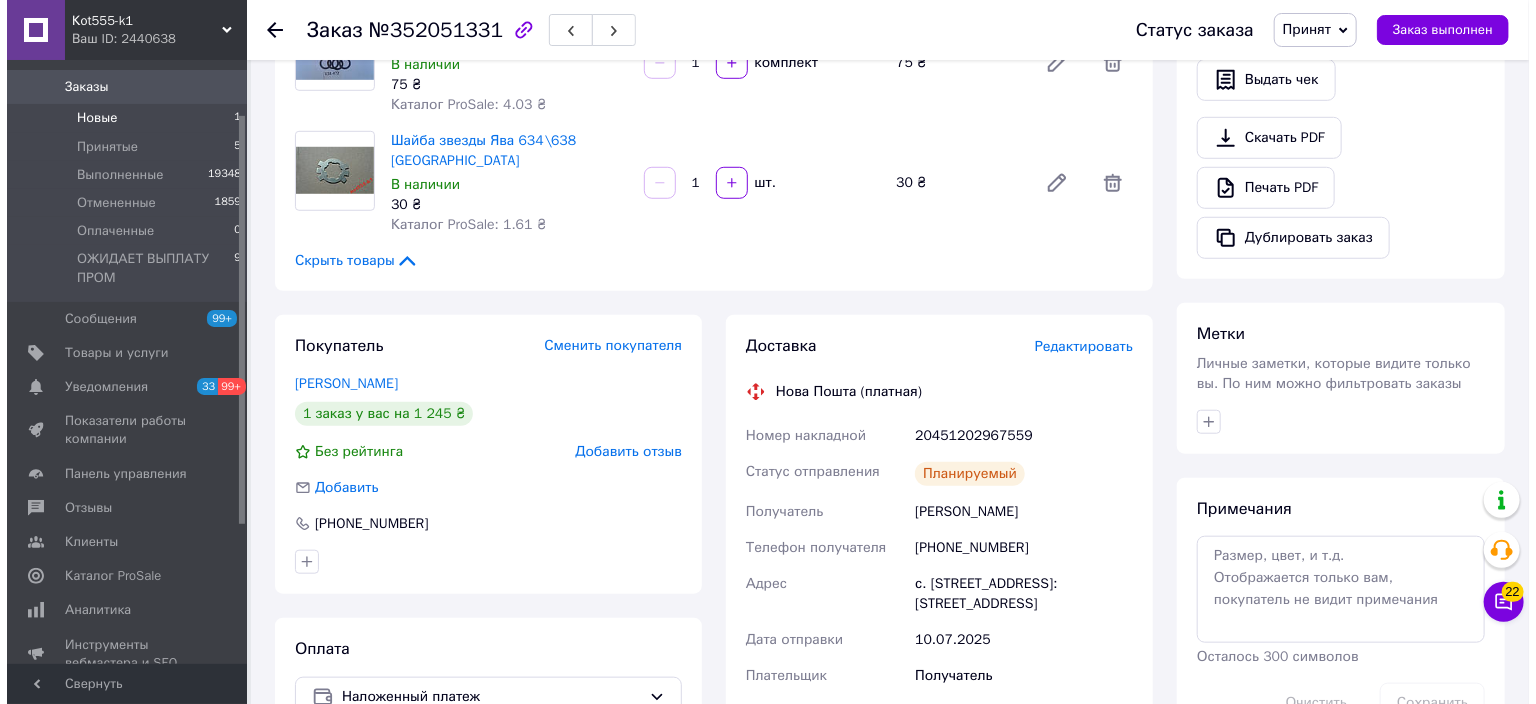 scroll, scrollTop: 0, scrollLeft: 0, axis: both 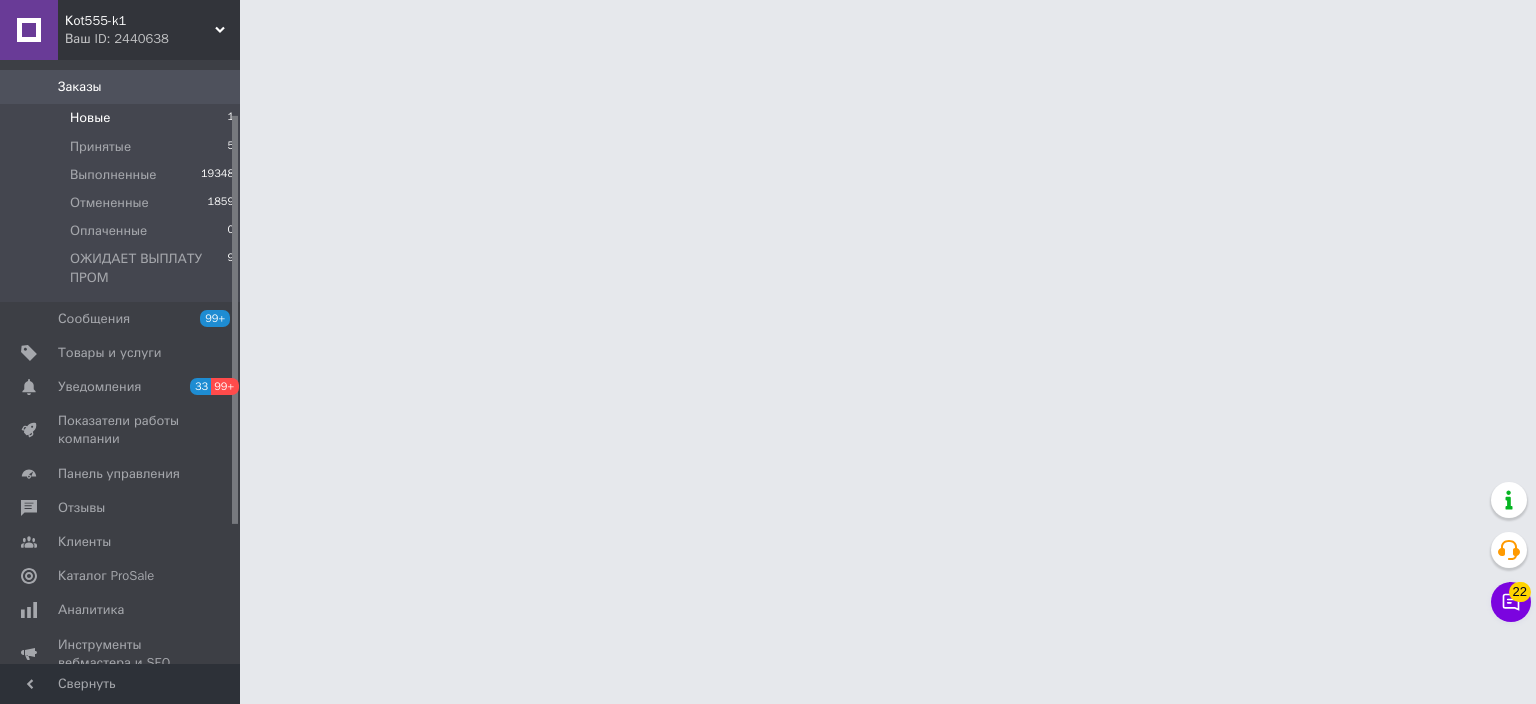 click on "Новые" at bounding box center (90, 118) 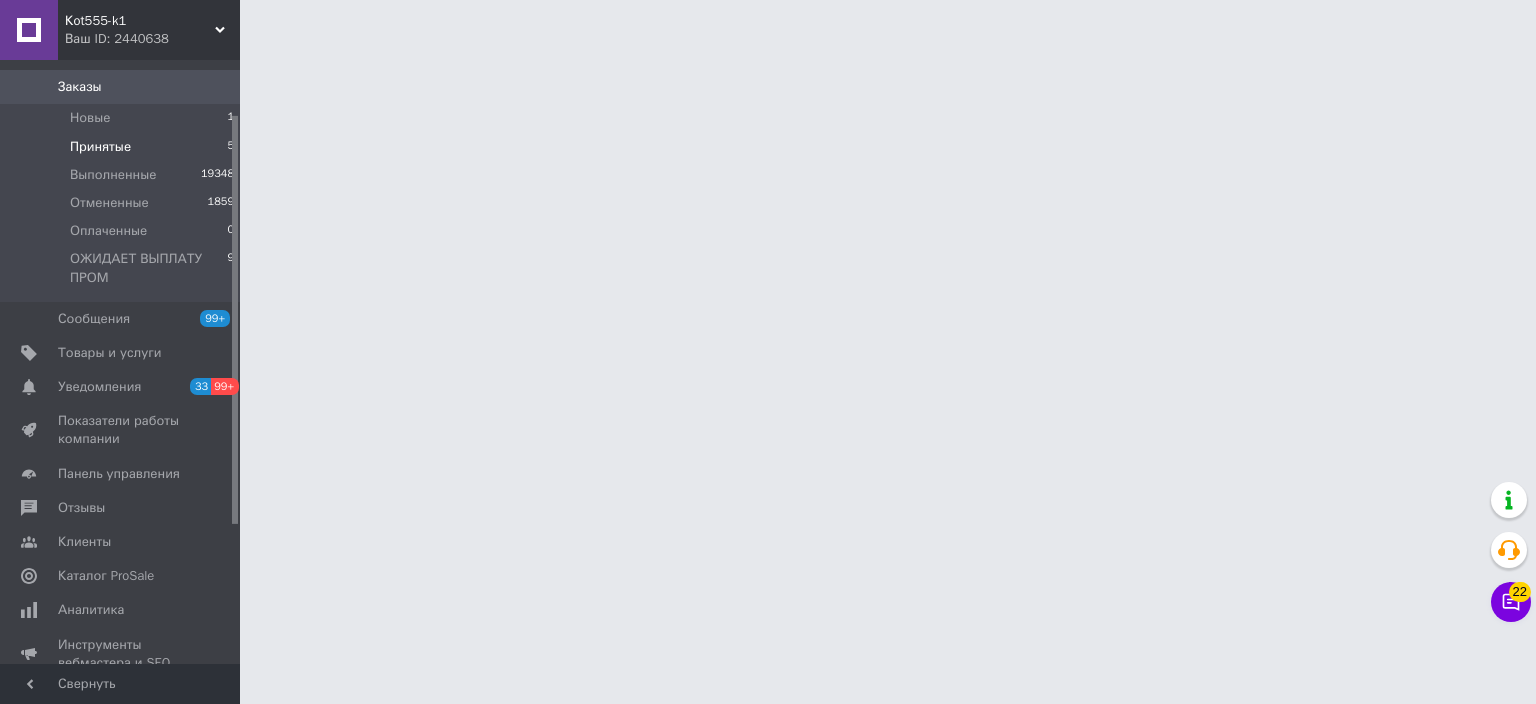 click on "Принятые" at bounding box center (100, 147) 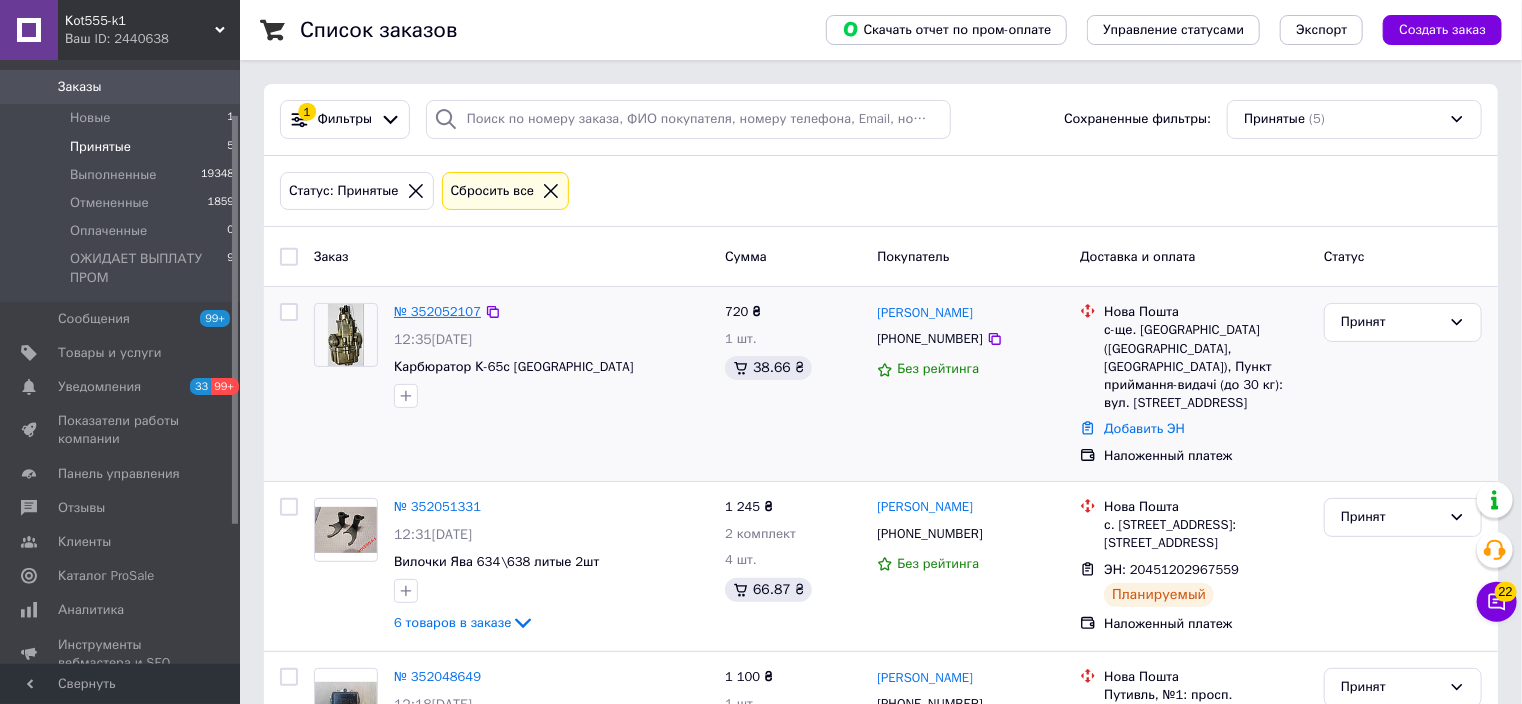 click on "№ 352052107" at bounding box center (437, 311) 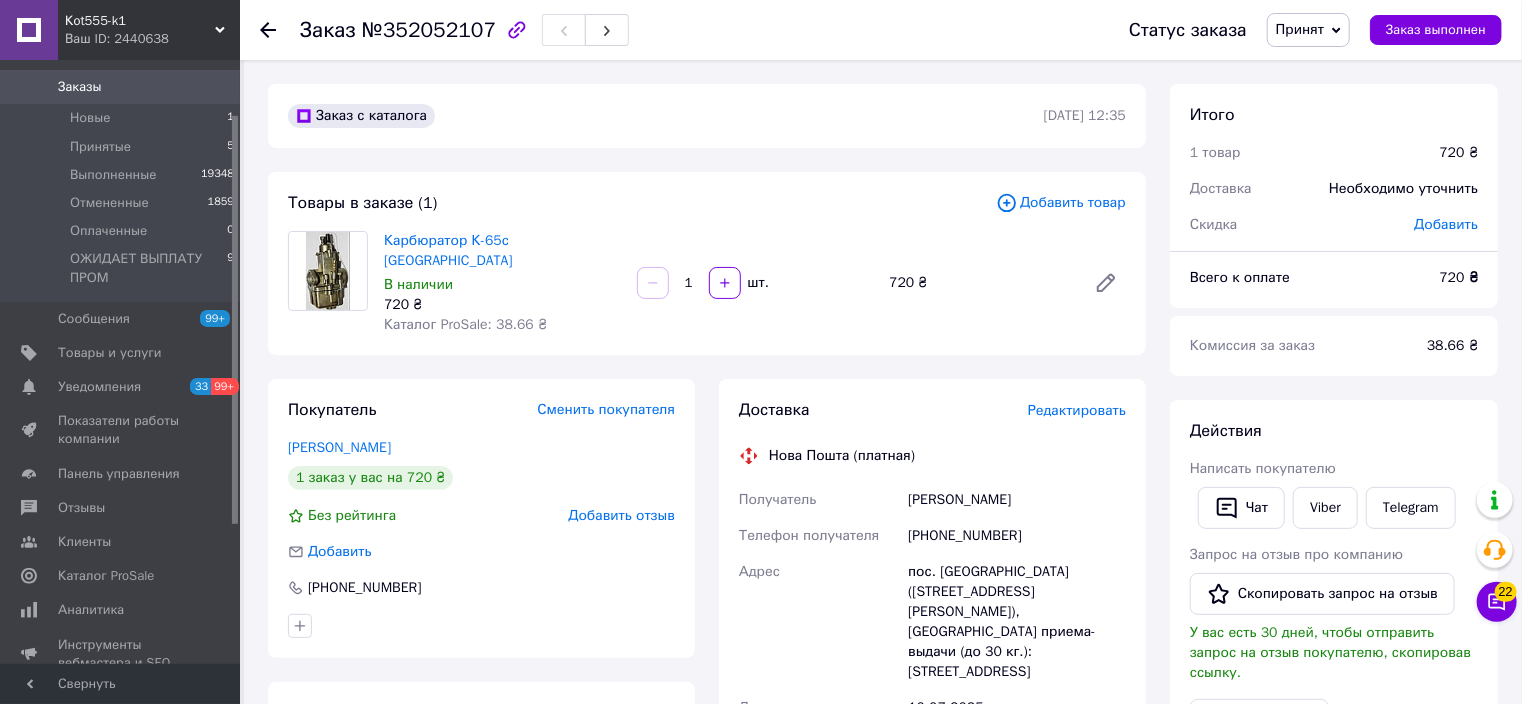 click on "Редактировать" at bounding box center (1077, 410) 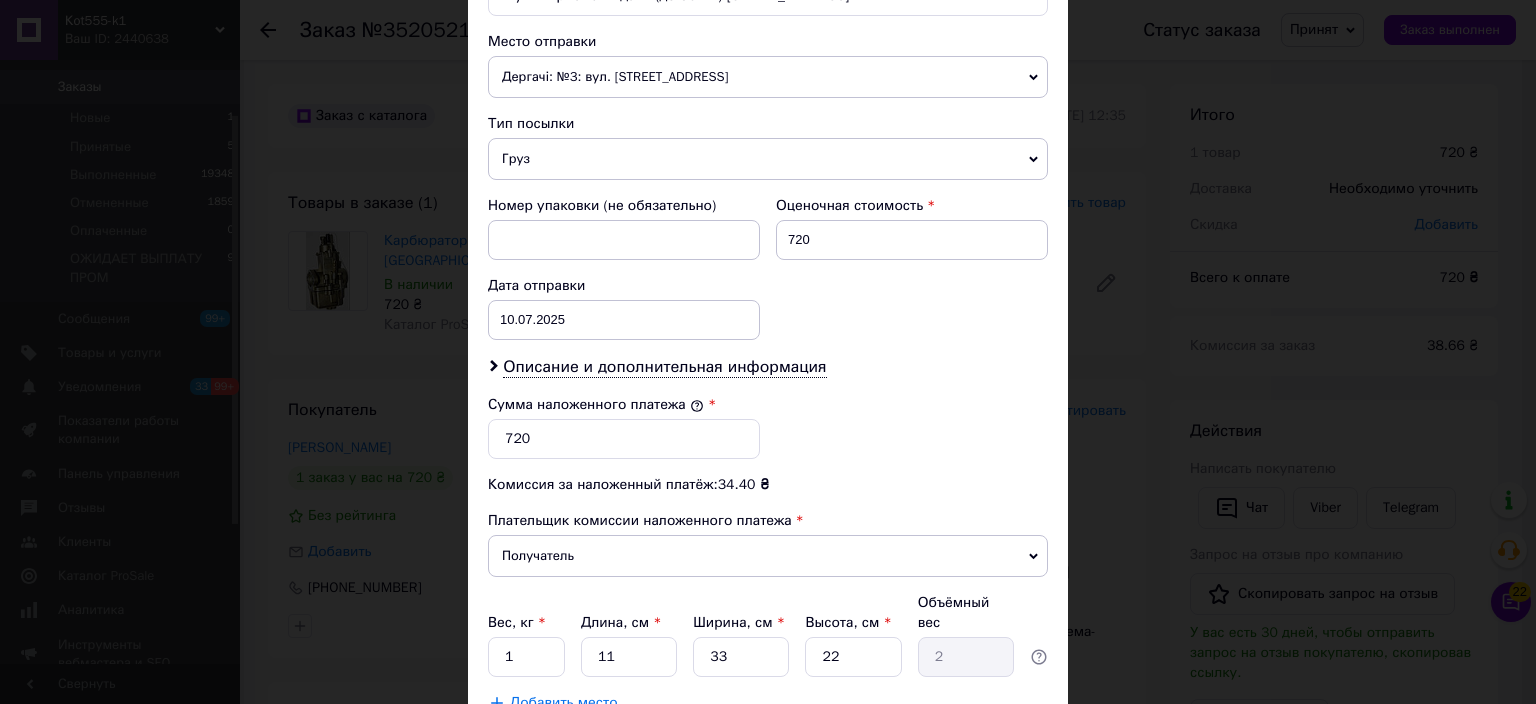 scroll, scrollTop: 837, scrollLeft: 0, axis: vertical 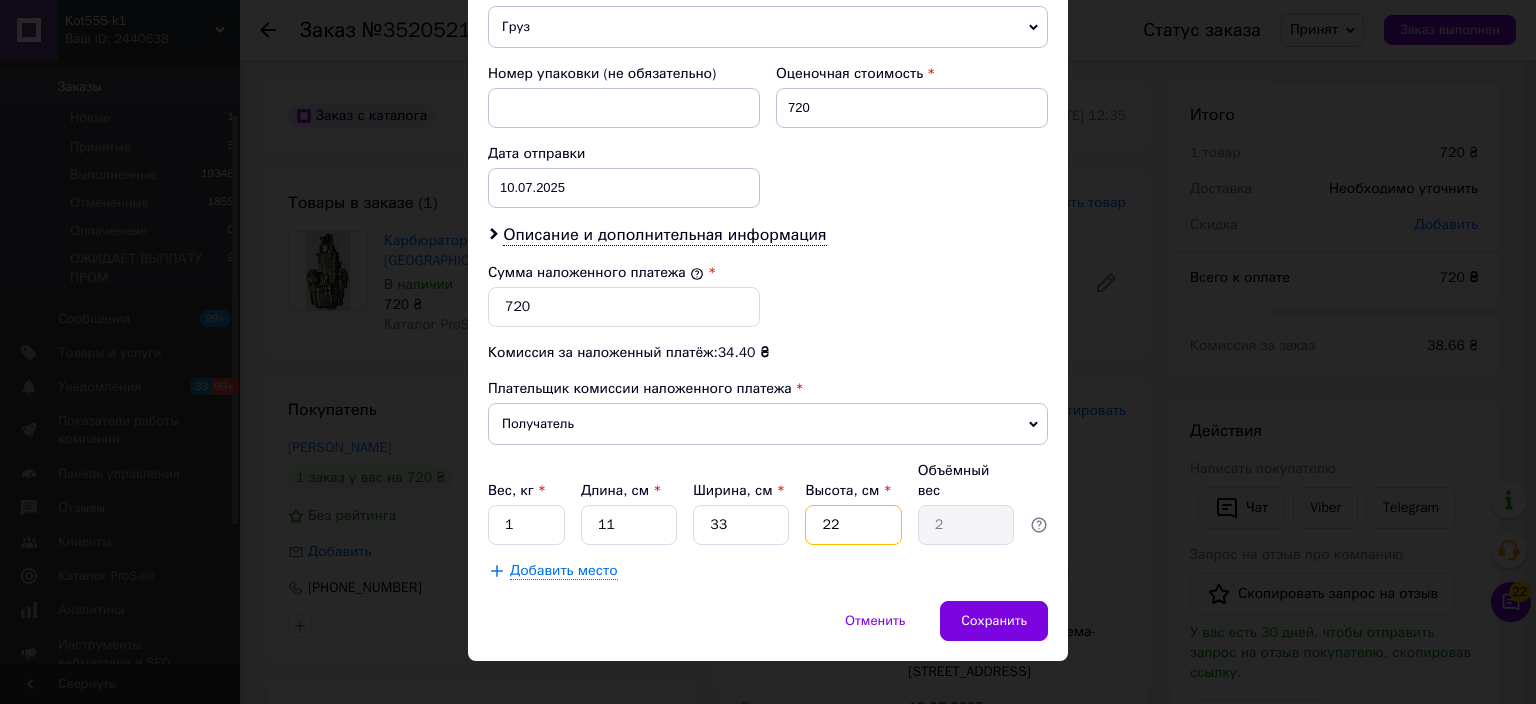 click on "22" at bounding box center (853, 525) 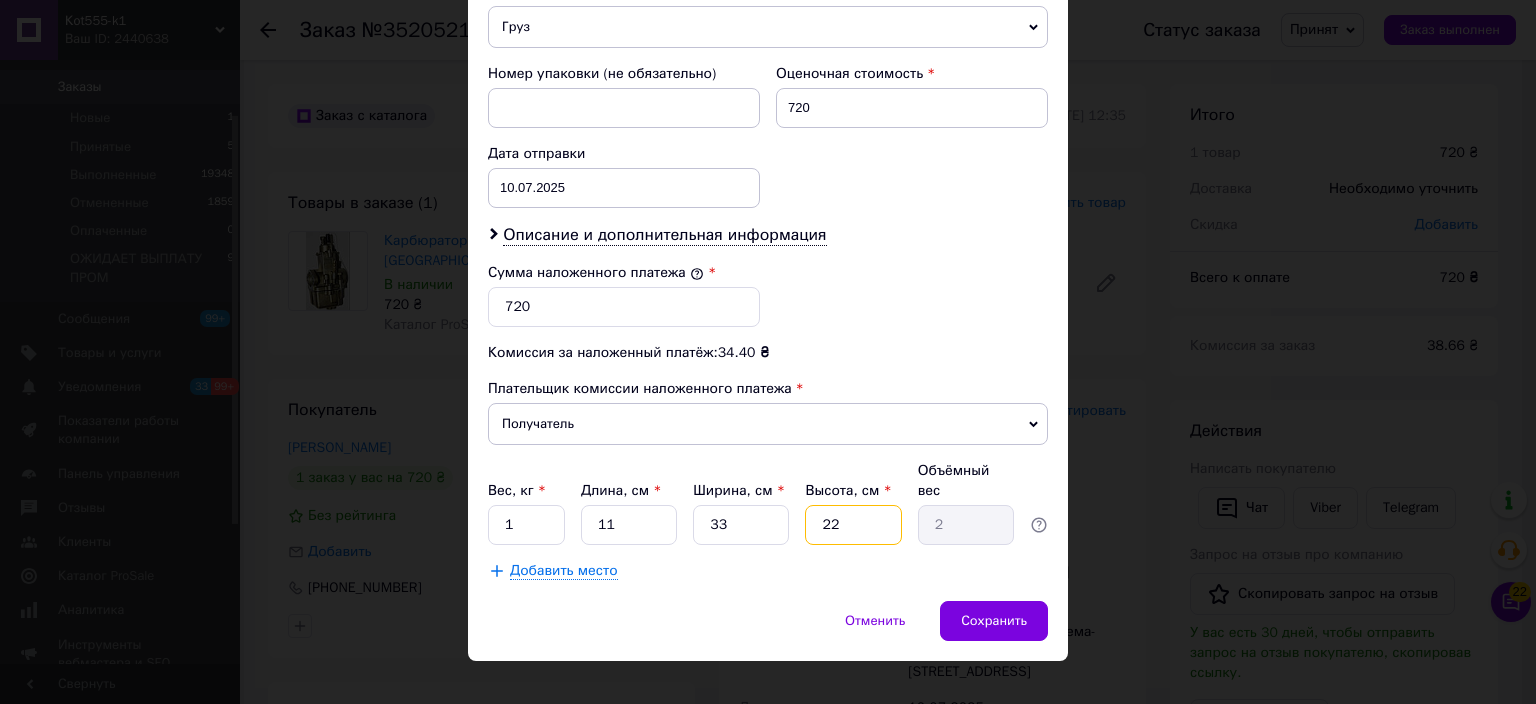 type on "2" 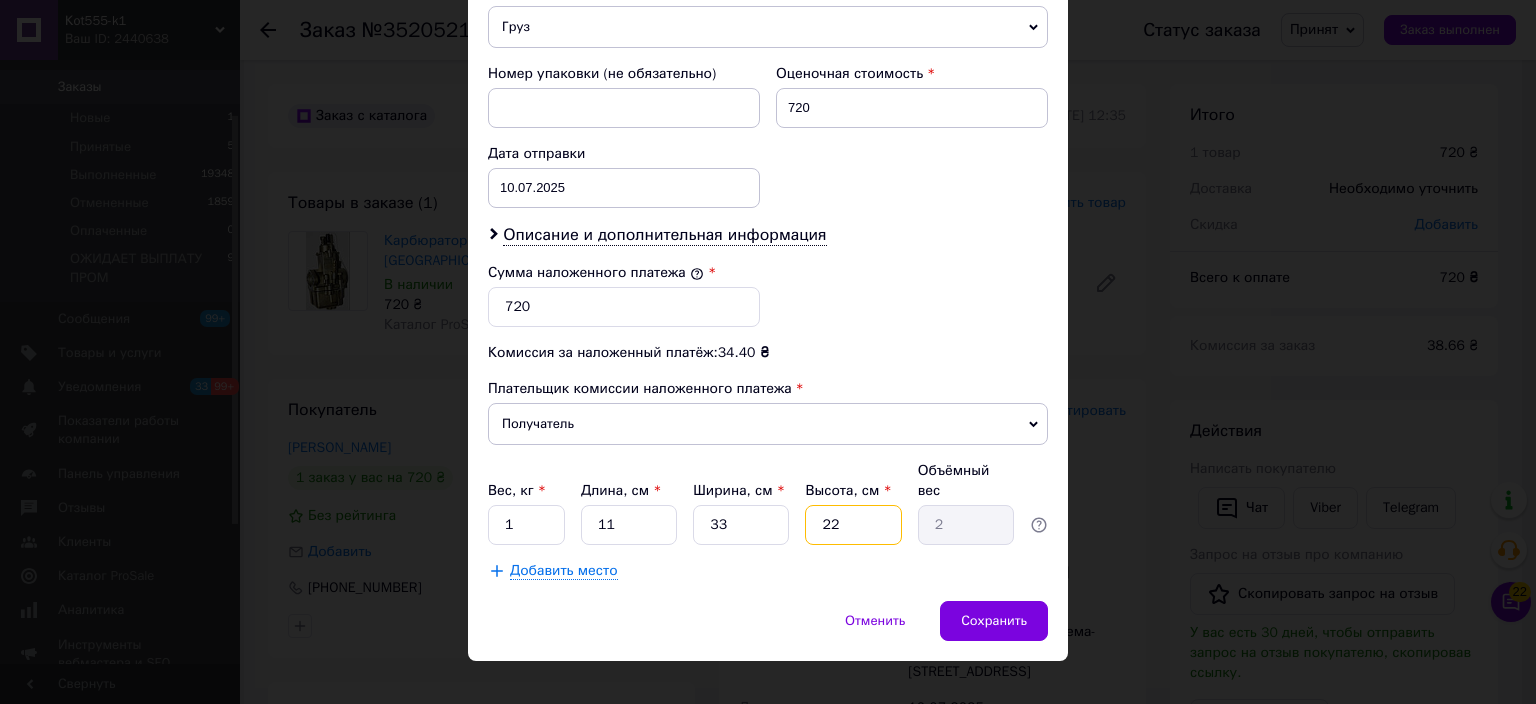 type on "0.18" 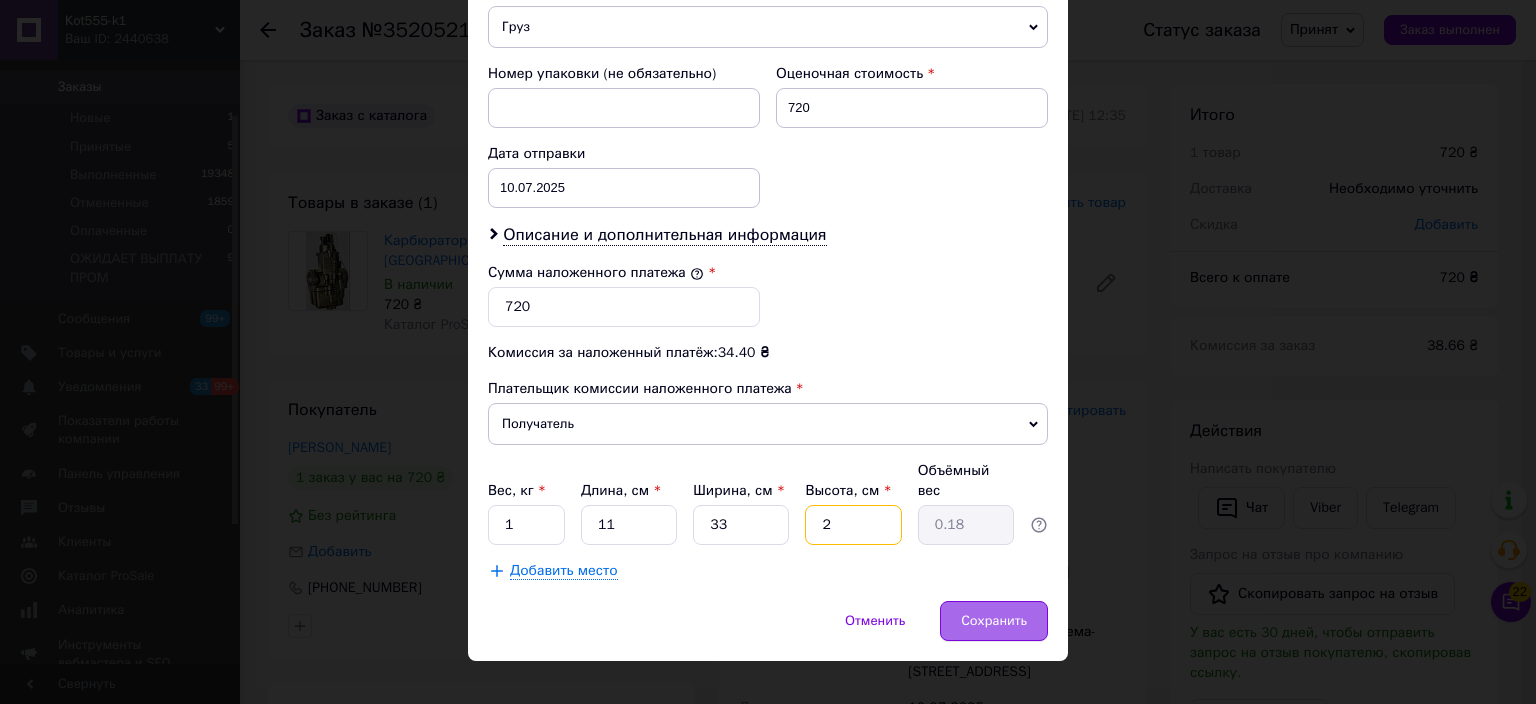 type on "2" 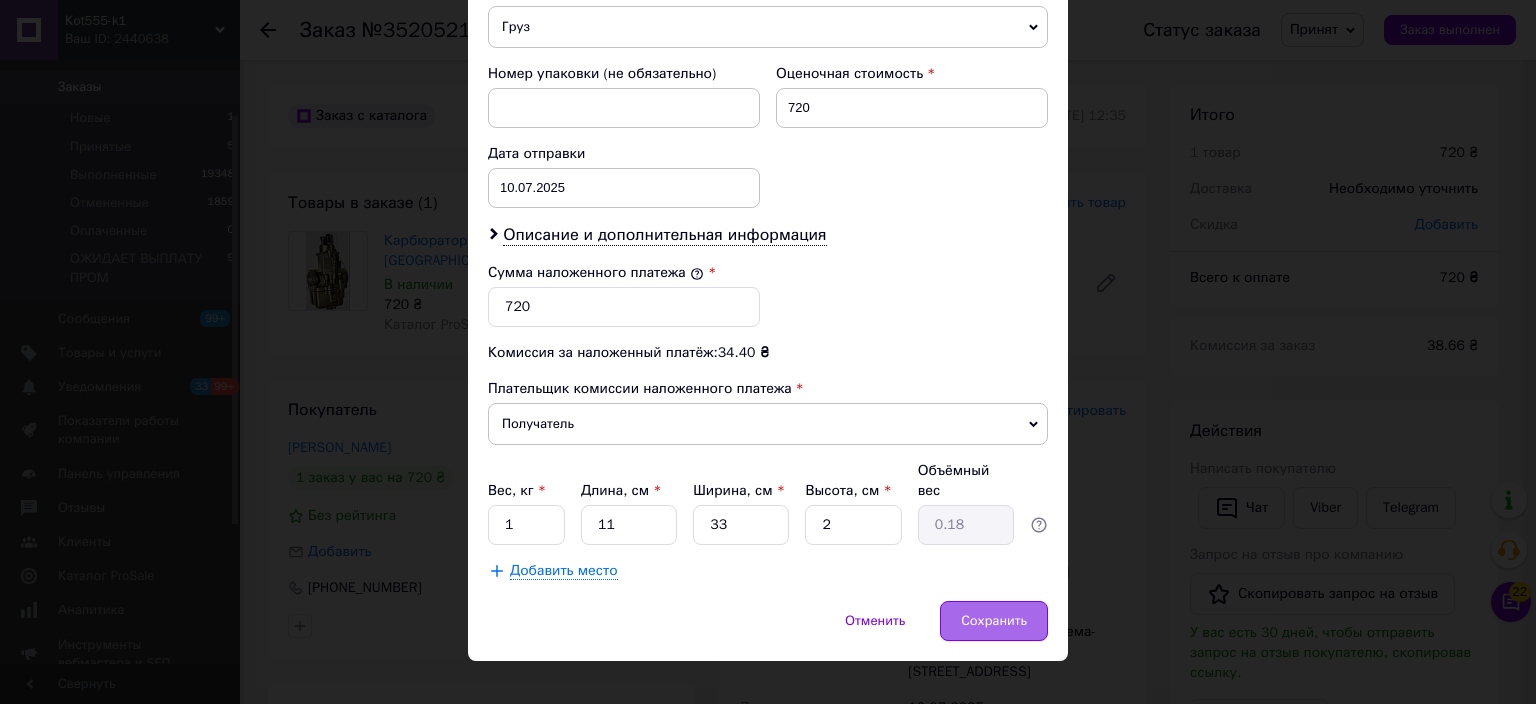 click on "Сохранить" at bounding box center [994, 621] 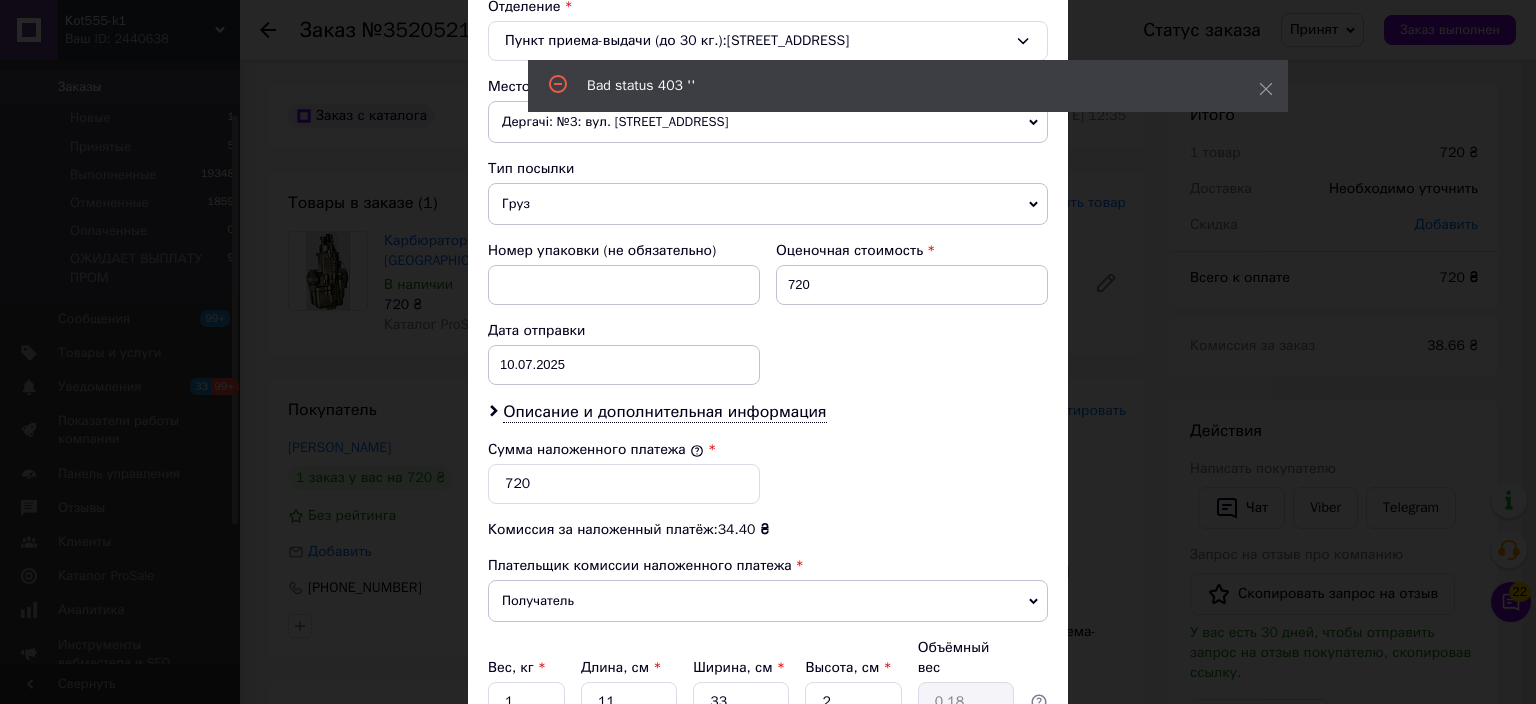scroll, scrollTop: 517, scrollLeft: 0, axis: vertical 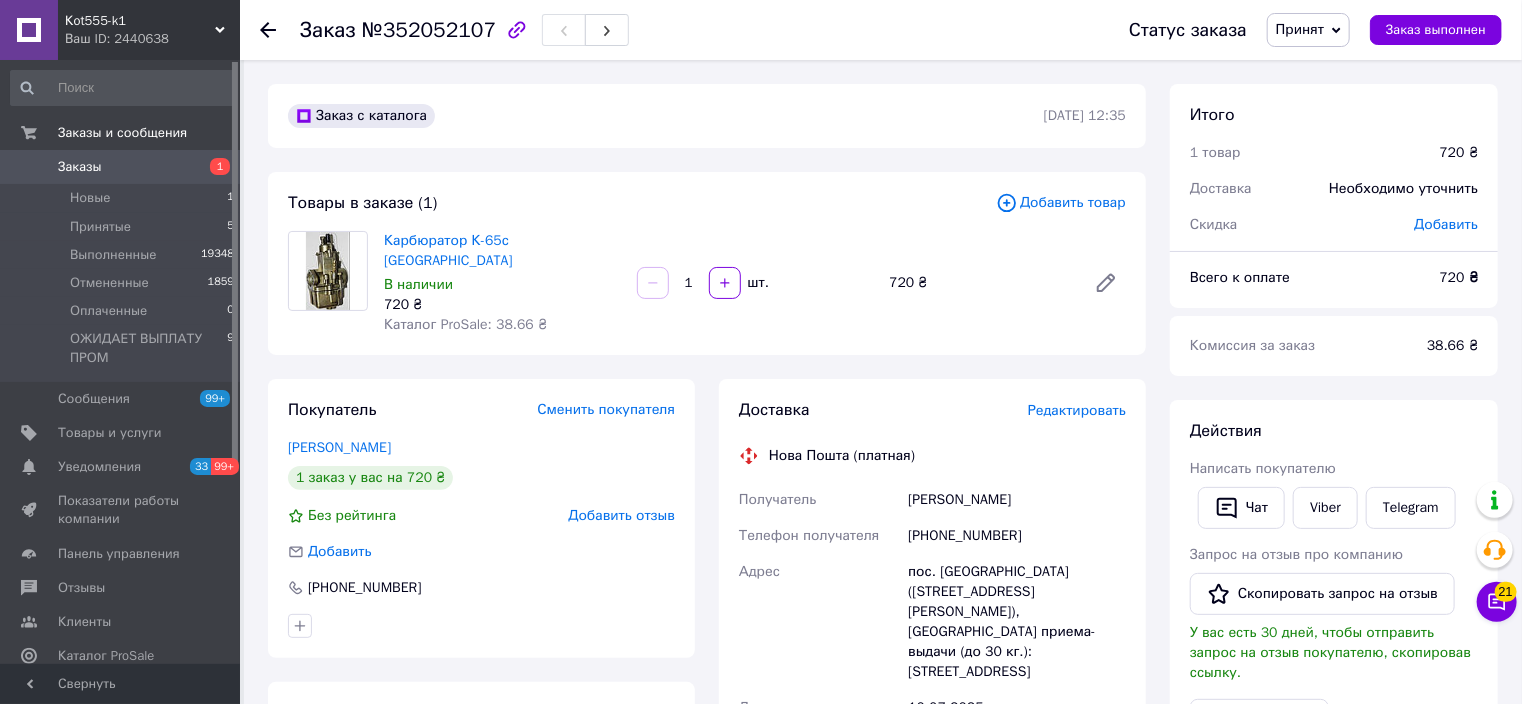 click on "Принят" at bounding box center [1300, 29] 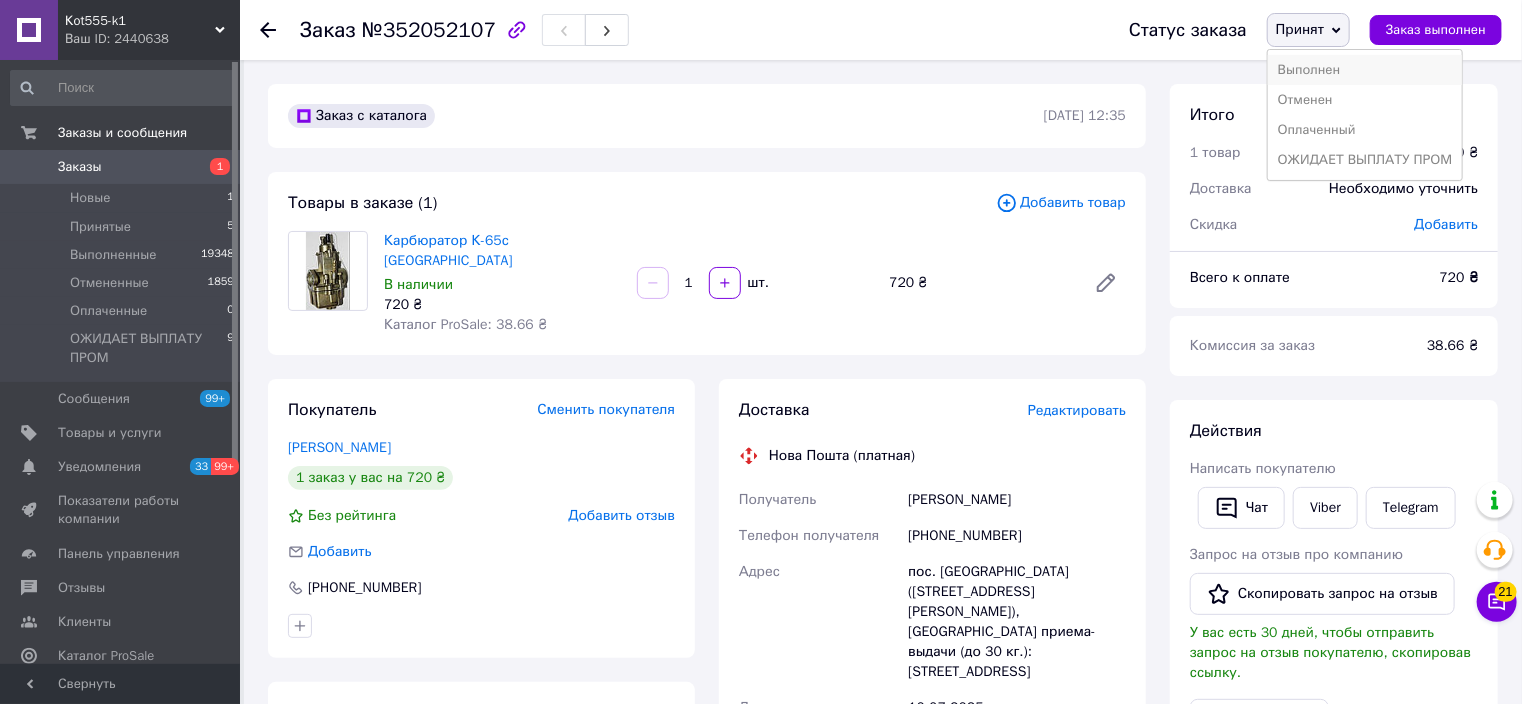 click on "Выполнен" at bounding box center (1365, 70) 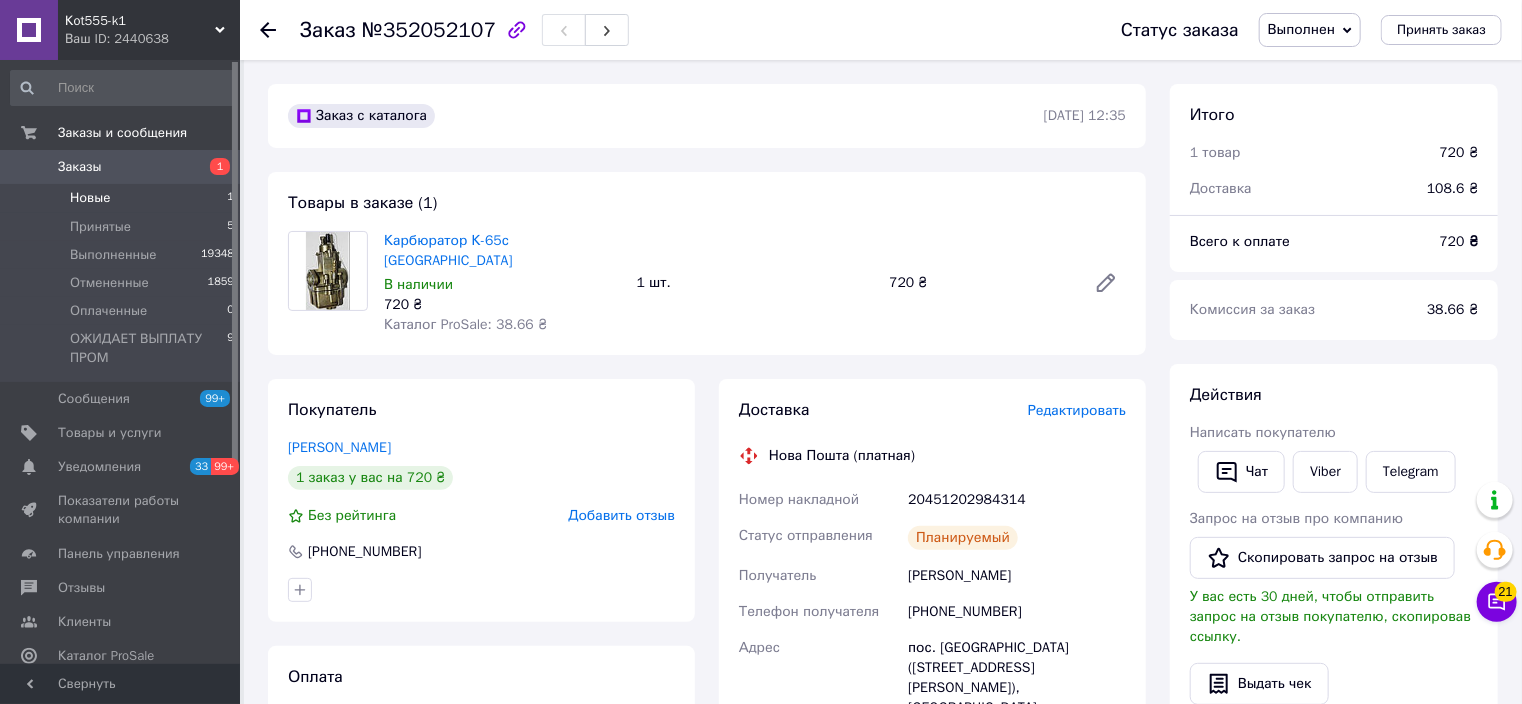 click on "Новые" at bounding box center [90, 198] 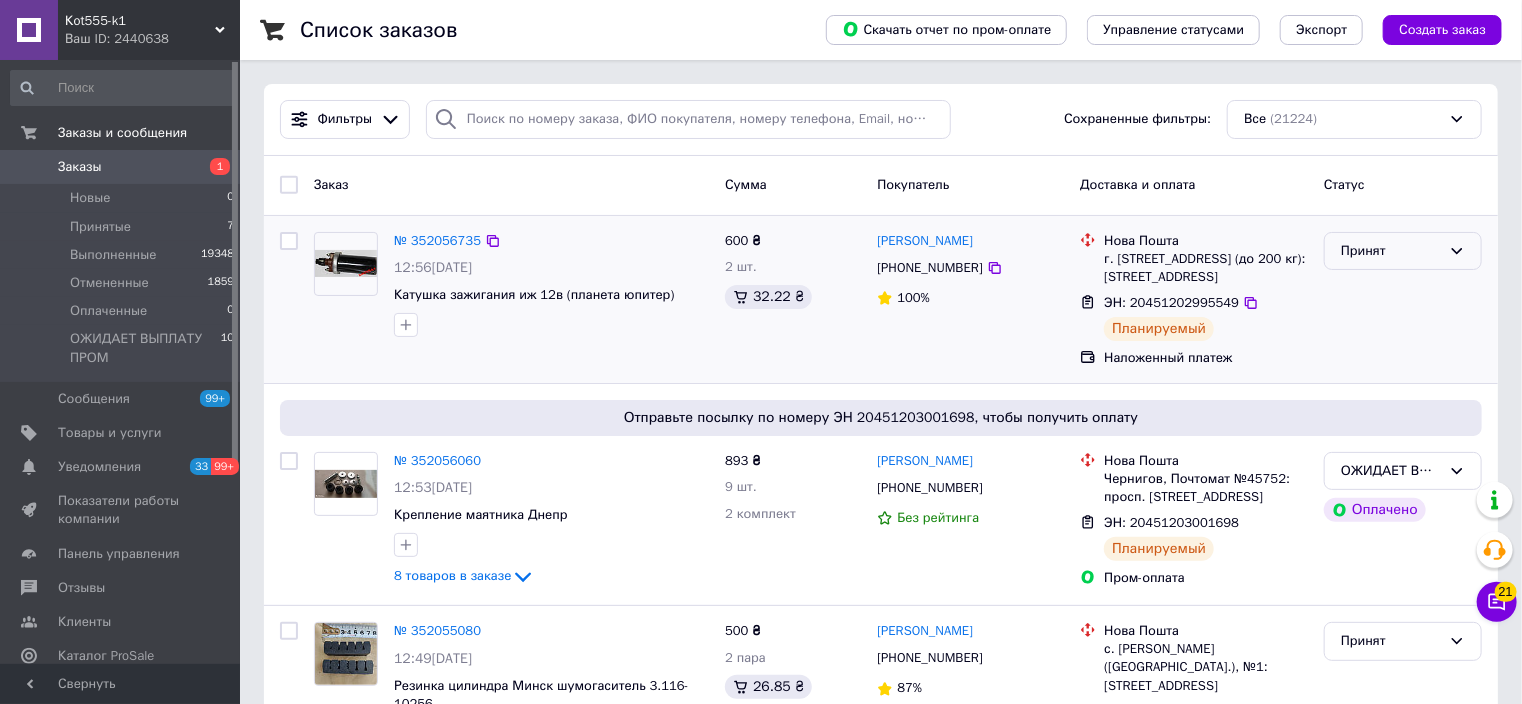 click on "Принят" at bounding box center (1391, 251) 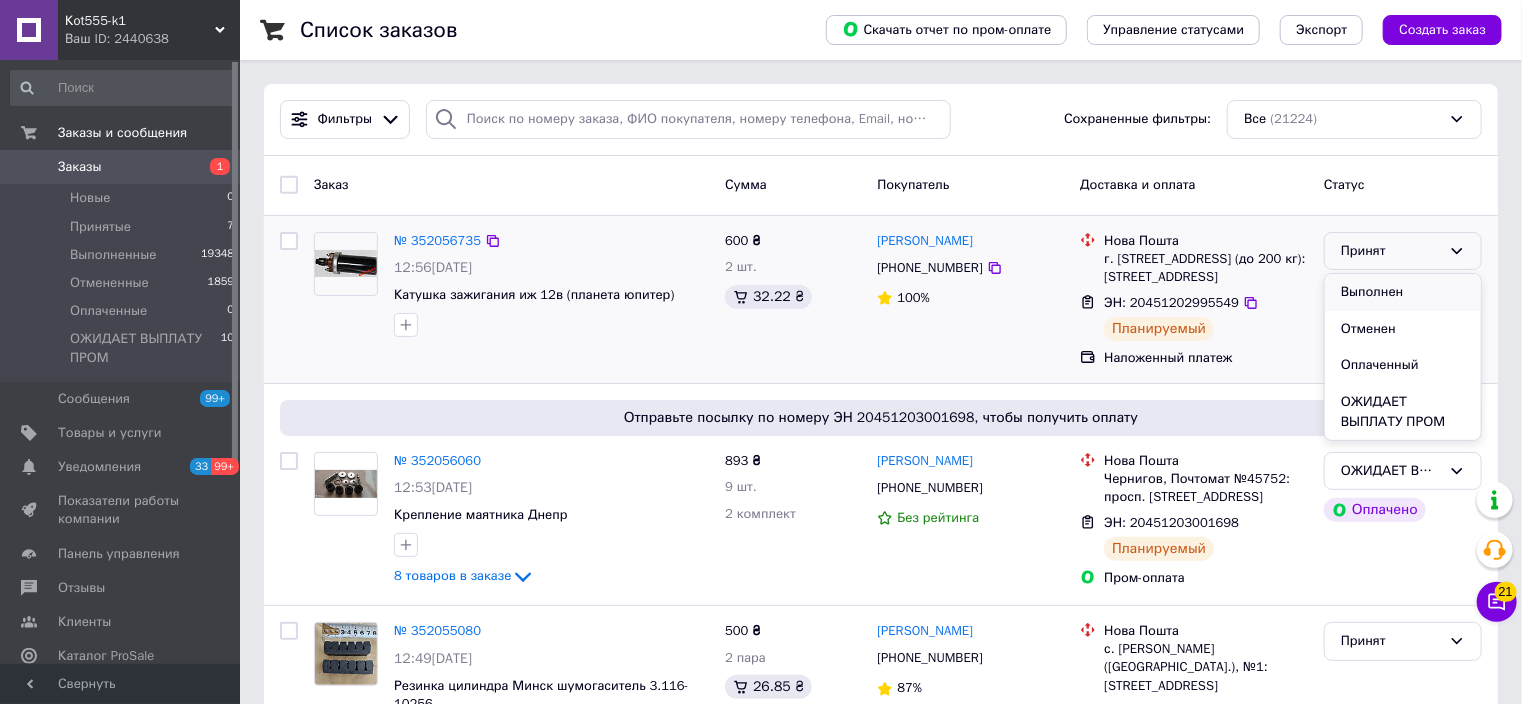click on "Выполнен" at bounding box center (1403, 292) 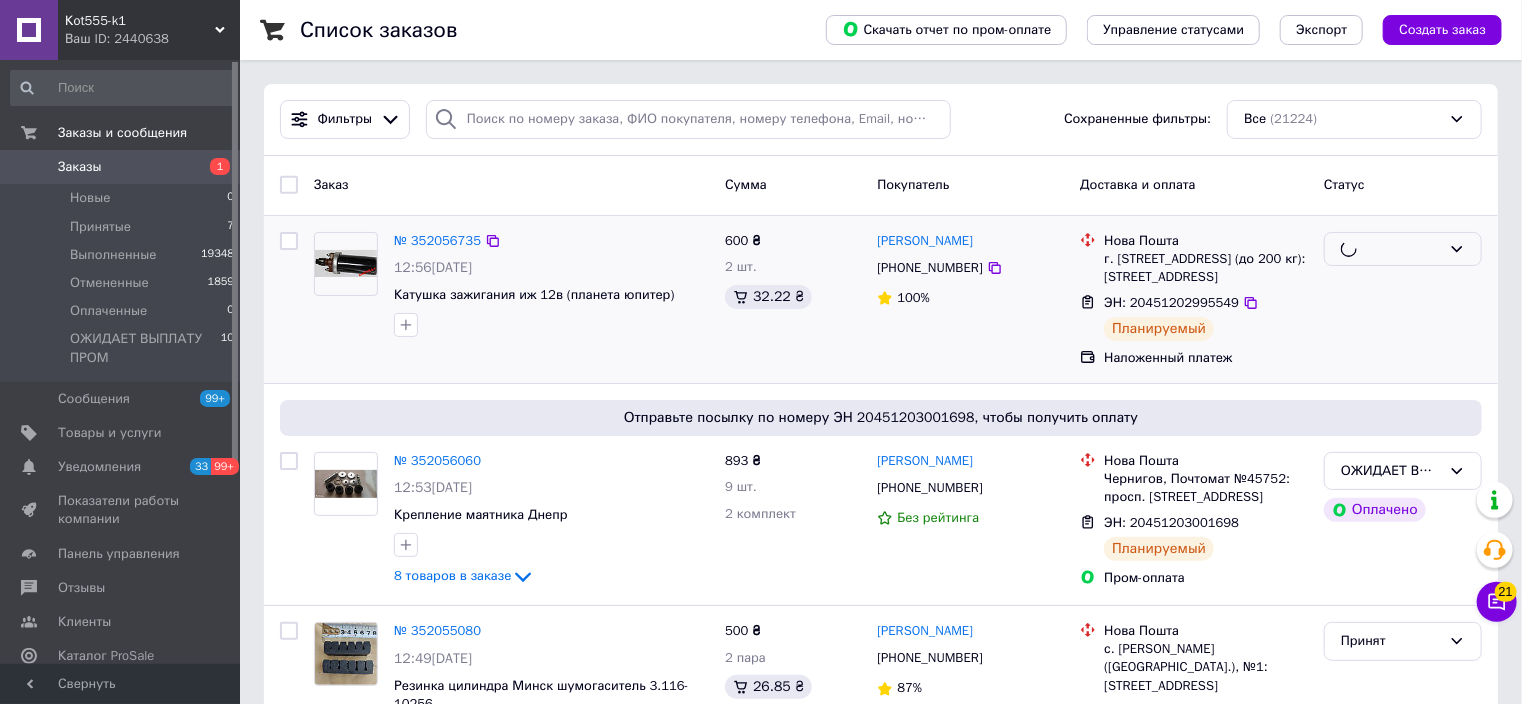 scroll, scrollTop: 240, scrollLeft: 0, axis: vertical 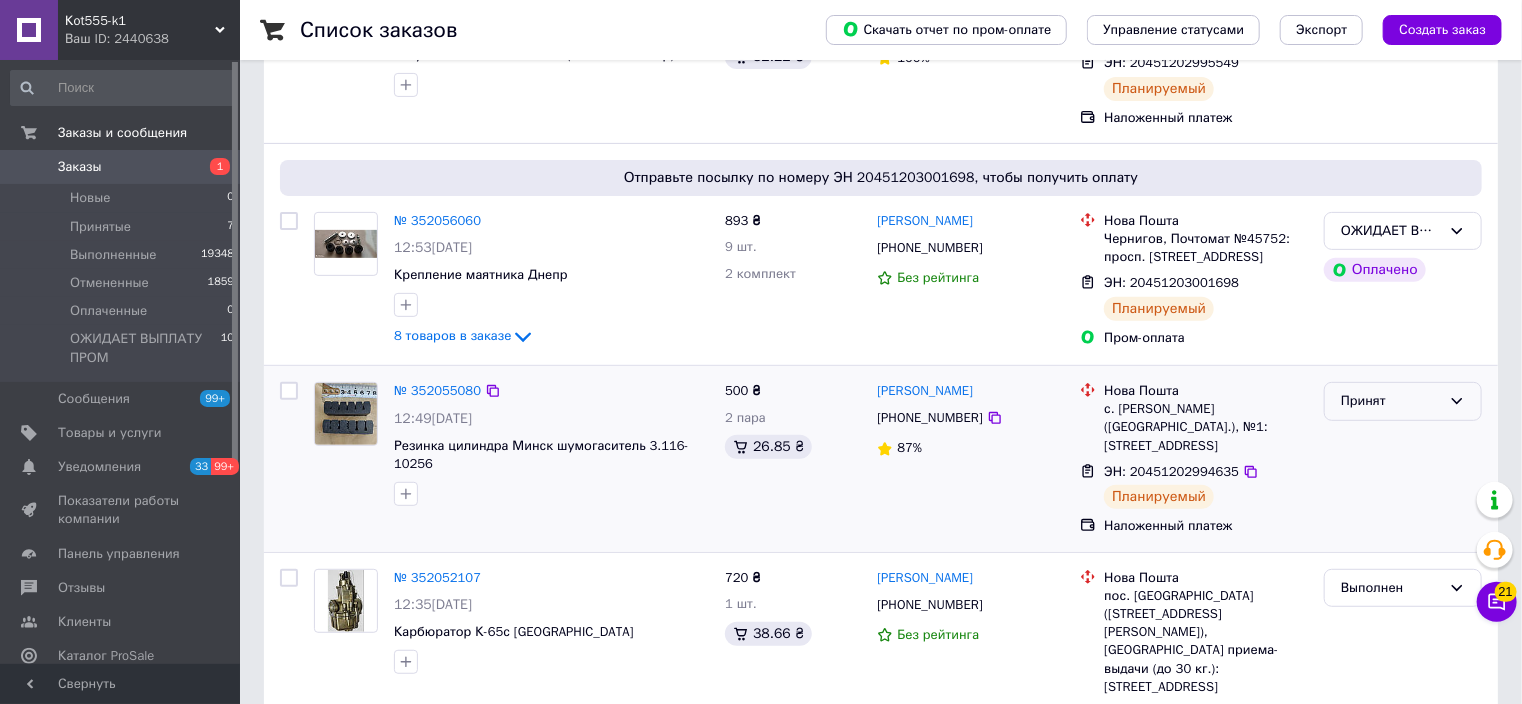 click on "Принят" at bounding box center (1391, 401) 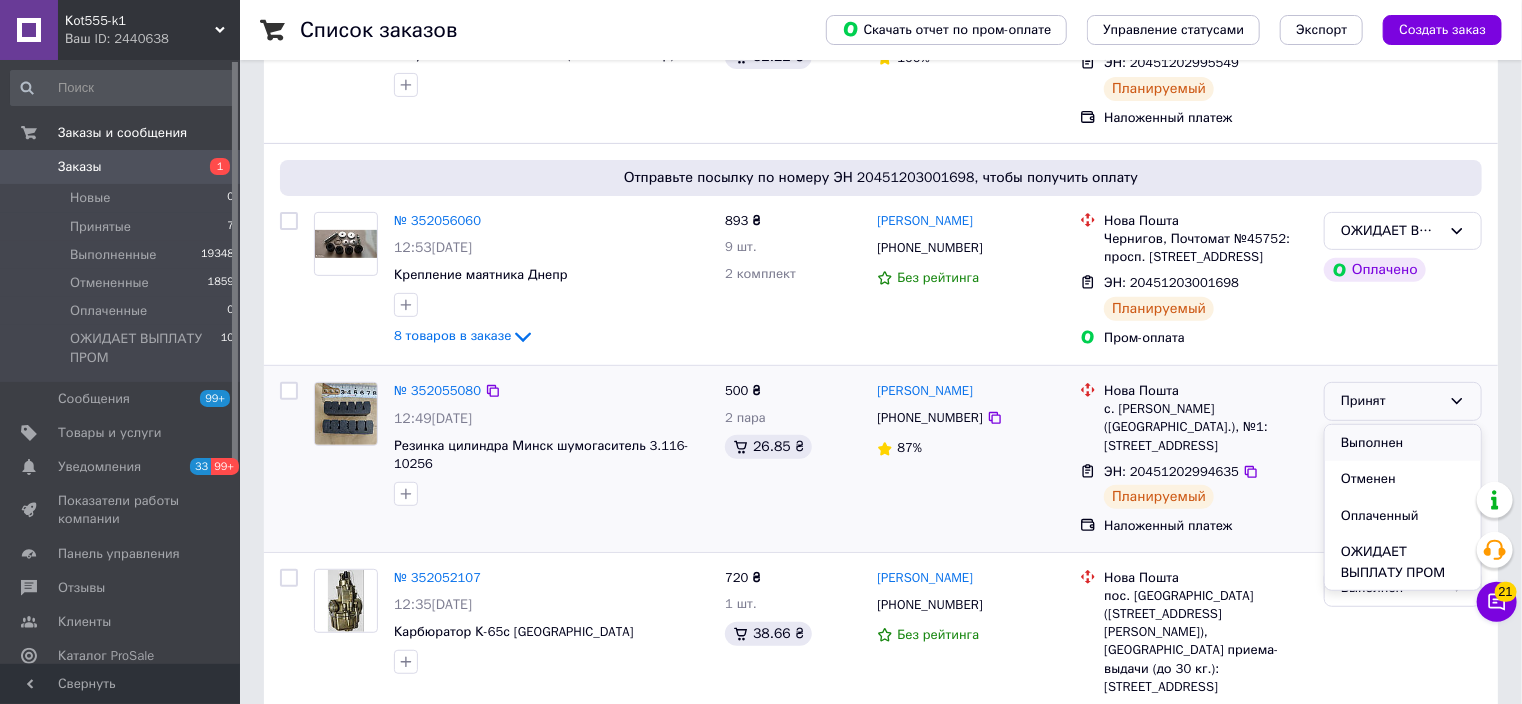 click on "Выполнен" at bounding box center (1403, 443) 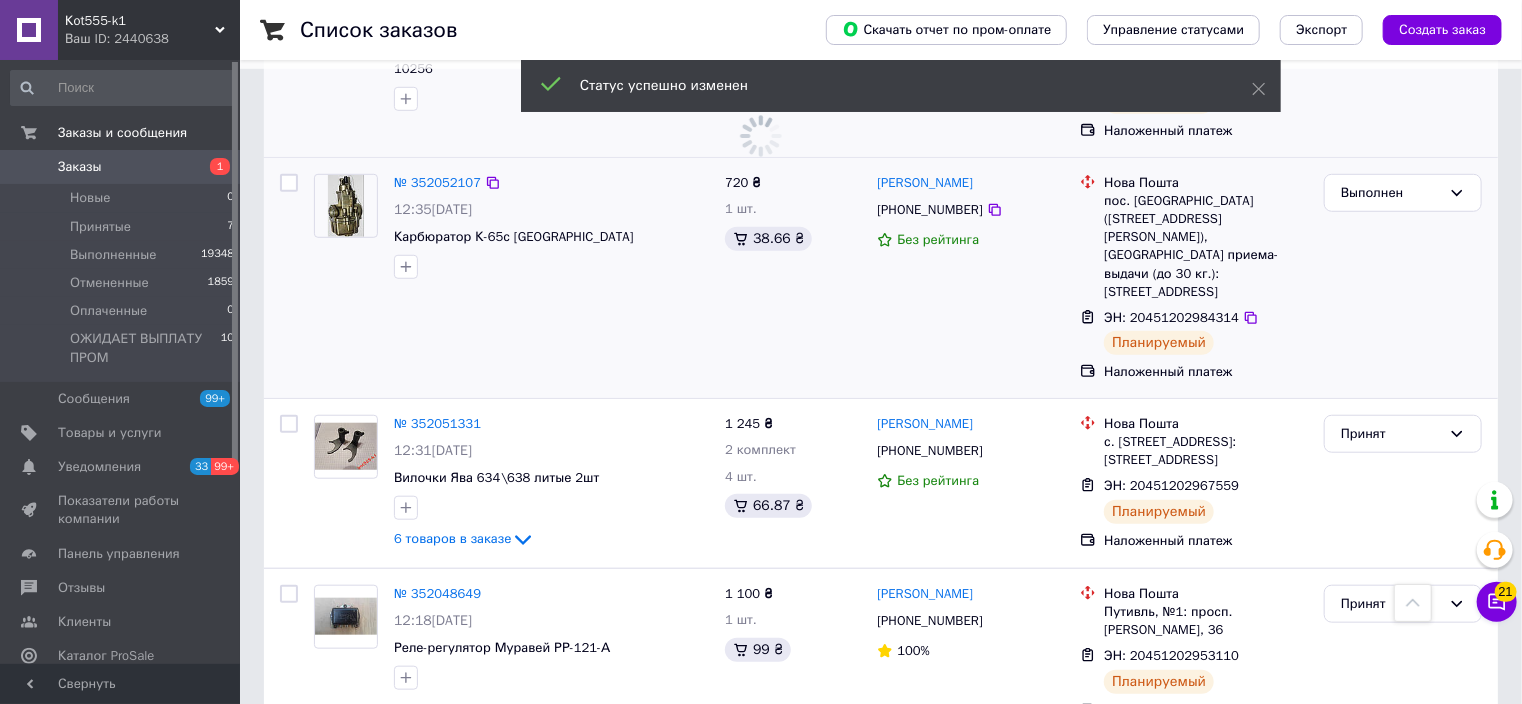 scroll, scrollTop: 640, scrollLeft: 0, axis: vertical 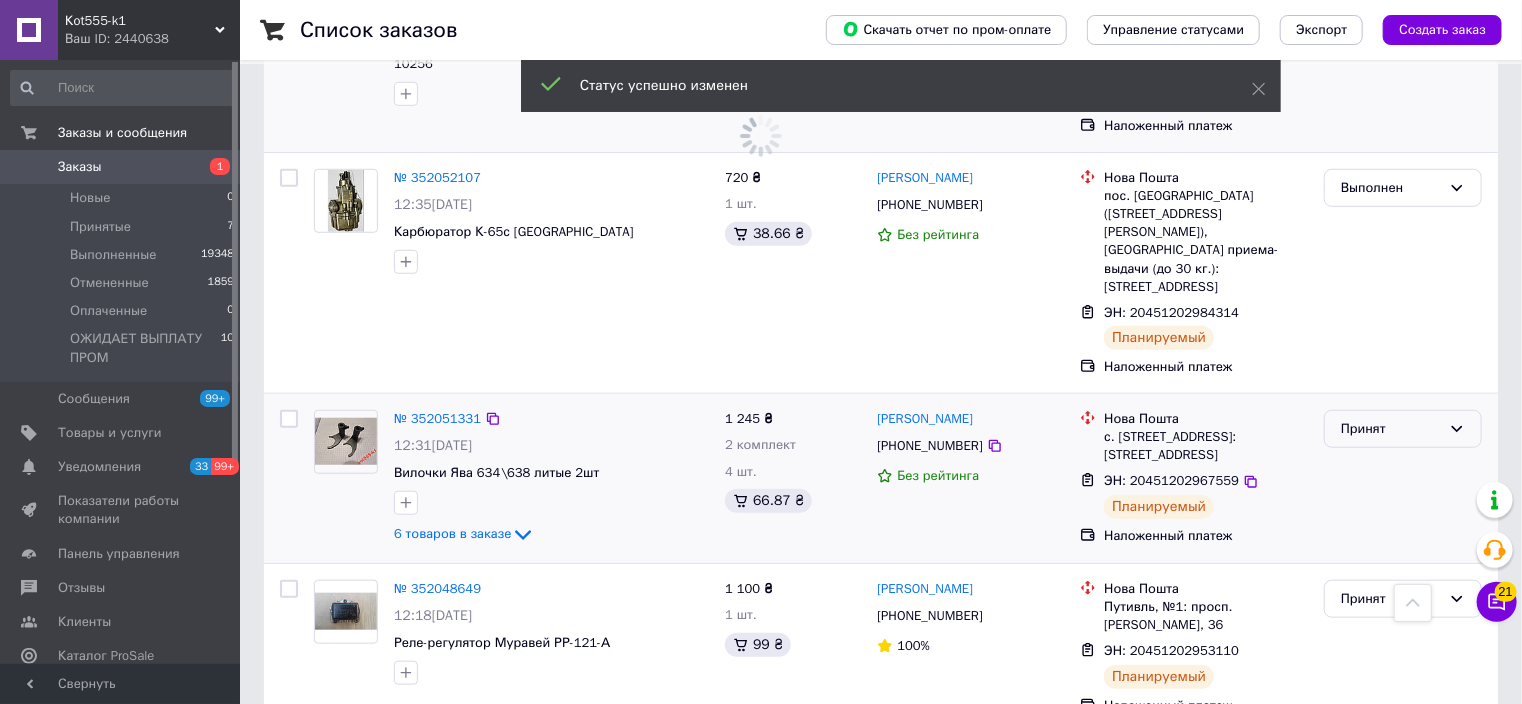 click on "Принят" at bounding box center (1391, 429) 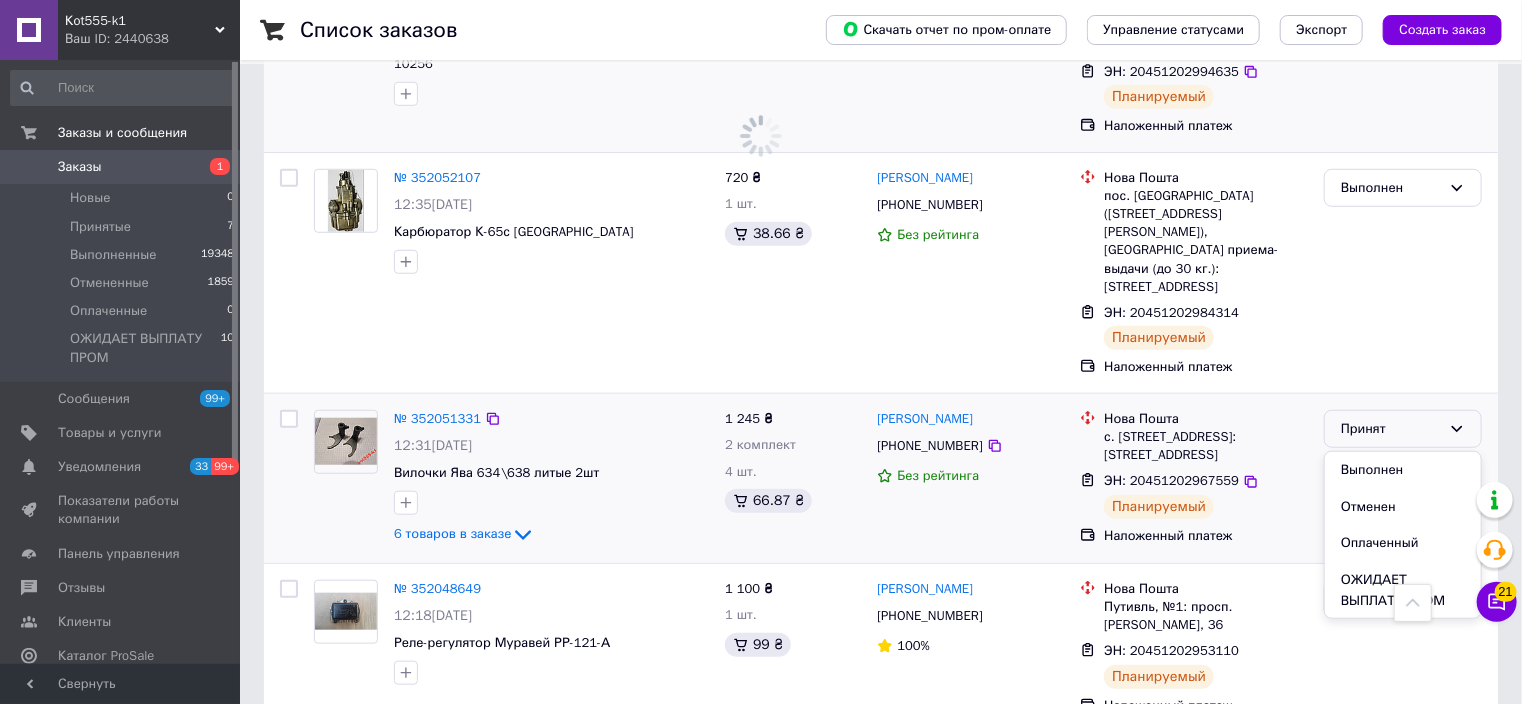 click on "Выполнен" at bounding box center (1403, 470) 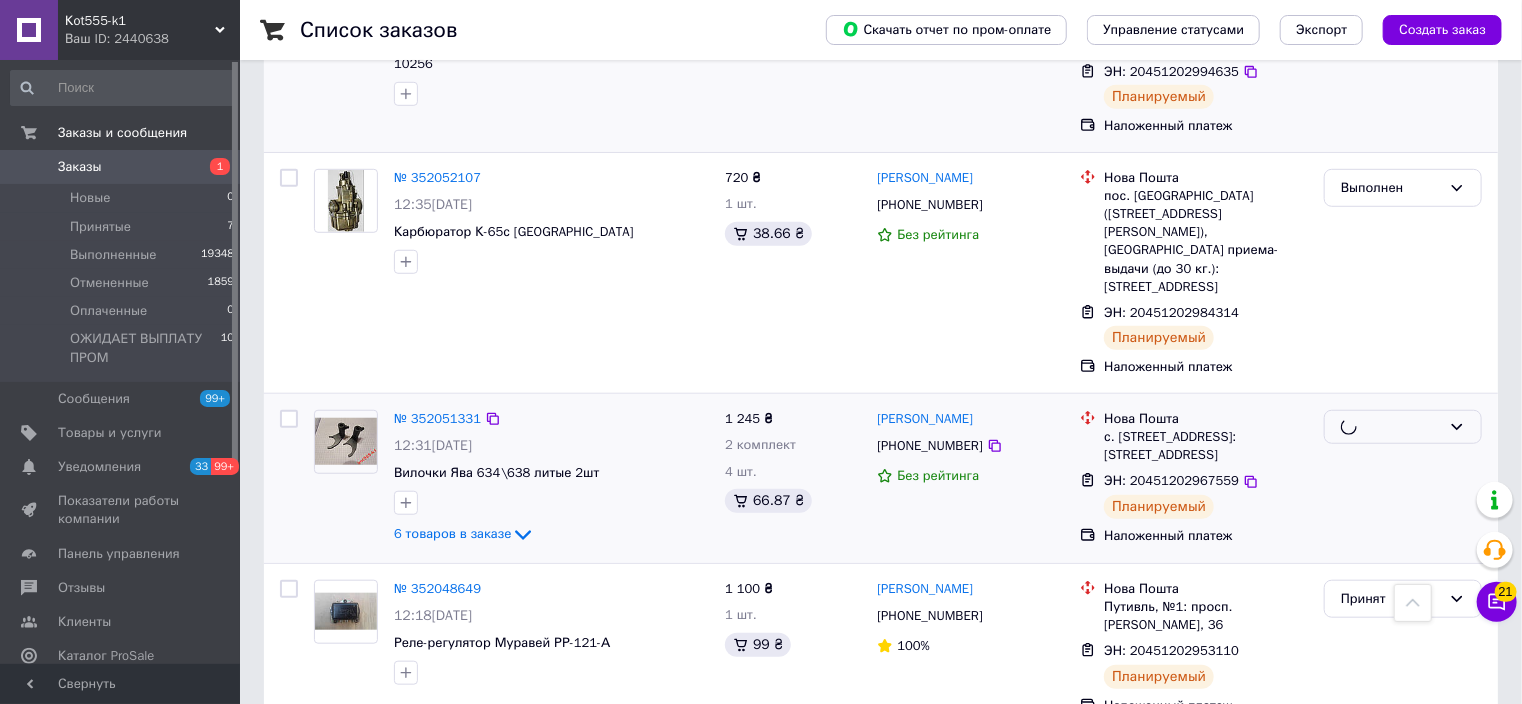 scroll, scrollTop: 800, scrollLeft: 0, axis: vertical 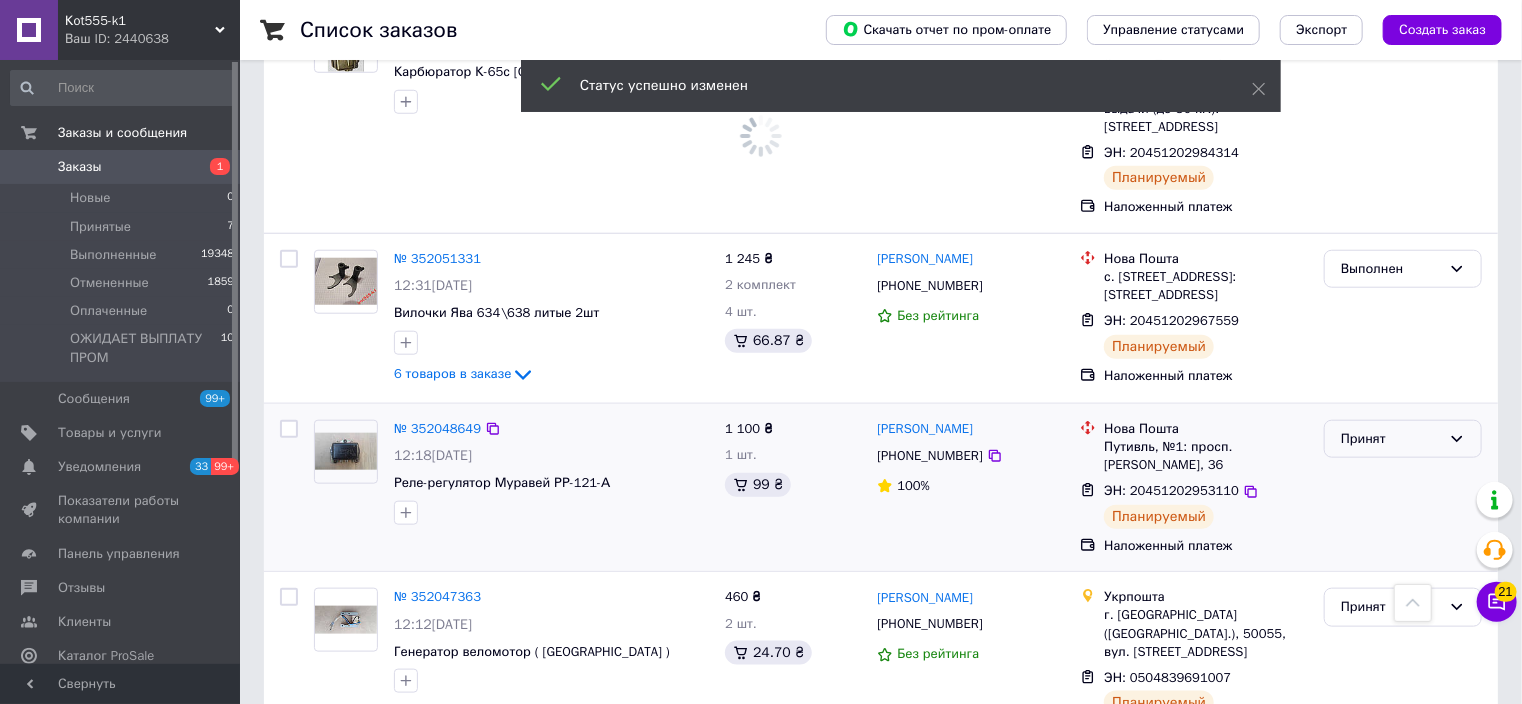 click on "Принят" at bounding box center (1403, 439) 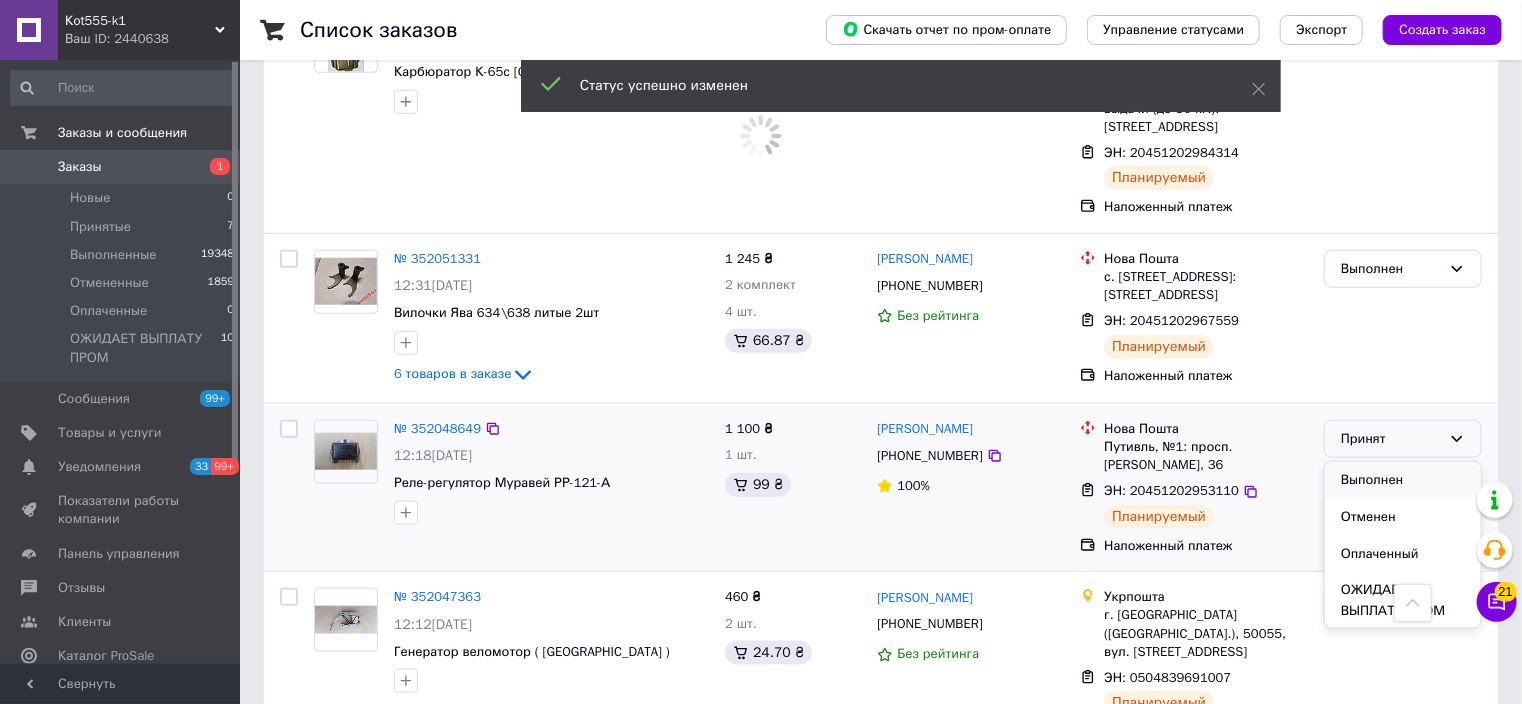 click on "Выполнен" at bounding box center [1403, 480] 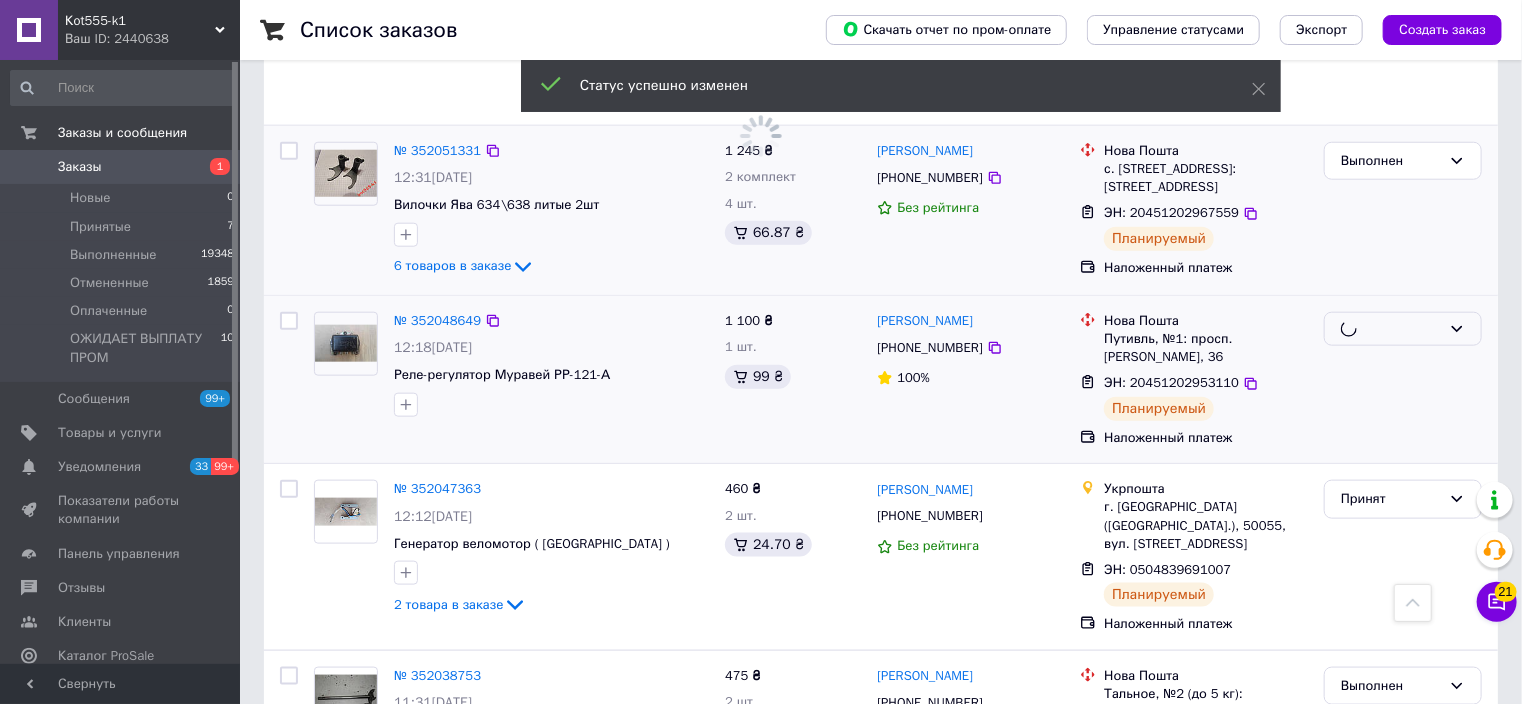 scroll, scrollTop: 1200, scrollLeft: 0, axis: vertical 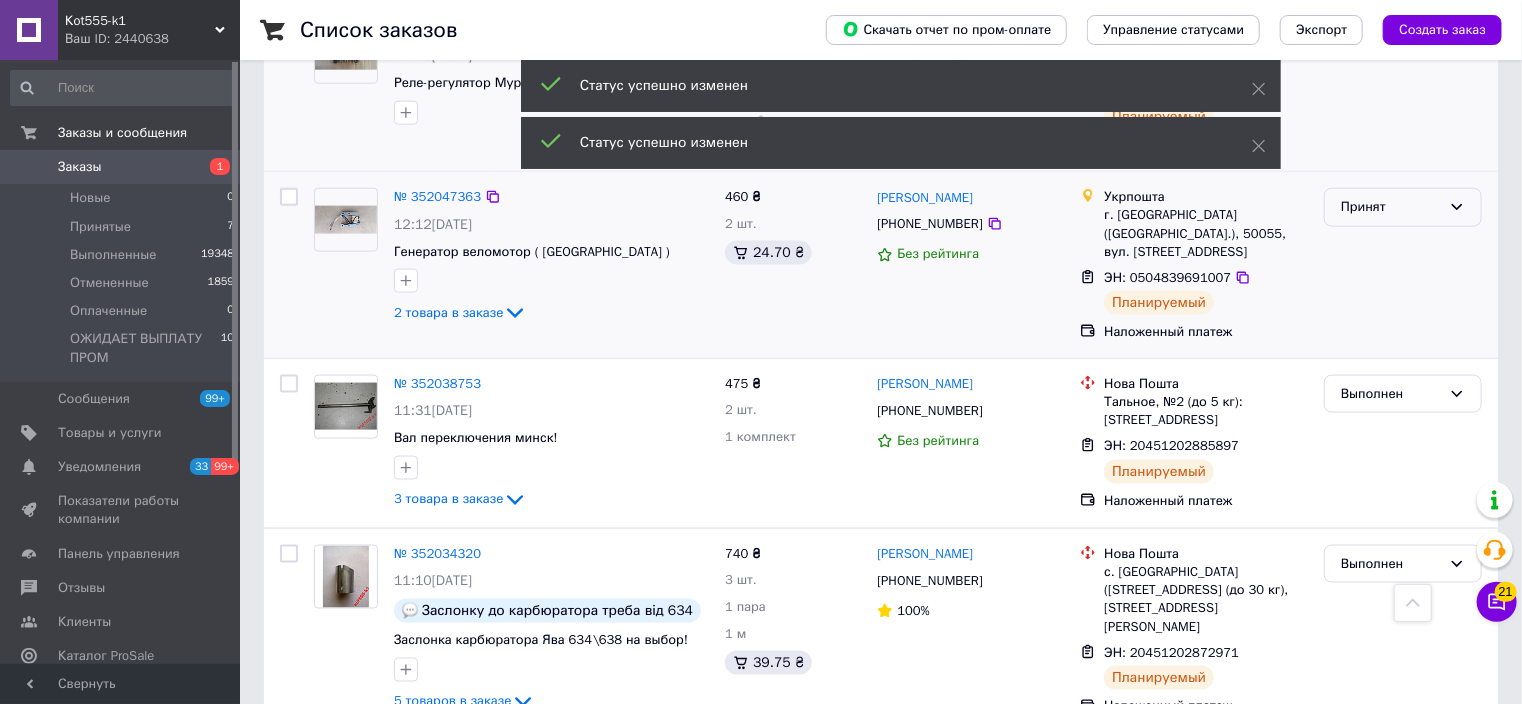 click on "Принят" at bounding box center [1403, 207] 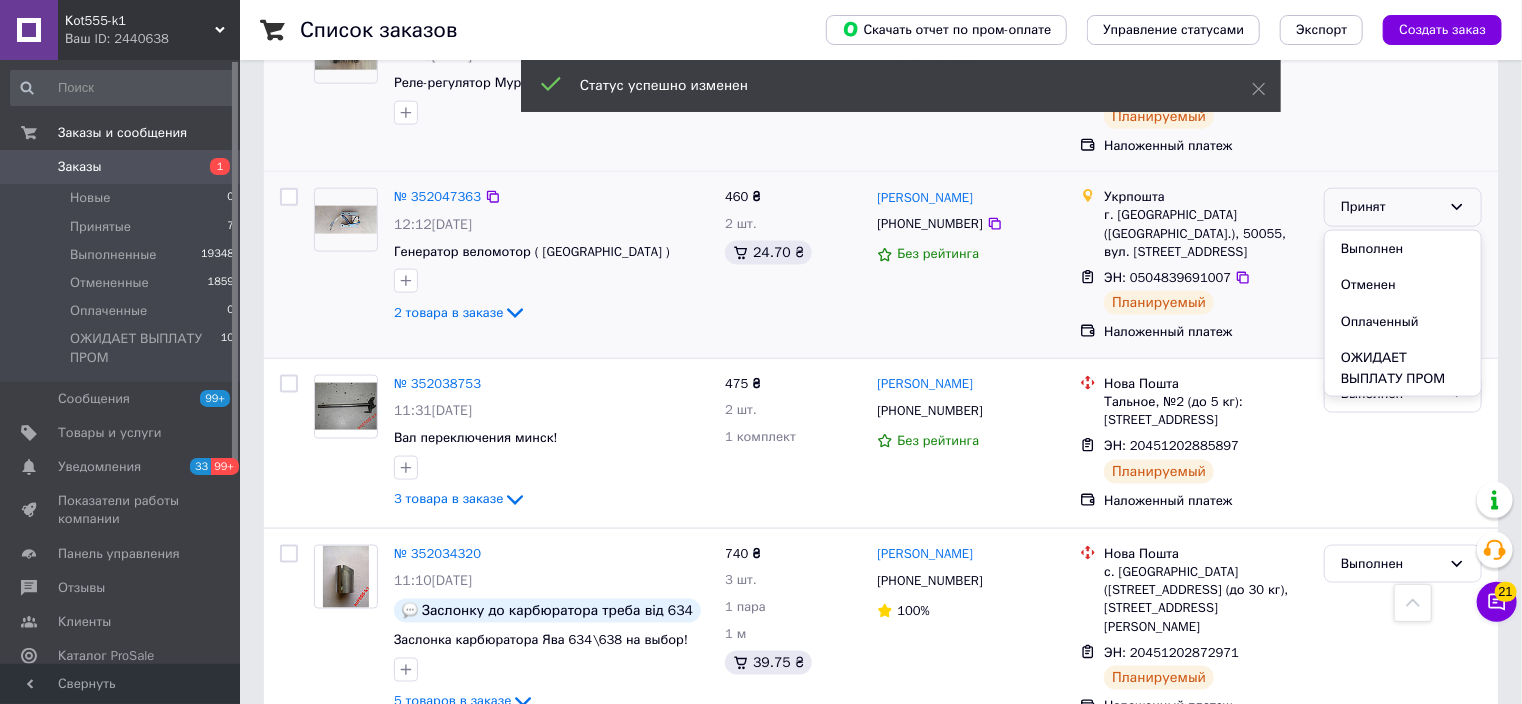 click on "Принят" at bounding box center [1391, 207] 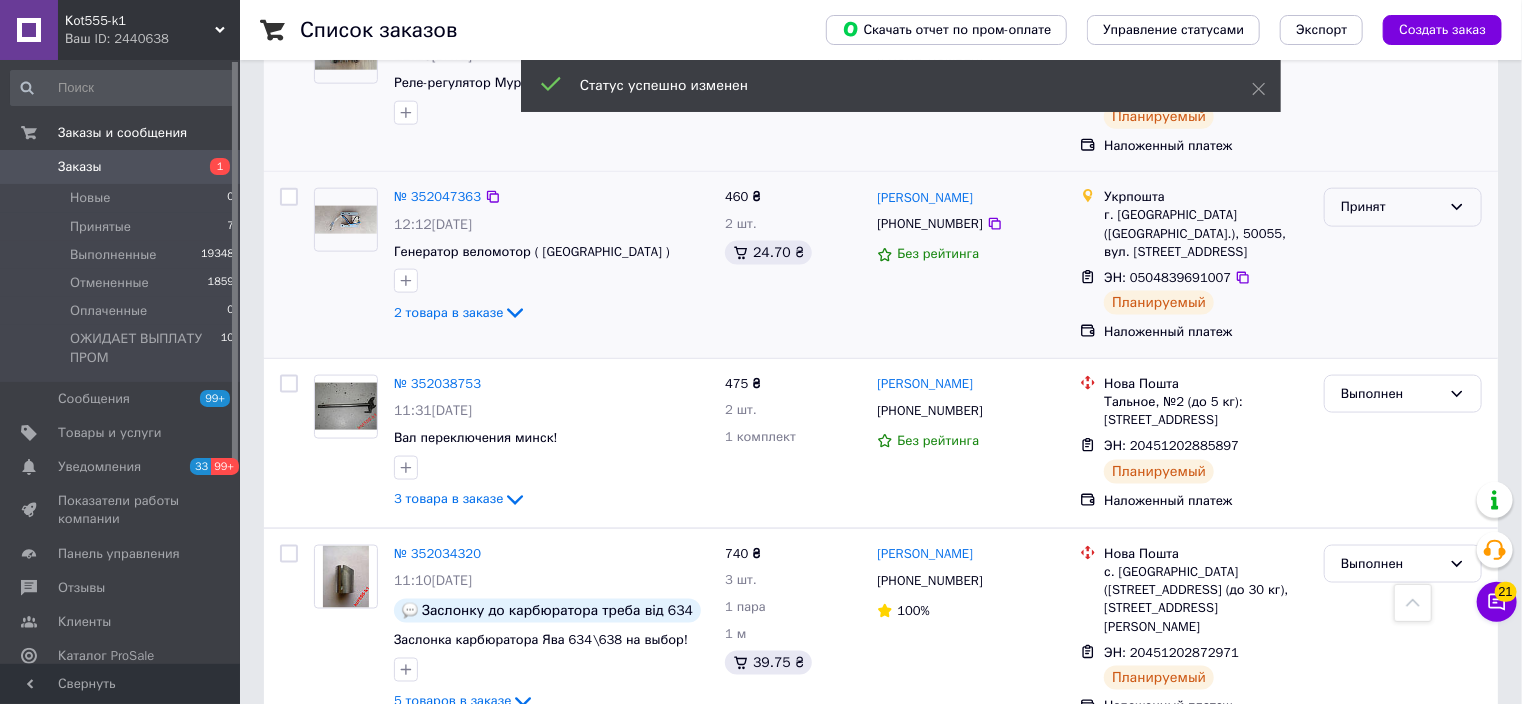 click on "Принят" at bounding box center (1391, 207) 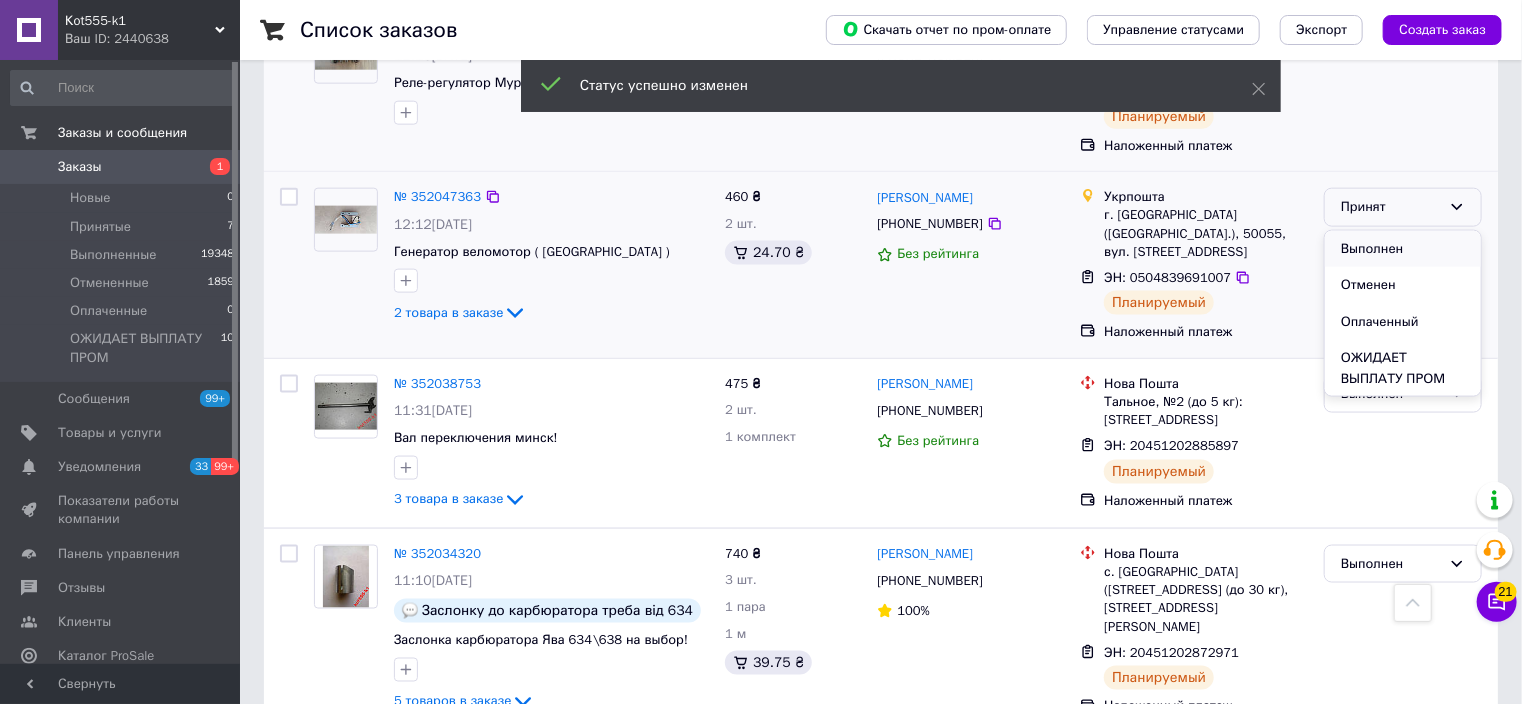 click on "Выполнен" at bounding box center [1403, 249] 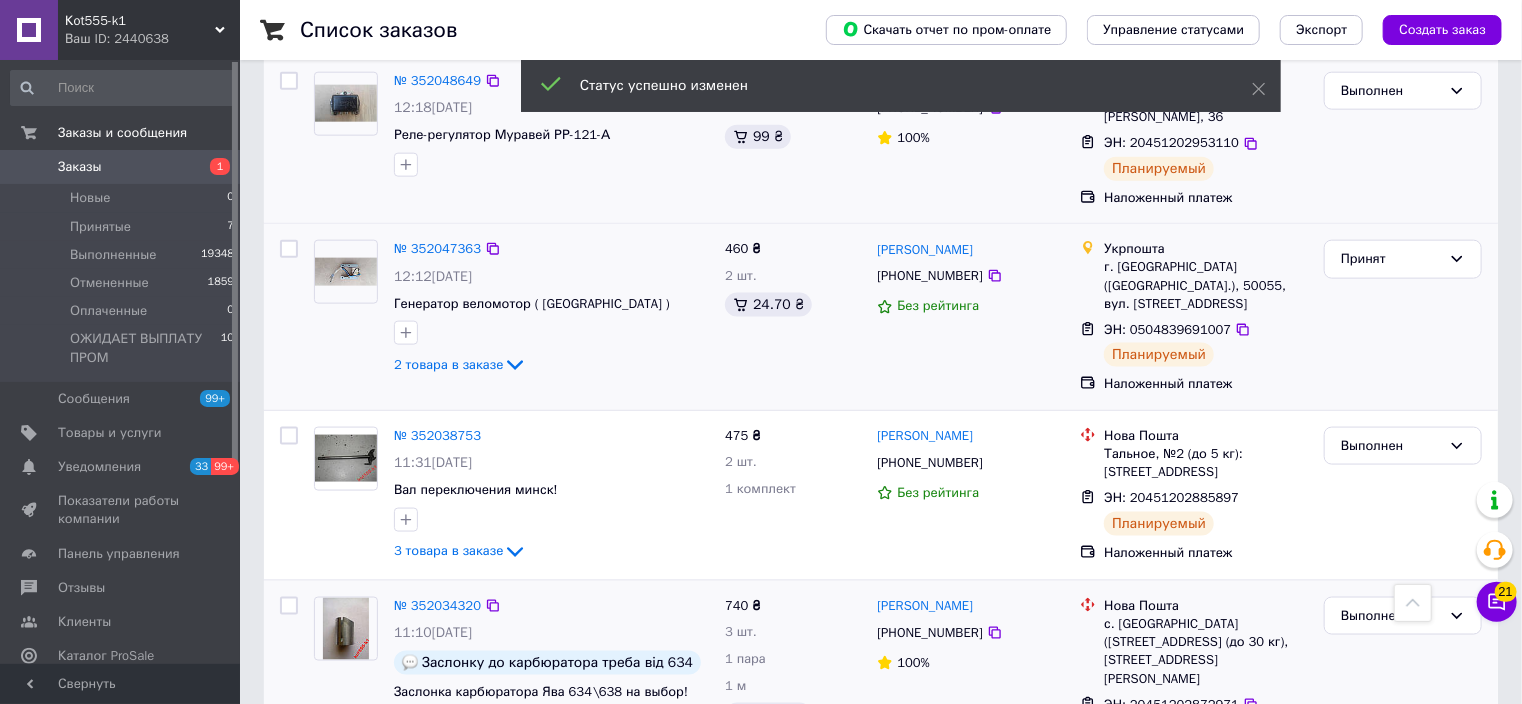 scroll, scrollTop: 1200, scrollLeft: 0, axis: vertical 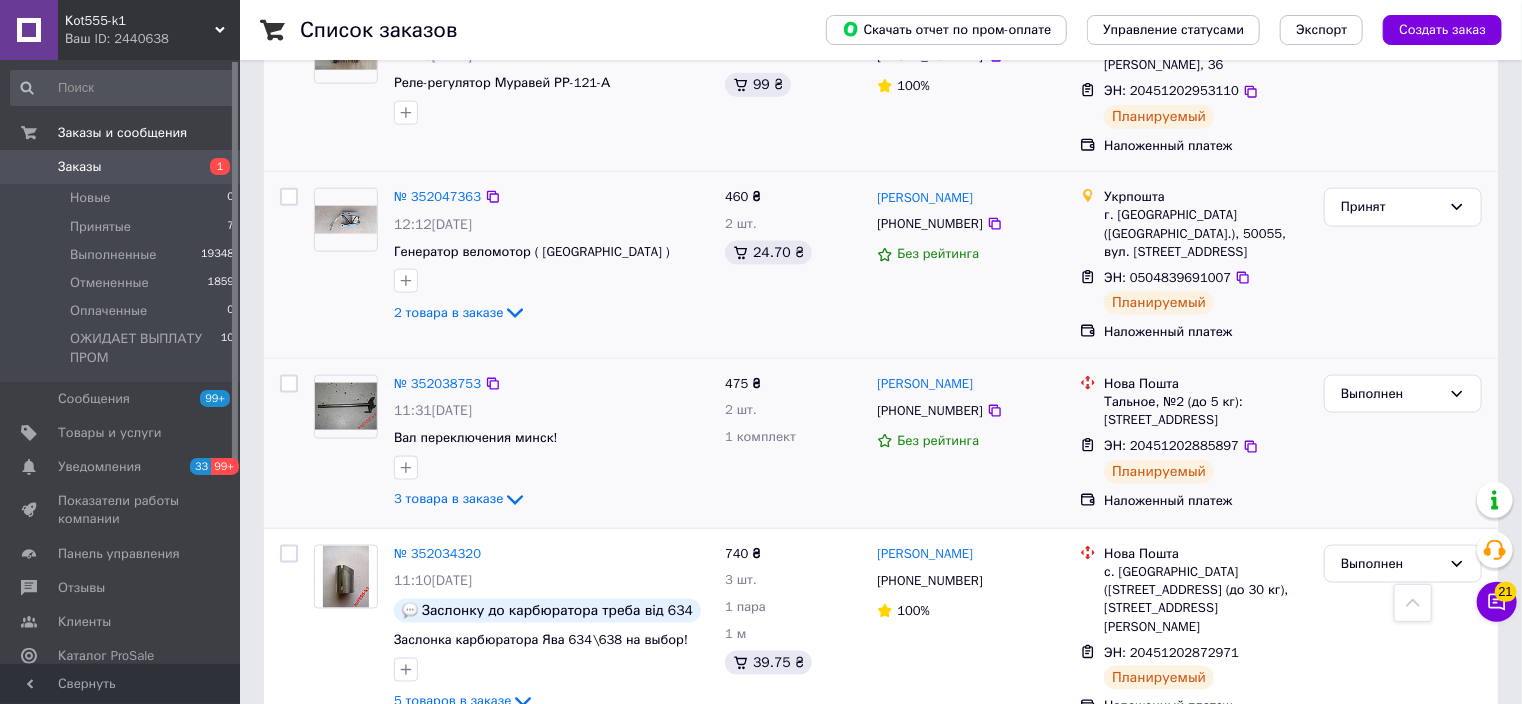 click at bounding box center (289, 443) 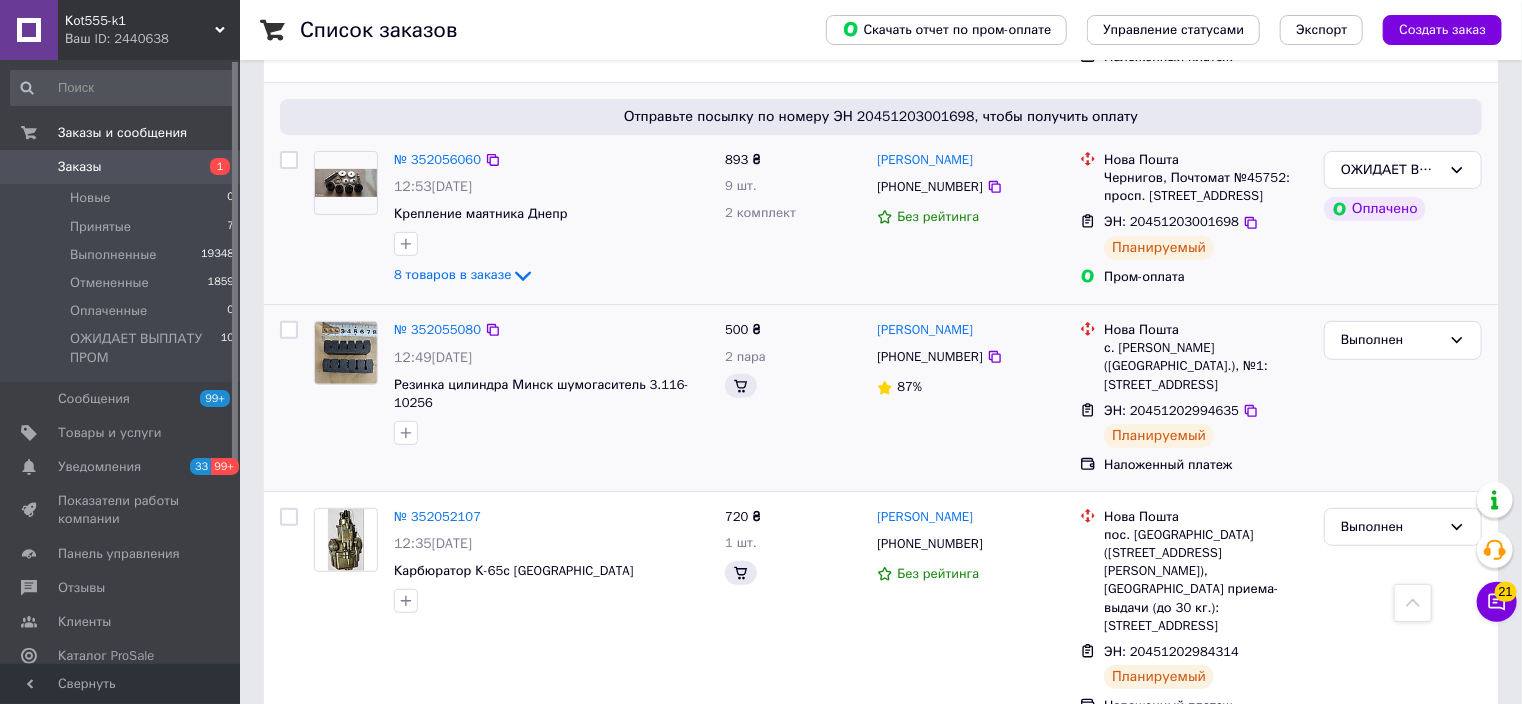 scroll, scrollTop: 0, scrollLeft: 0, axis: both 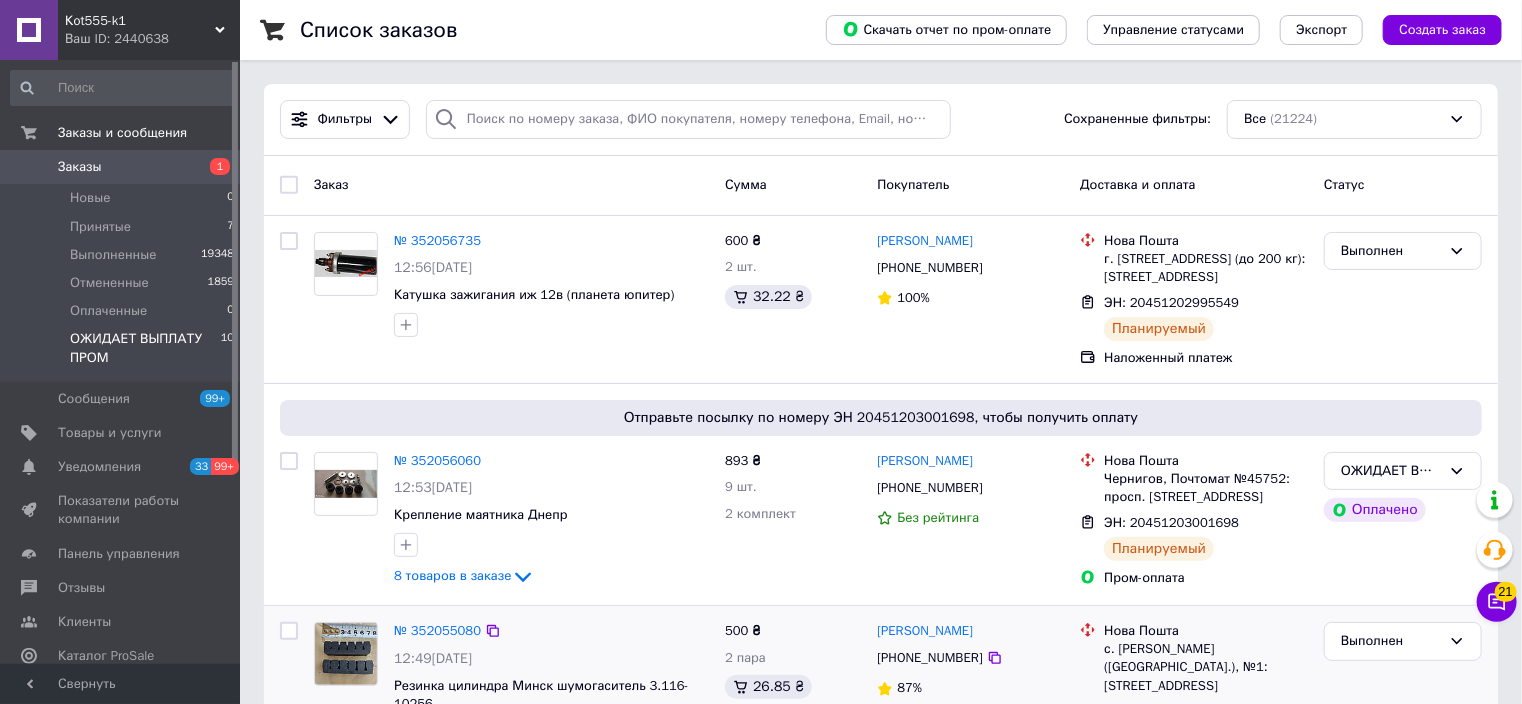 click on "ОЖИДАЕТ ВЫПЛАТУ ПРОМ" at bounding box center [145, 348] 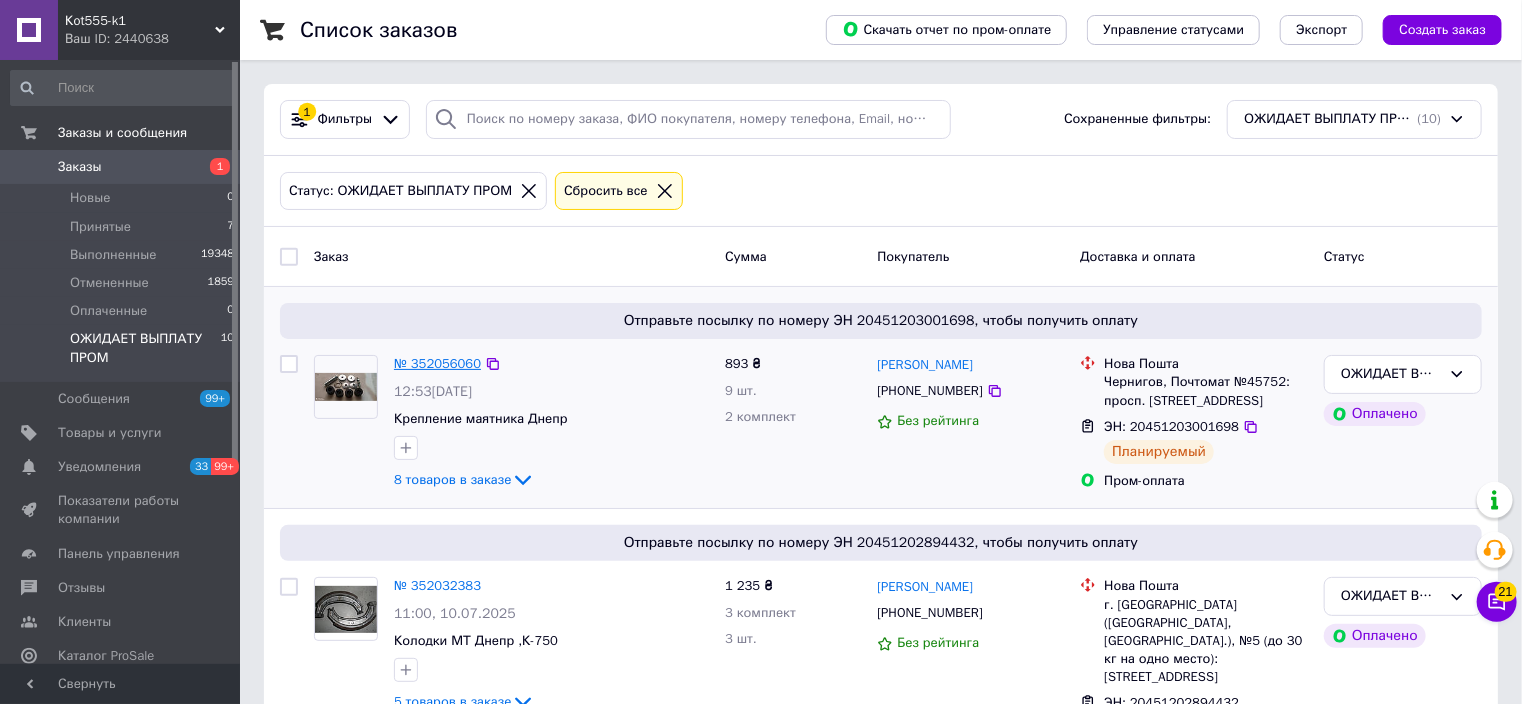 click on "№ 352056060" at bounding box center [437, 363] 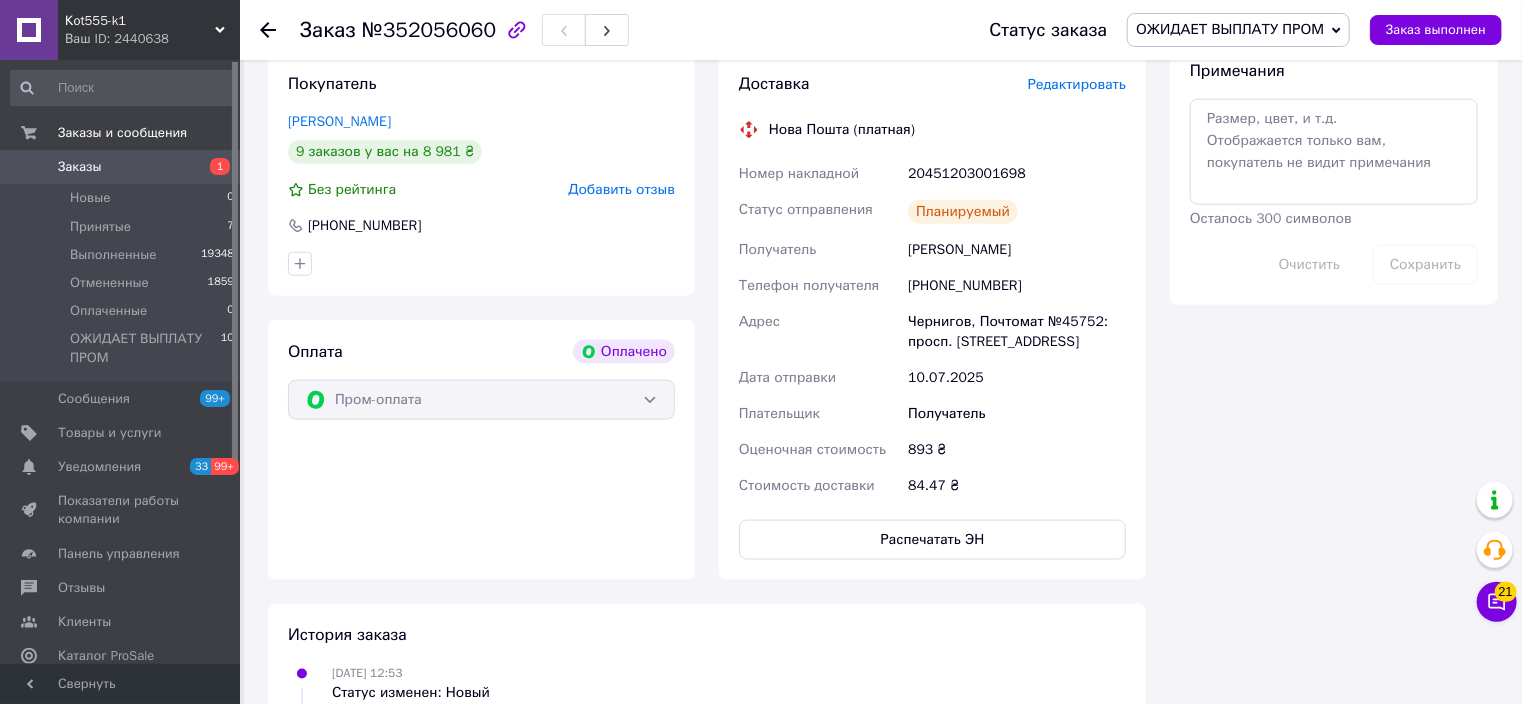 scroll, scrollTop: 1120, scrollLeft: 0, axis: vertical 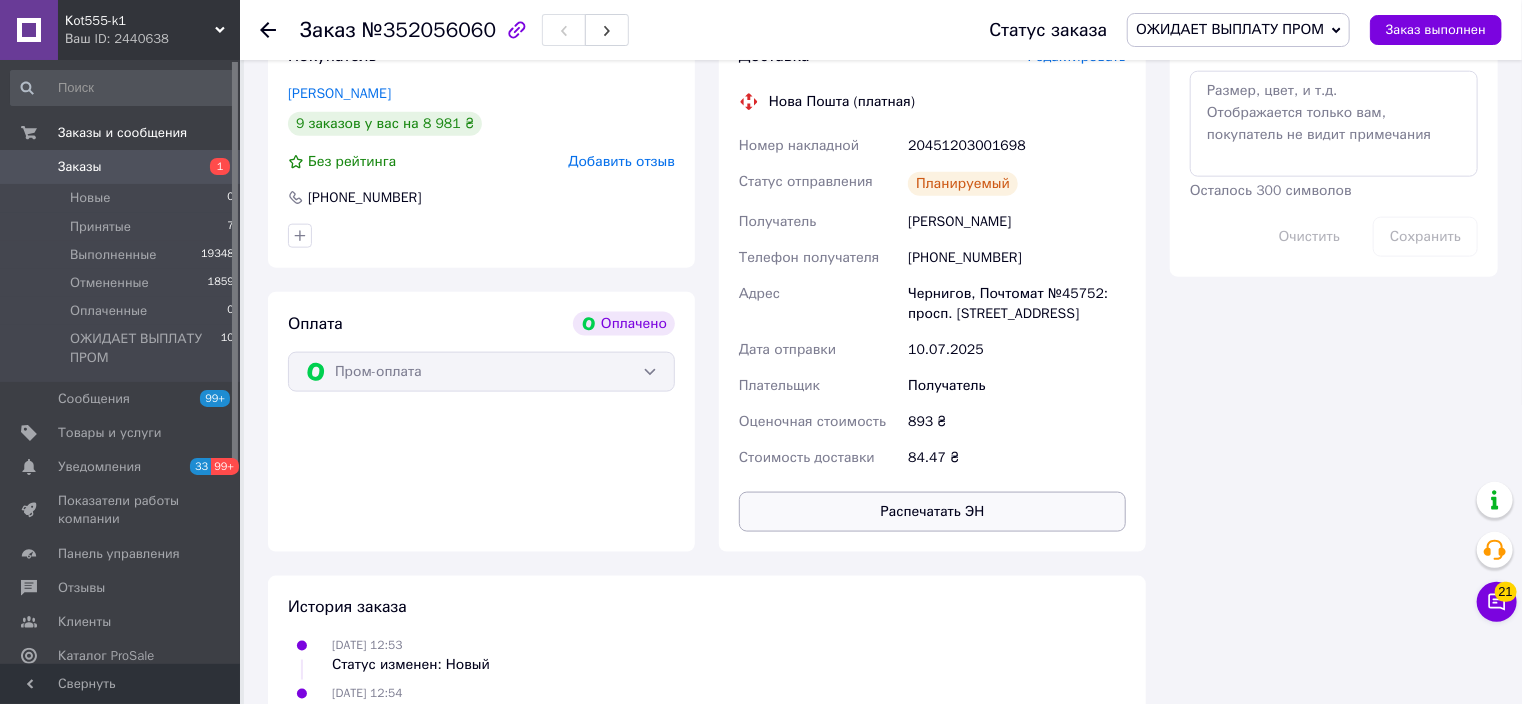 click on "Распечатать ЭН" at bounding box center (932, 512) 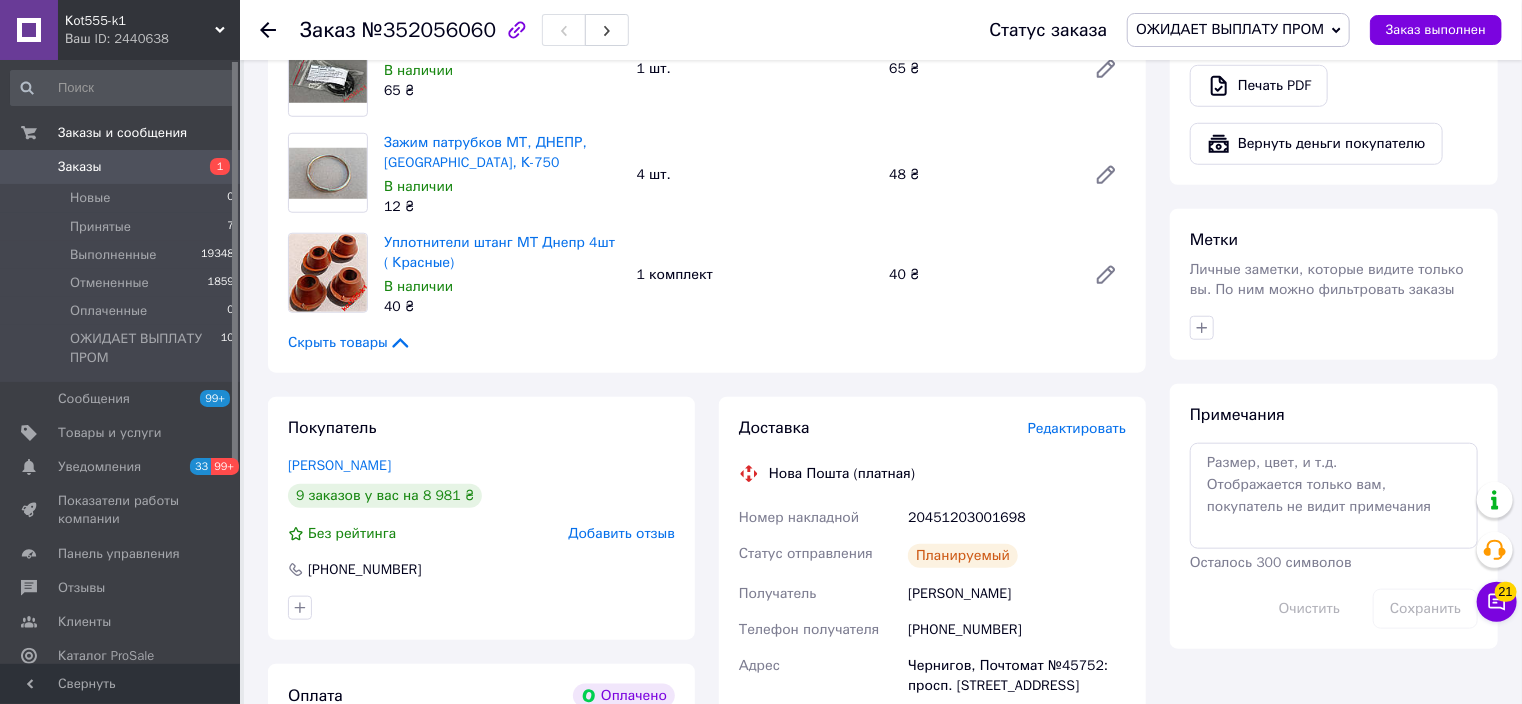 scroll, scrollTop: 1120, scrollLeft: 0, axis: vertical 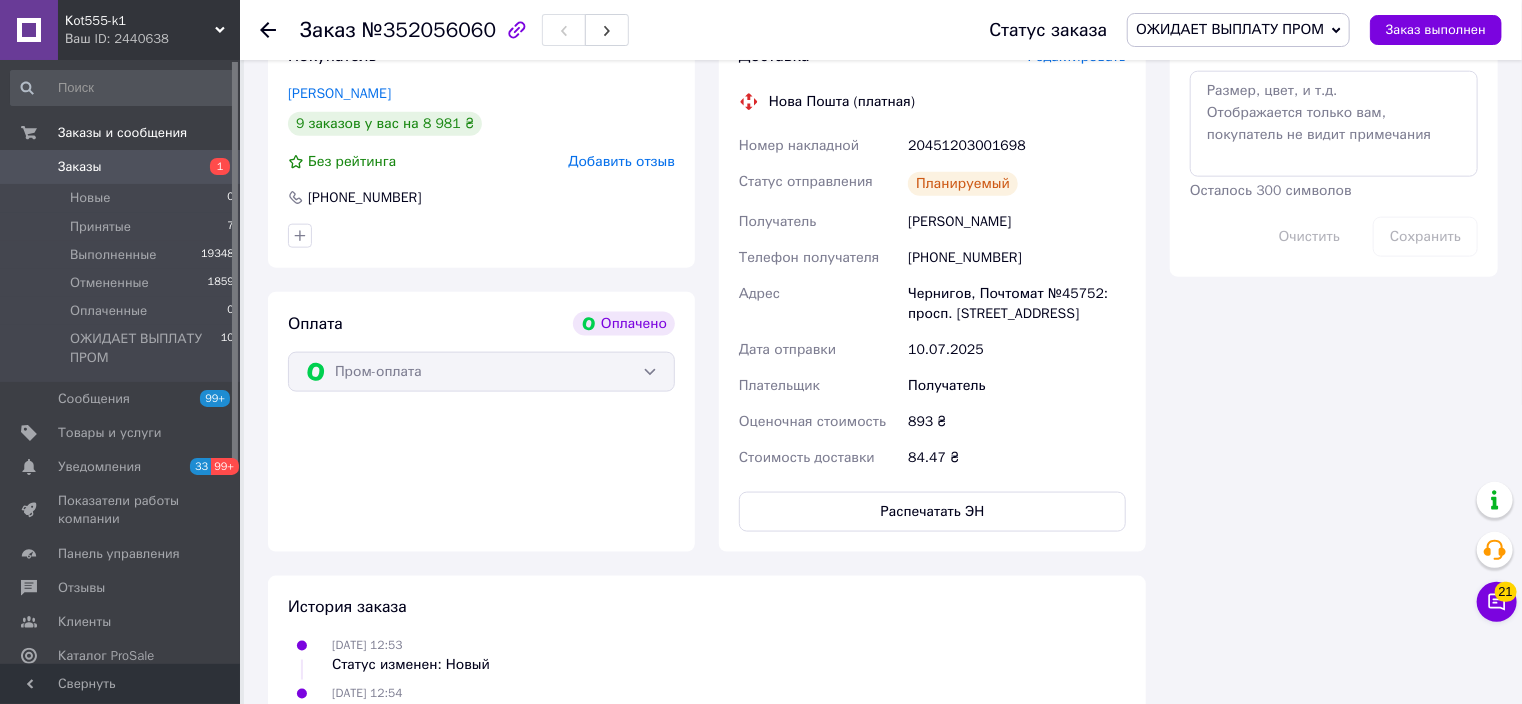 click on "Кot555-k1" at bounding box center [140, 21] 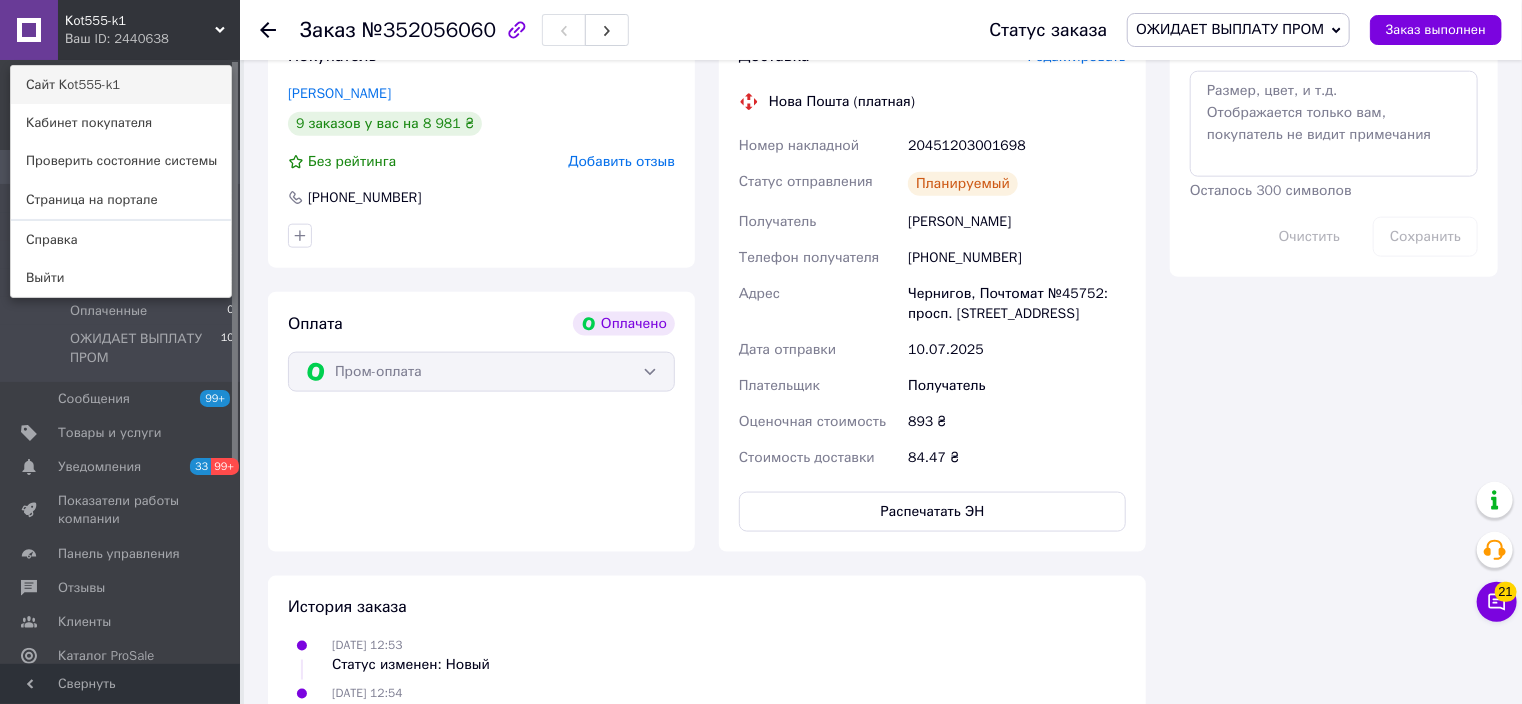 click on "Сайт Кot555-k1" at bounding box center (121, 85) 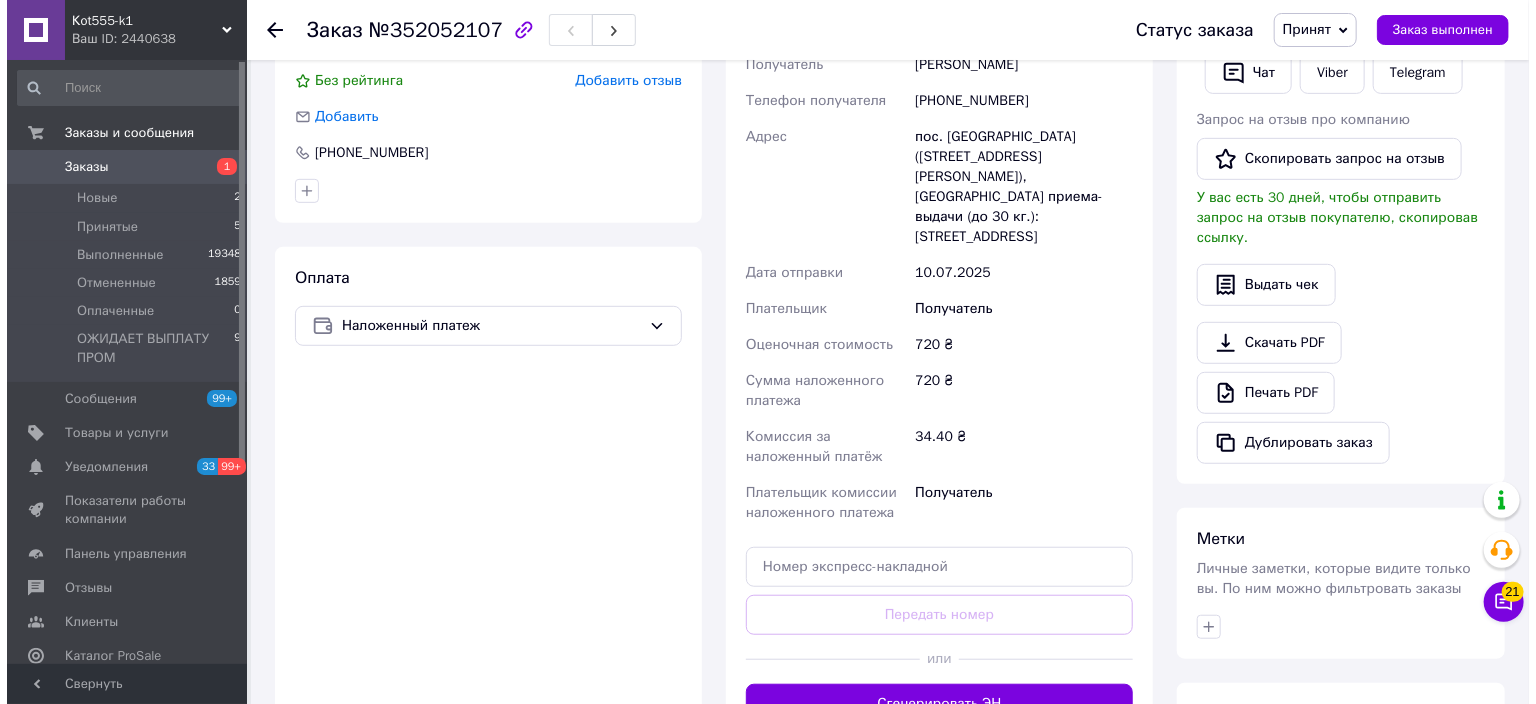 scroll, scrollTop: 120, scrollLeft: 0, axis: vertical 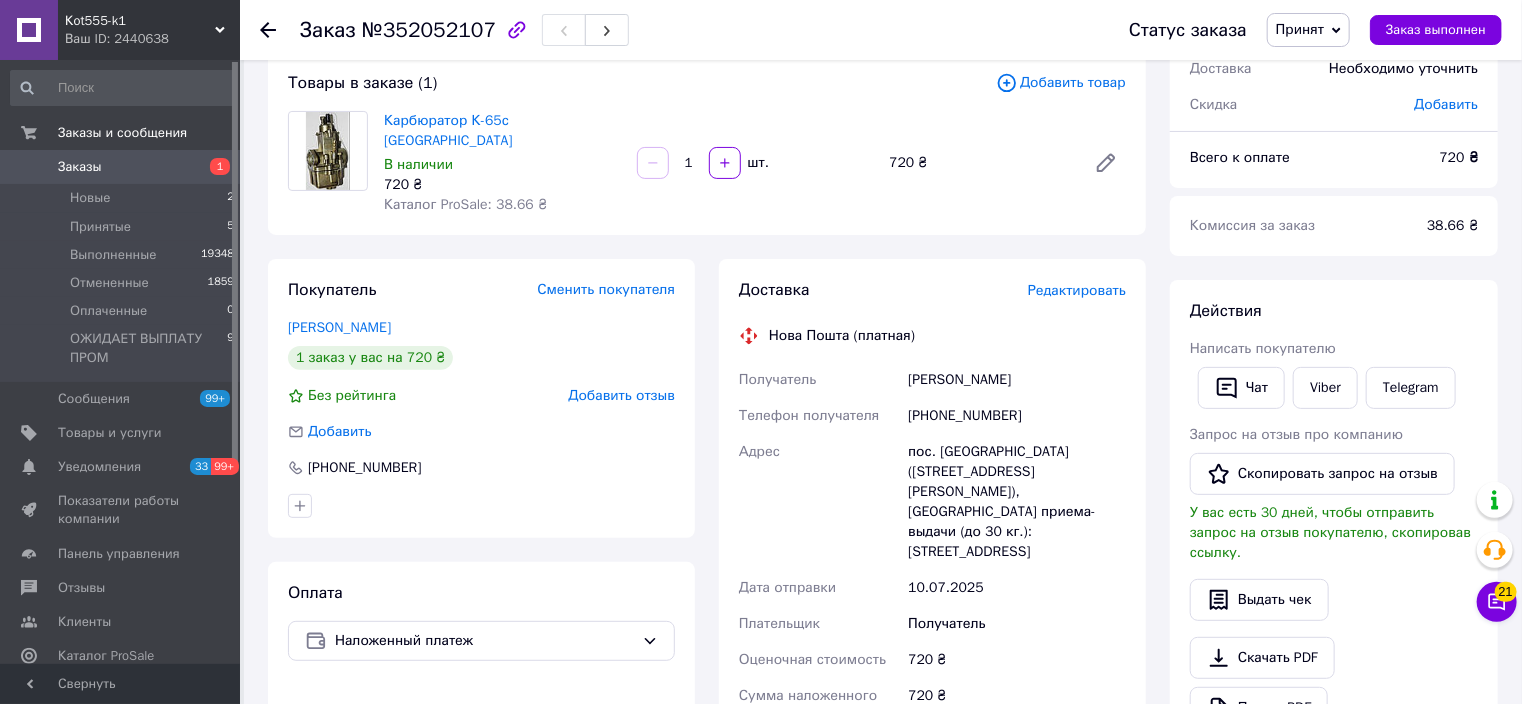 click on "Редактировать" at bounding box center [1077, 290] 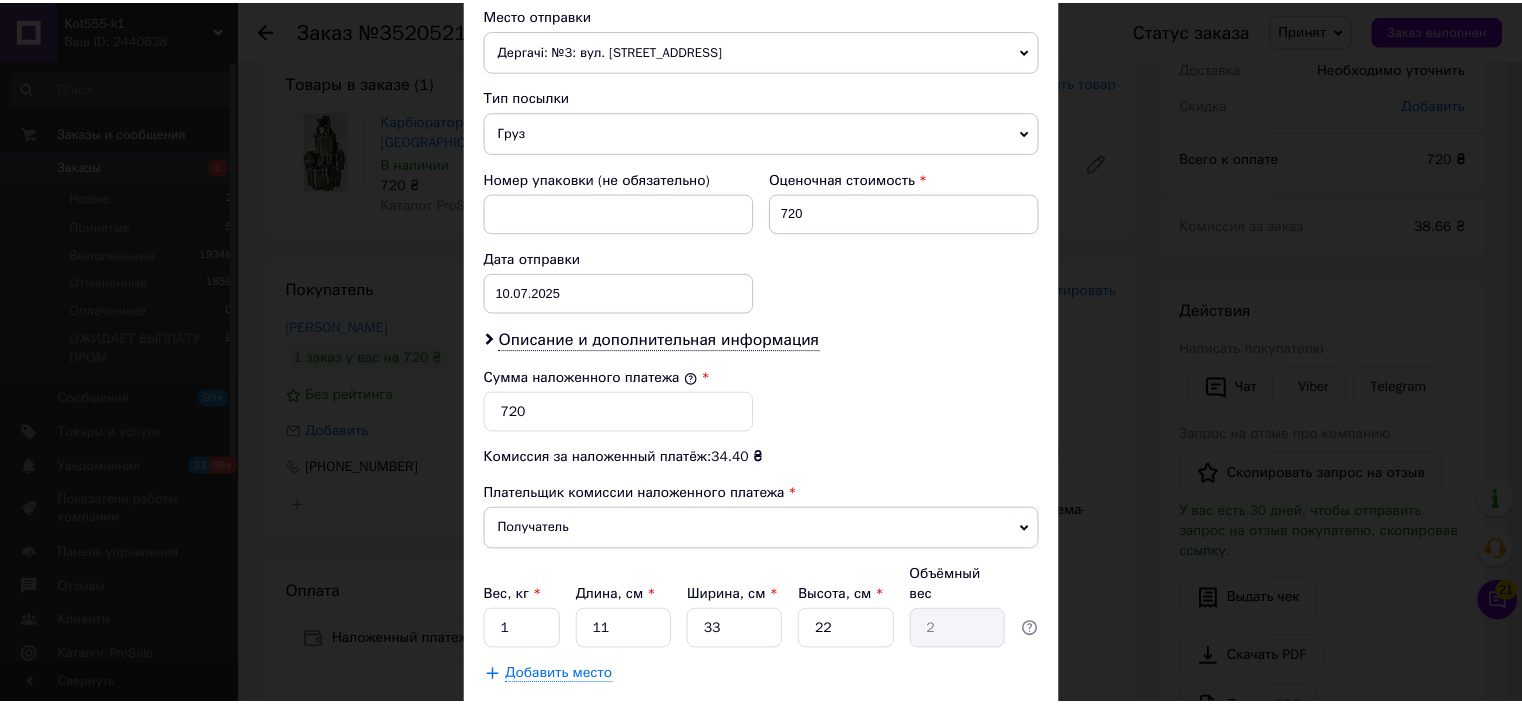 scroll, scrollTop: 837, scrollLeft: 0, axis: vertical 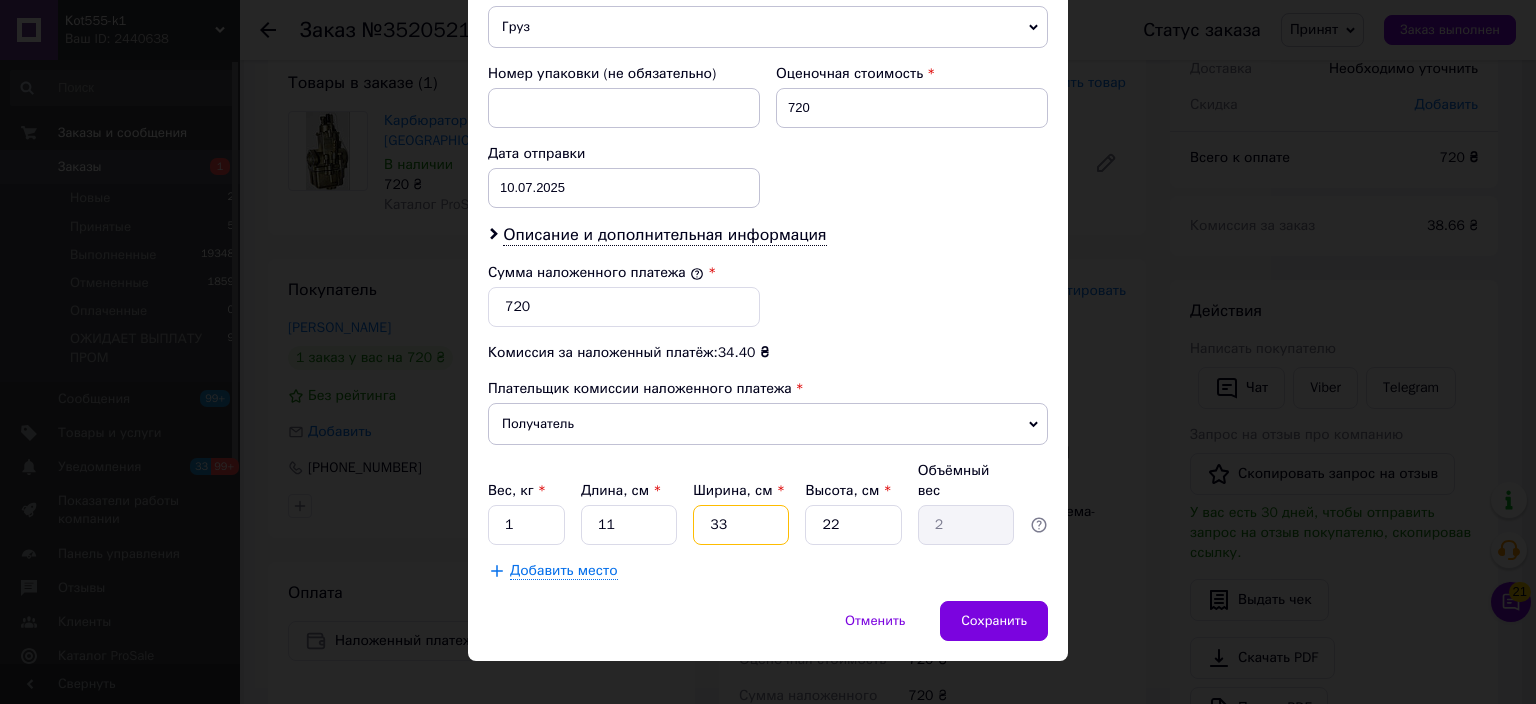 click on "33" at bounding box center [741, 525] 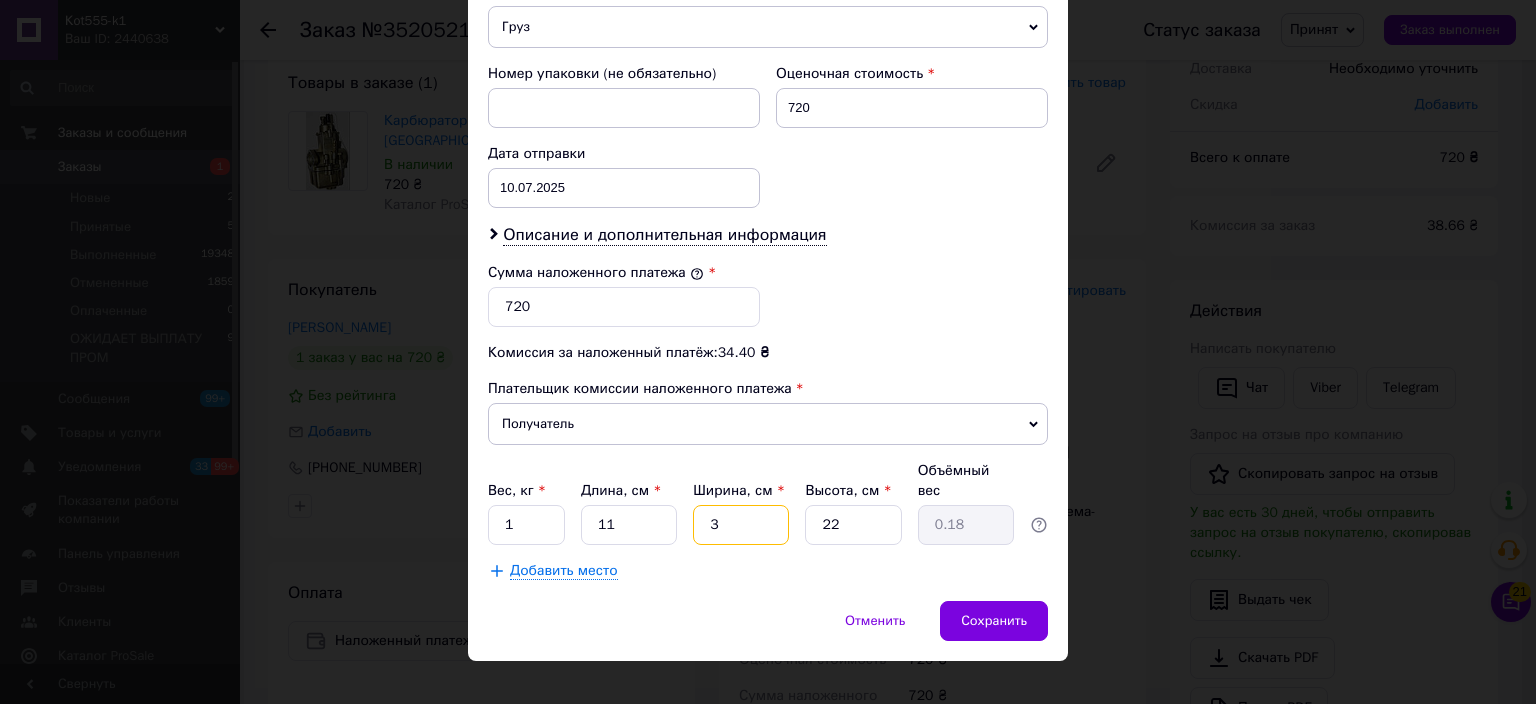 type on "3" 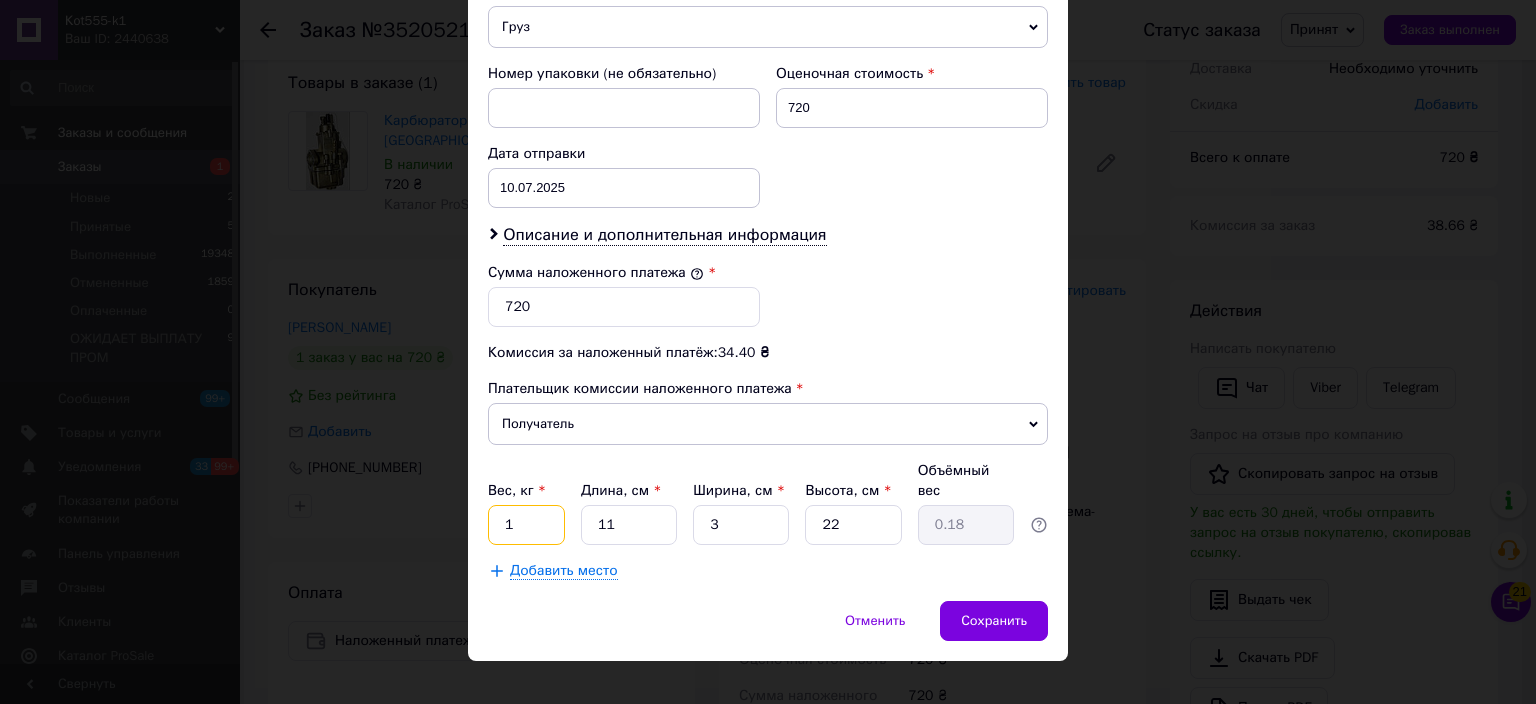click on "1" at bounding box center [526, 525] 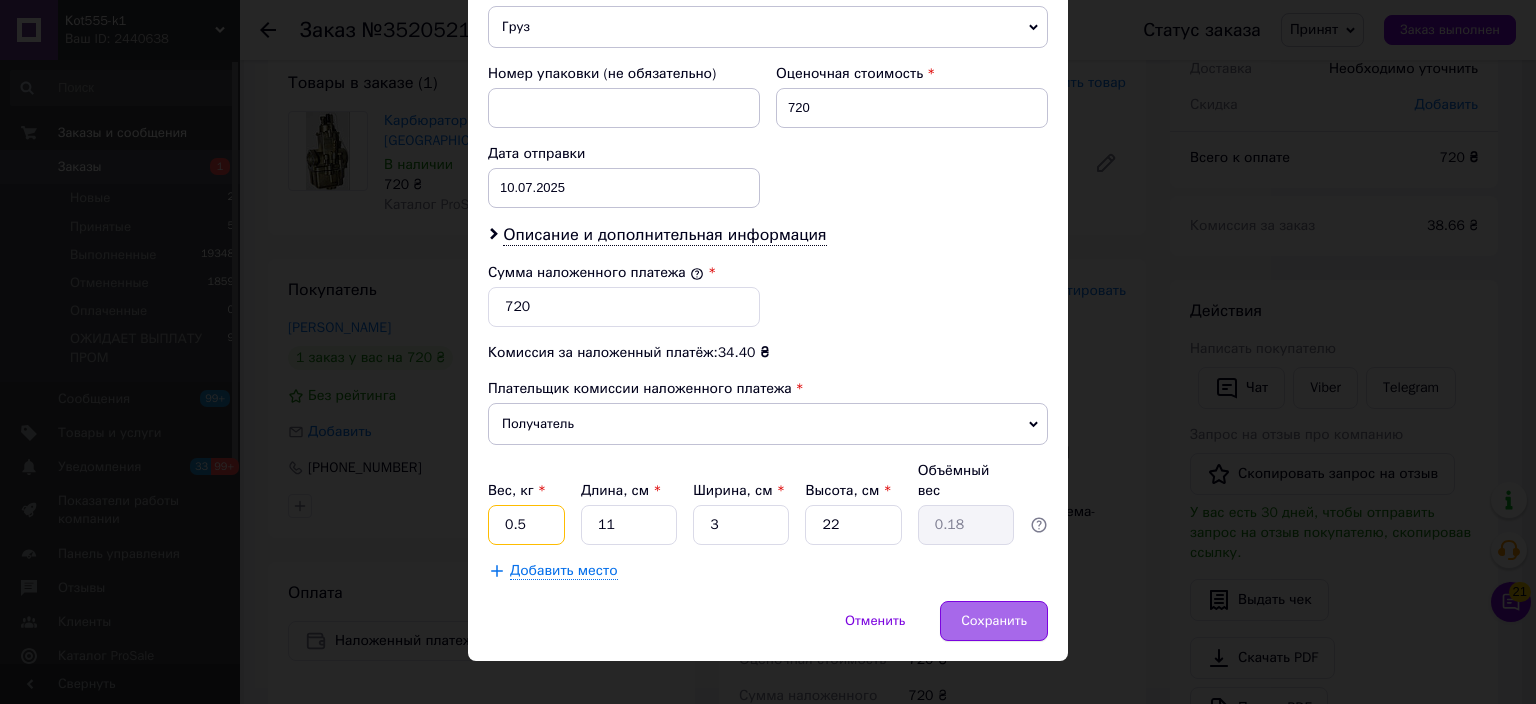 type on "0.5" 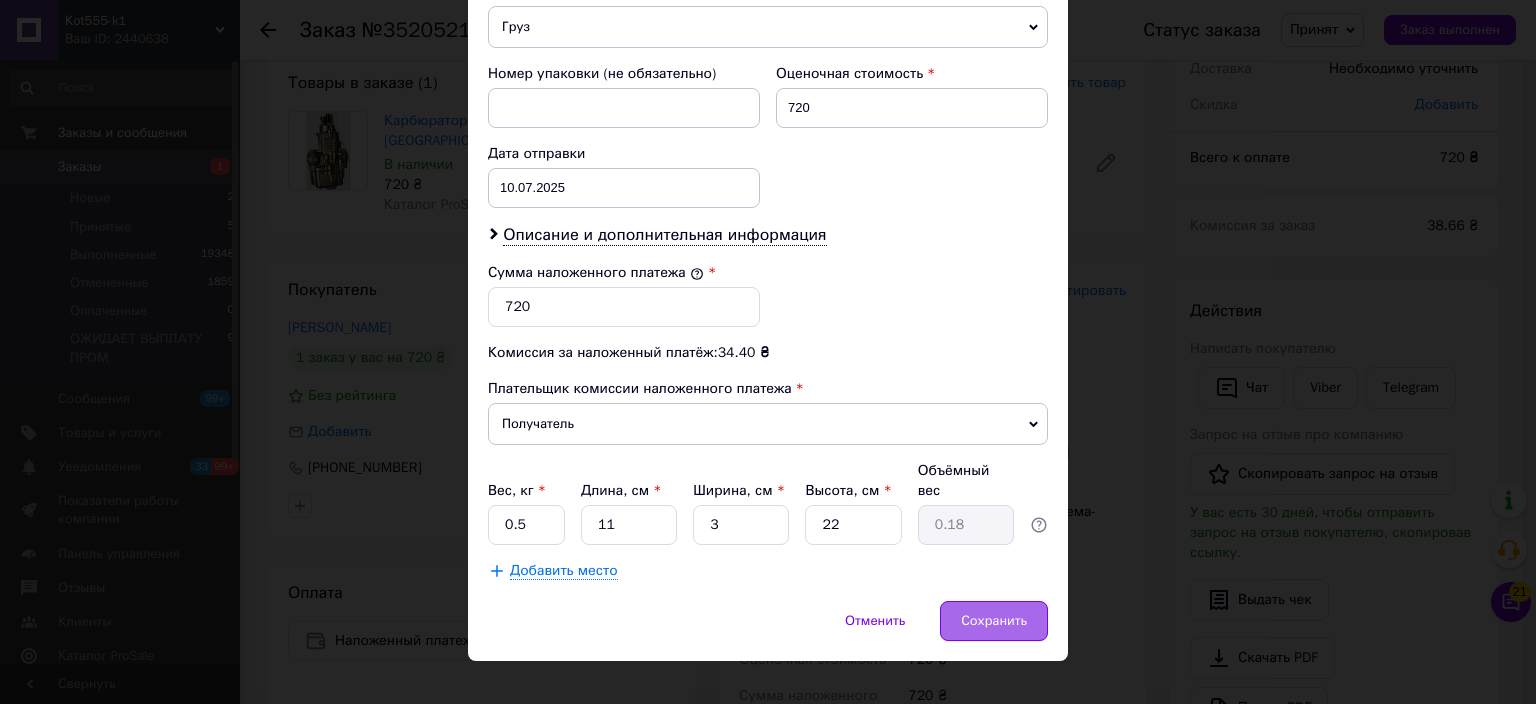 click on "Сохранить" at bounding box center [994, 621] 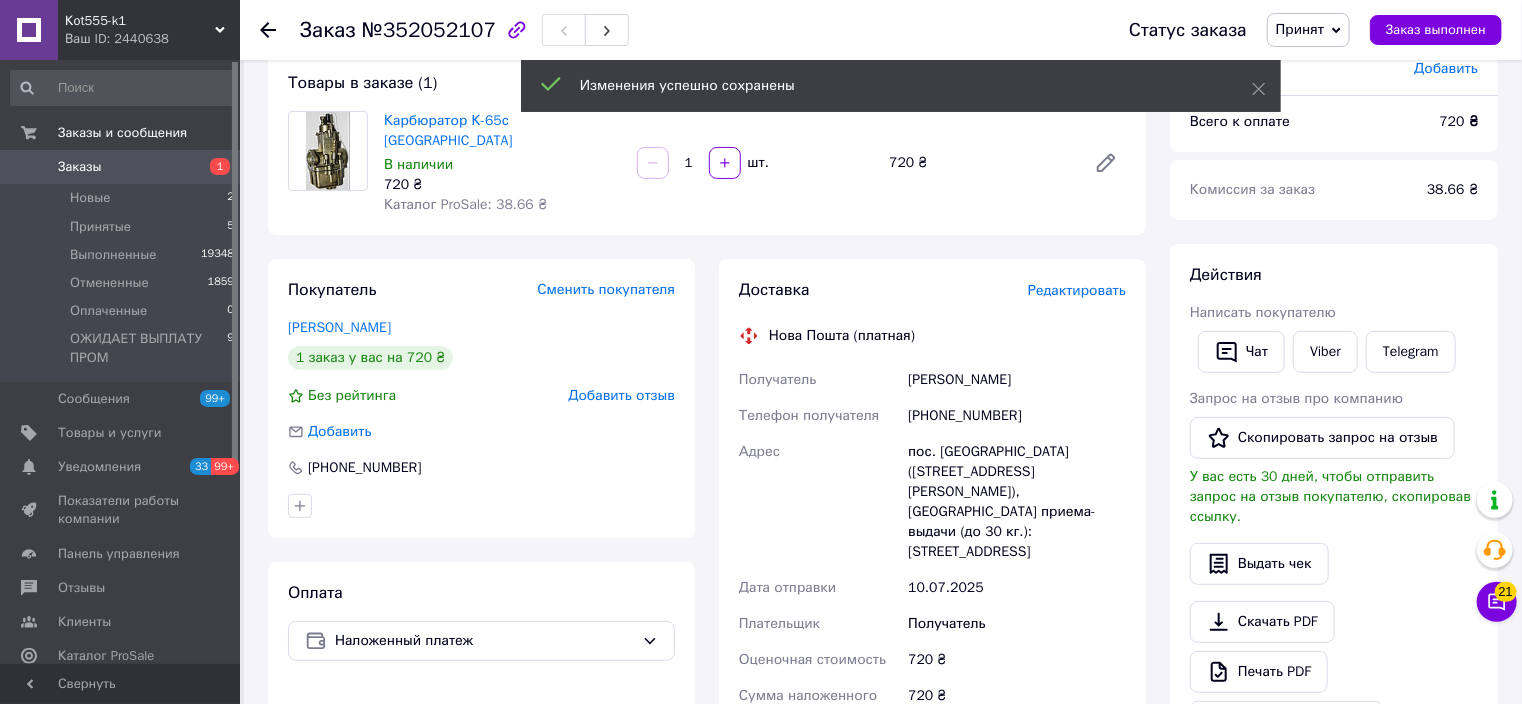 scroll, scrollTop: 520, scrollLeft: 0, axis: vertical 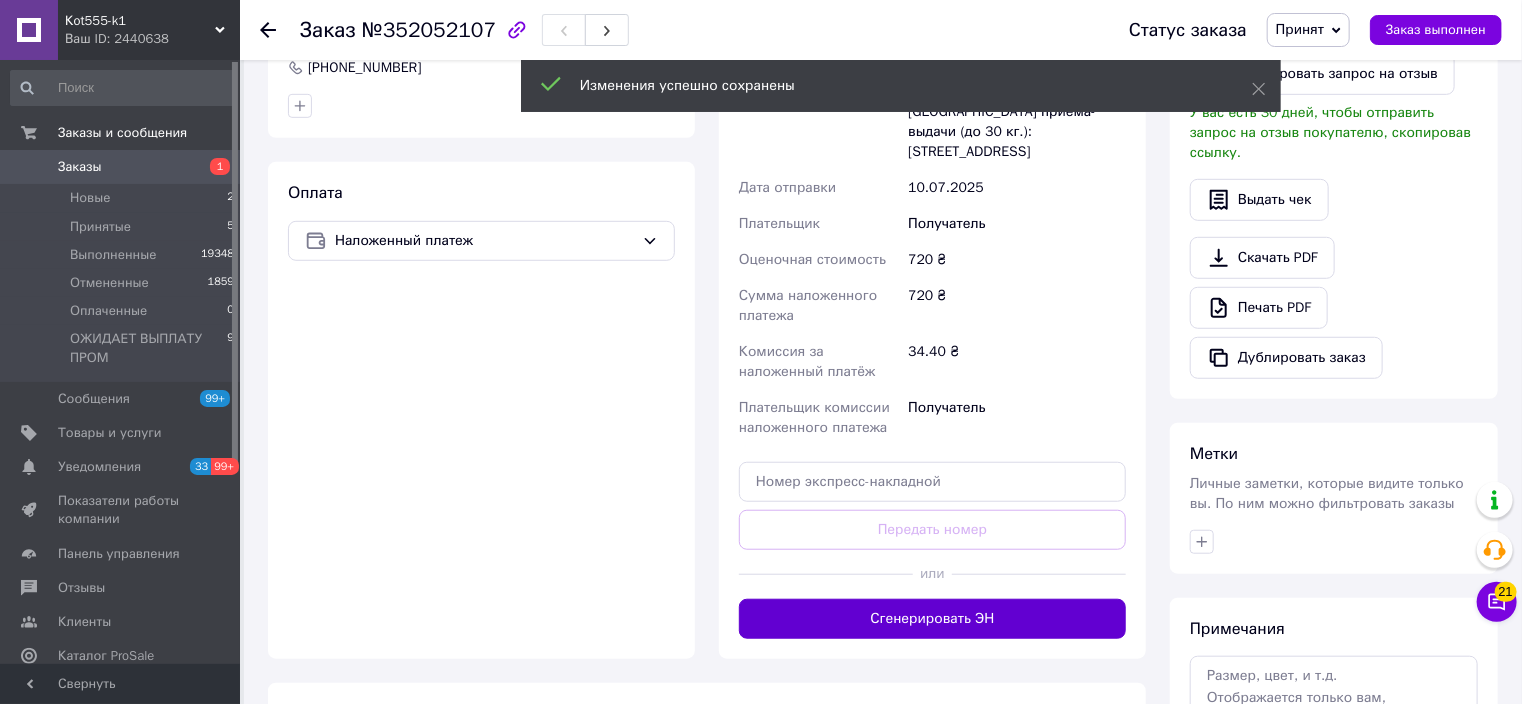 click on "Сгенерировать ЭН" at bounding box center [932, 619] 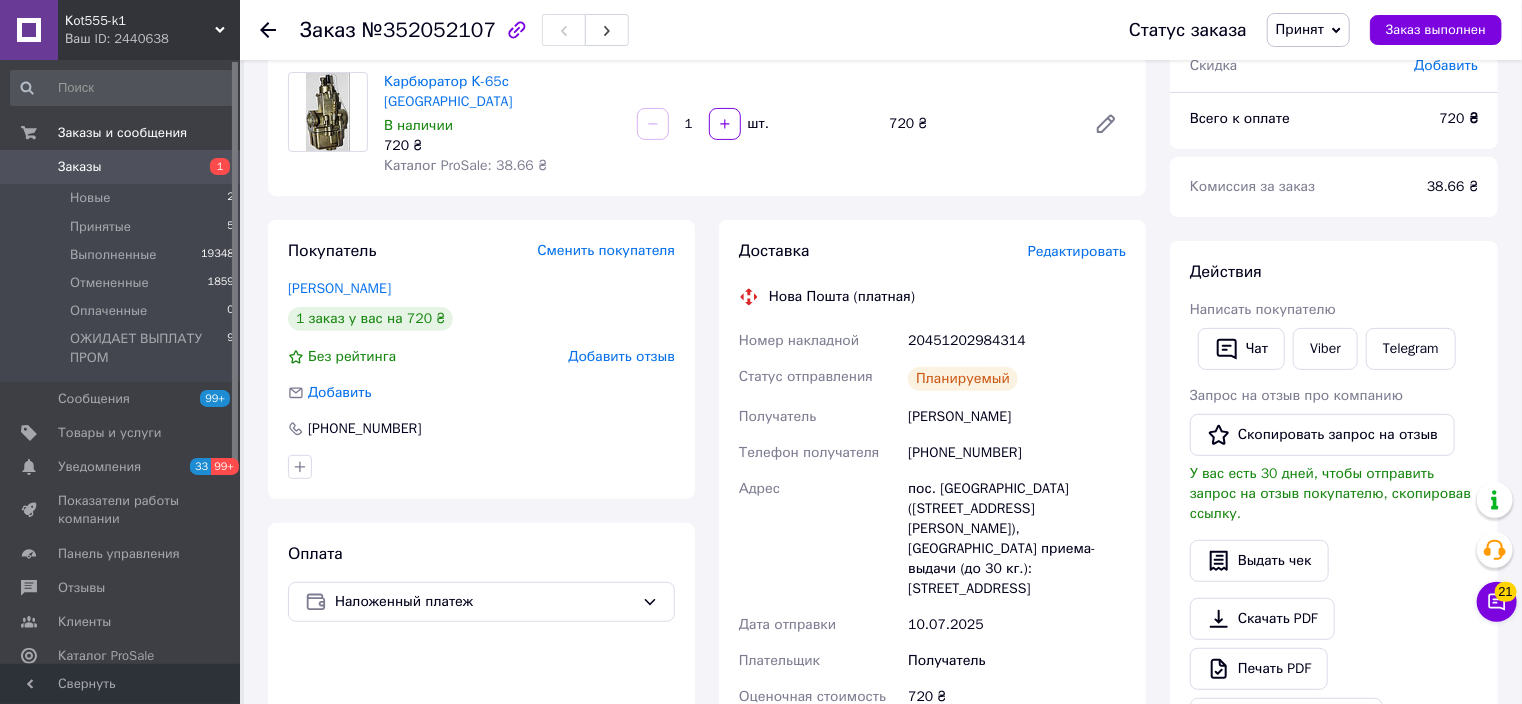scroll, scrollTop: 0, scrollLeft: 0, axis: both 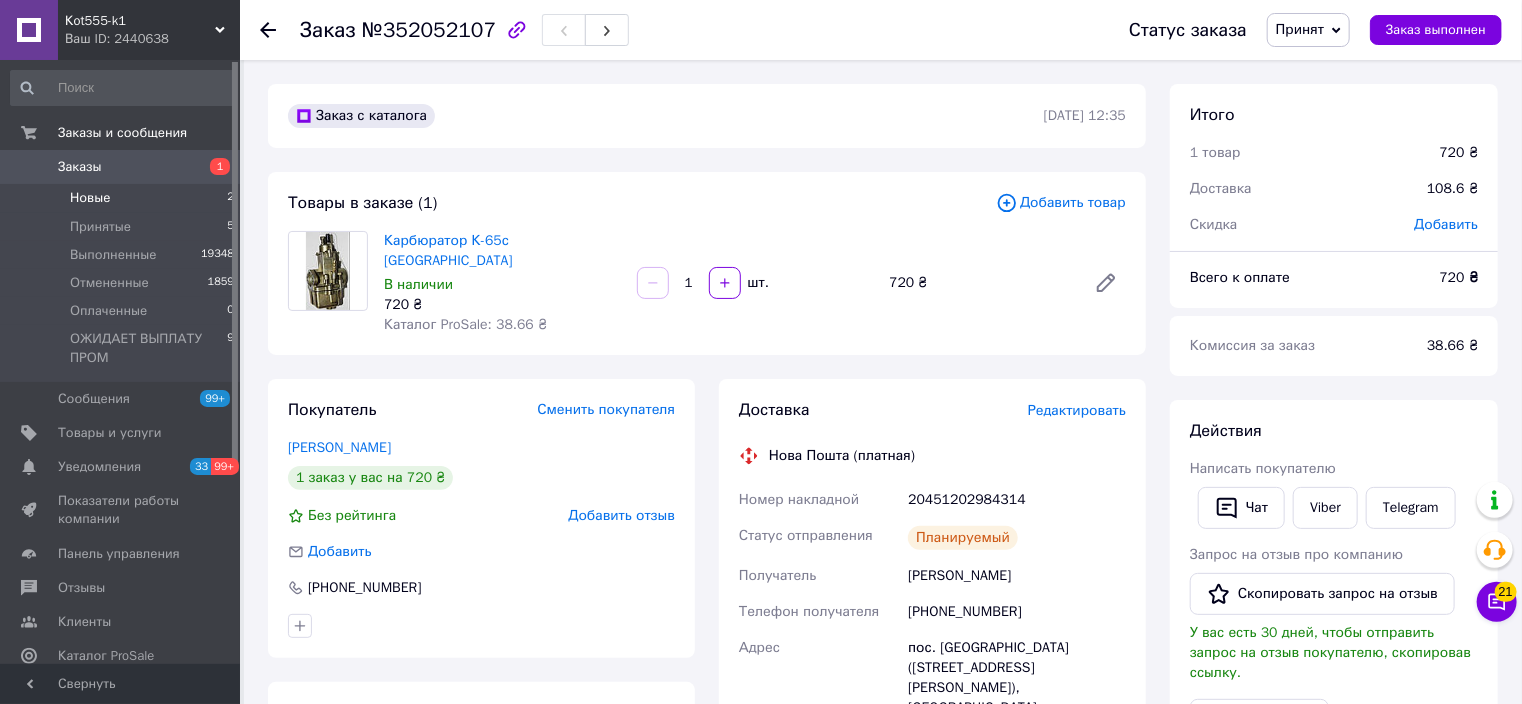 click on "Новые" at bounding box center [90, 198] 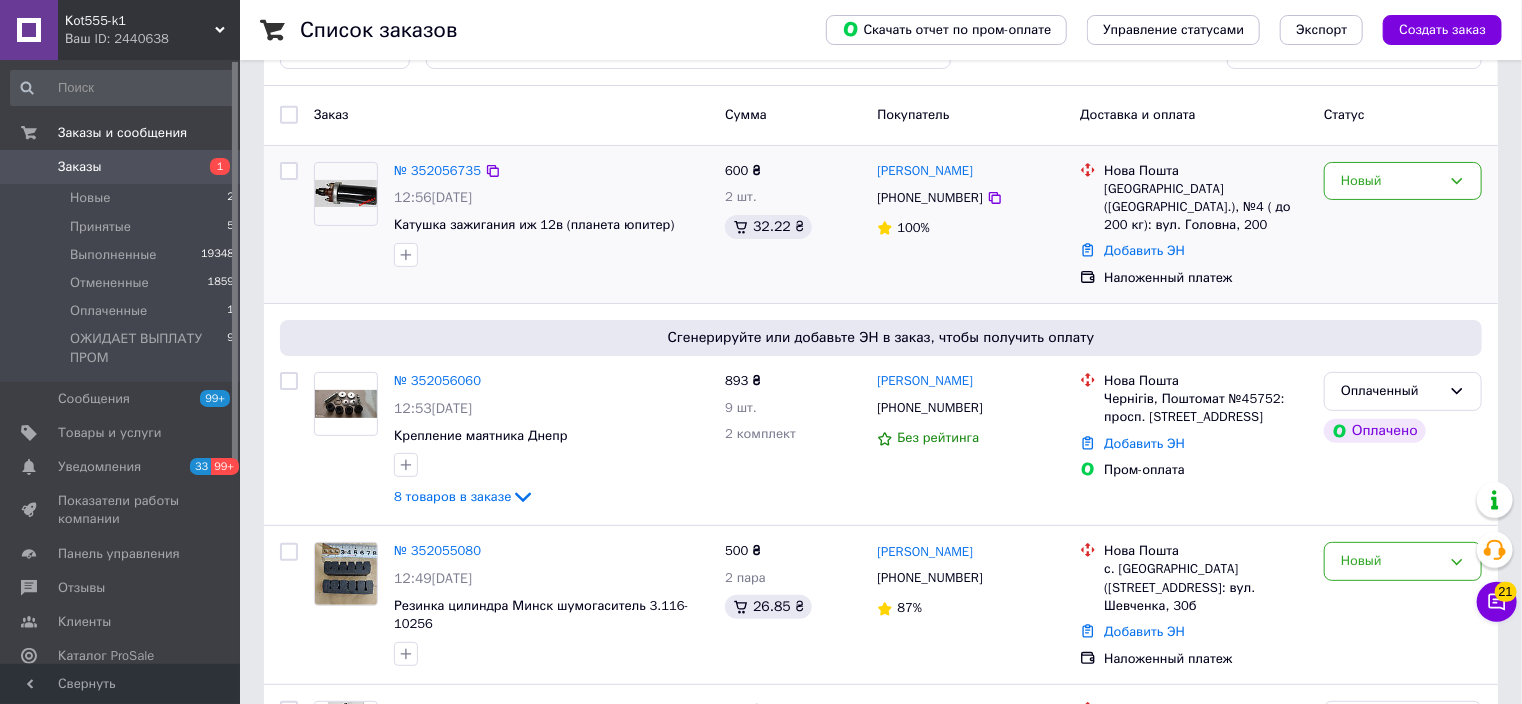 scroll, scrollTop: 160, scrollLeft: 0, axis: vertical 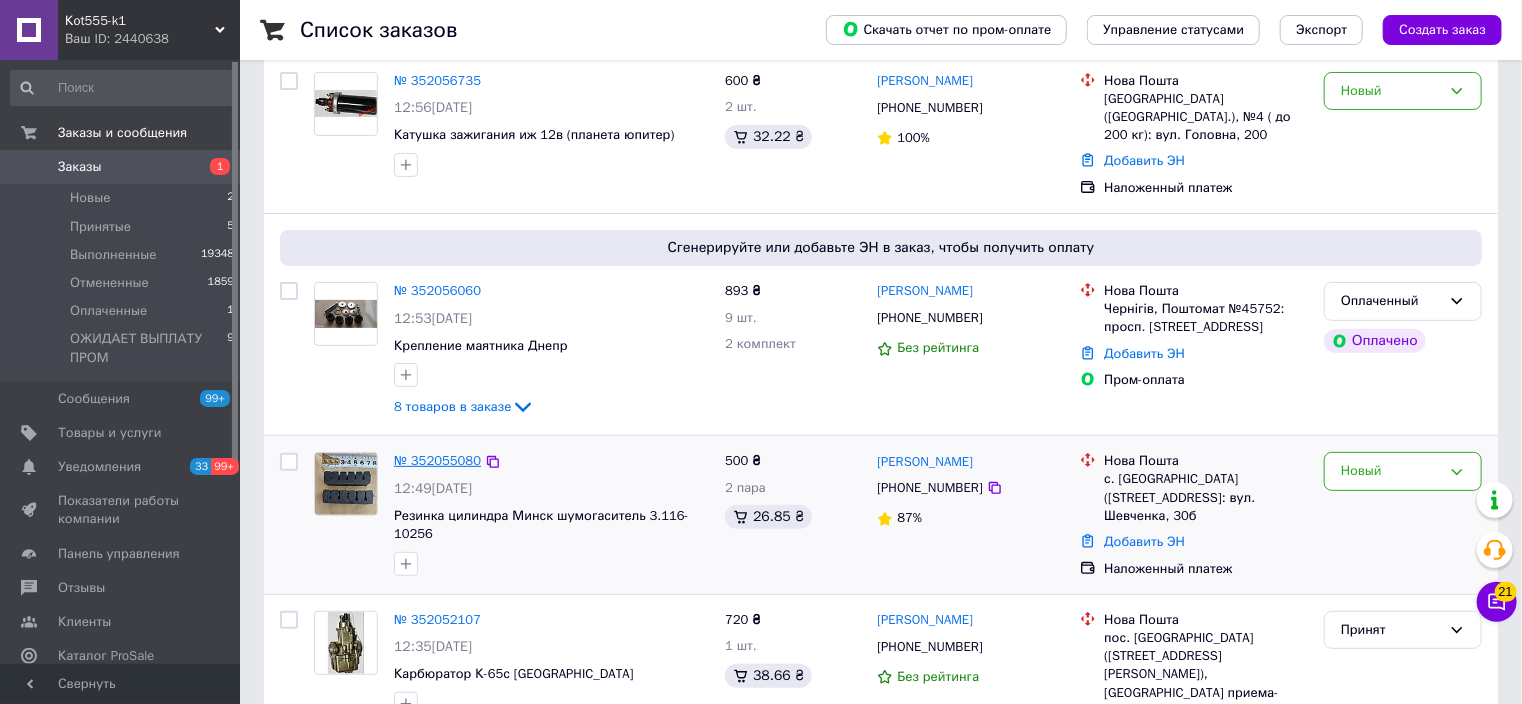 click on "№ 352055080" at bounding box center [437, 460] 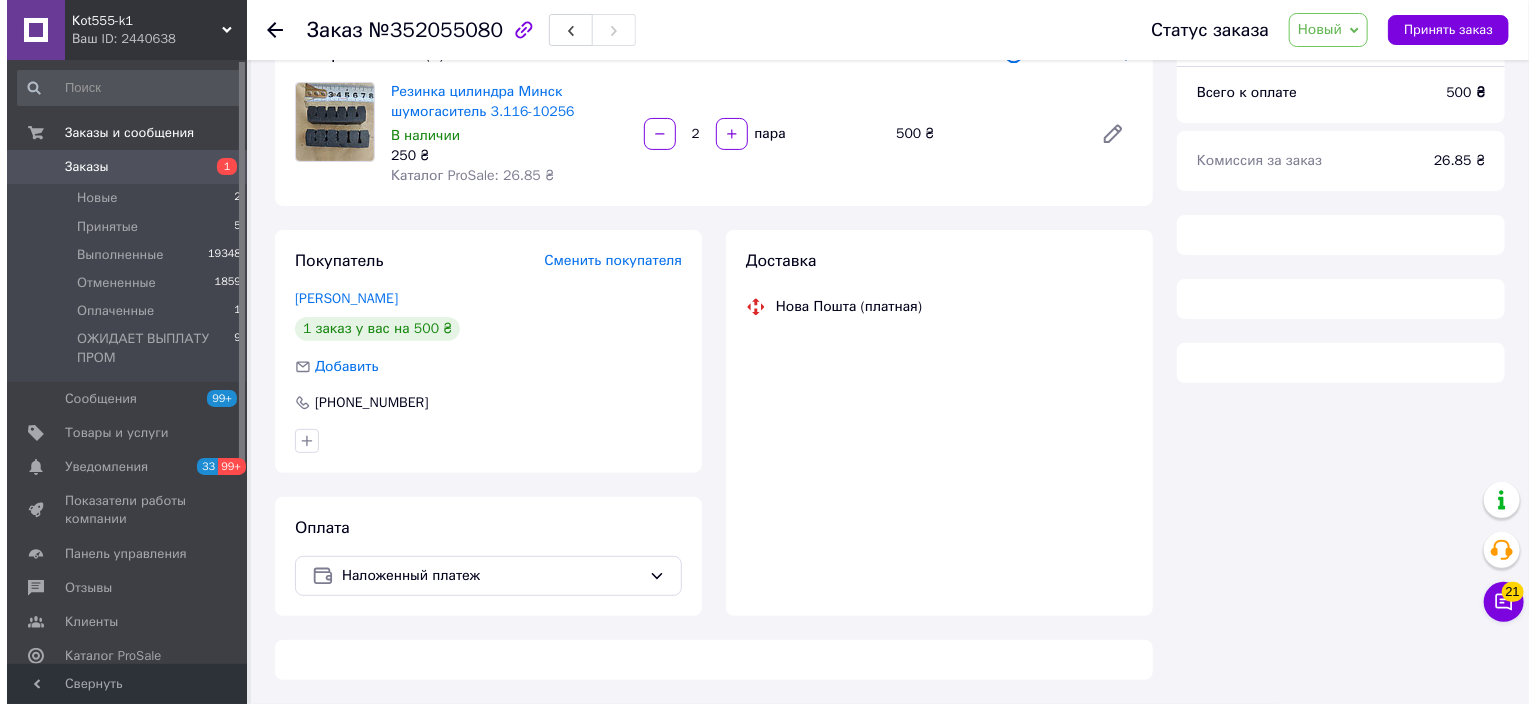 scroll, scrollTop: 160, scrollLeft: 0, axis: vertical 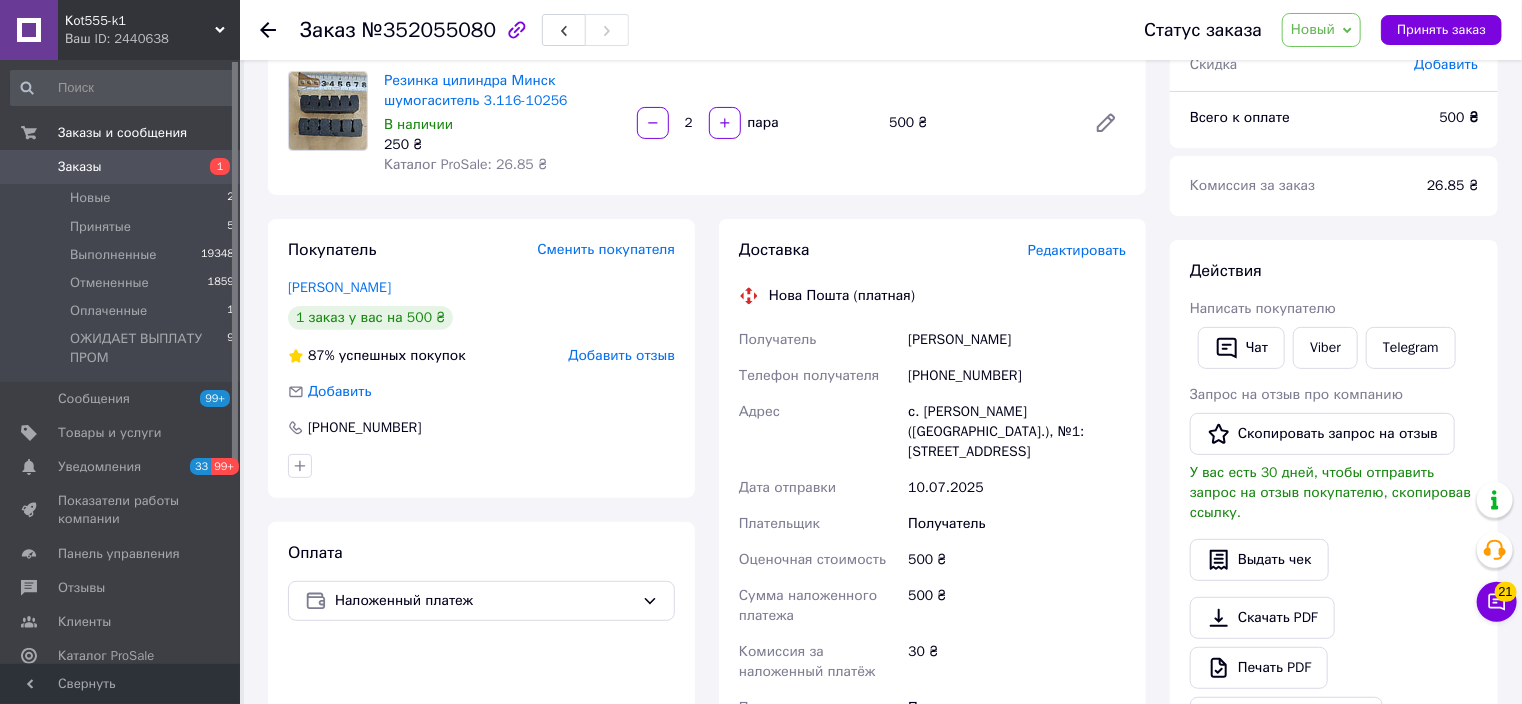 click on "Новый" at bounding box center [1313, 29] 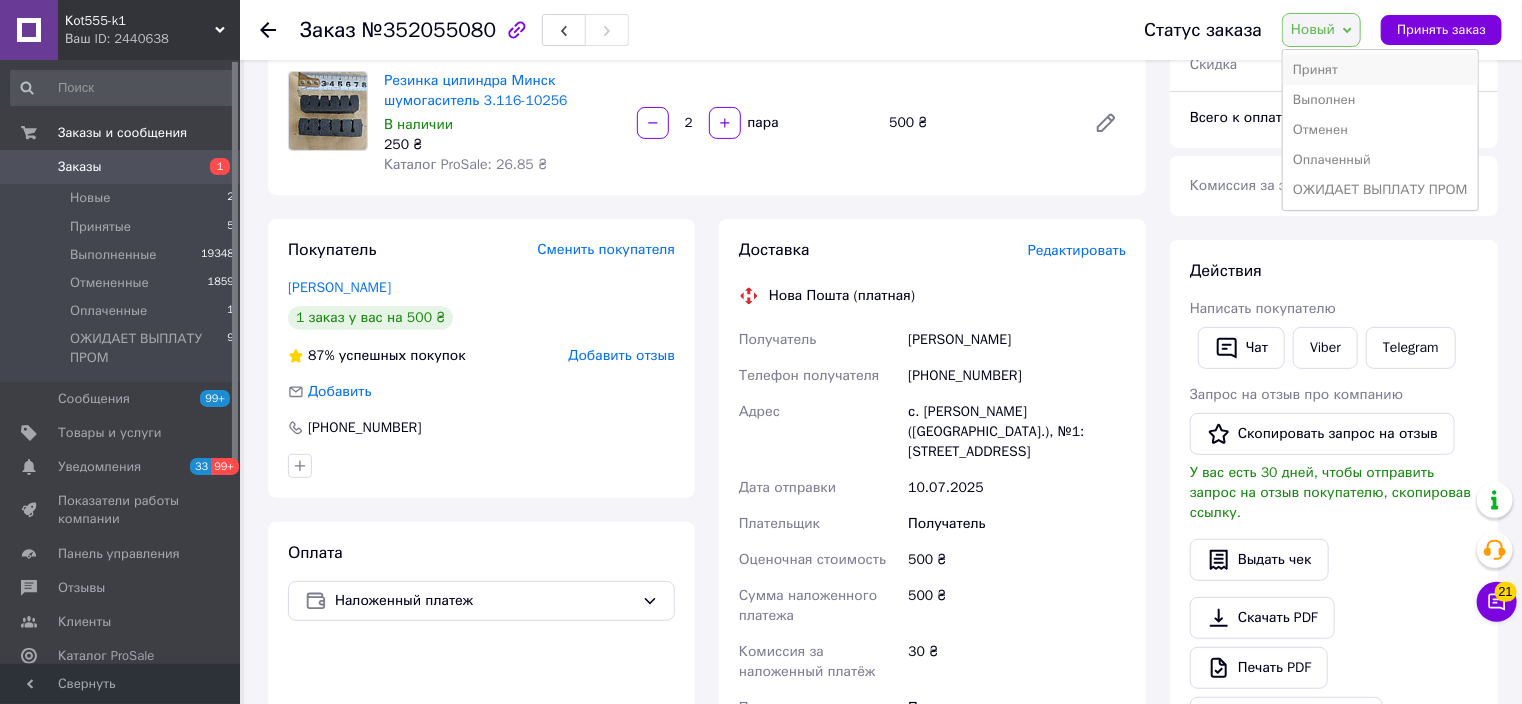 click on "Принят" at bounding box center (1380, 70) 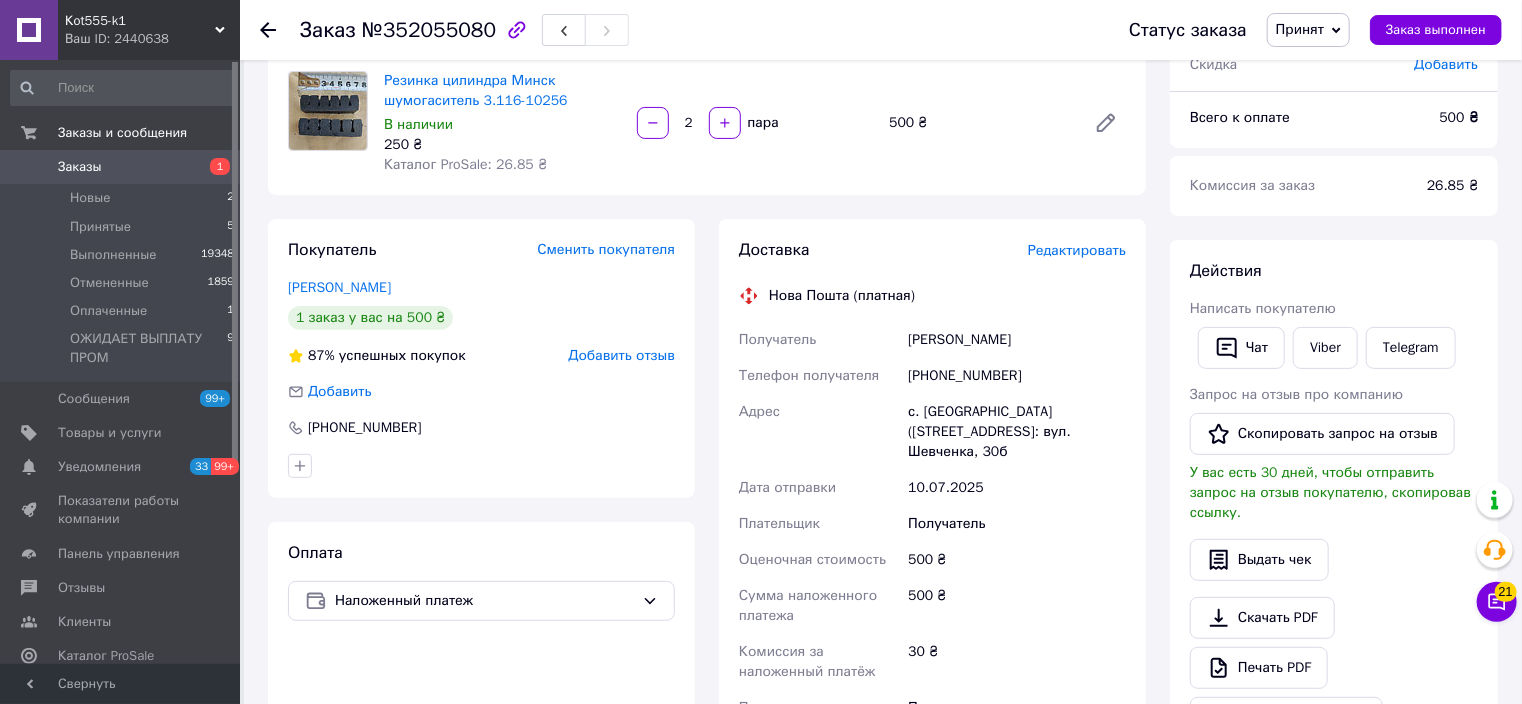 click on "Редактировать" at bounding box center [1077, 250] 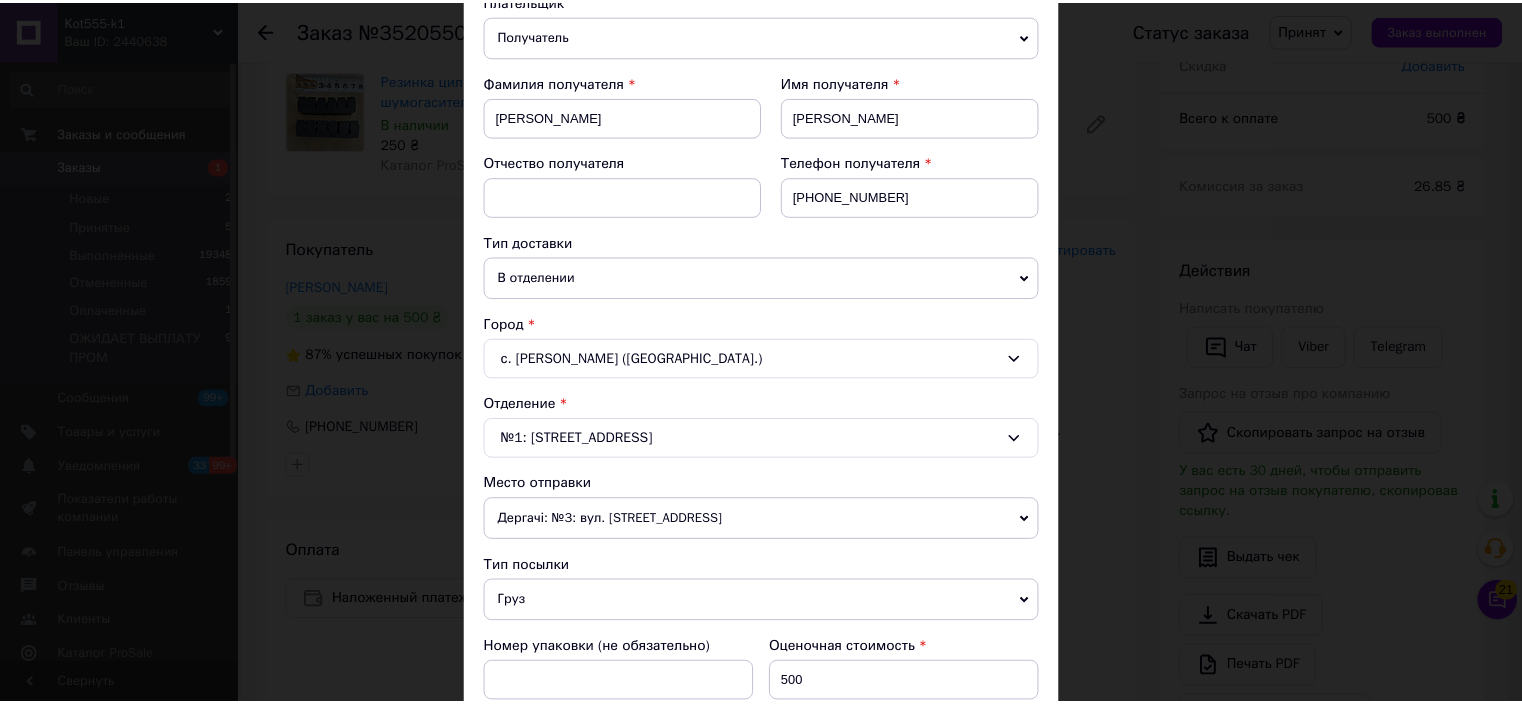 scroll, scrollTop: 720, scrollLeft: 0, axis: vertical 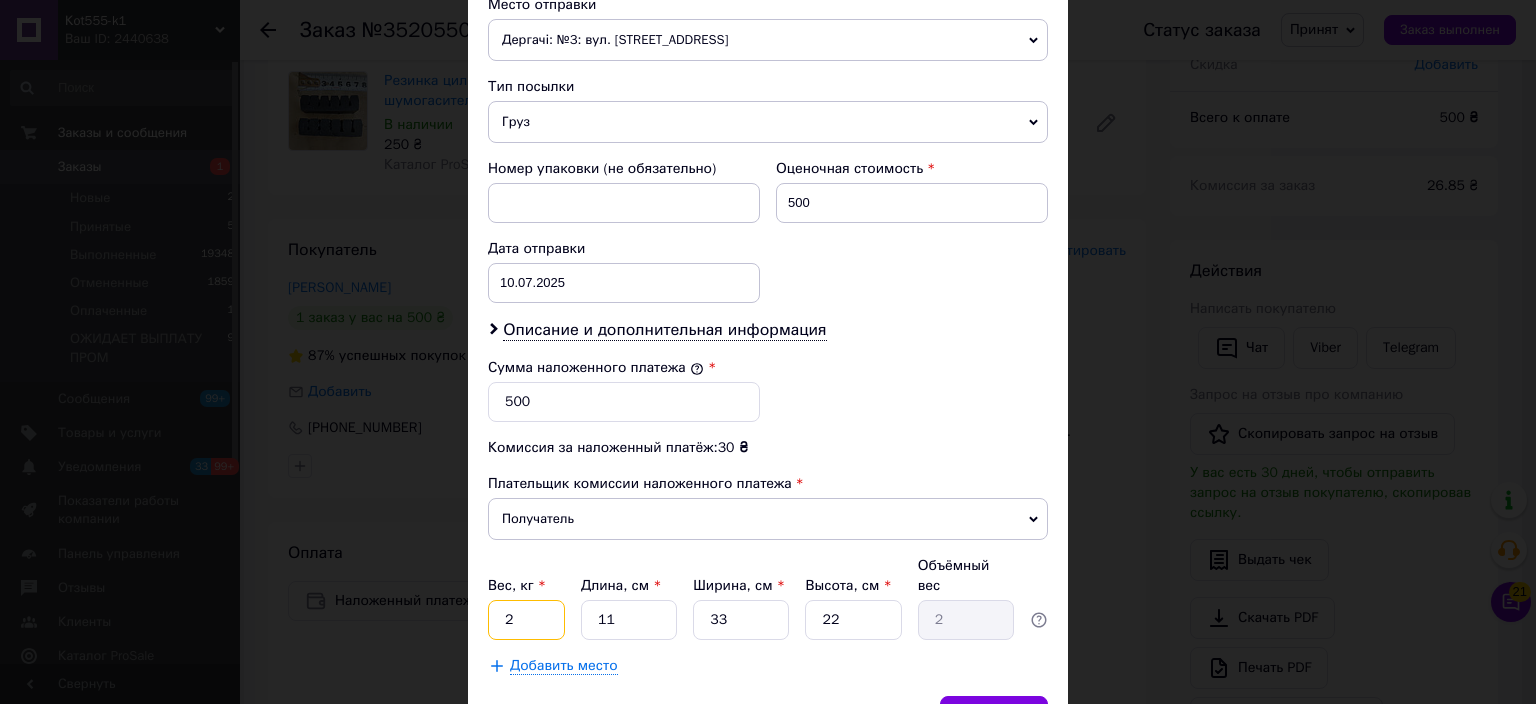 click on "2" at bounding box center [526, 620] 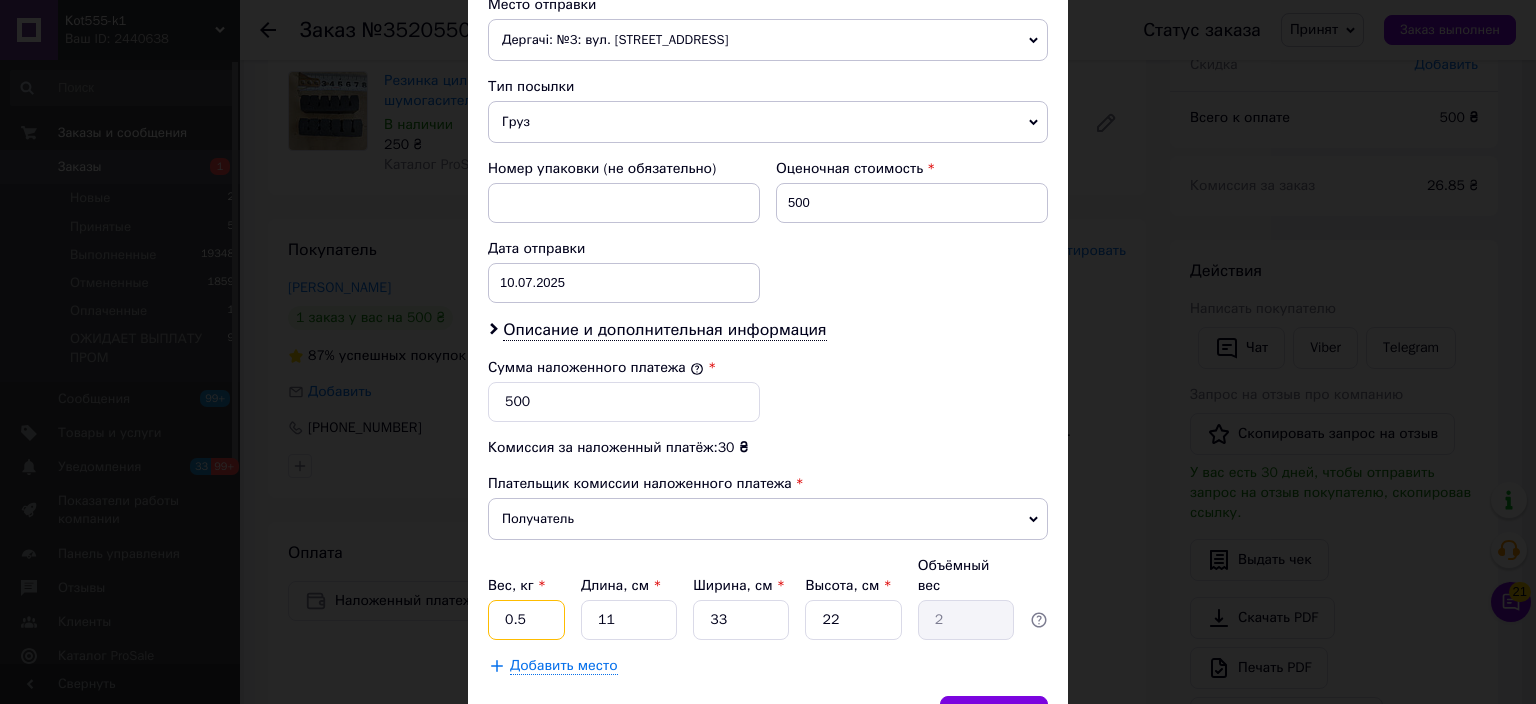 type on "0.5" 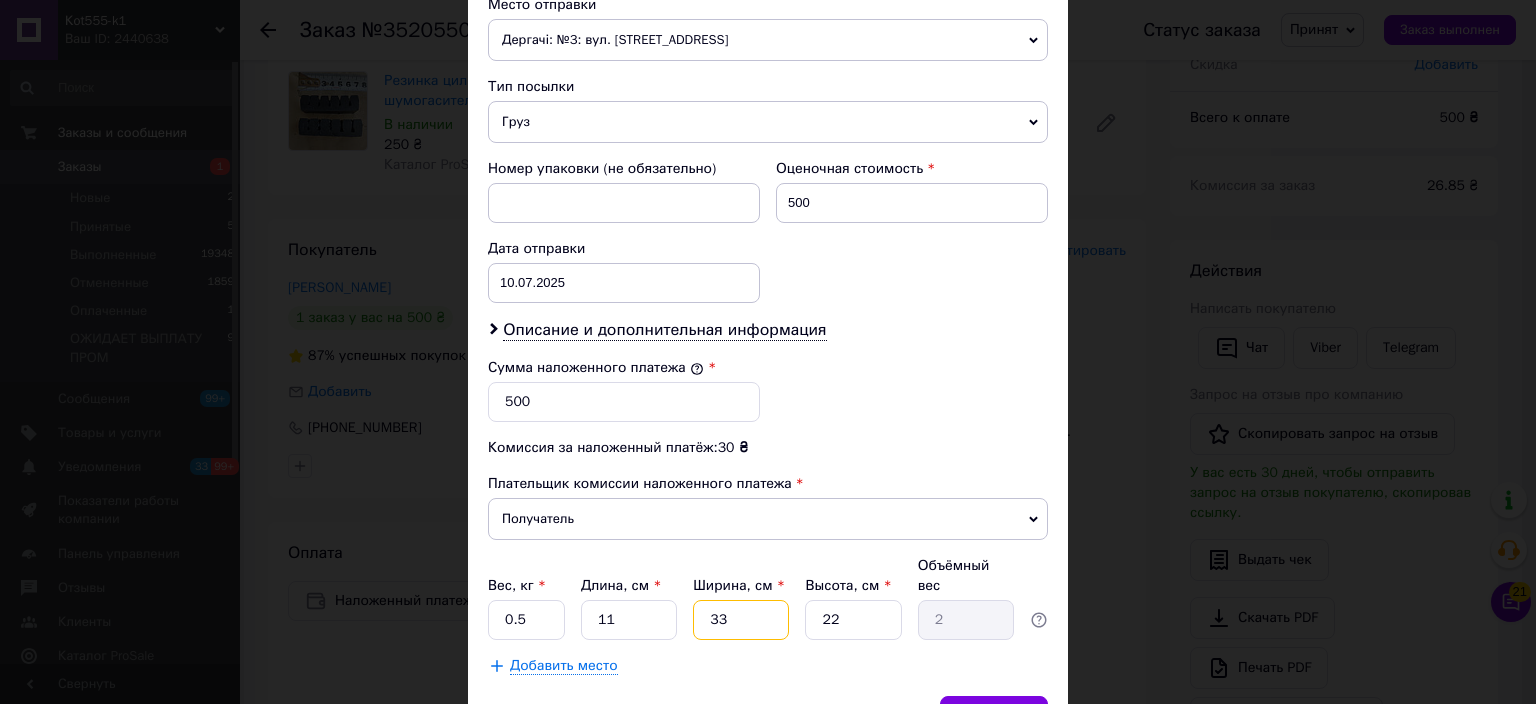 click on "33" at bounding box center [741, 620] 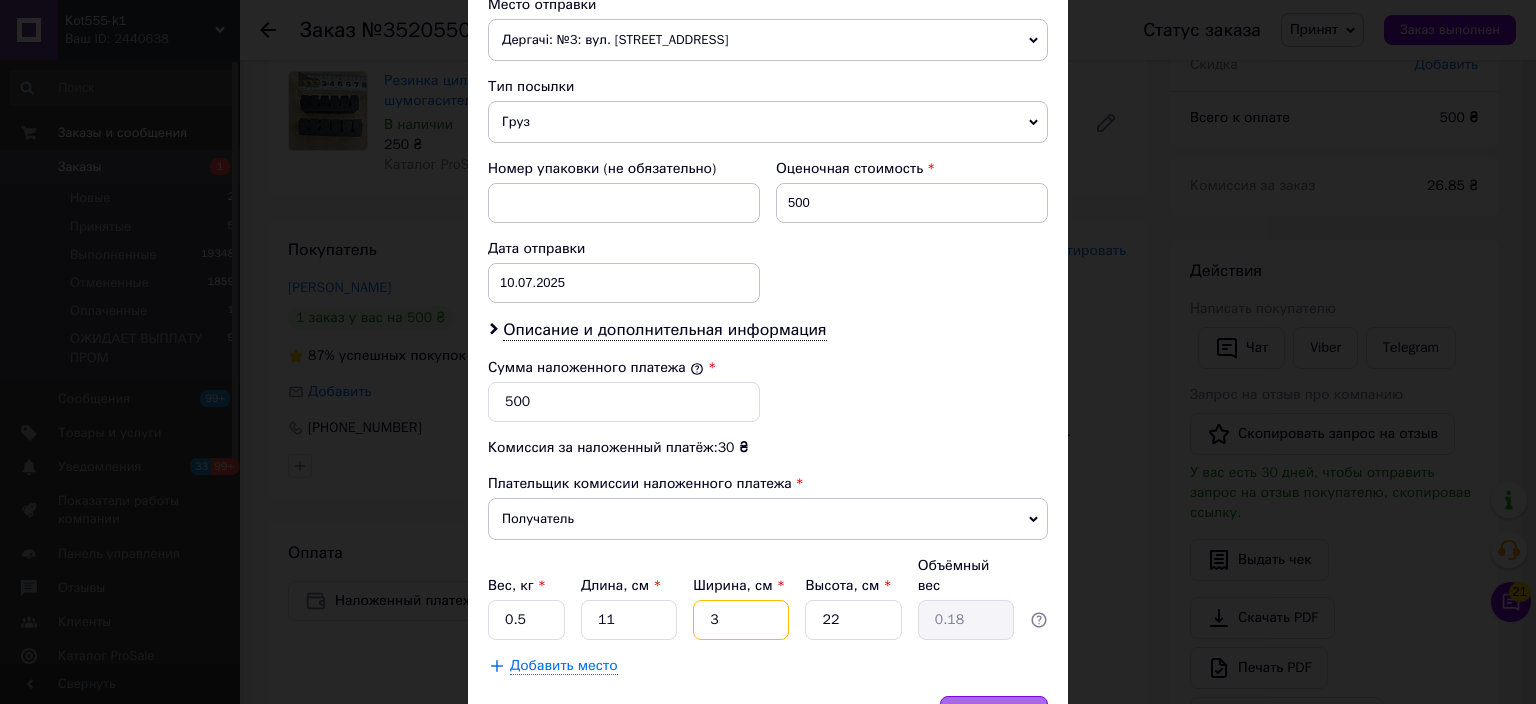 type on "3" 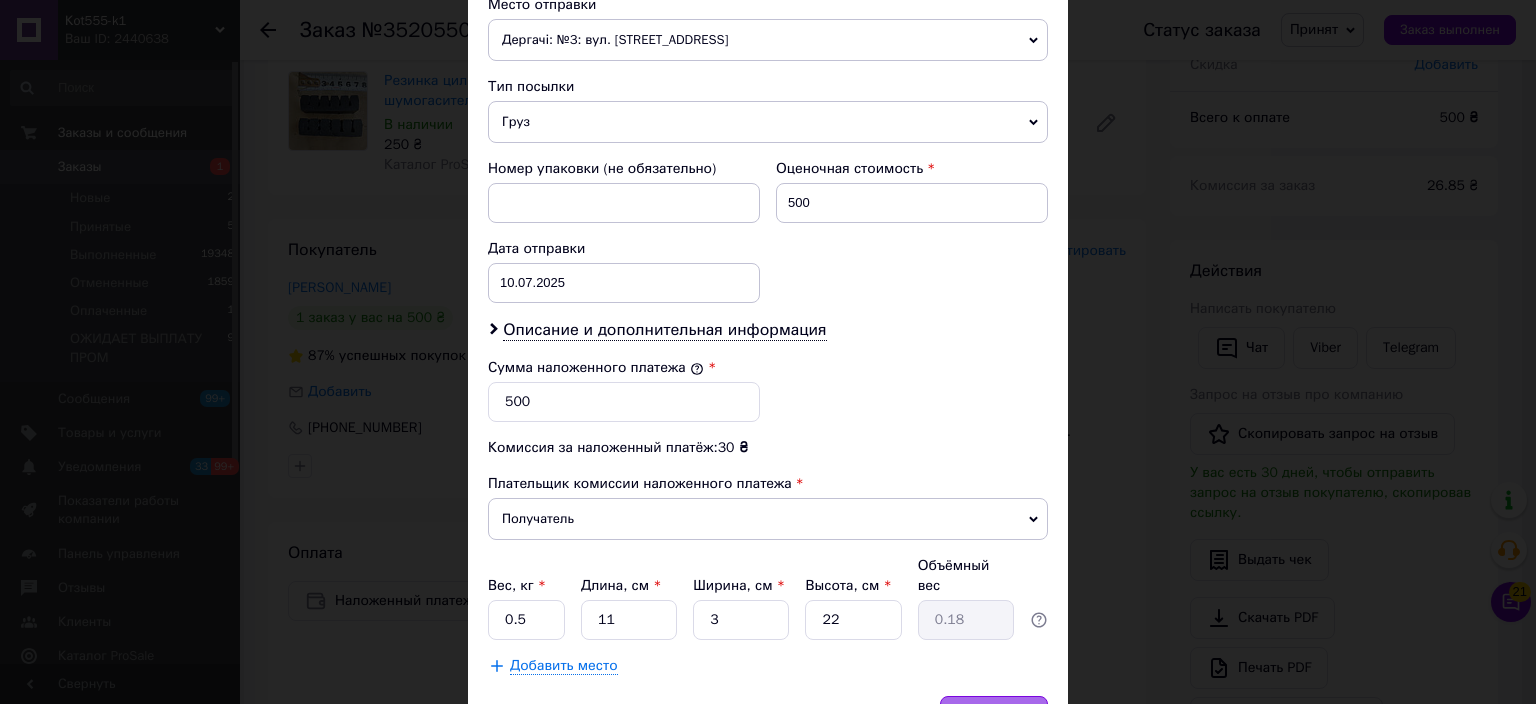click on "Сохранить" at bounding box center (994, 716) 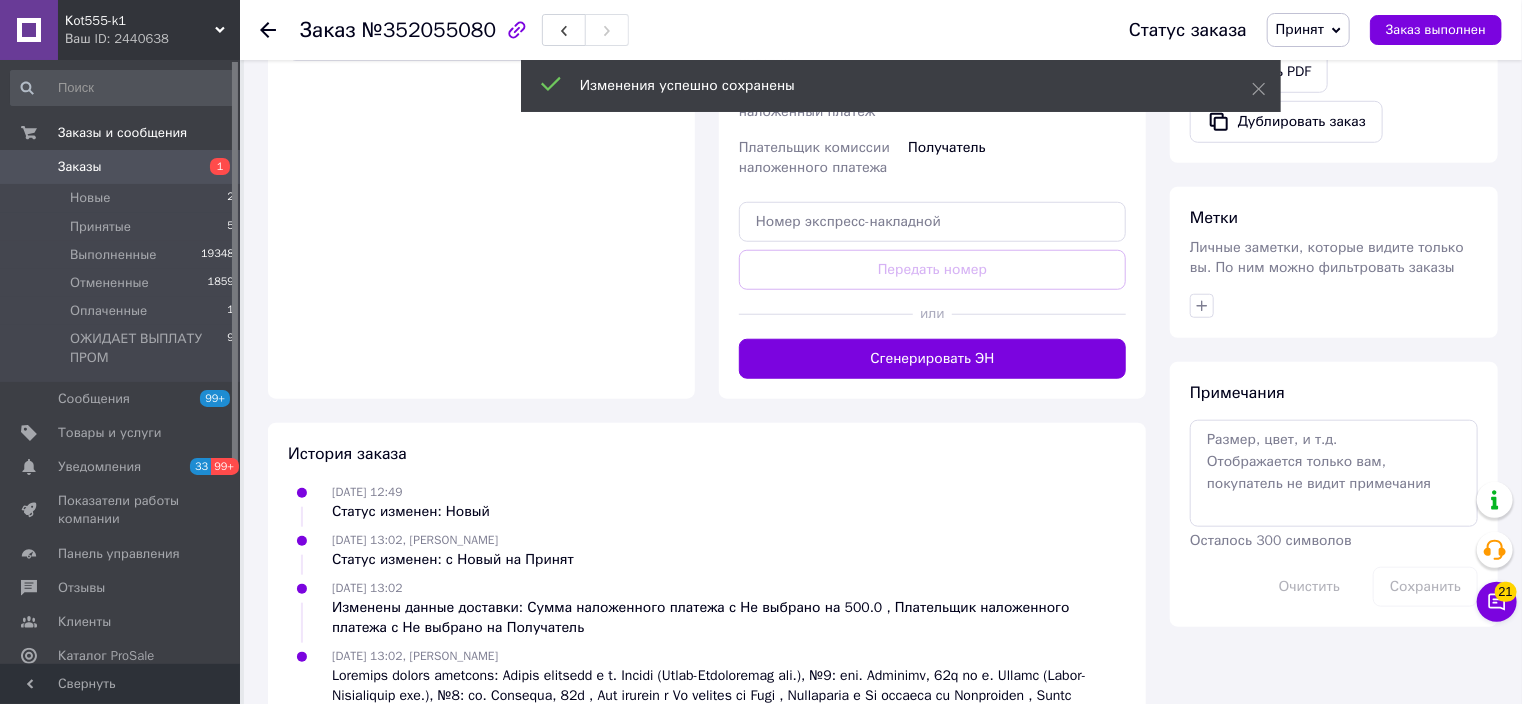 scroll, scrollTop: 800, scrollLeft: 0, axis: vertical 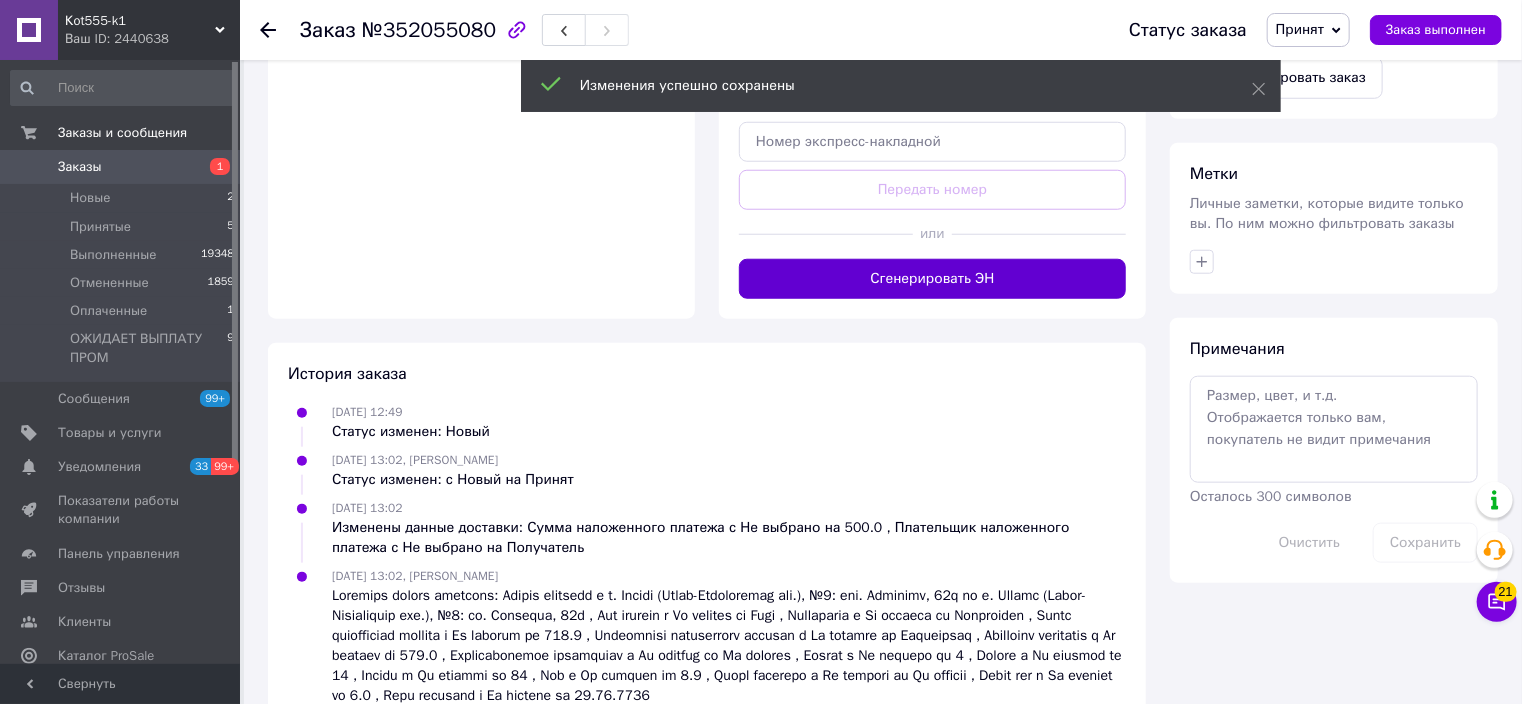 click on "Сгенерировать ЭН" at bounding box center [932, 279] 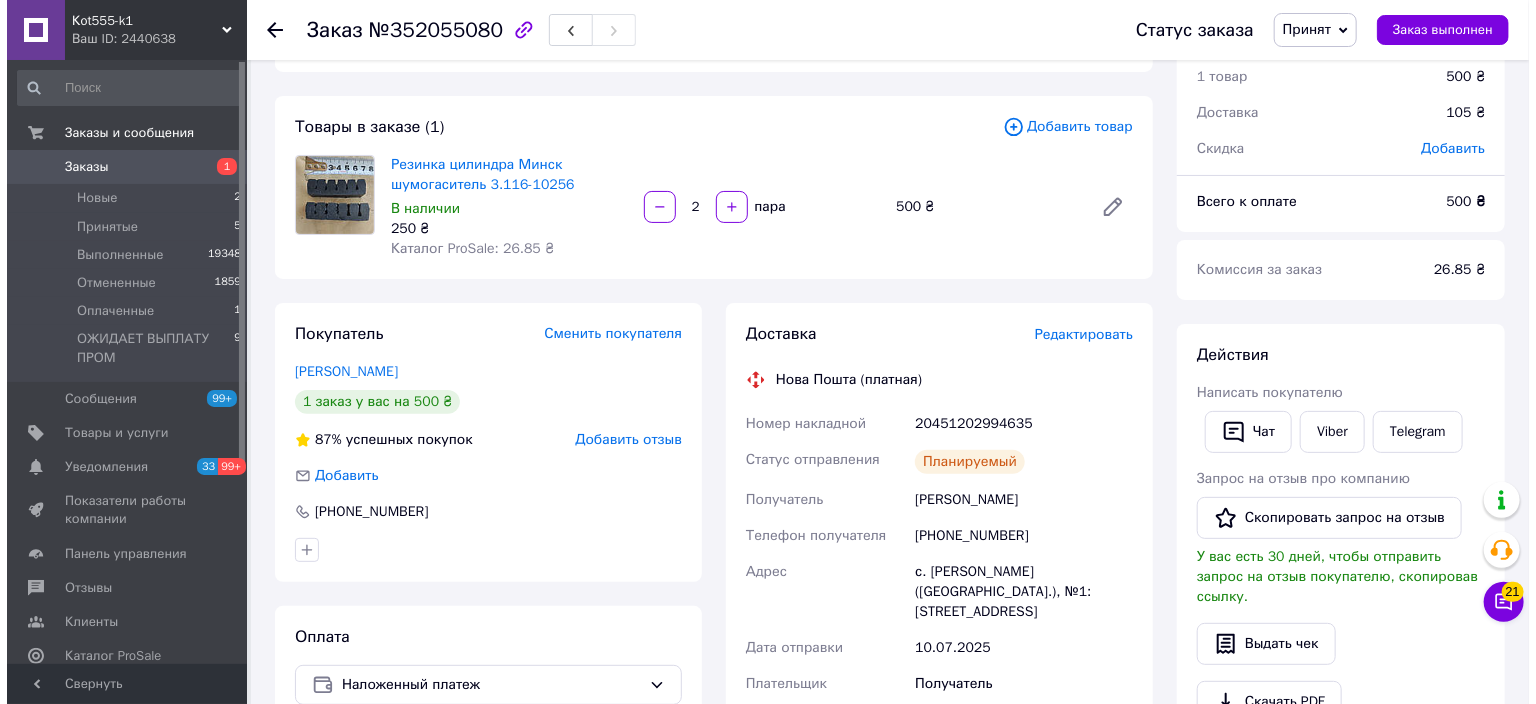 scroll, scrollTop: 0, scrollLeft: 0, axis: both 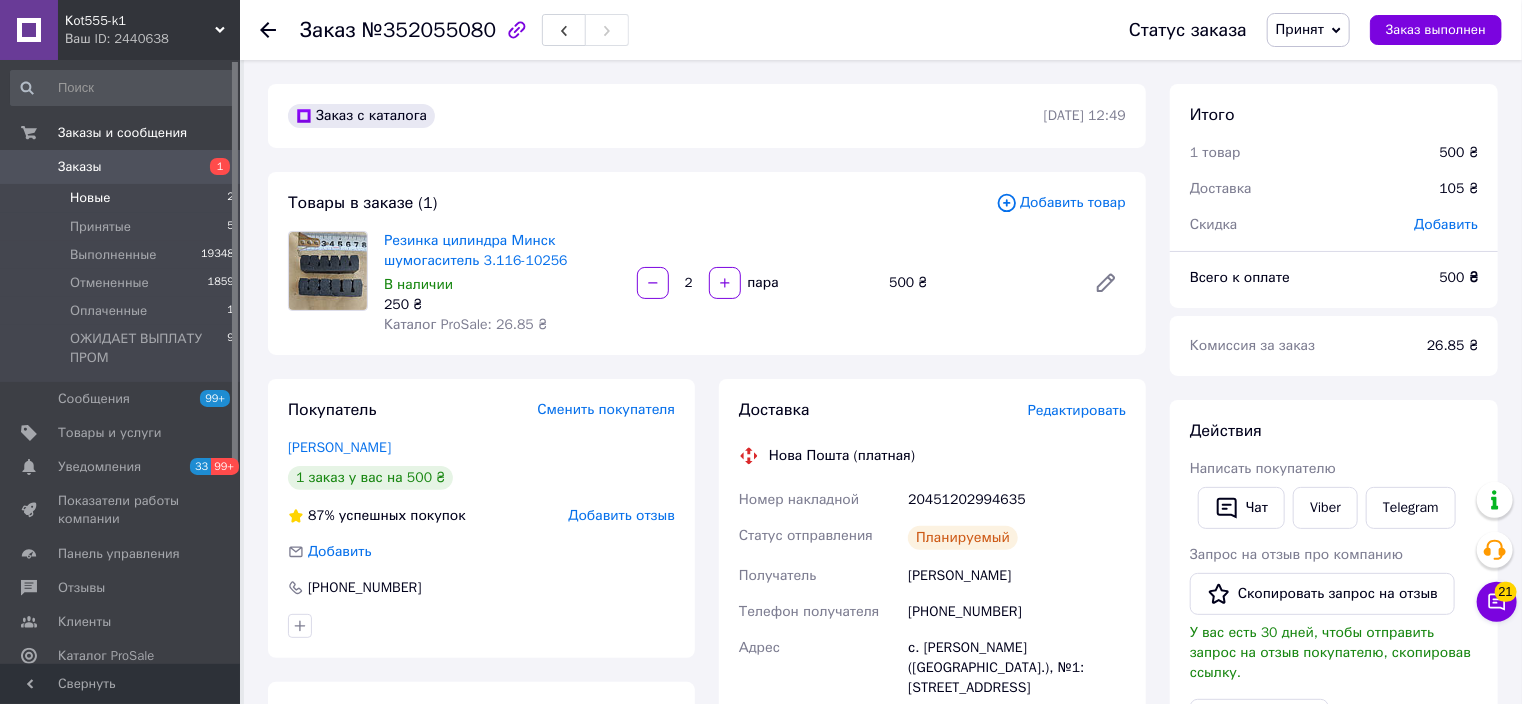 click on "Новые" at bounding box center (90, 198) 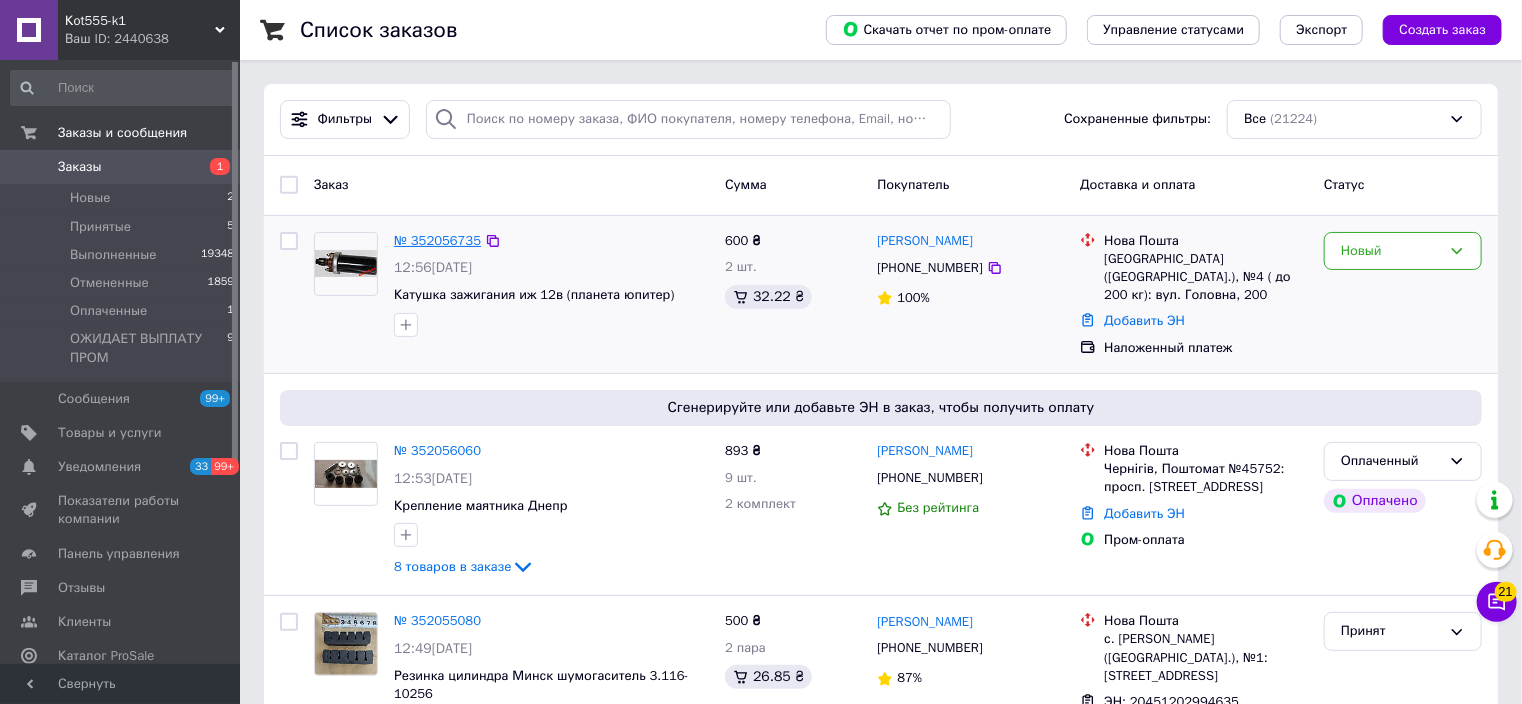 click on "№ 352056735" at bounding box center (437, 240) 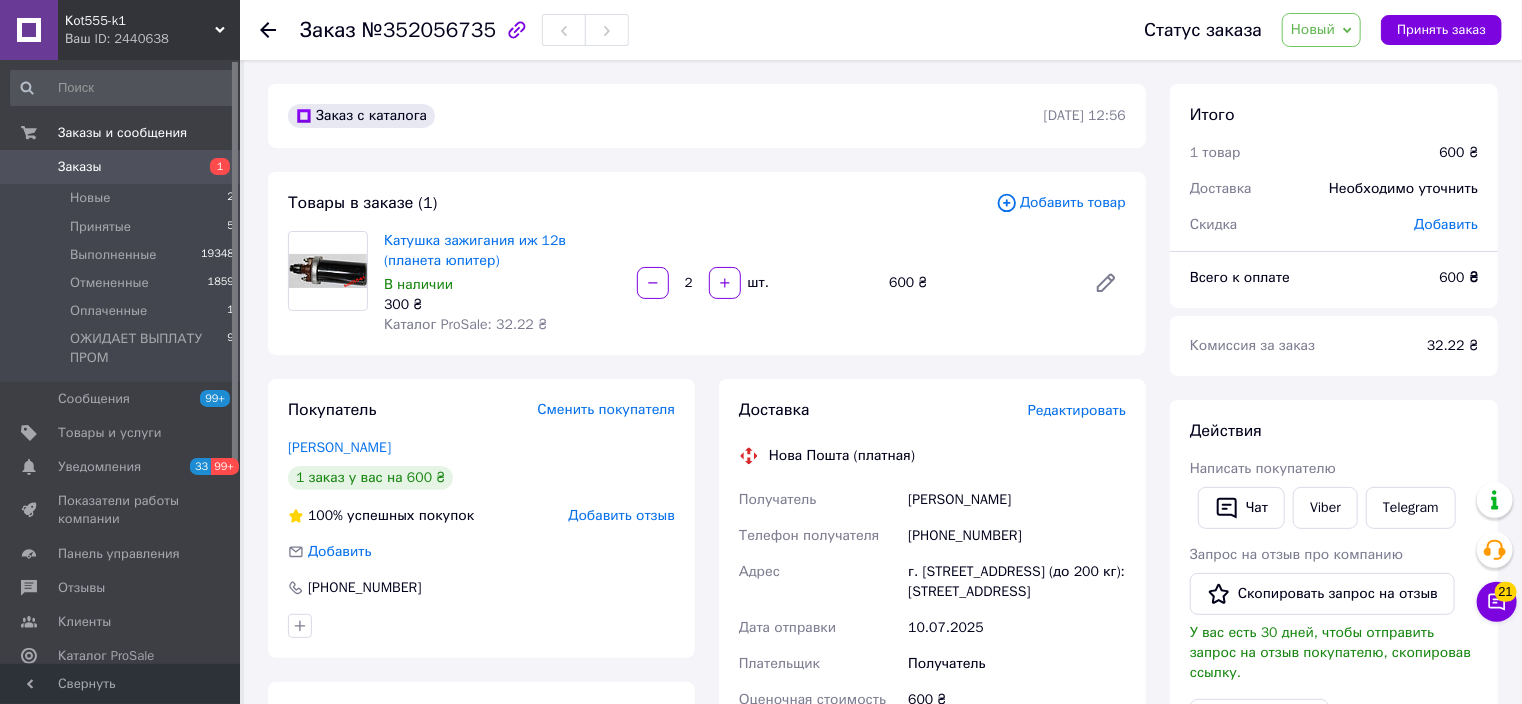 click on "Новый" at bounding box center [1321, 30] 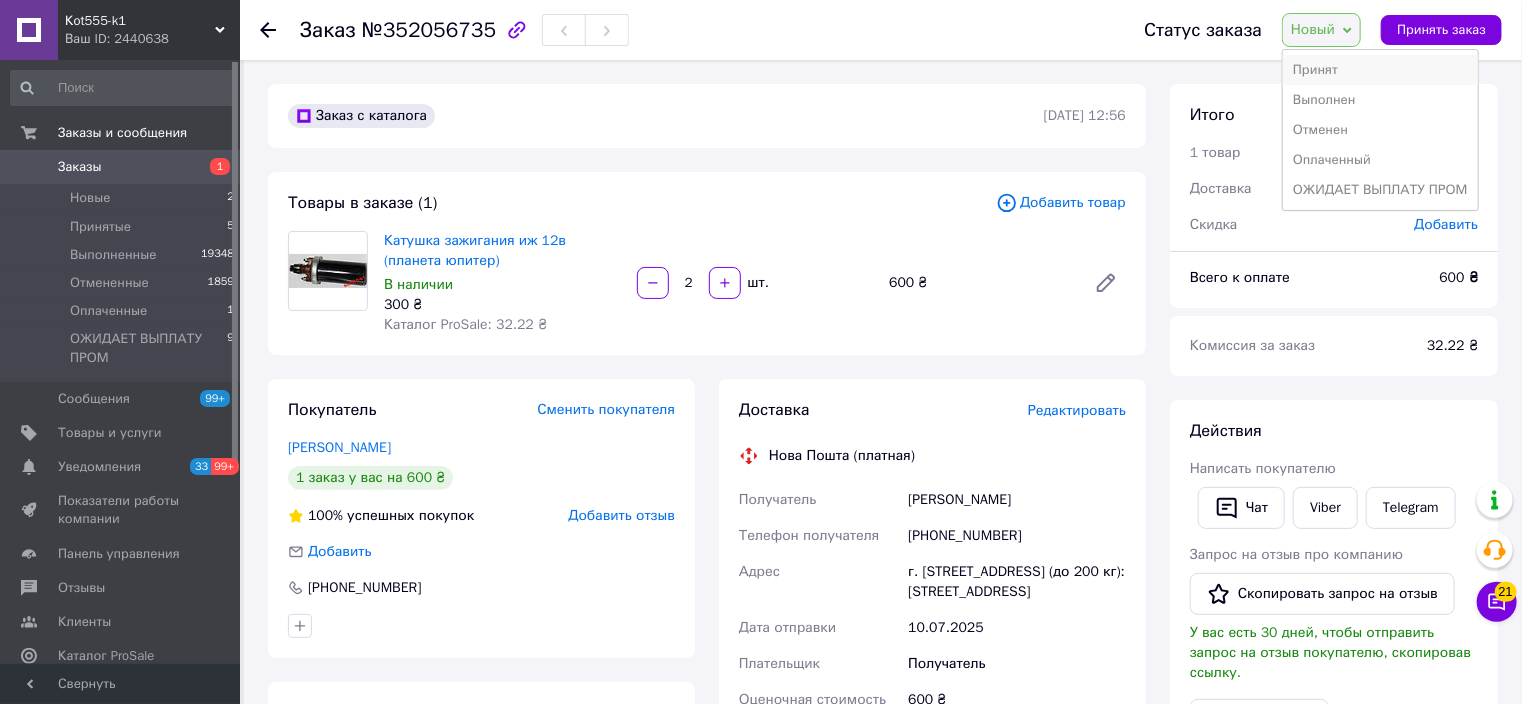 click on "Принят" at bounding box center (1380, 70) 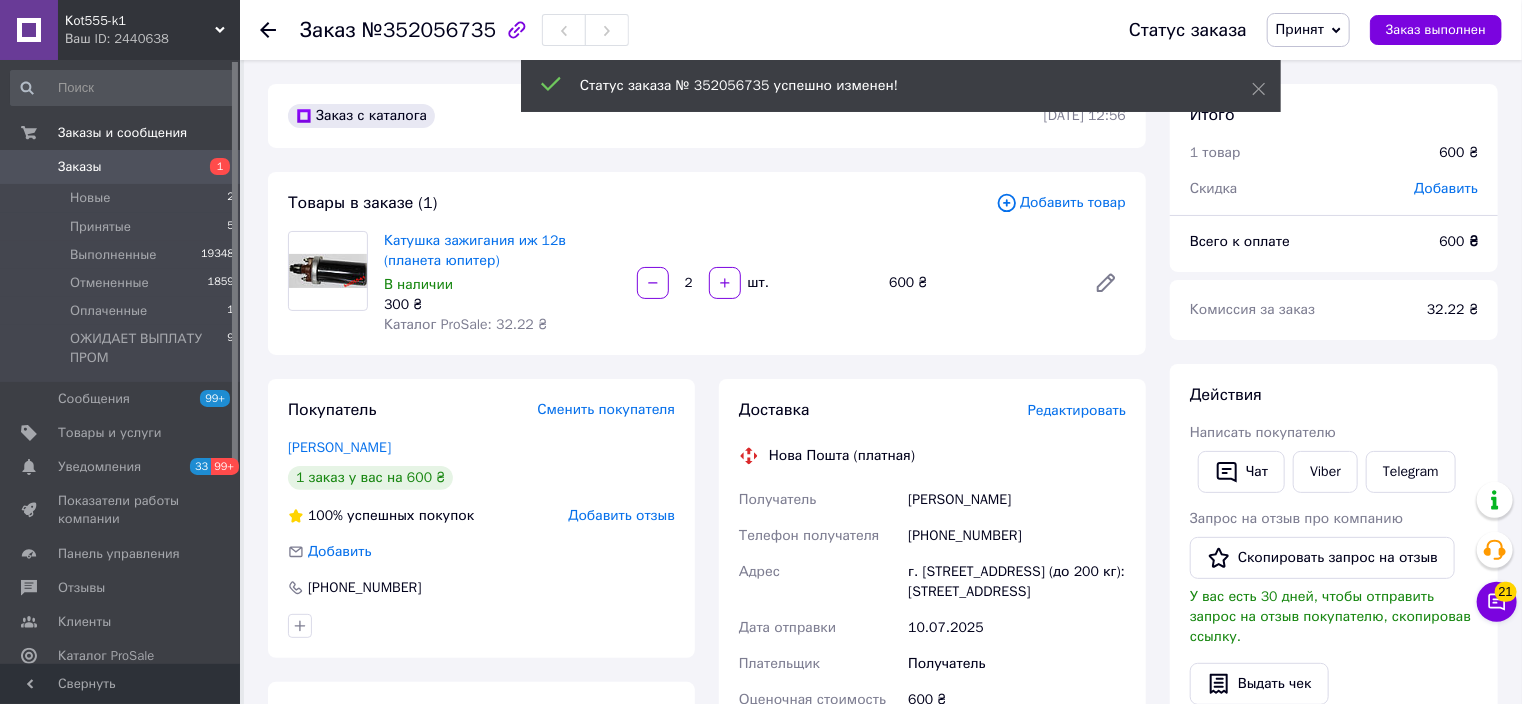 click on "Редактировать" at bounding box center (1077, 410) 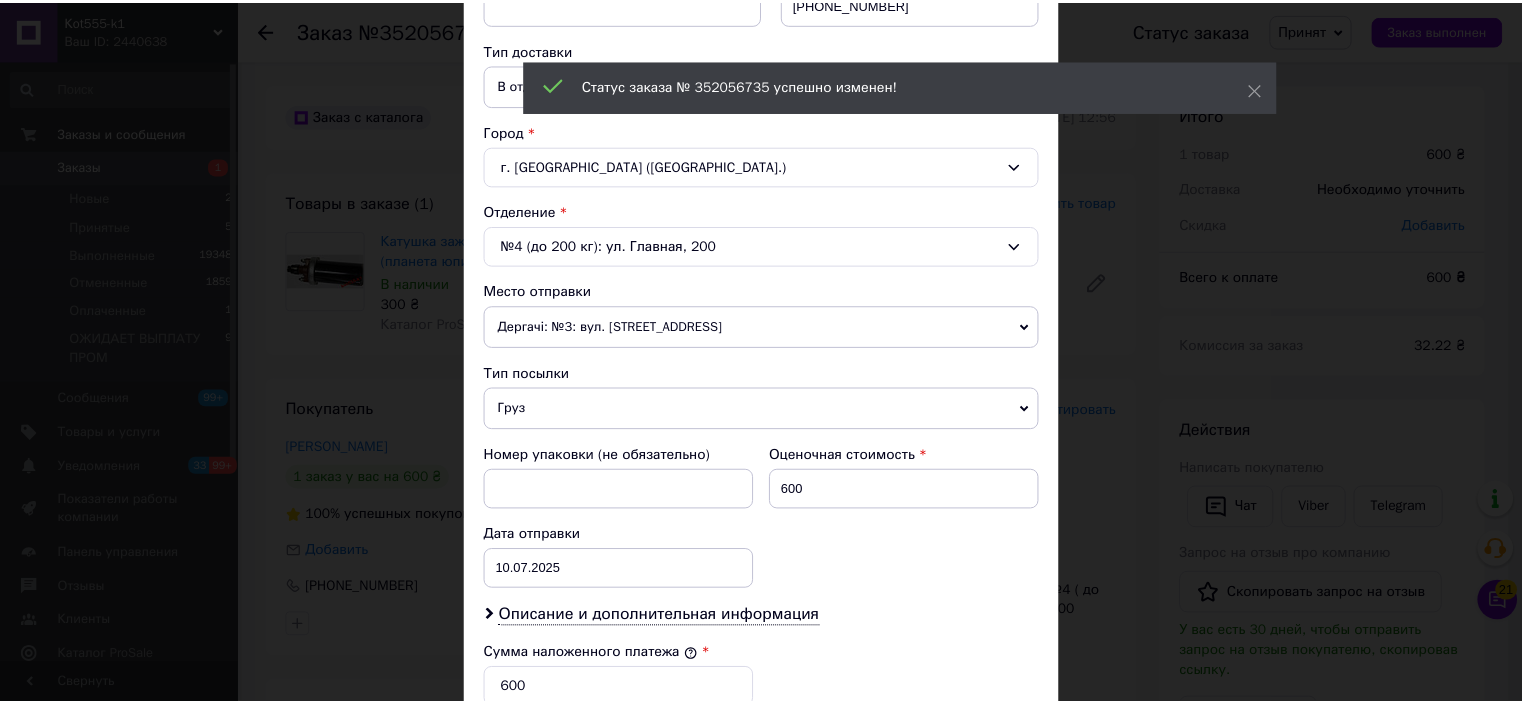 scroll, scrollTop: 816, scrollLeft: 0, axis: vertical 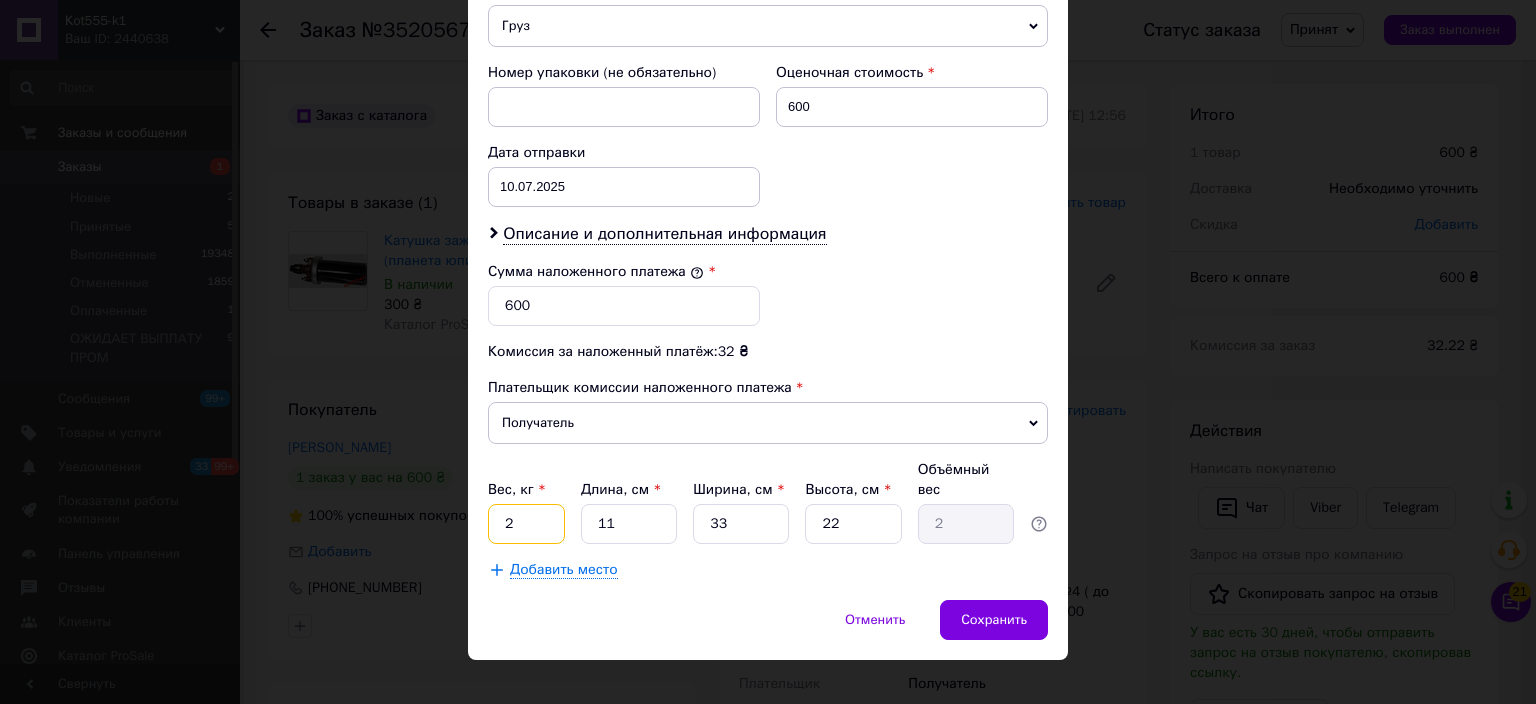click on "2" at bounding box center [526, 524] 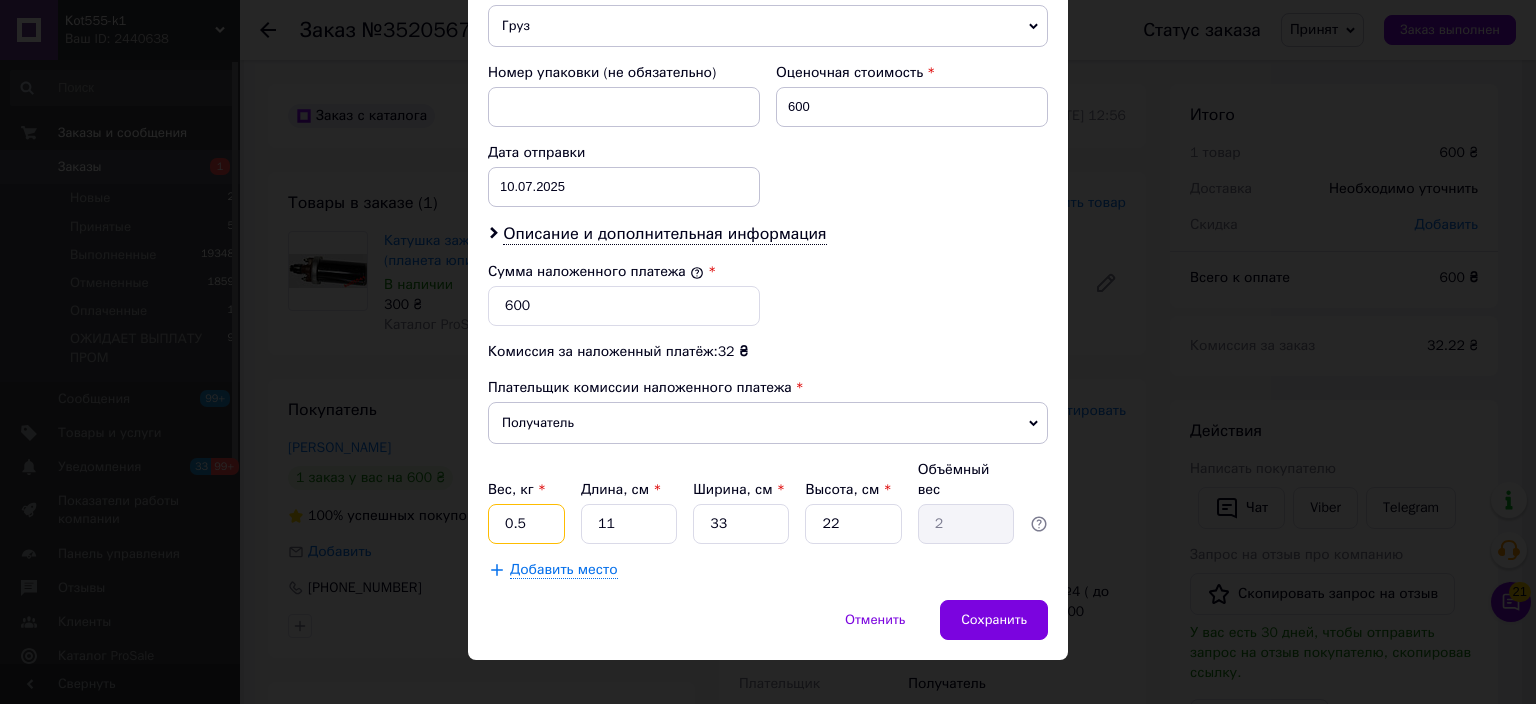 type on "0.5" 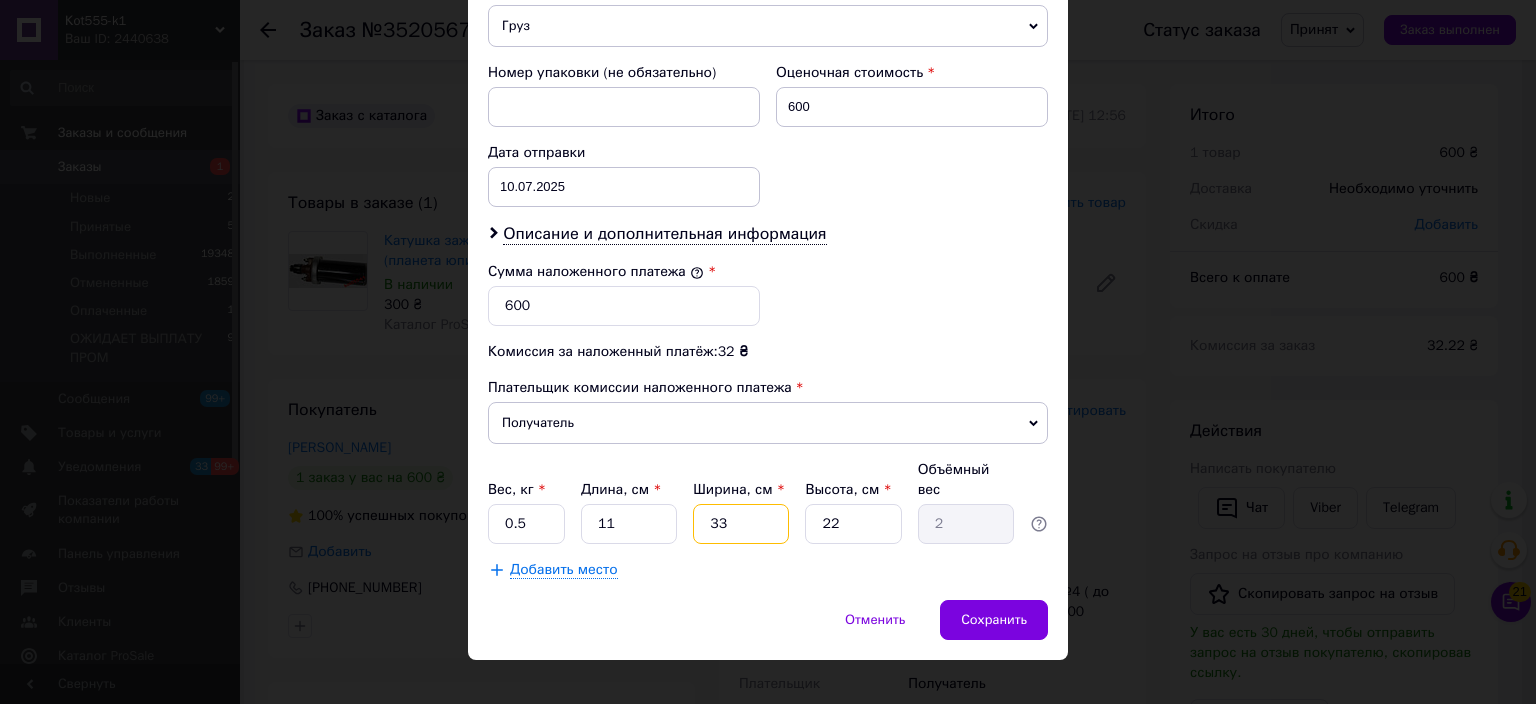 click on "33" at bounding box center (741, 524) 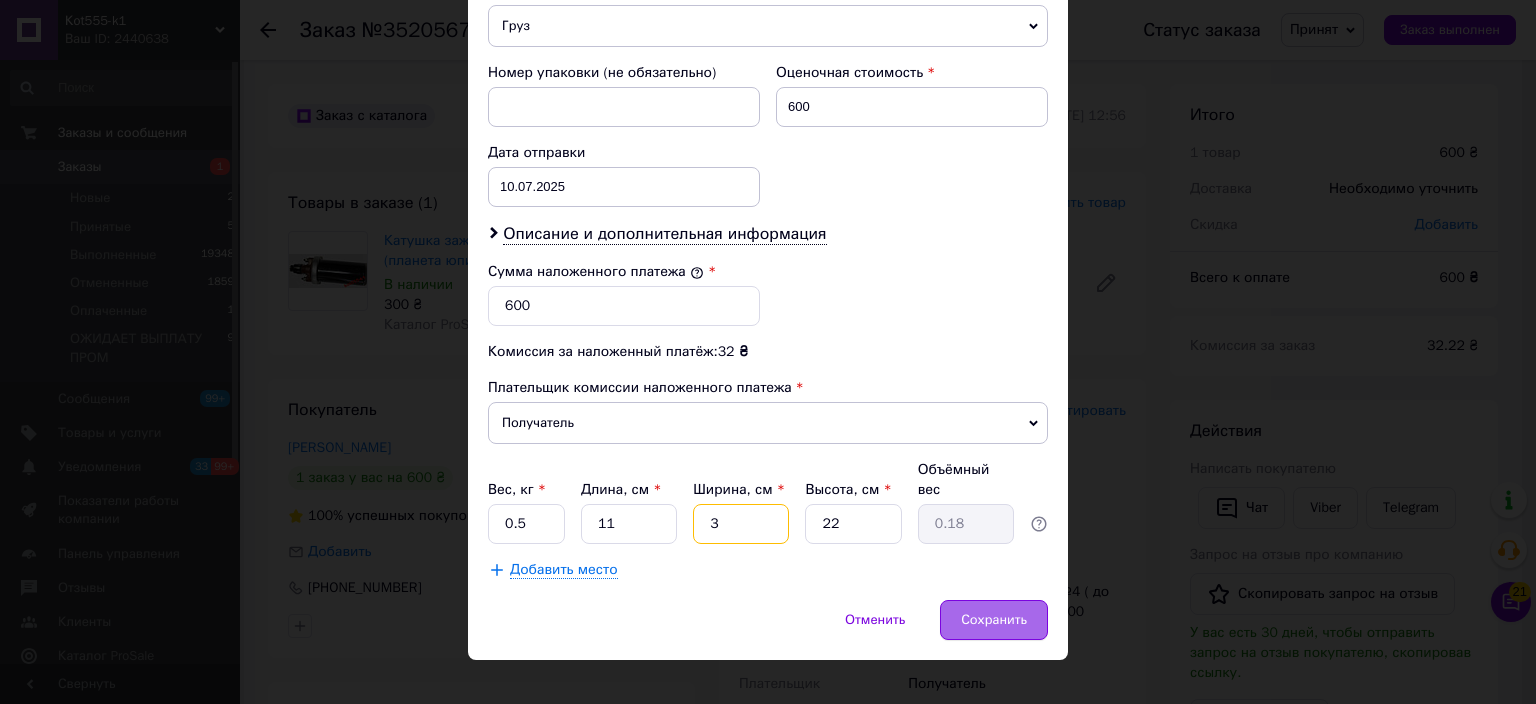 type on "3" 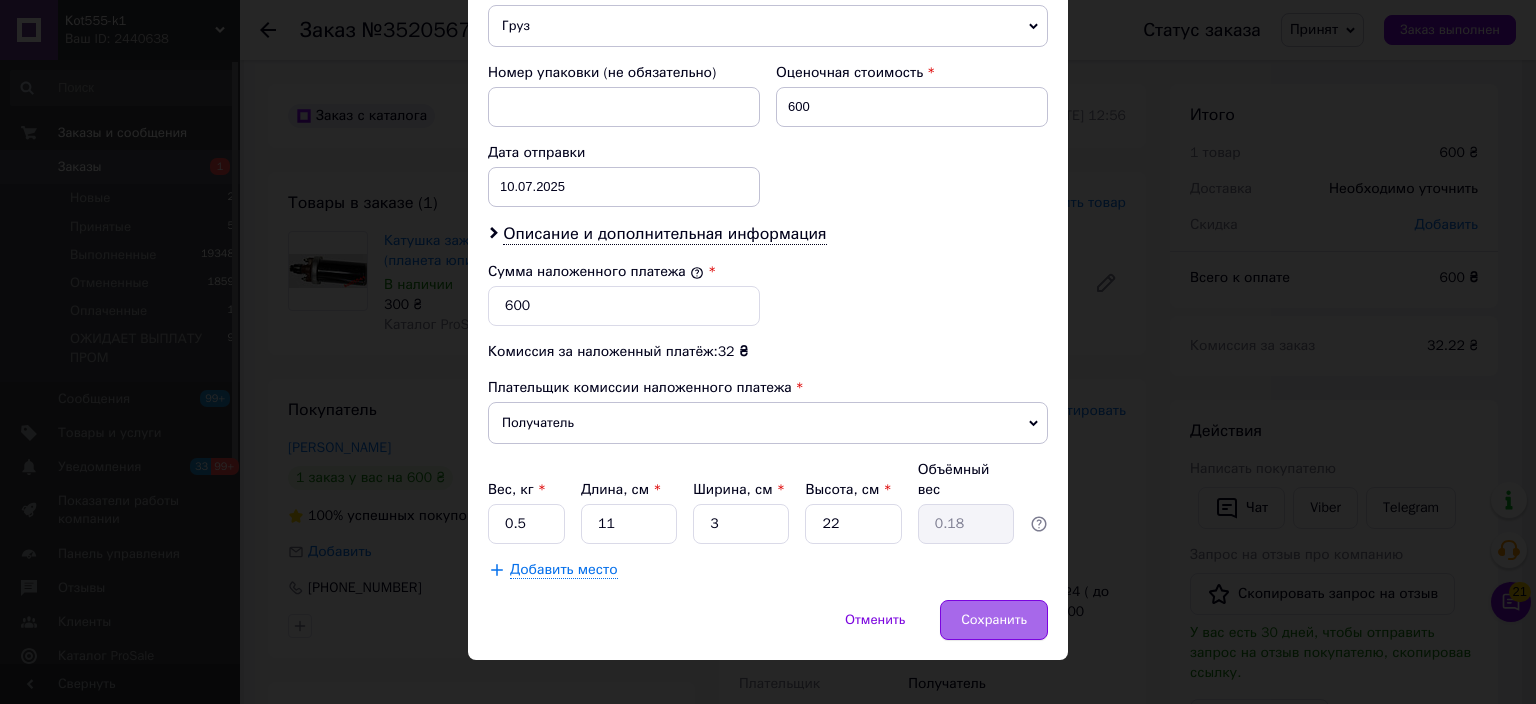 click on "Сохранить" at bounding box center (994, 620) 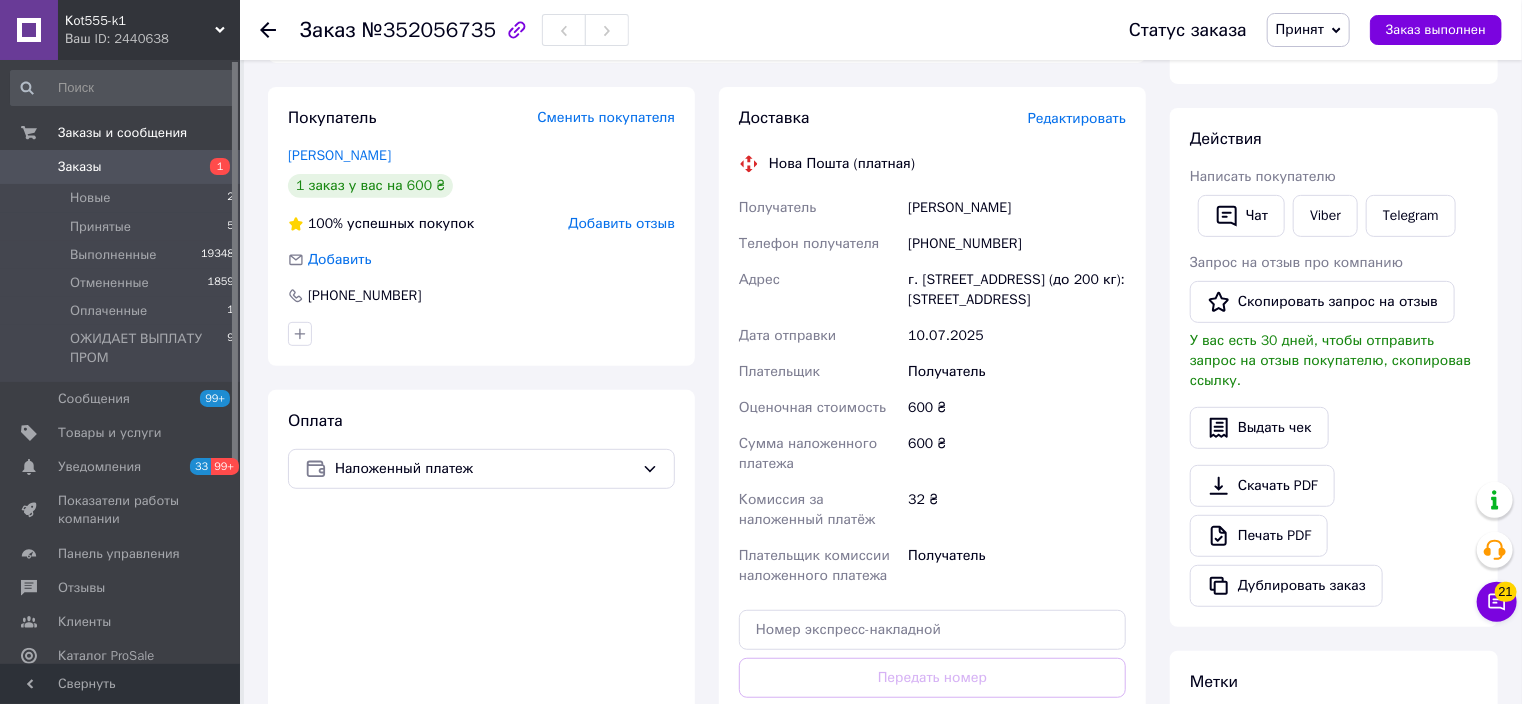 scroll, scrollTop: 480, scrollLeft: 0, axis: vertical 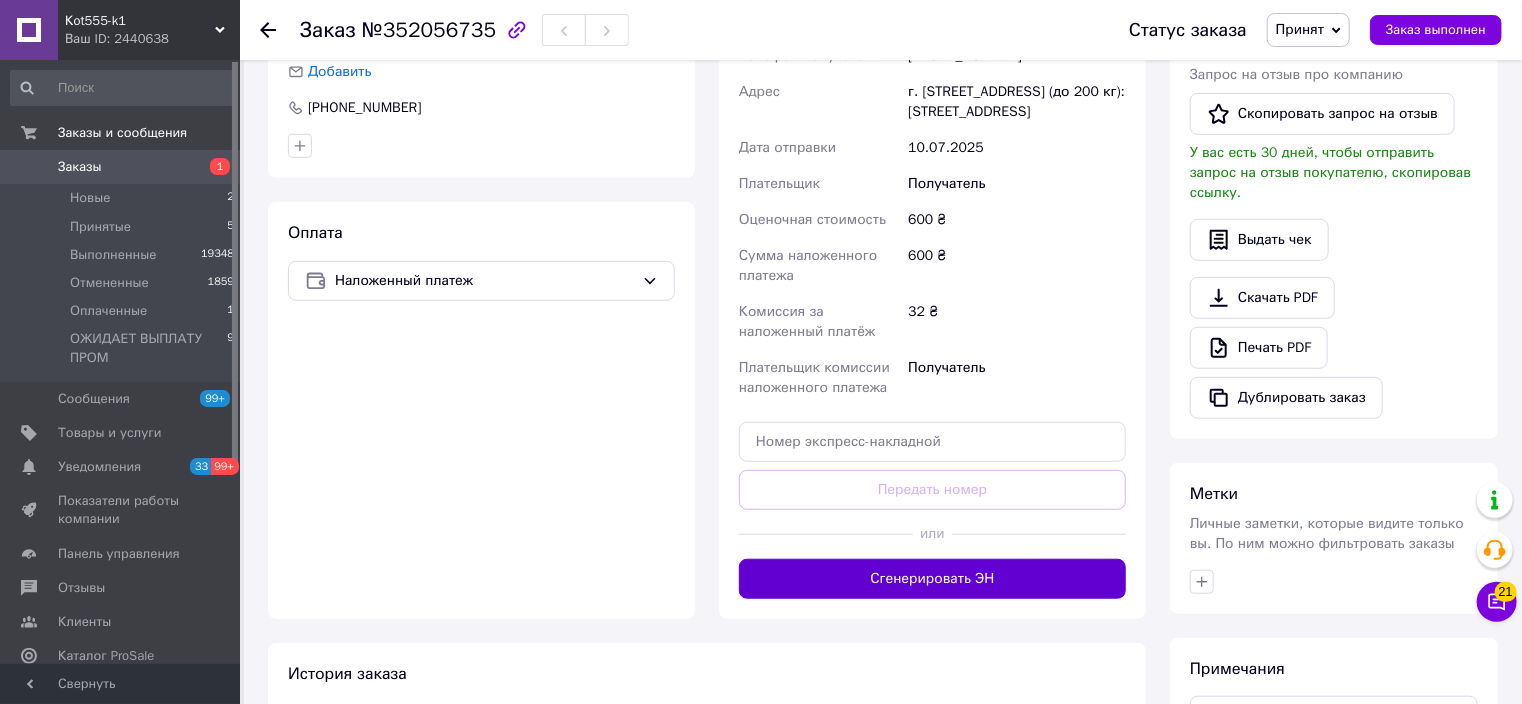 click on "Сгенерировать ЭН" at bounding box center (932, 579) 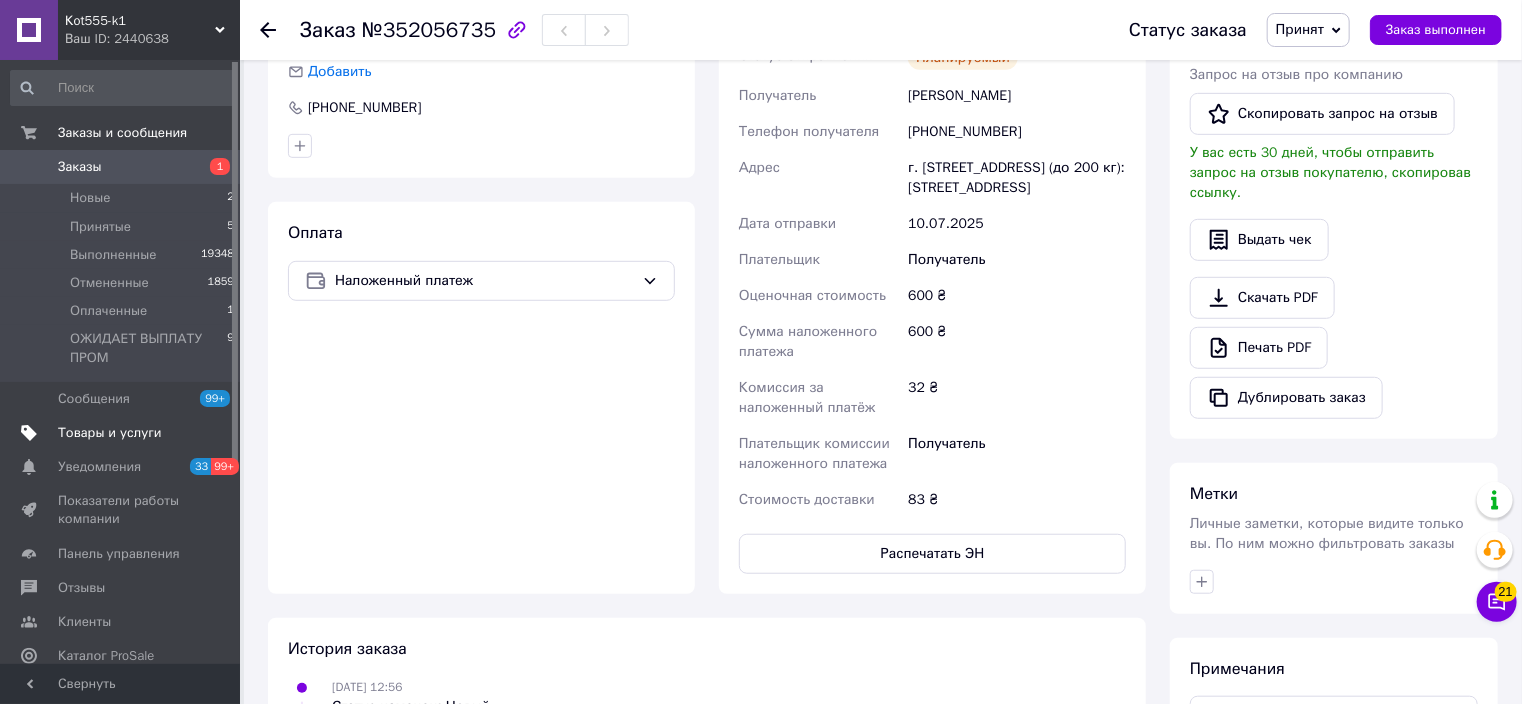 click on "Товары и услуги" at bounding box center (110, 433) 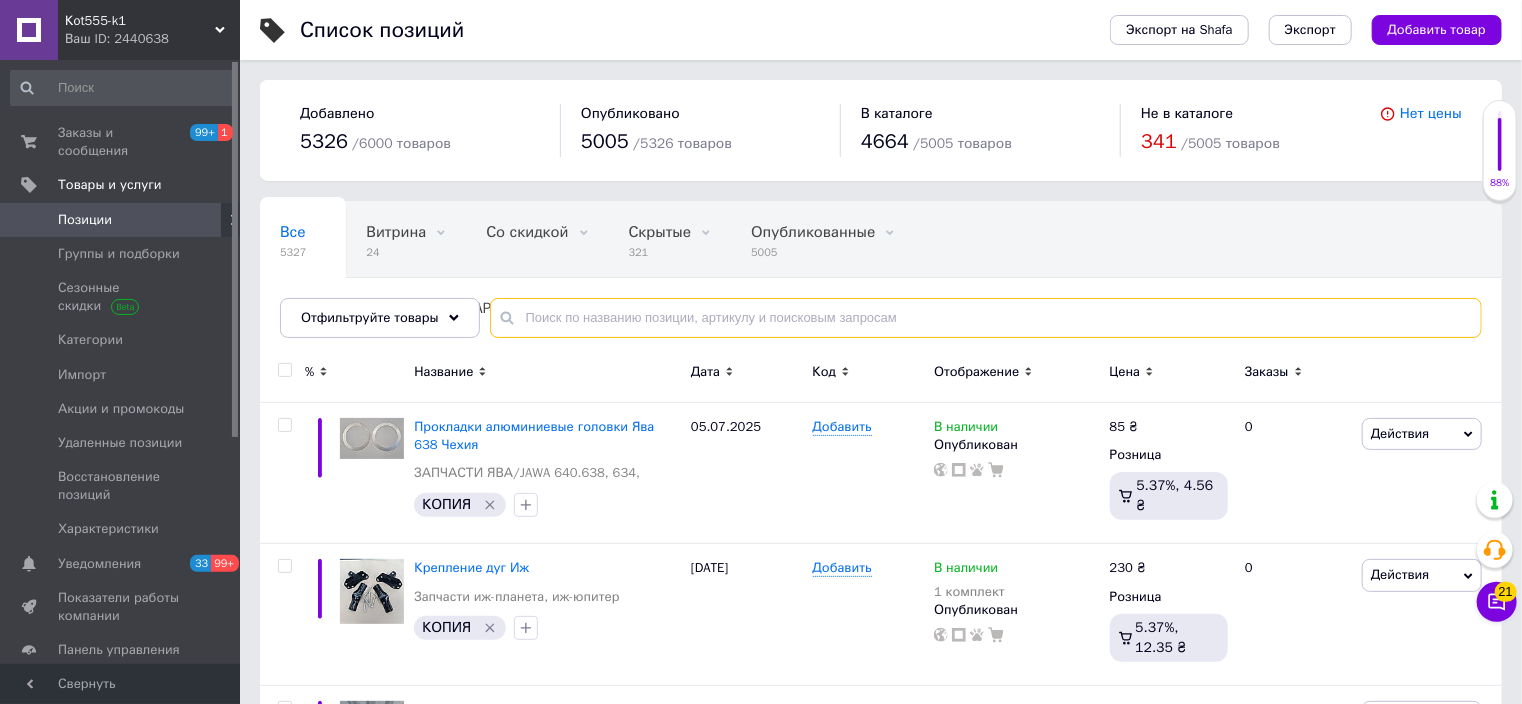 click at bounding box center (986, 318) 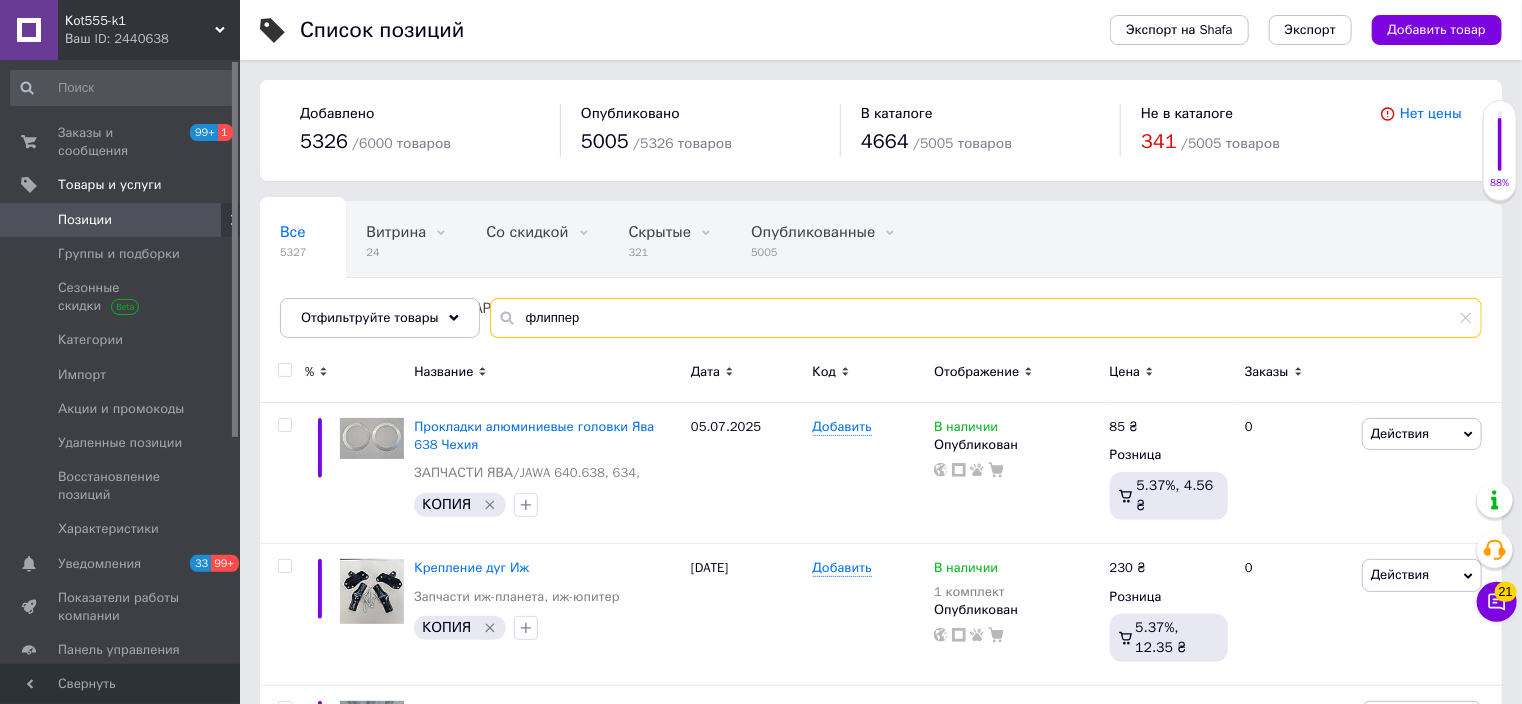 type on "флиппер" 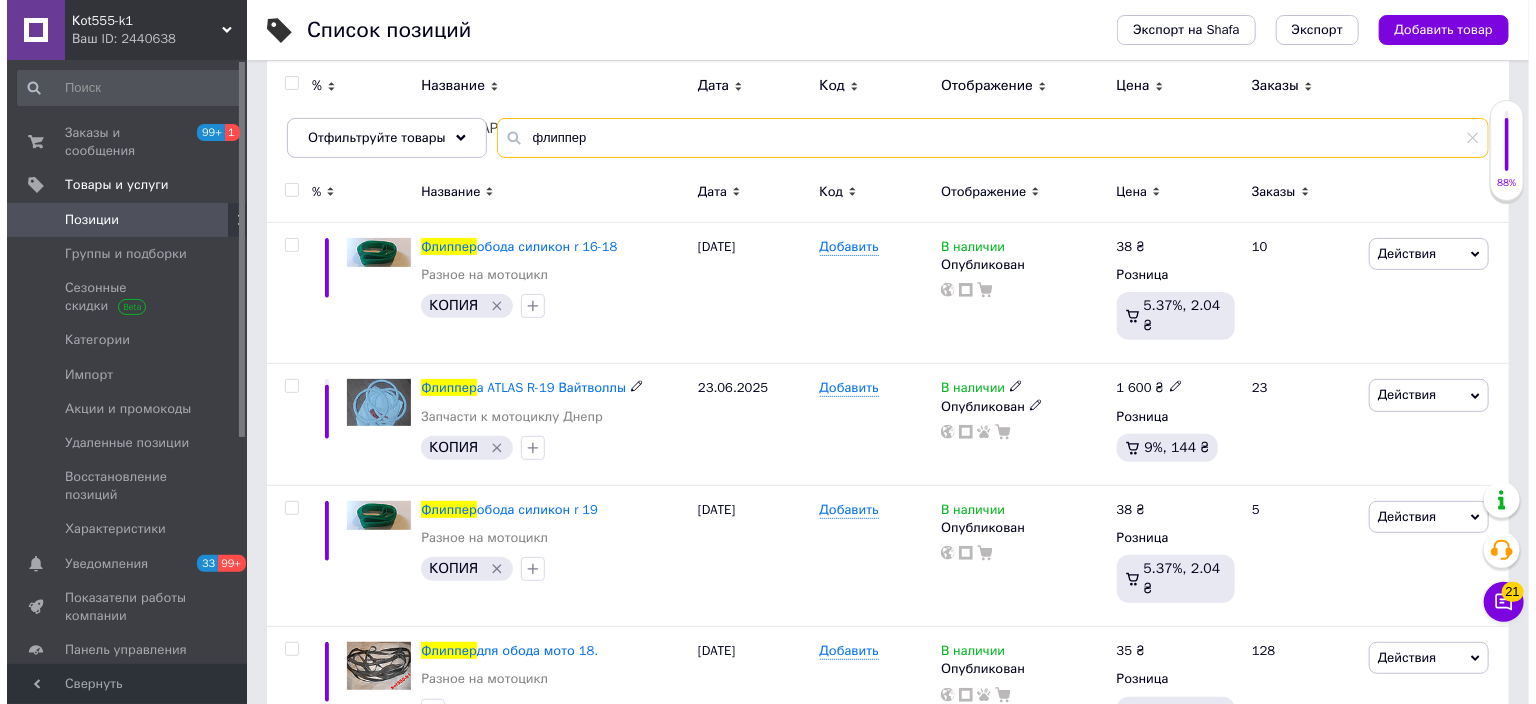 scroll, scrollTop: 0, scrollLeft: 0, axis: both 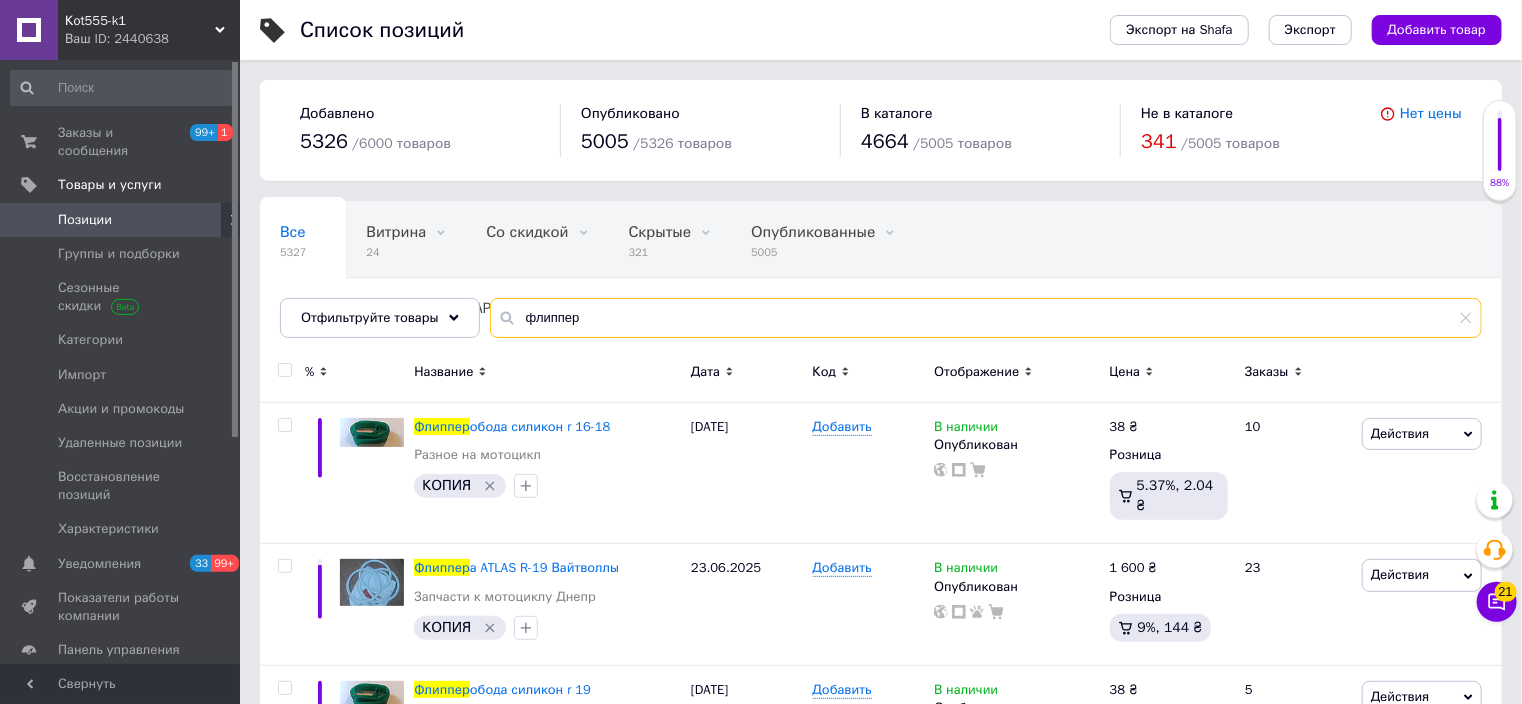 click on "флиппер" at bounding box center (986, 318) 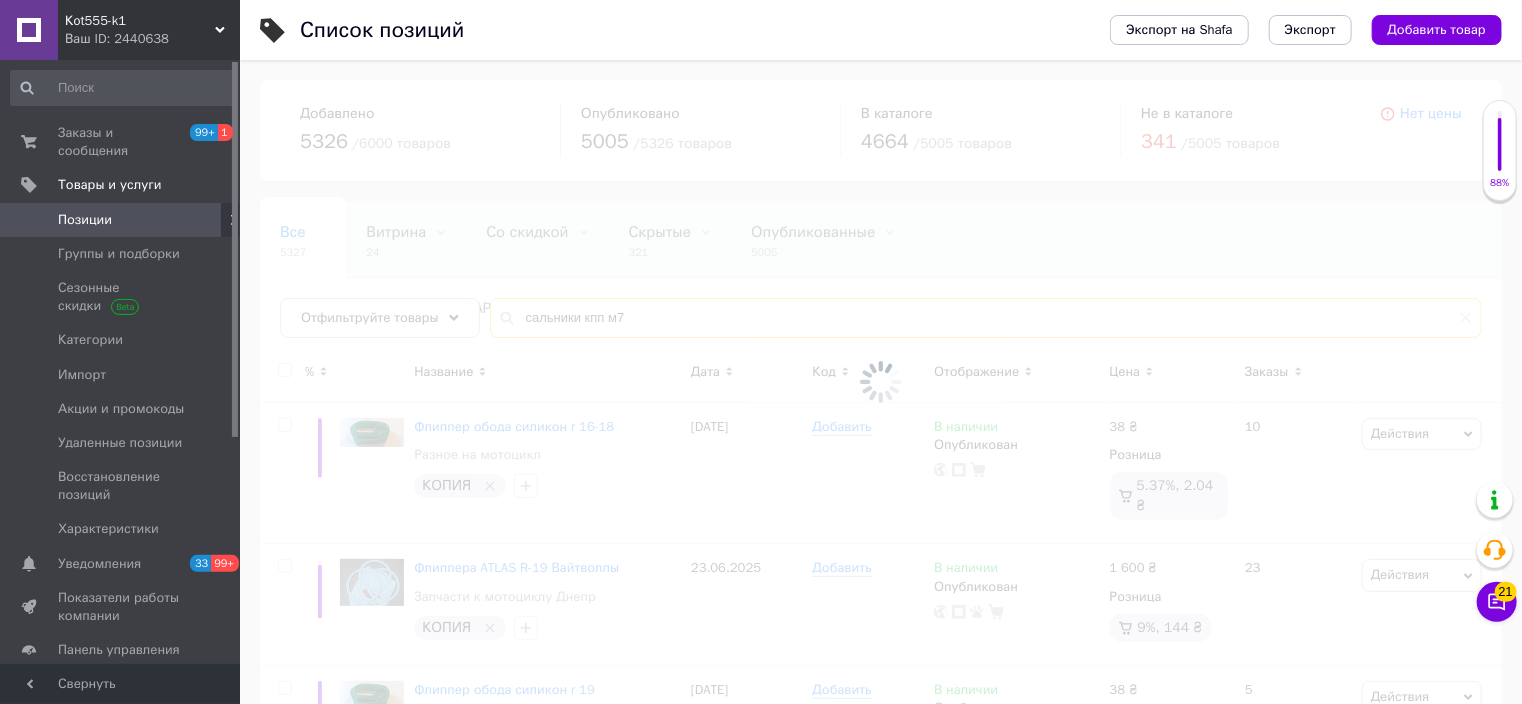 type on "сальники кпп м72" 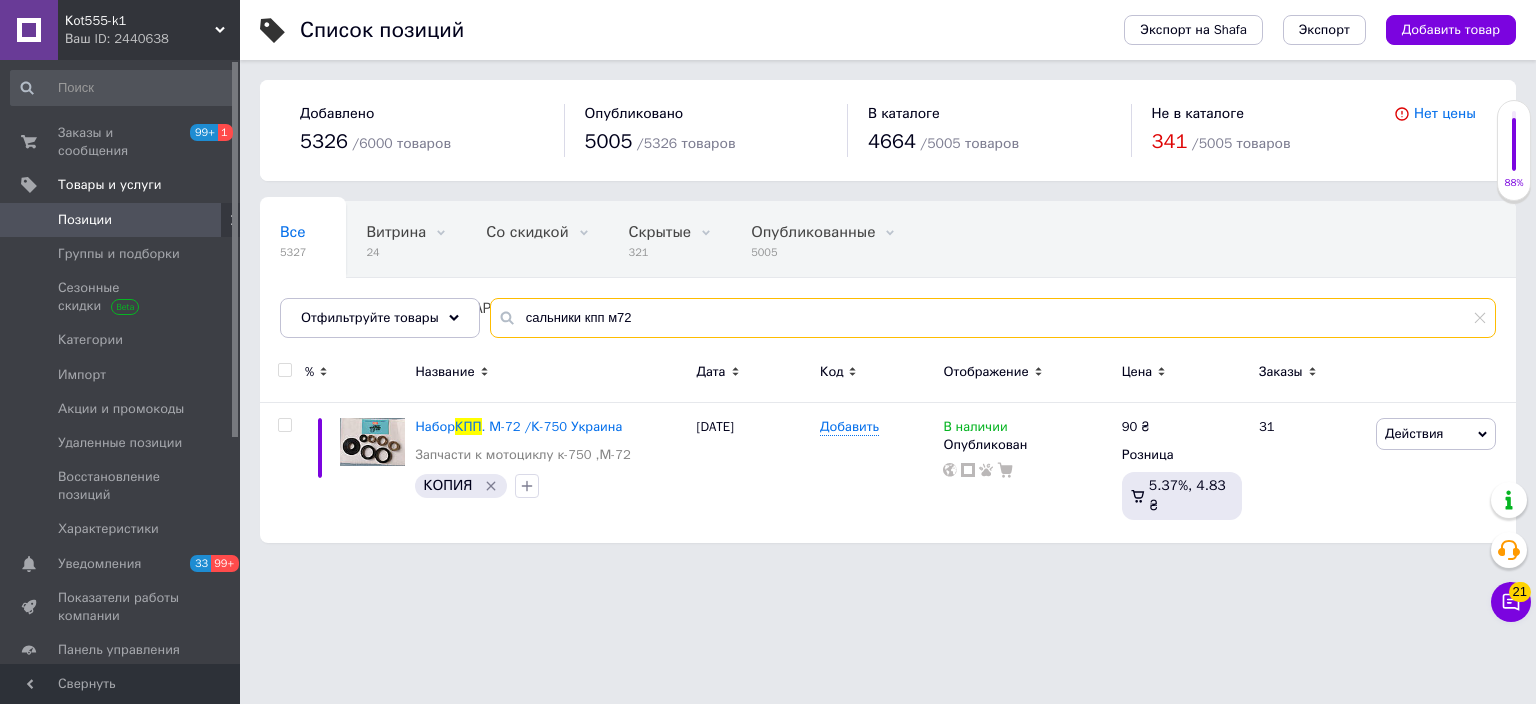 click on "сальники кпп м72" at bounding box center (993, 318) 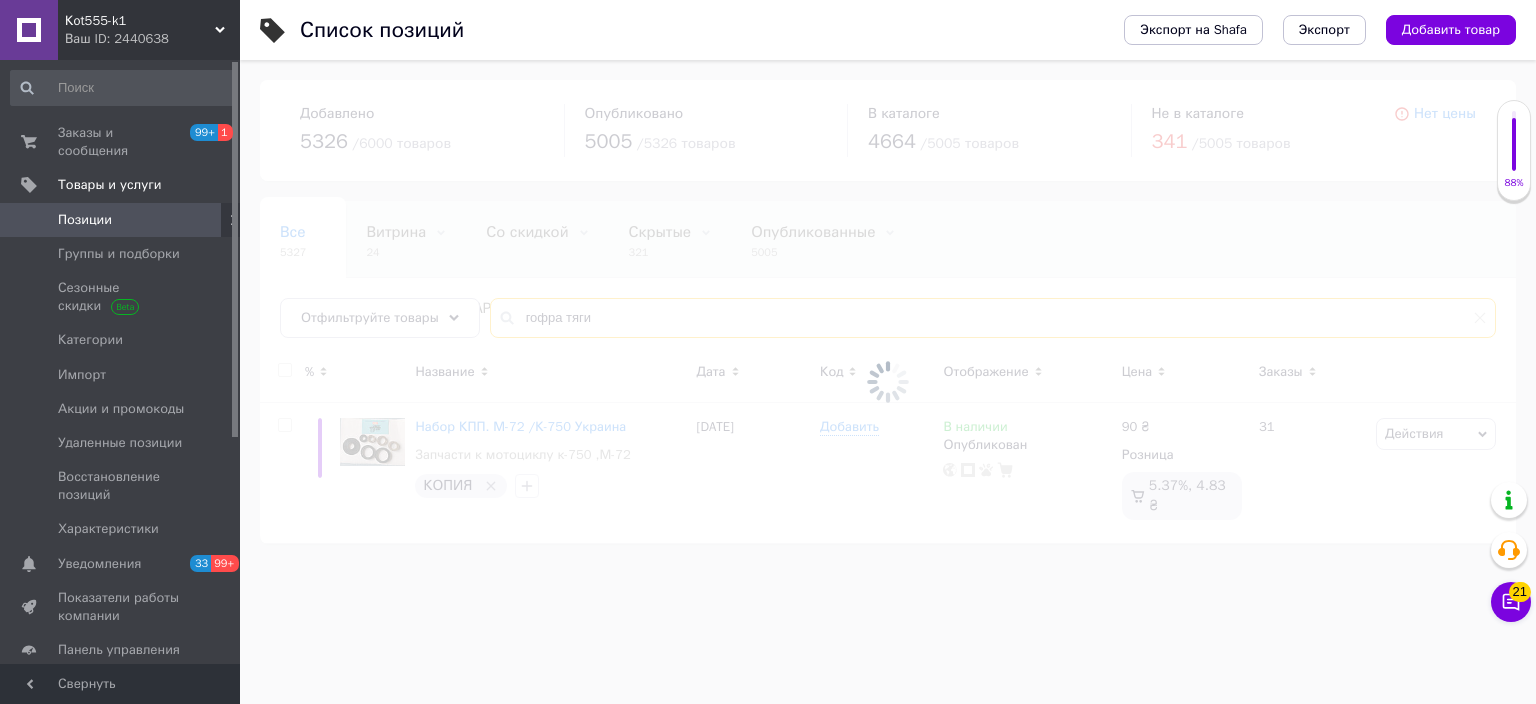 type on "гофра тяги" 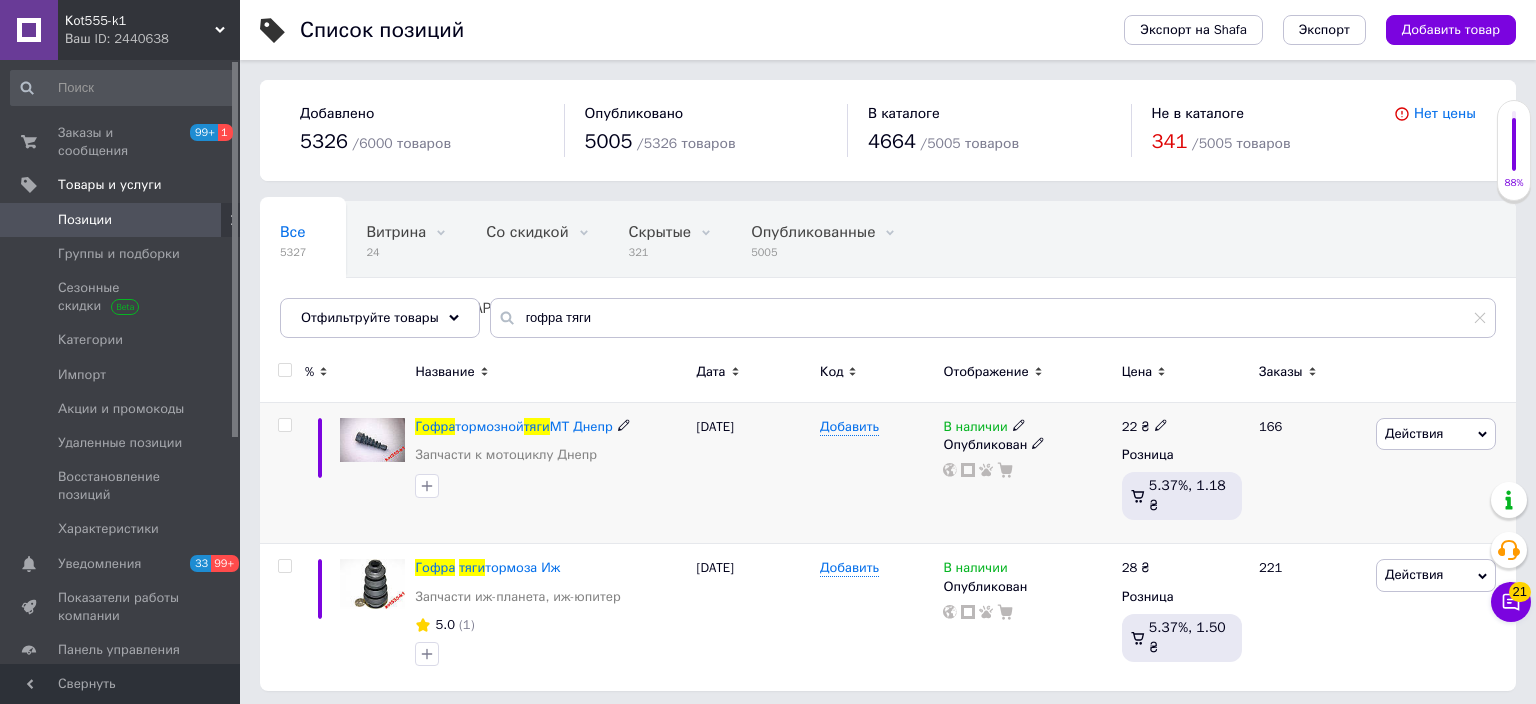 click 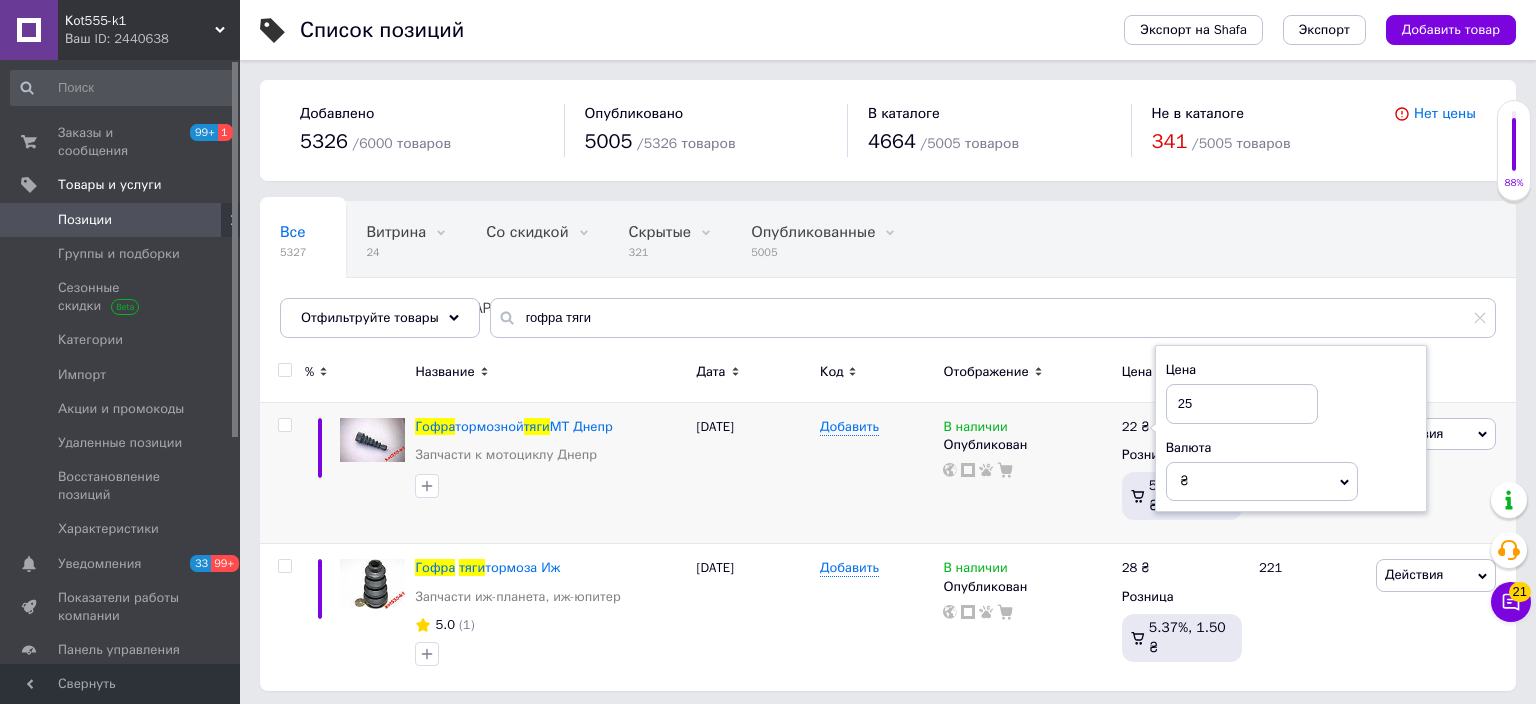 type on "25" 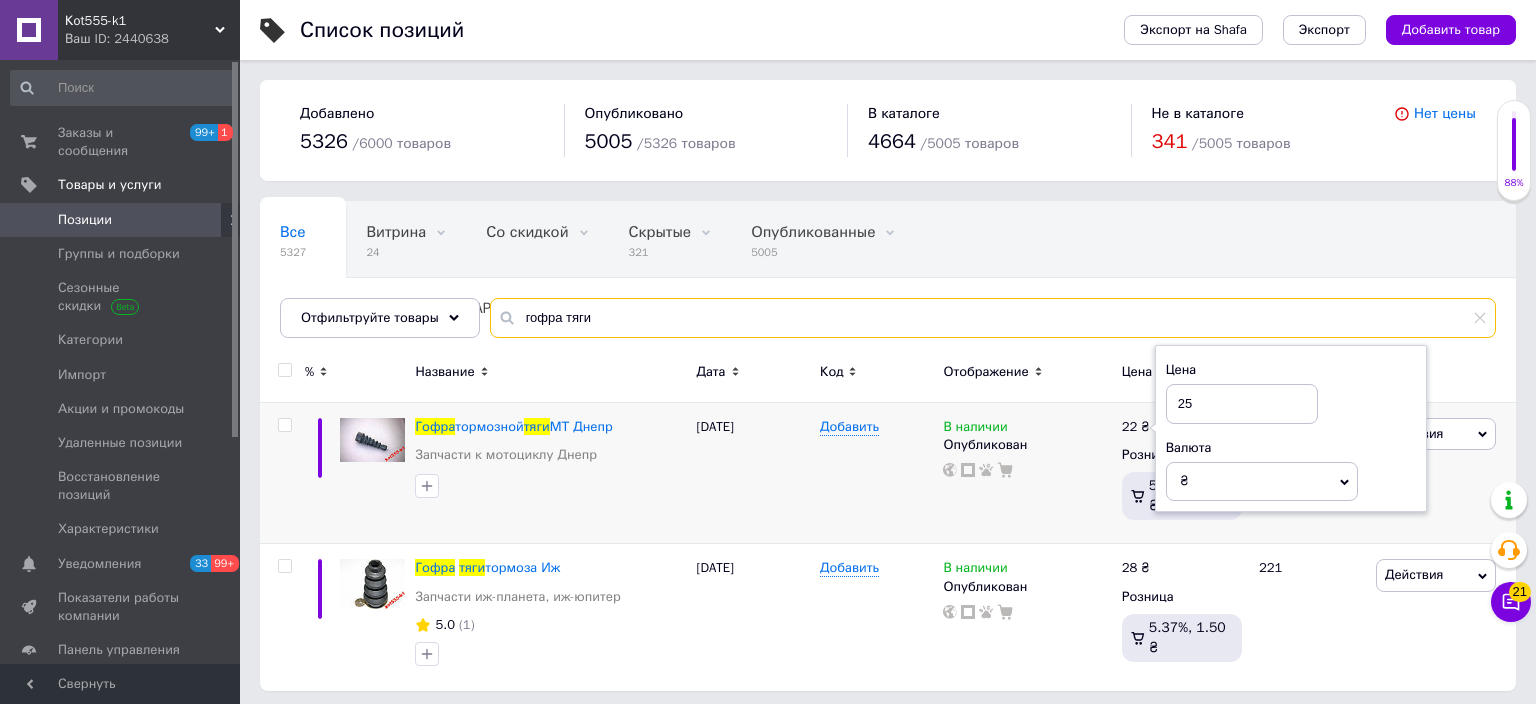 click on "гофра тяги" at bounding box center [993, 318] 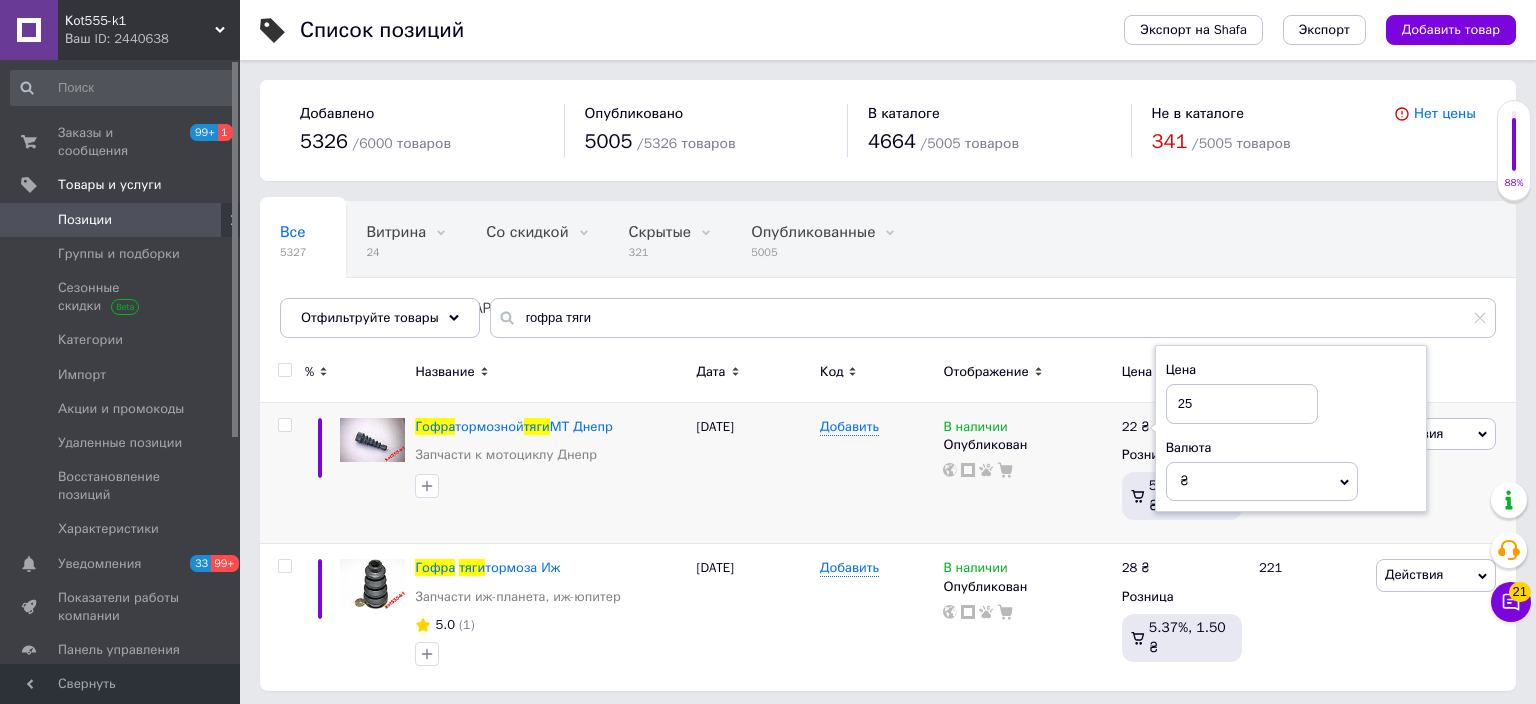 click on "Отображение" at bounding box center (1027, 375) 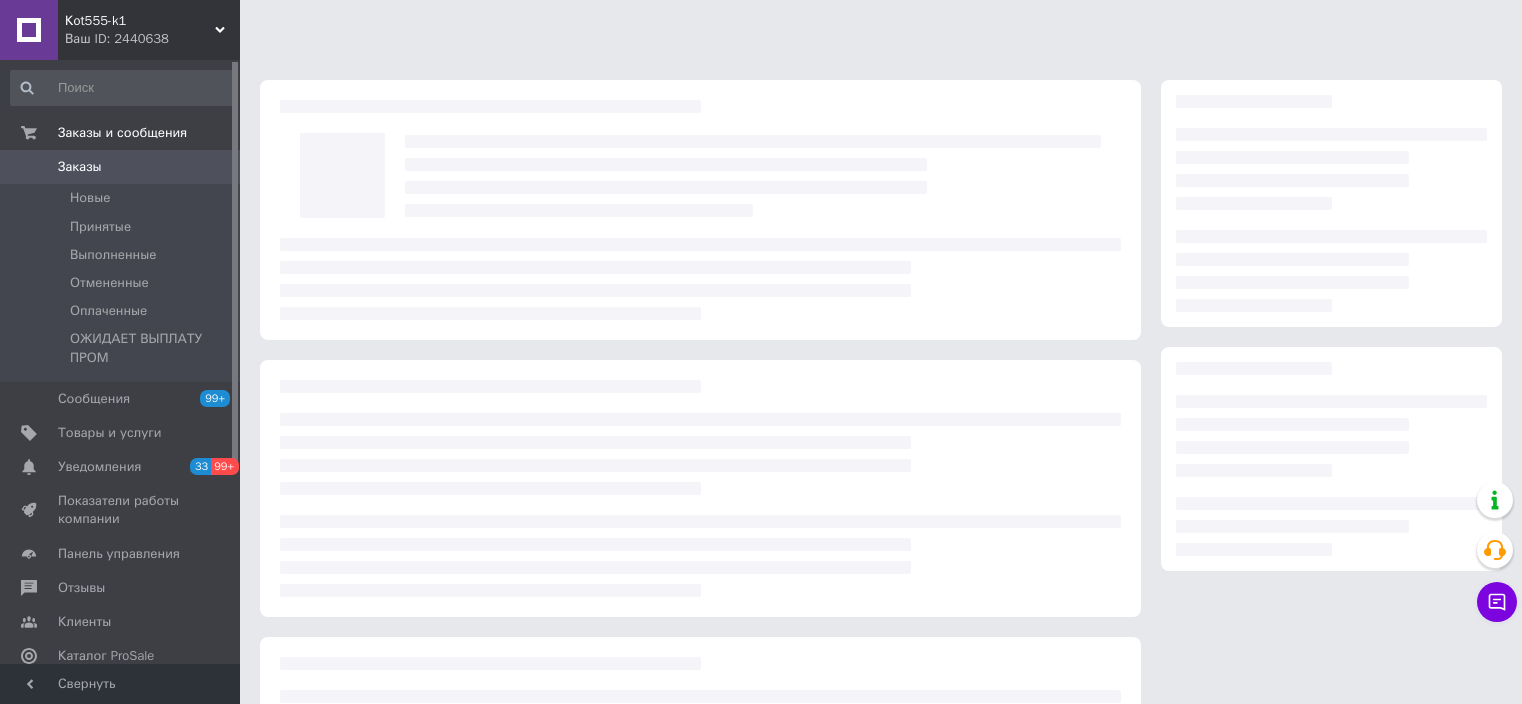 scroll, scrollTop: 0, scrollLeft: 0, axis: both 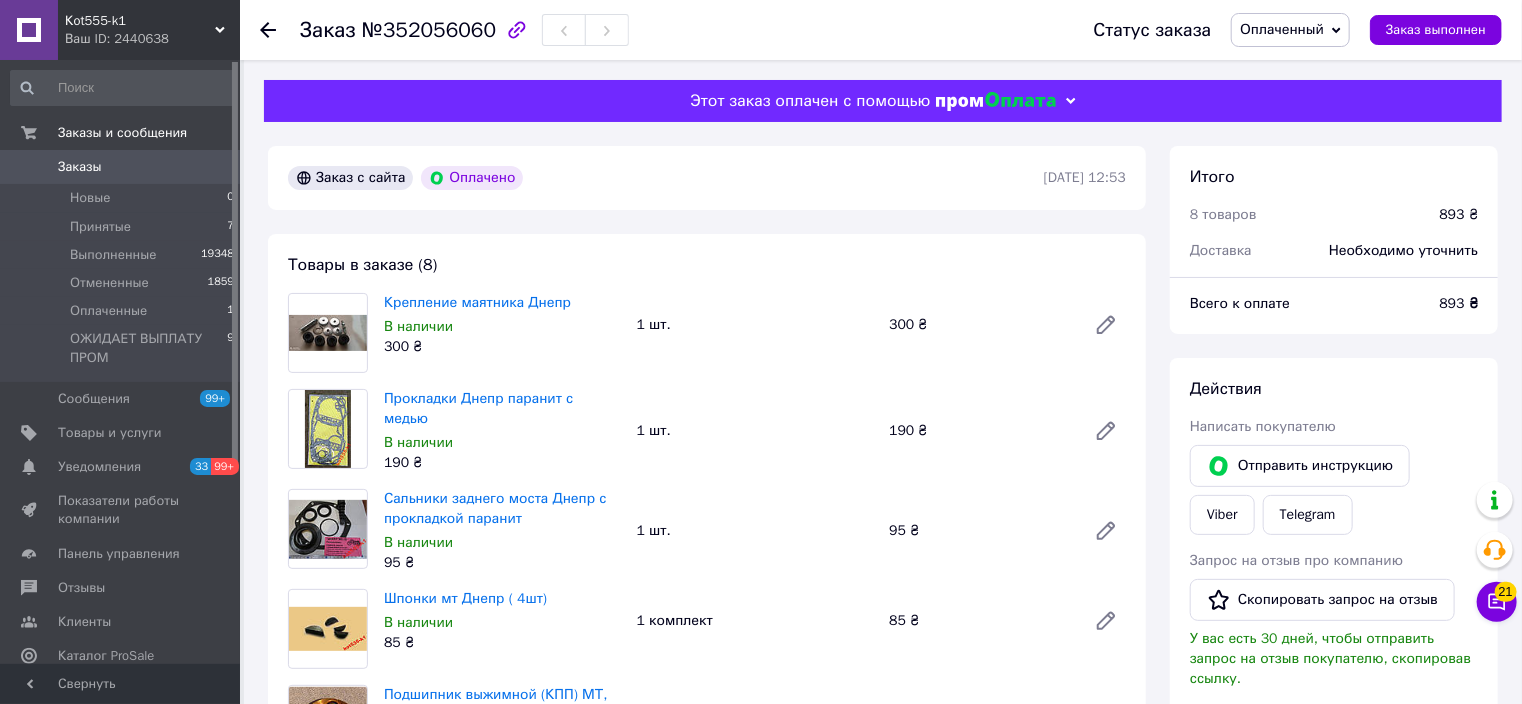 click on "Заказ с сайта Оплачено [DATE] 12:53 Товары в заказе (8) Крепление маятника Днепр В наличии 300 ₴ 1 шт. 300 ₴ Прокладки Днепр  паранит с медью В наличии 190 ₴ 1 шт. 190 ₴ Сальники заднего моста Днепр с прокладкой паранит В наличии 95 ₴ 1 шт. 95 ₴ Шпонки мт Днепр (  4шт) В наличии 85 ₴ 1 комплект 85 ₴ Подшипник выжимной (КПП) МТ, ДНЕПР (Латунь ) В наличии 70 ₴ 1 шт. 70 ₴ Сальники КПП Днепр 7единиц В наличии 65 ₴ 1 шт. 65 ₴ Зажим патрубков  МТ, ДНЕПР, [GEOGRAPHIC_DATA], К-750 В наличии 12 ₴ 4 шт. 48 ₴ Уплотнители штанг  МТ Днепр 4шт ( Красные) В наличии 40 ₴ 1 комплект 40 ₴ Скрыть товары Покупатель [PERSON_NAME]" at bounding box center [707, 1076] 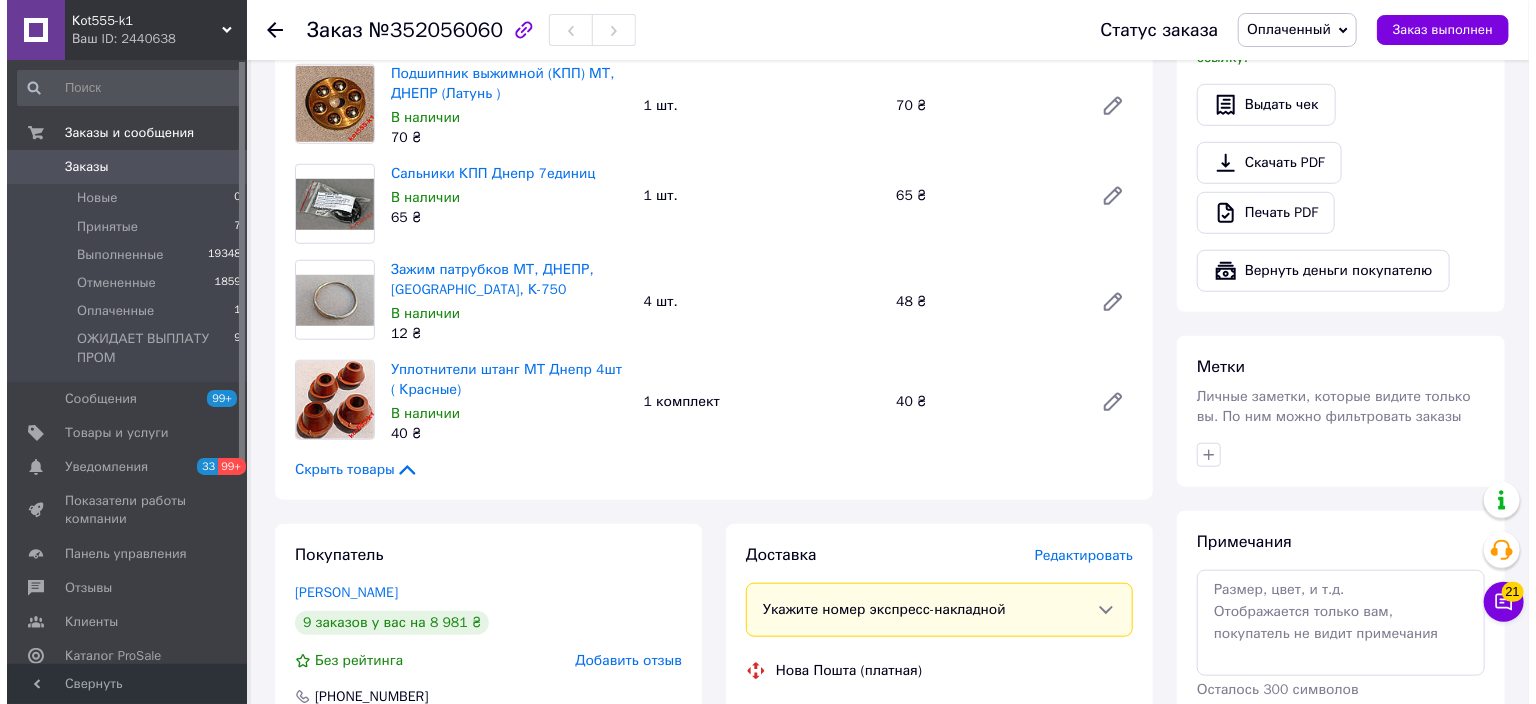 scroll, scrollTop: 800, scrollLeft: 0, axis: vertical 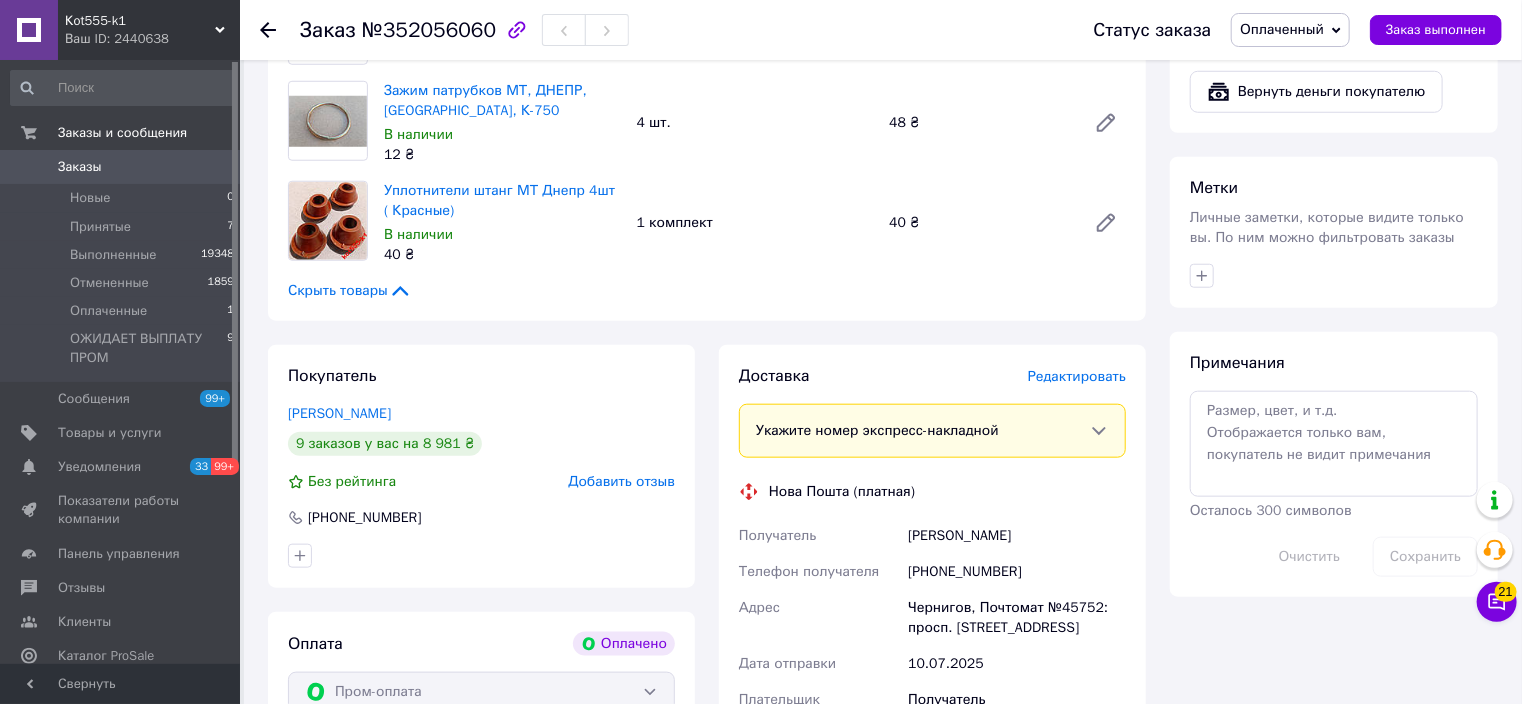 click on "Редактировать" at bounding box center [1077, 376] 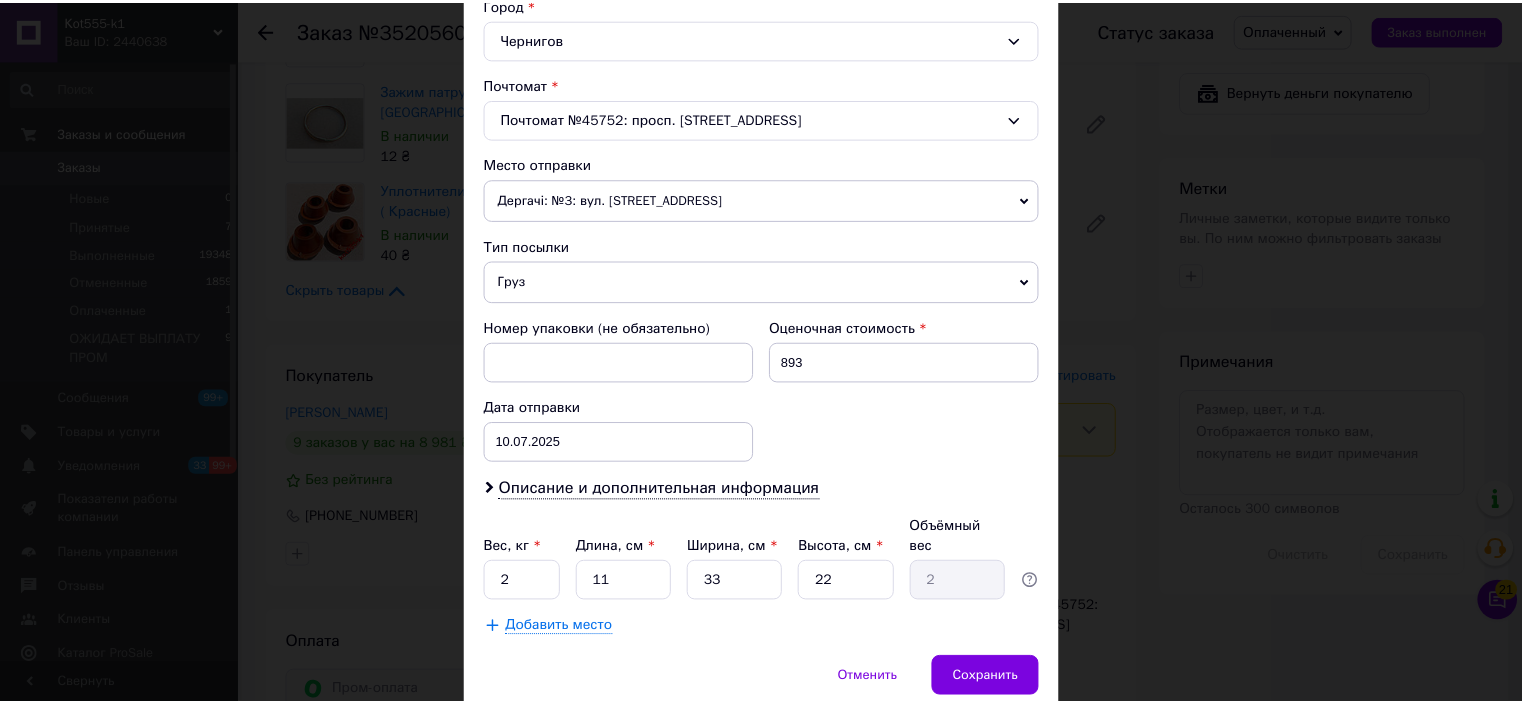 scroll, scrollTop: 618, scrollLeft: 0, axis: vertical 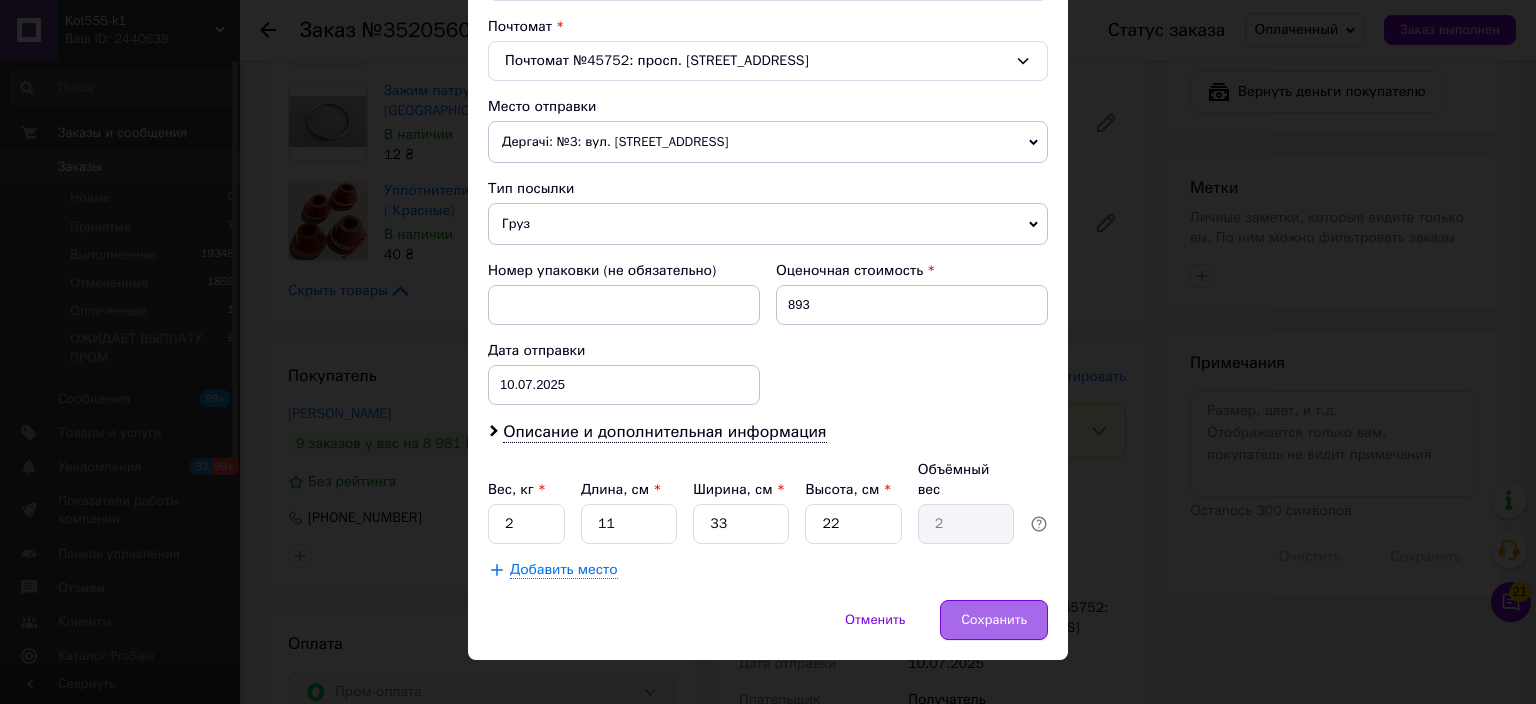 click on "Сохранить" at bounding box center [994, 620] 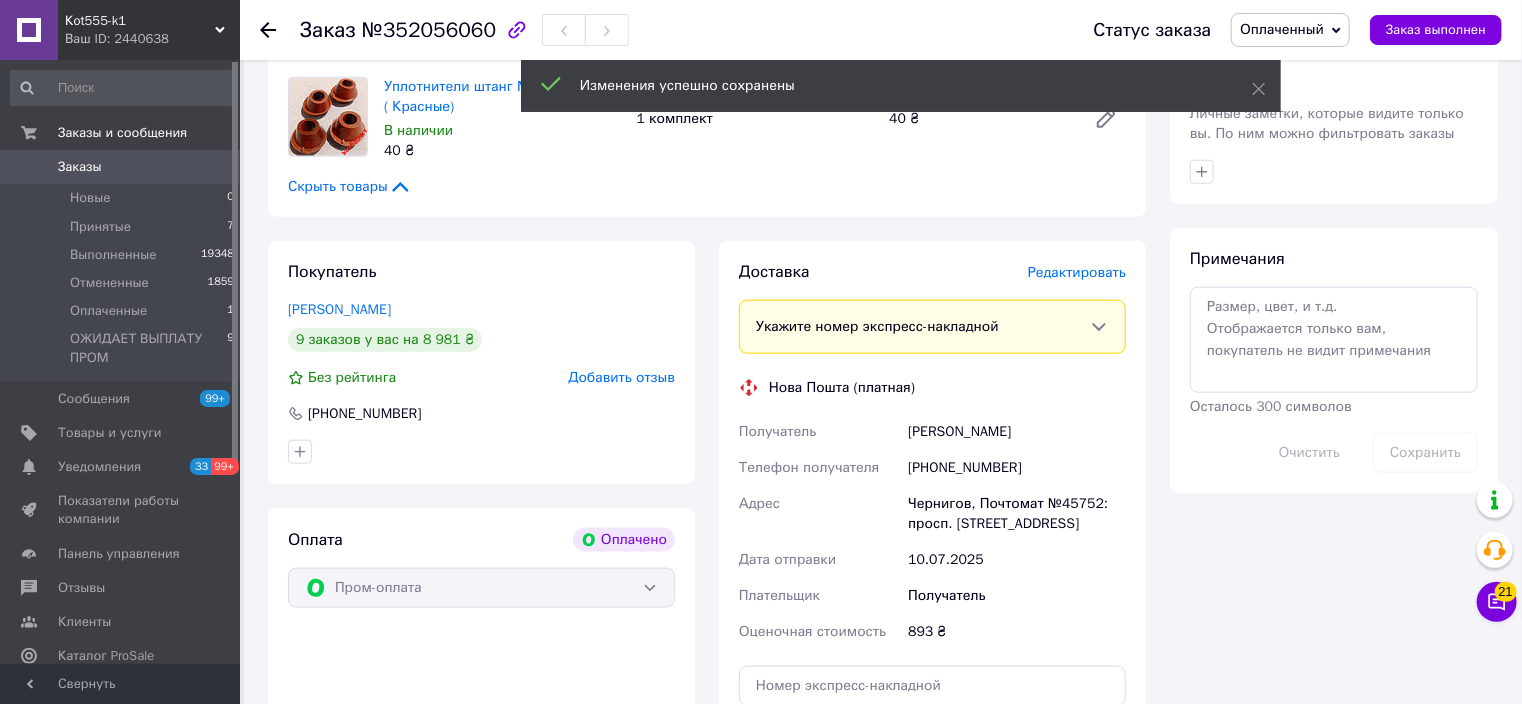 scroll, scrollTop: 1200, scrollLeft: 0, axis: vertical 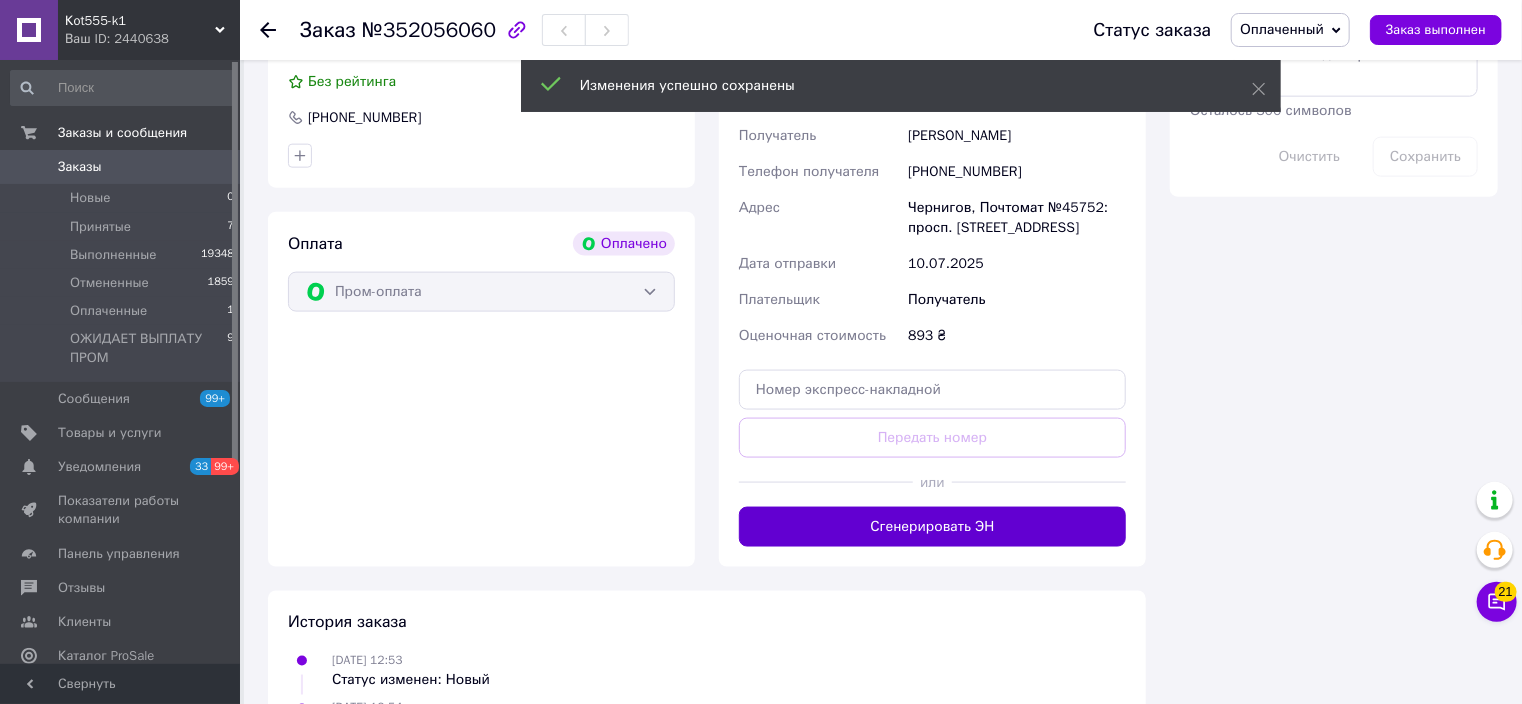 click on "Сгенерировать ЭН" at bounding box center [932, 527] 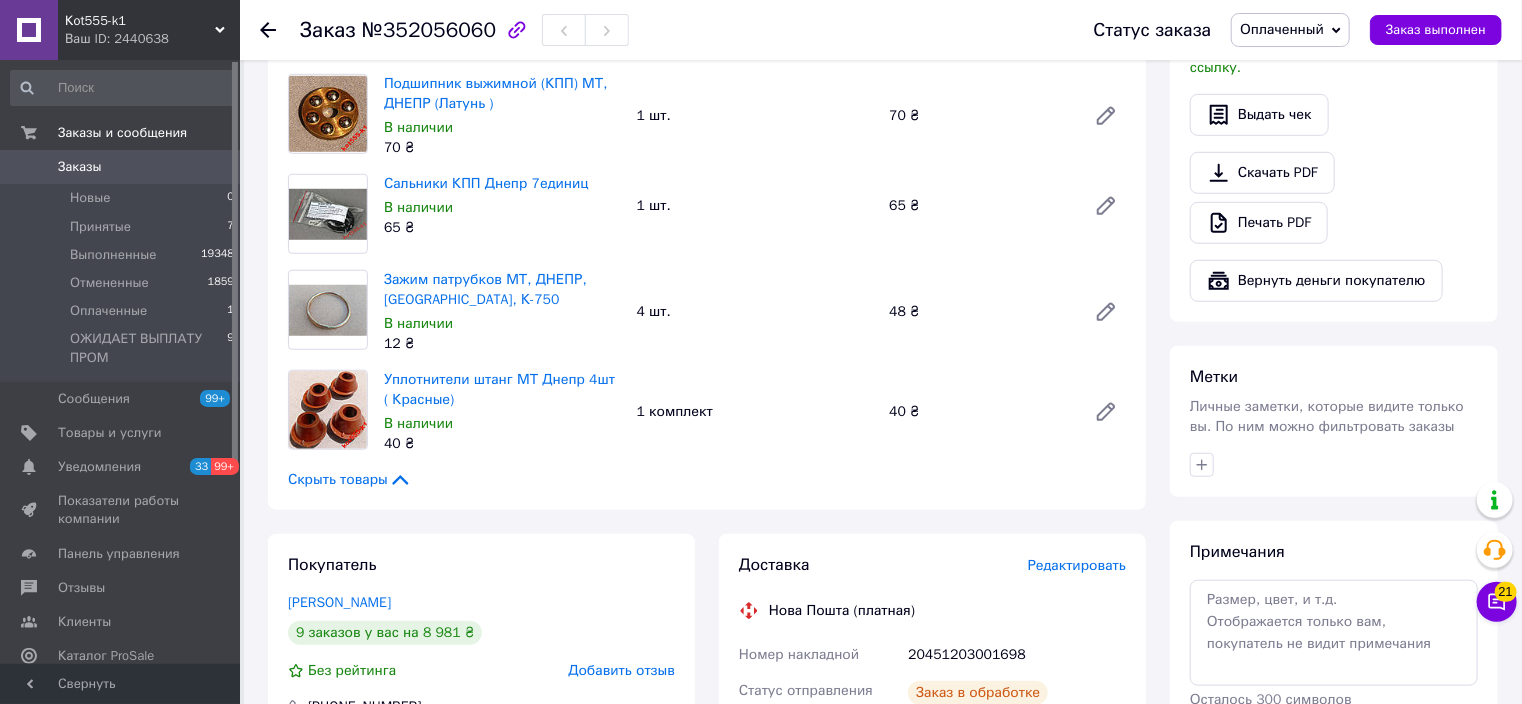 scroll, scrollTop: 480, scrollLeft: 0, axis: vertical 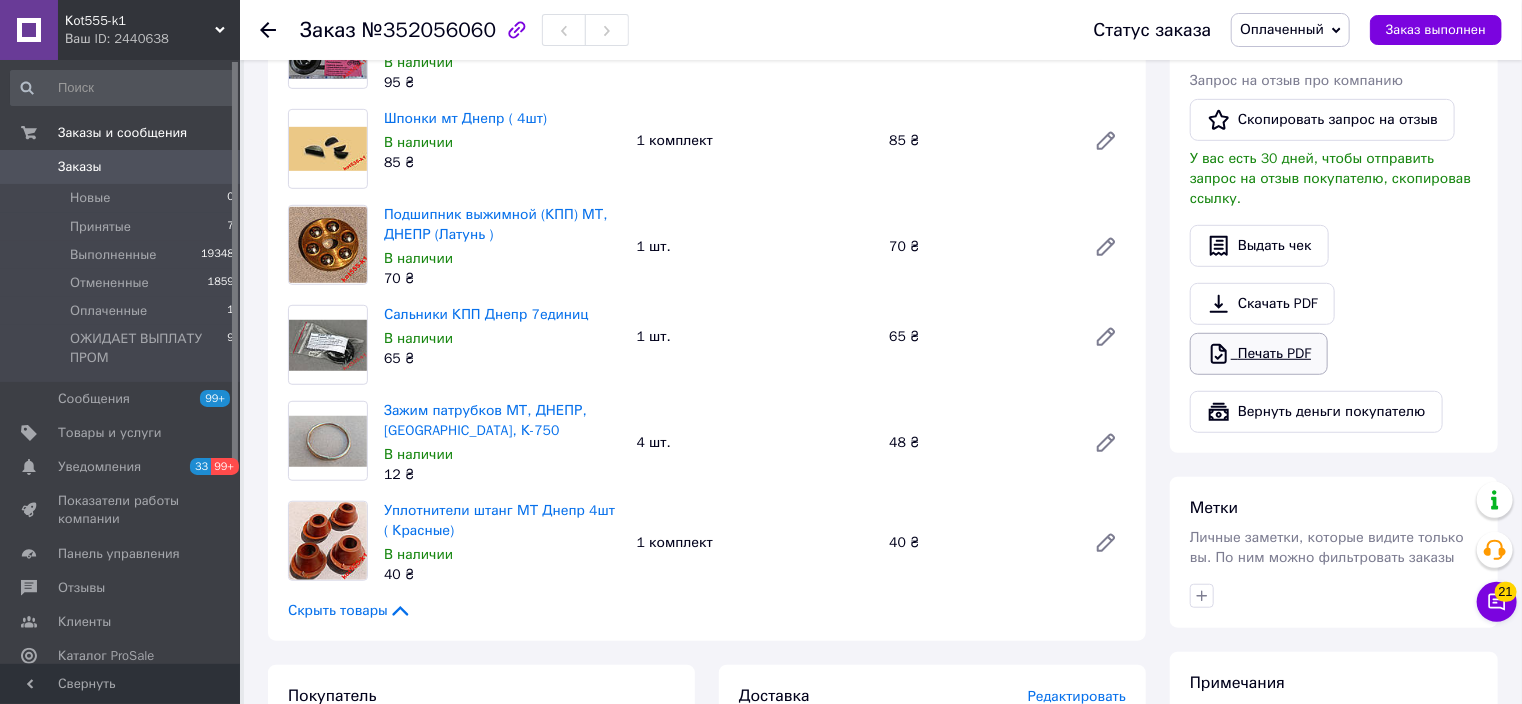 click on "Печать PDF" at bounding box center [1259, 354] 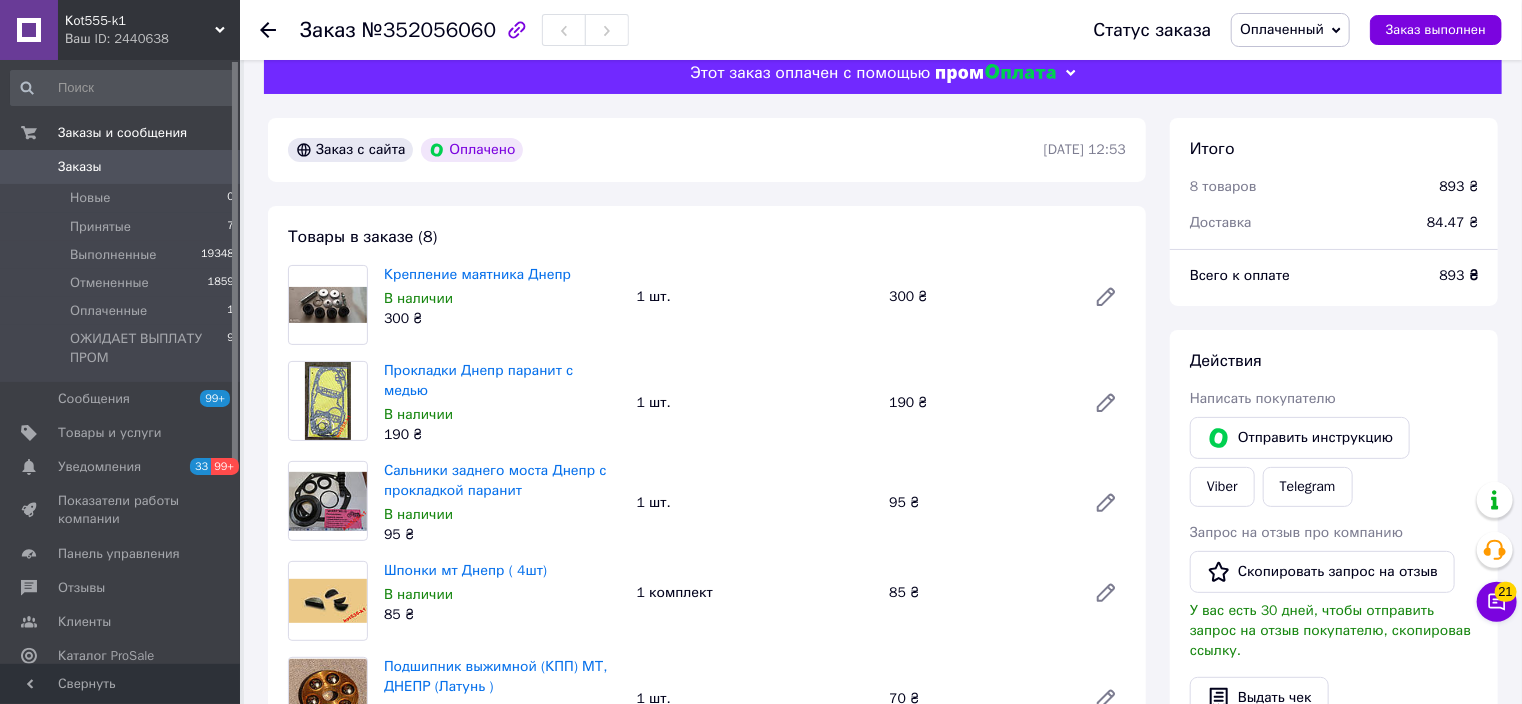 scroll, scrollTop: 0, scrollLeft: 0, axis: both 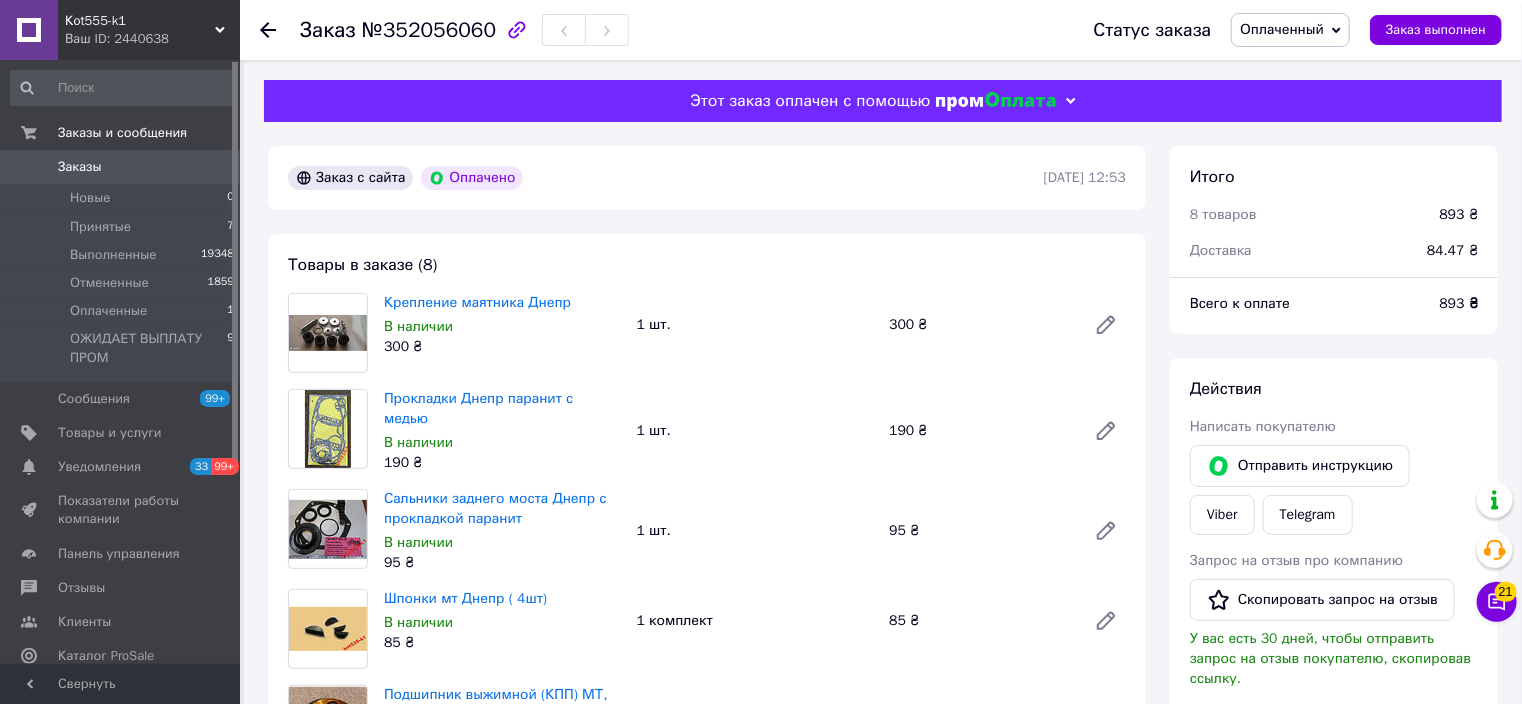 click on "Оплаченный" at bounding box center [1290, 30] 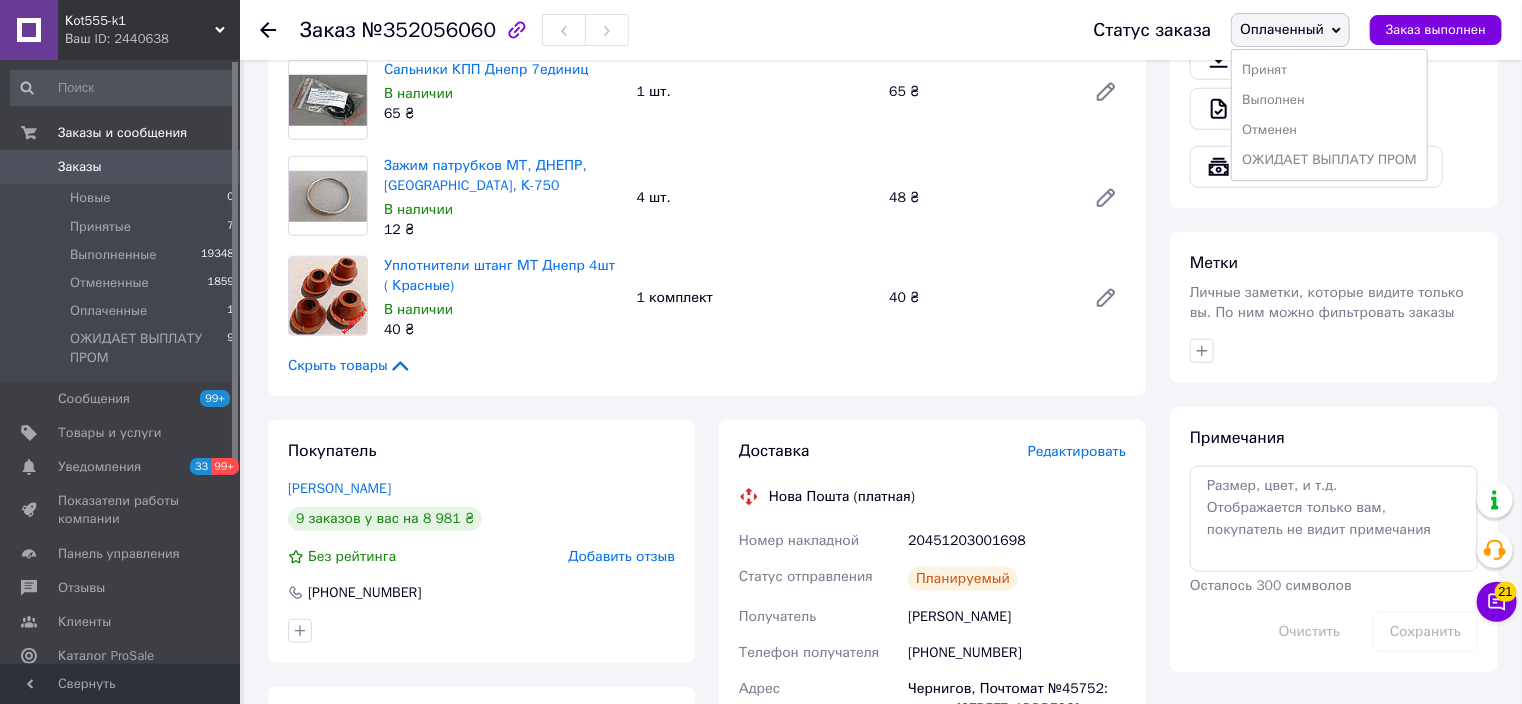 scroll, scrollTop: 720, scrollLeft: 0, axis: vertical 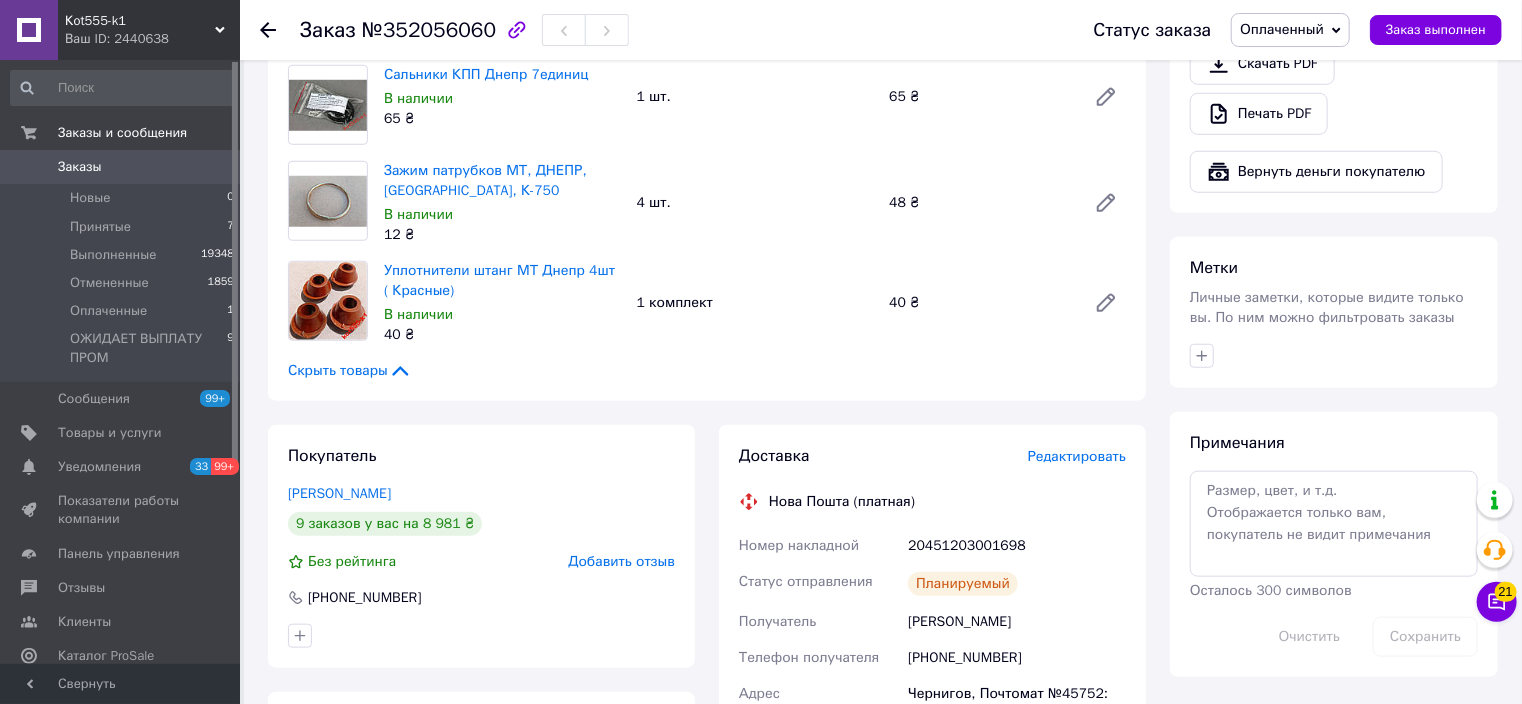 click on "Редактировать" at bounding box center (1077, 456) 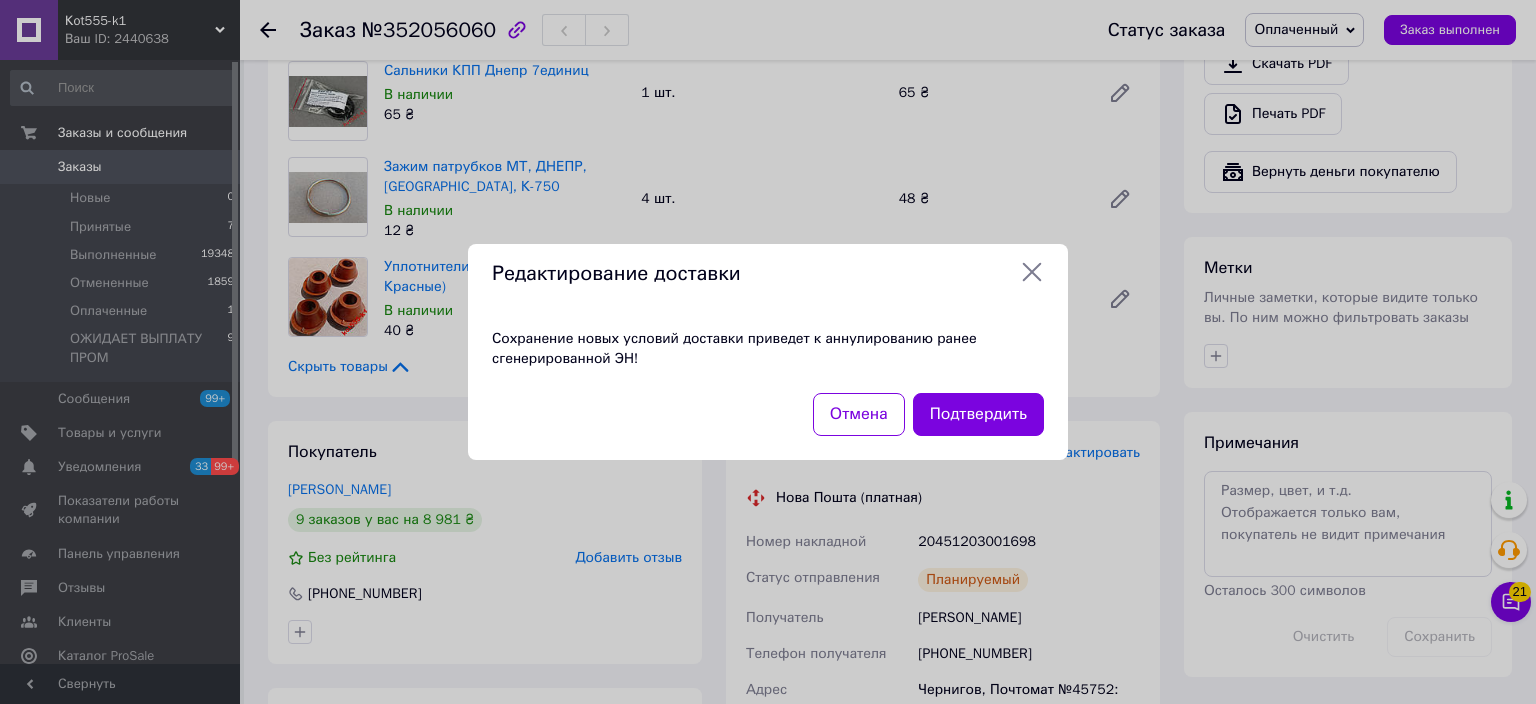 click 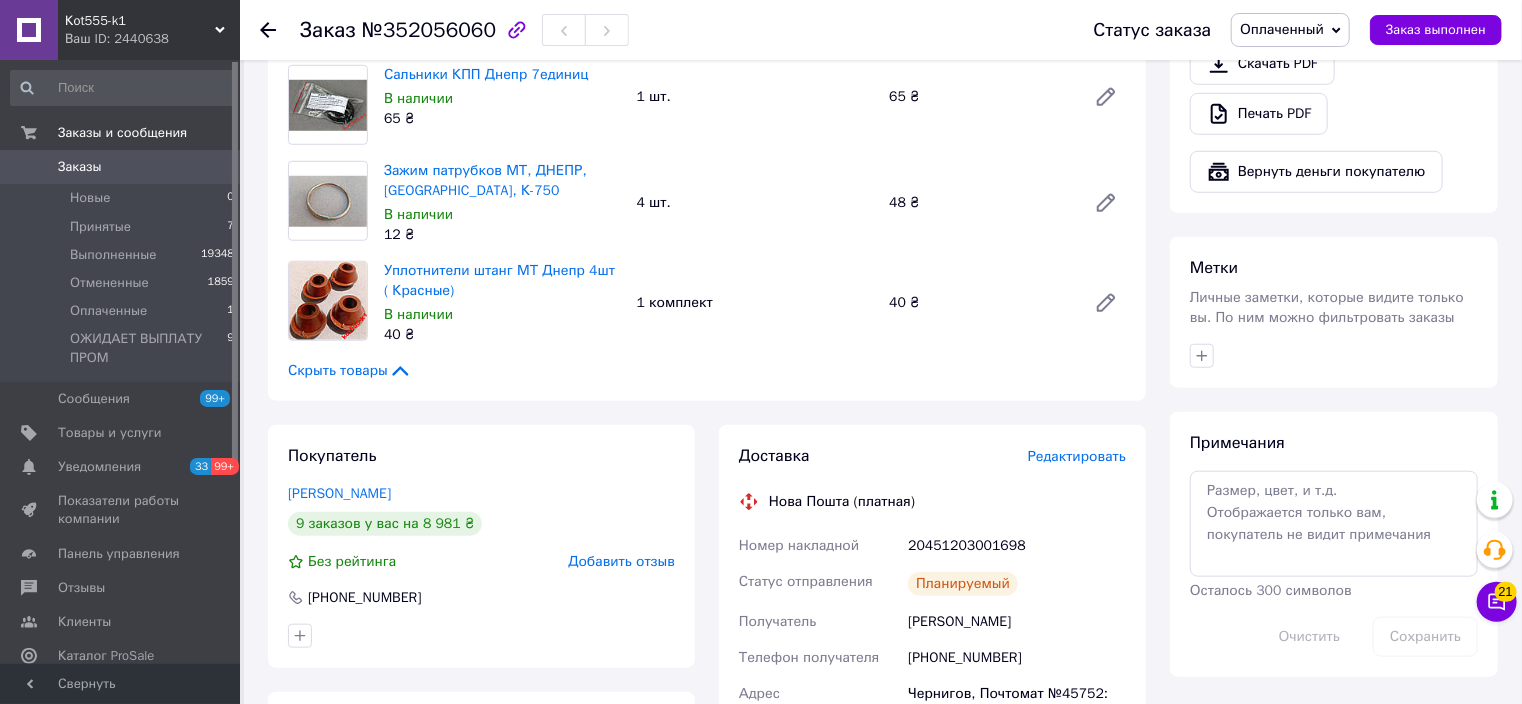 click on "Оплаченный" at bounding box center [1282, 29] 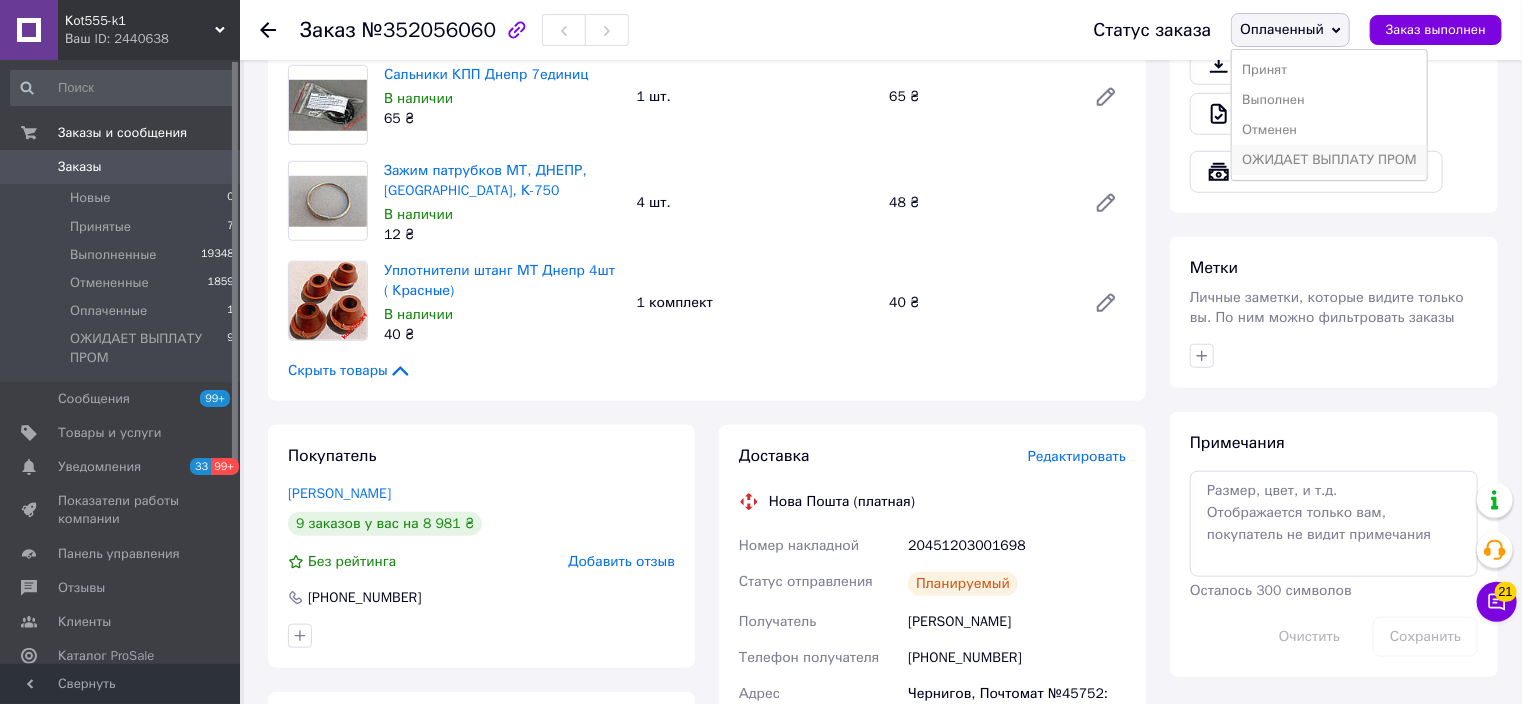 click on "ОЖИДАЕТ ВЫПЛАТУ ПРОМ" at bounding box center (1329, 160) 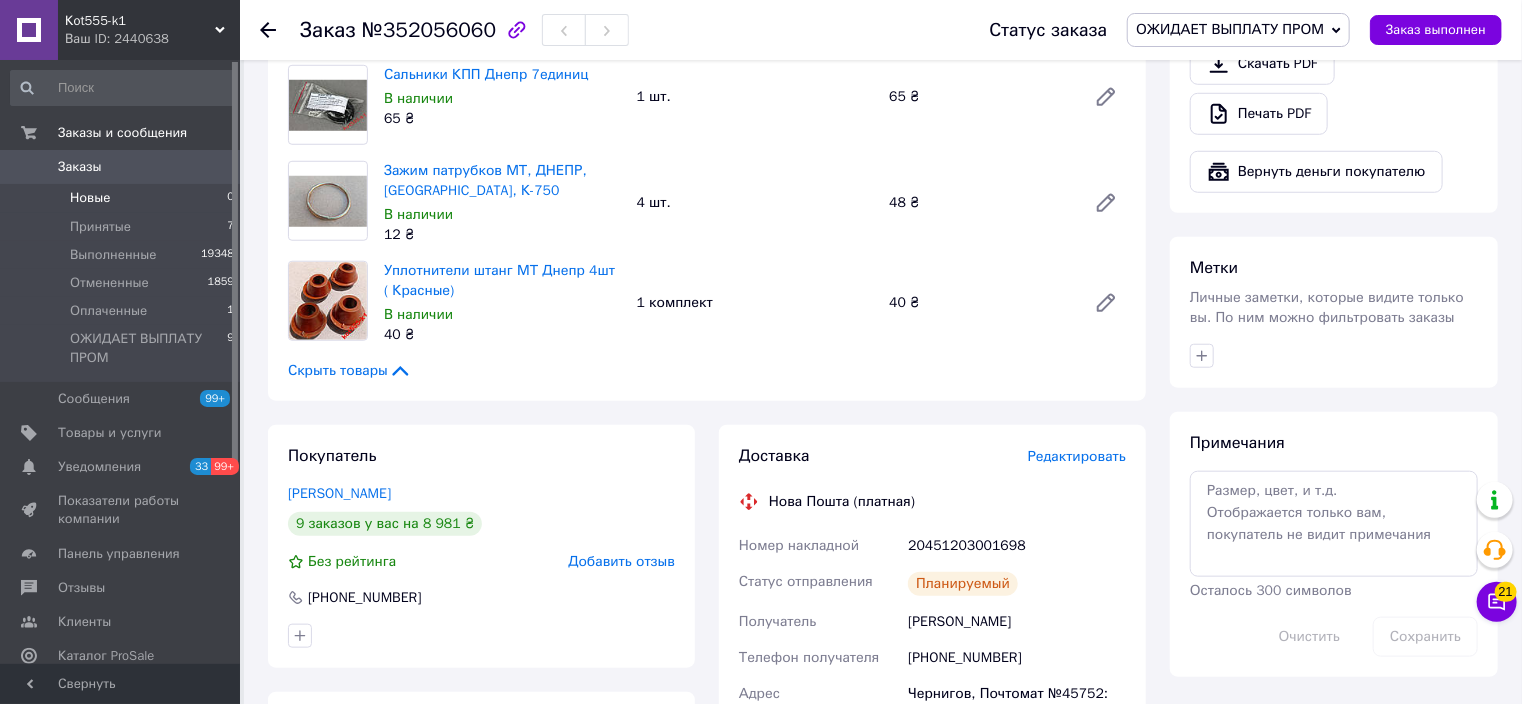 click on "Новые" at bounding box center (90, 198) 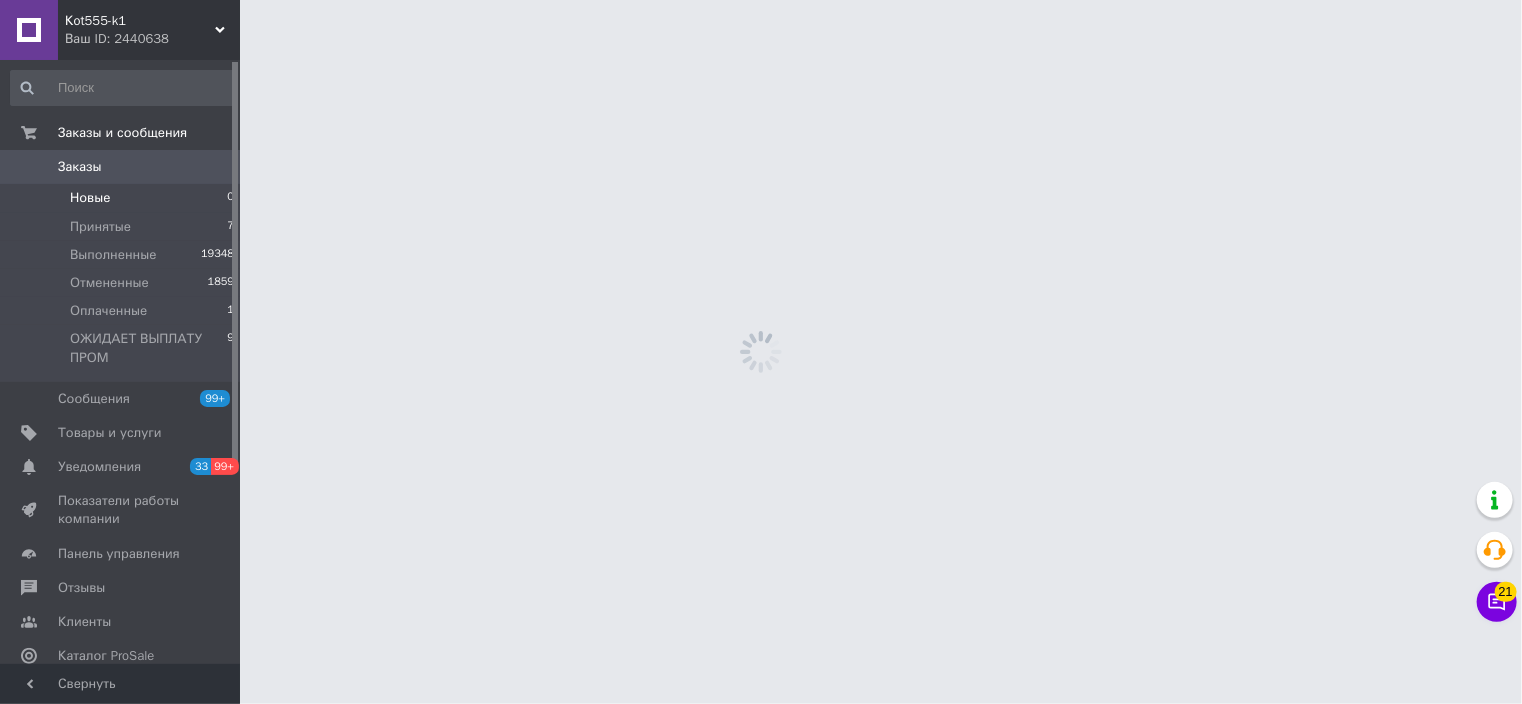 scroll, scrollTop: 0, scrollLeft: 0, axis: both 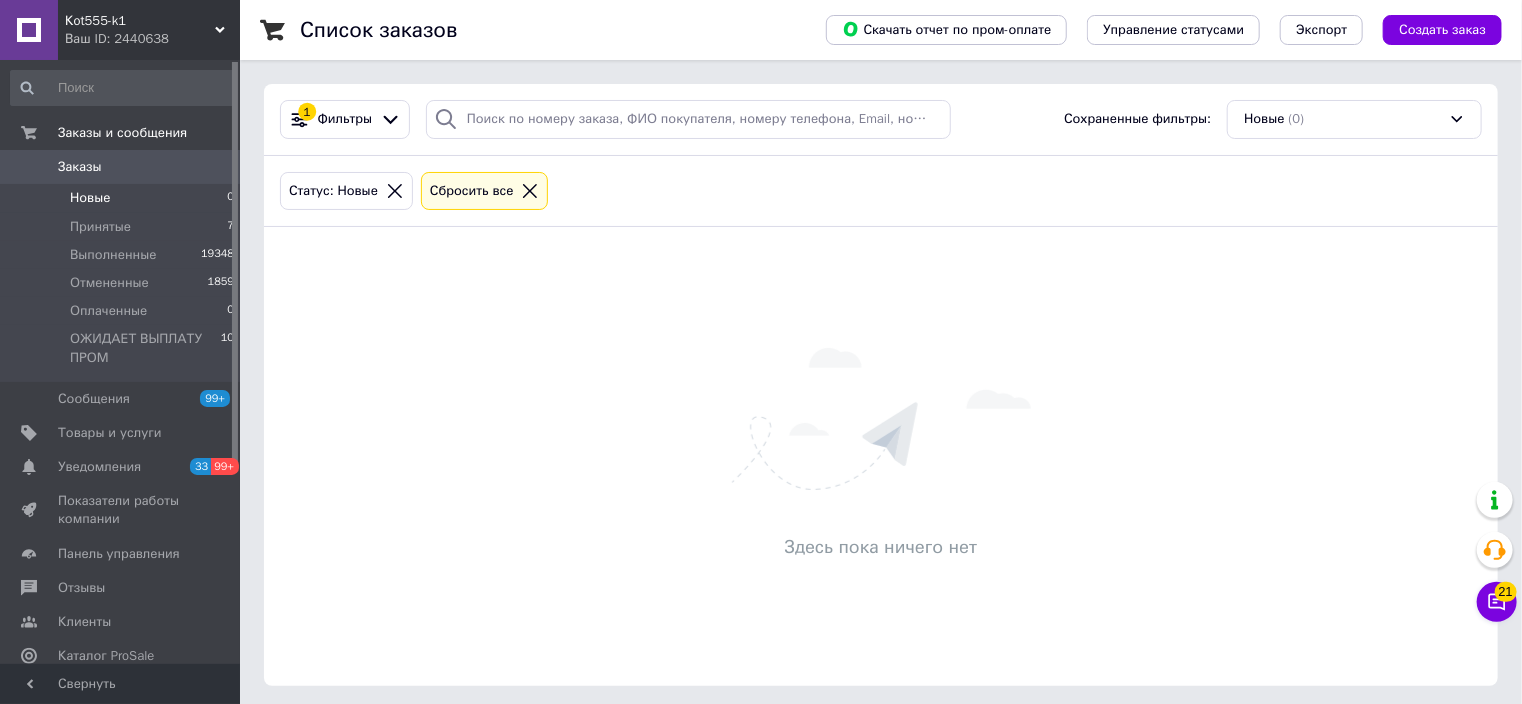 click on "Здесь пока ничего нет" at bounding box center (881, 456) 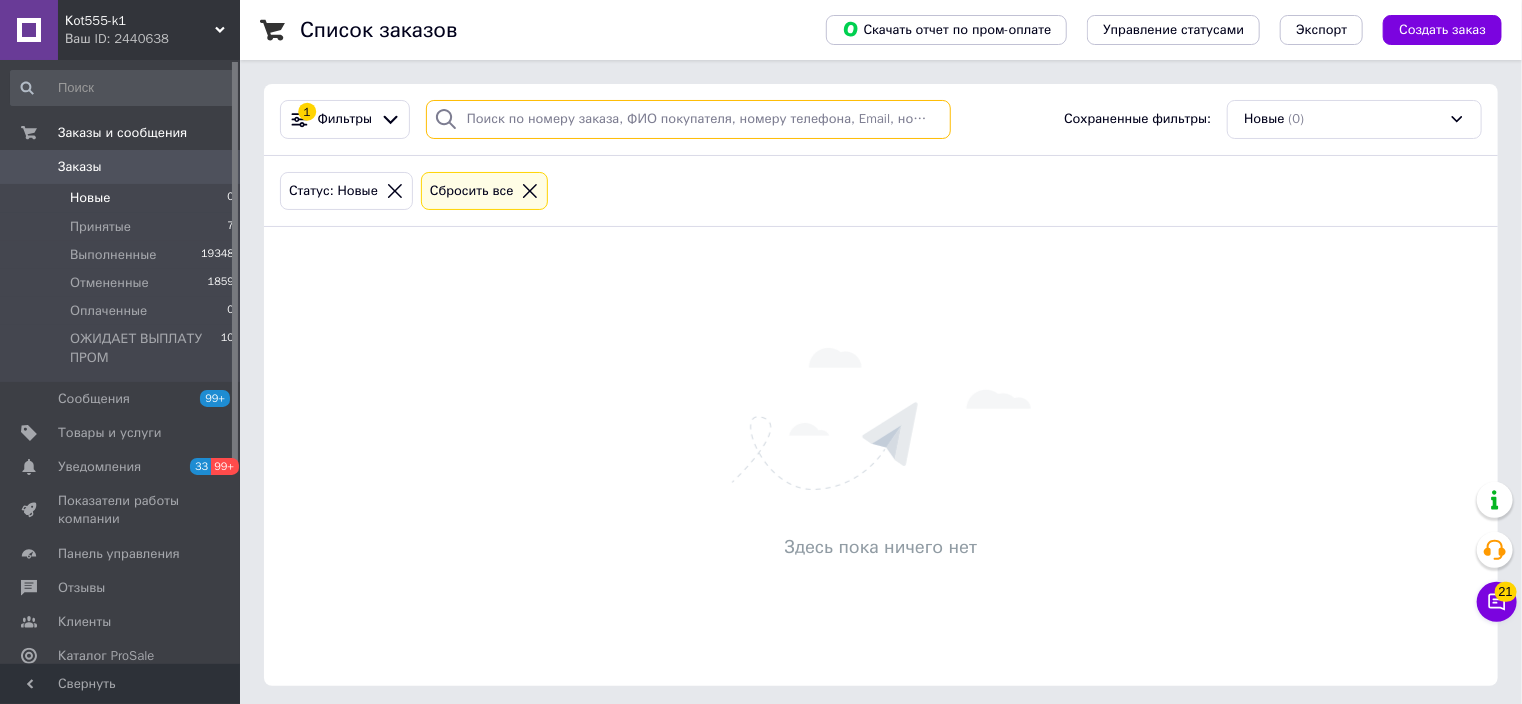 paste on "352056060." 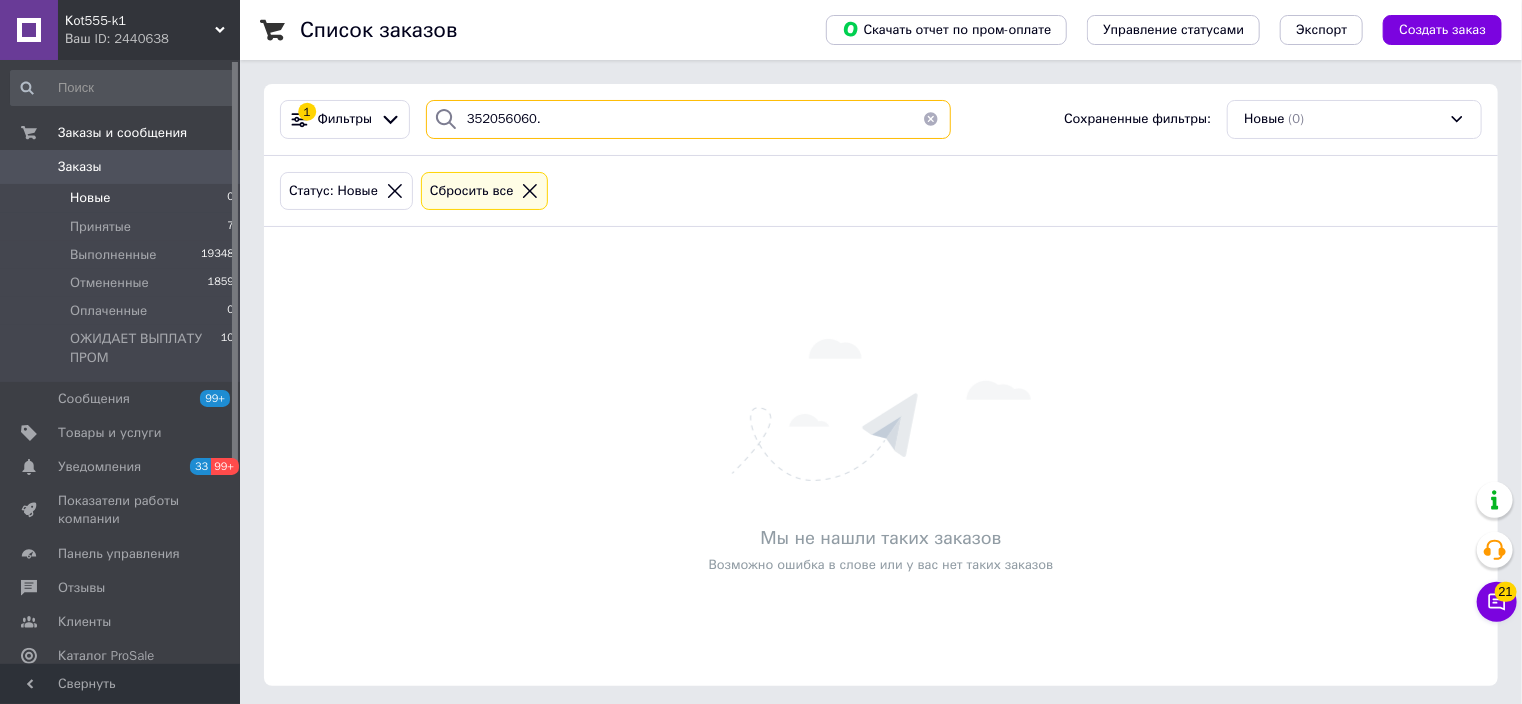 type on "352056060." 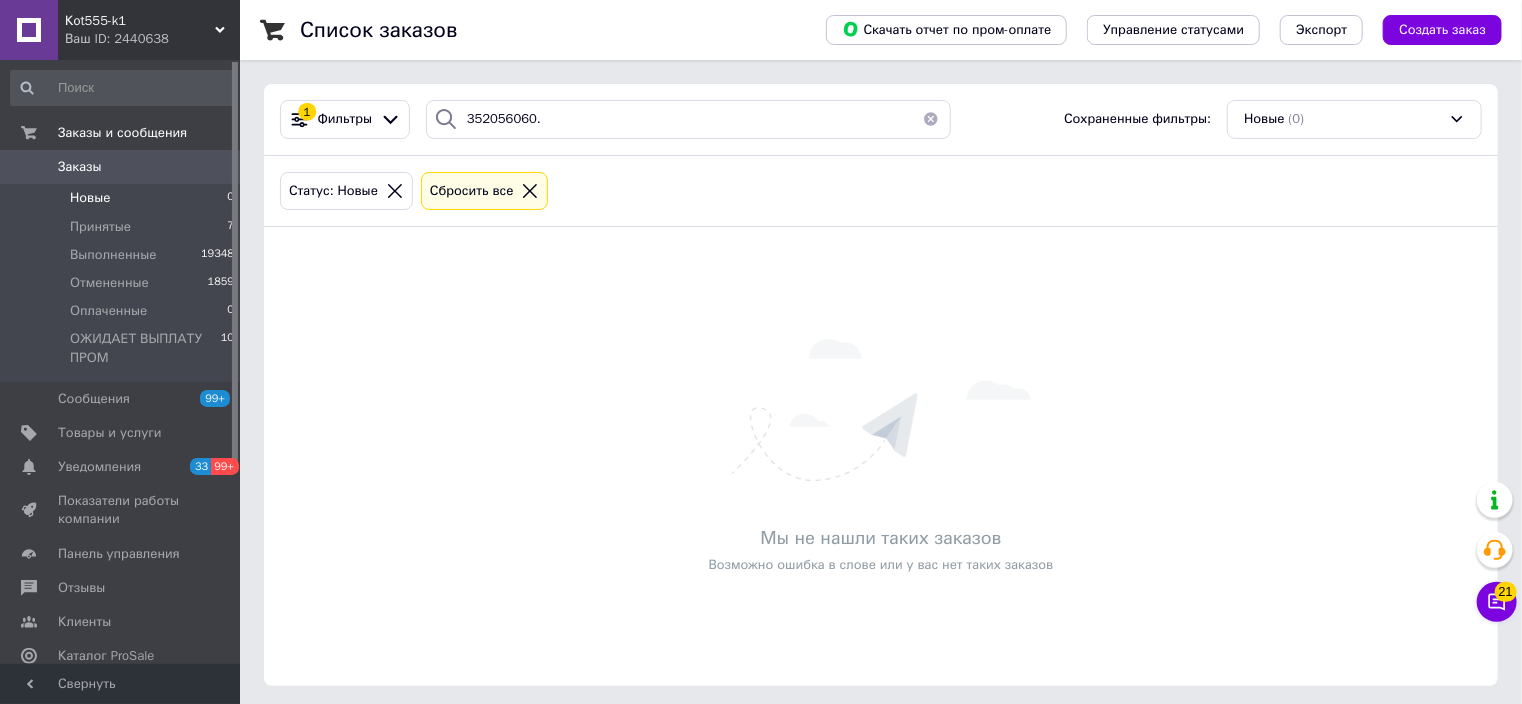 click 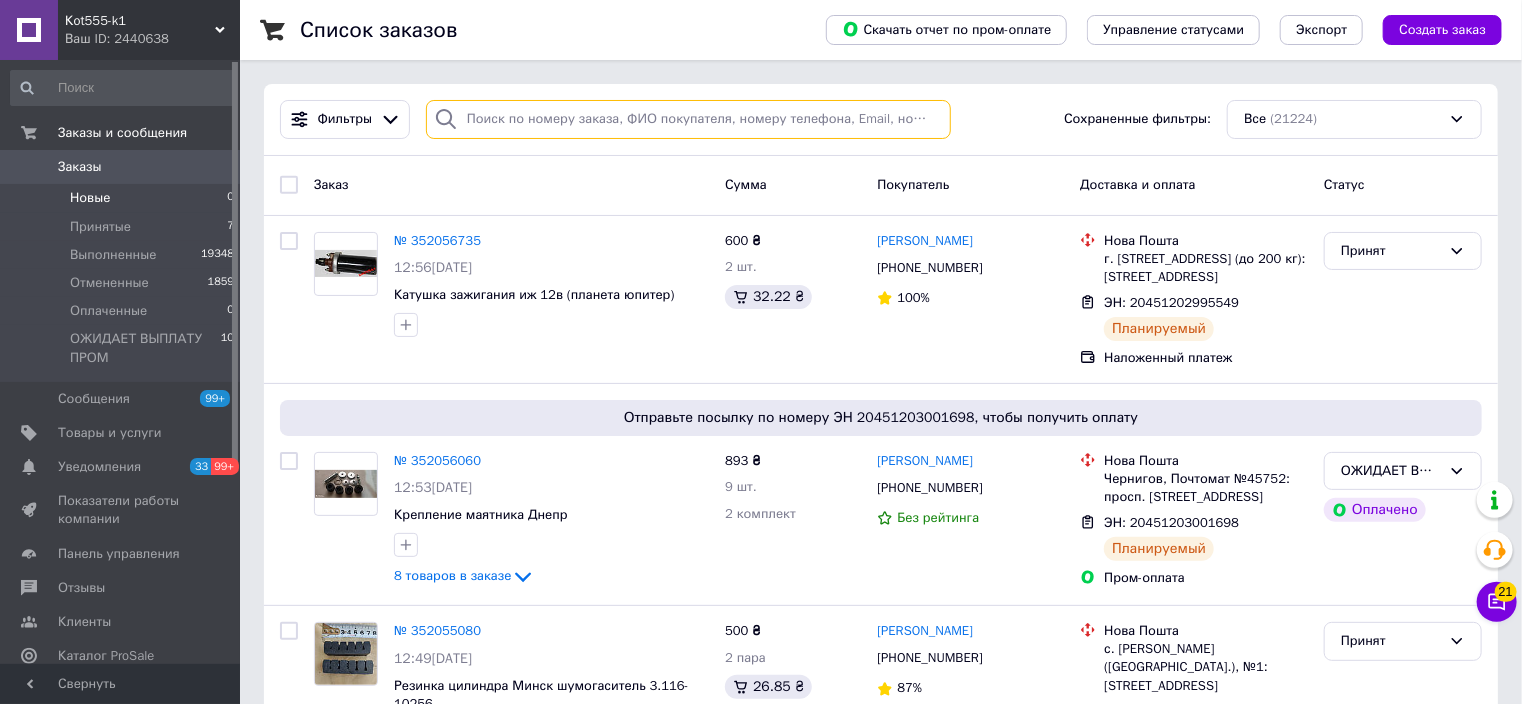 paste on "352056060." 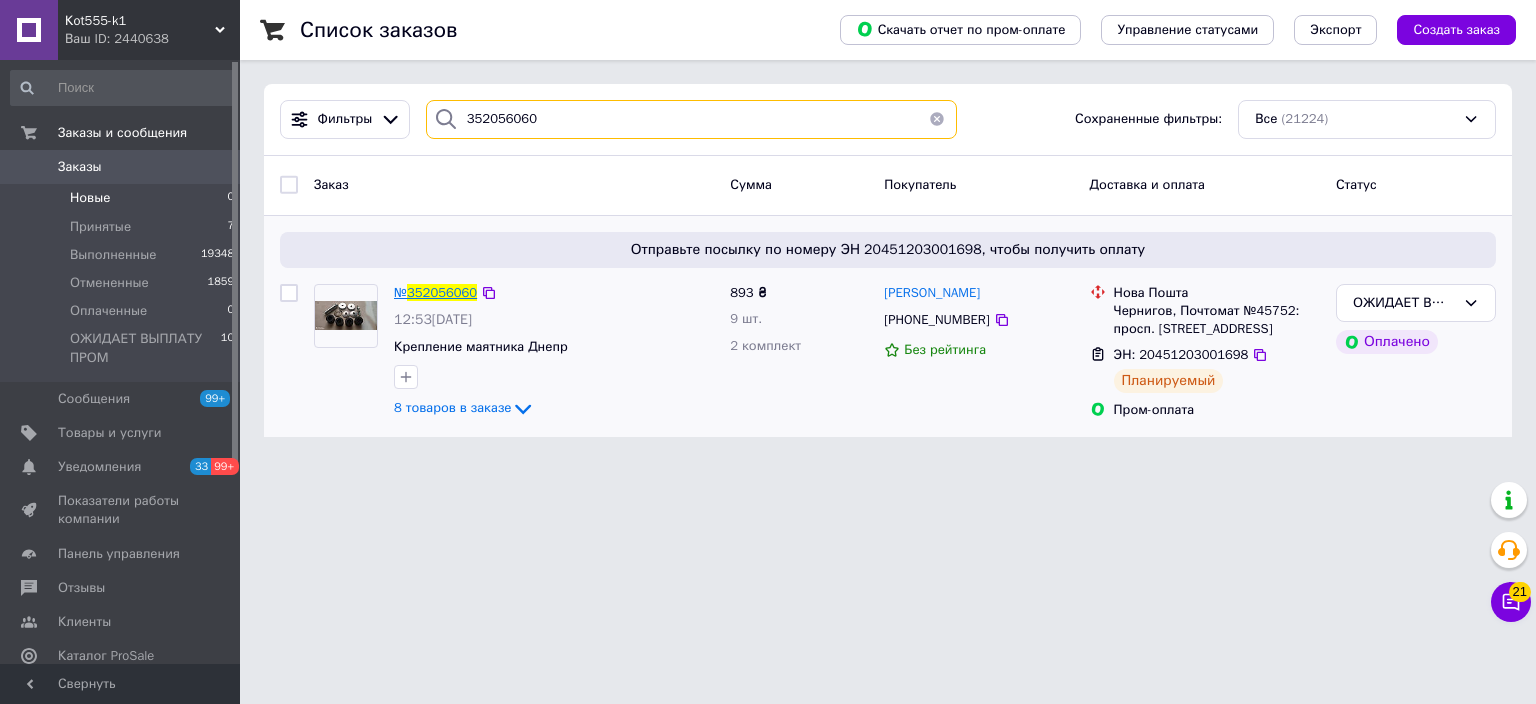 type on "352056060" 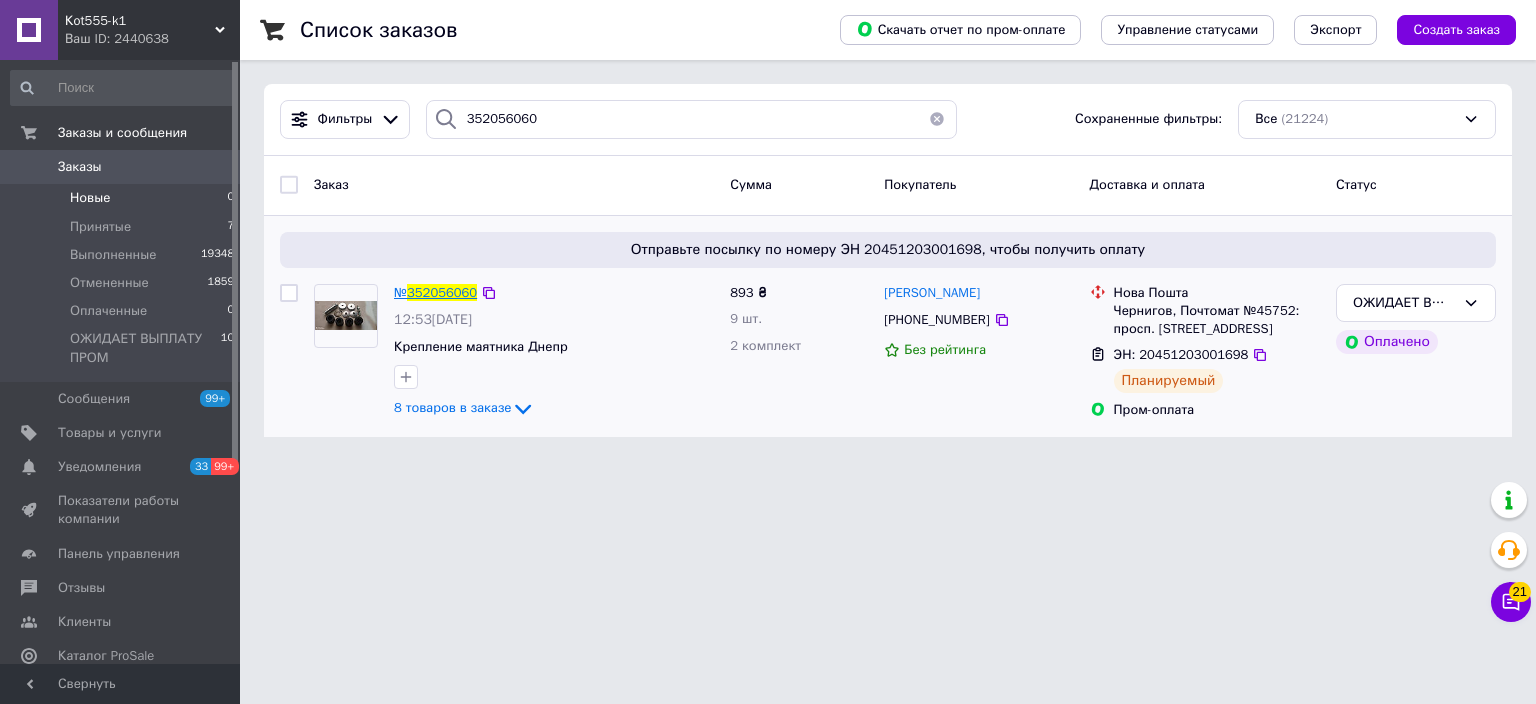 click on "352056060" at bounding box center [442, 292] 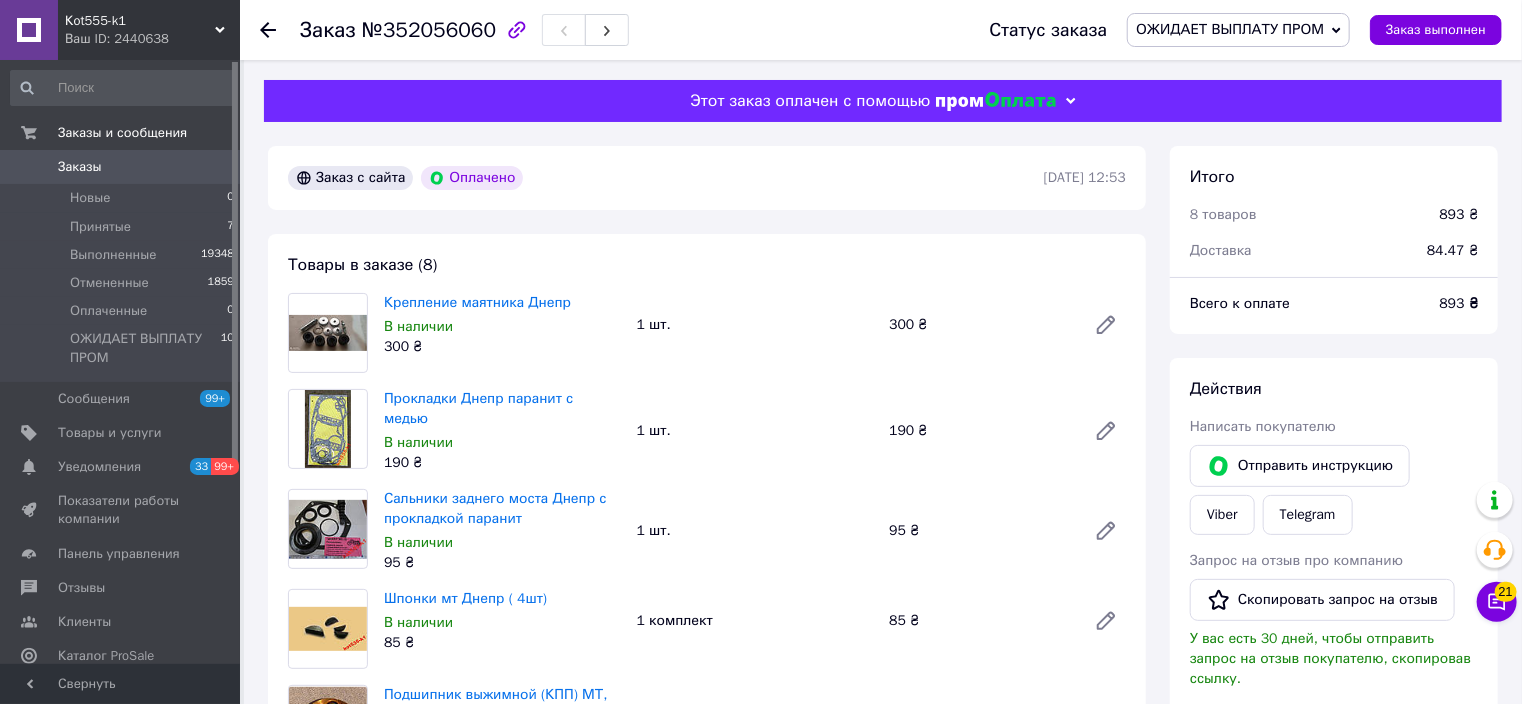 click on "Заказ с сайта Оплачено [DATE] 12:53 Товары в заказе (8) Крепление маятника Днепр В наличии 300 ₴ 1 шт. 300 ₴ Прокладки Днепр  паранит с медью В наличии 190 ₴ 1 шт. 190 ₴ Сальники заднего моста Днепр с прокладкой паранит В наличии 95 ₴ 1 шт. 95 ₴ Шпонки мт Днепр (  4шт) В наличии 85 ₴ 1 комплект 85 ₴ Подшипник выжимной (КПП) МТ, ДНЕПР (Латунь ) В наличии 70 ₴ 1 шт. 70 ₴ Сальники КПП Днепр 7единиц В наличии 65 ₴ 1 шт. 65 ₴ Зажим патрубков  МТ, ДНЕПР, [GEOGRAPHIC_DATA], К-750 В наличии 12 ₴ 4 шт. 48 ₴ Уплотнители штанг  МТ Днепр 4шт ( Красные) В наличии 40 ₴ 1 комплект 40 ₴ Скрыть товары Покупатель [PERSON_NAME]" at bounding box center (707, 1150) 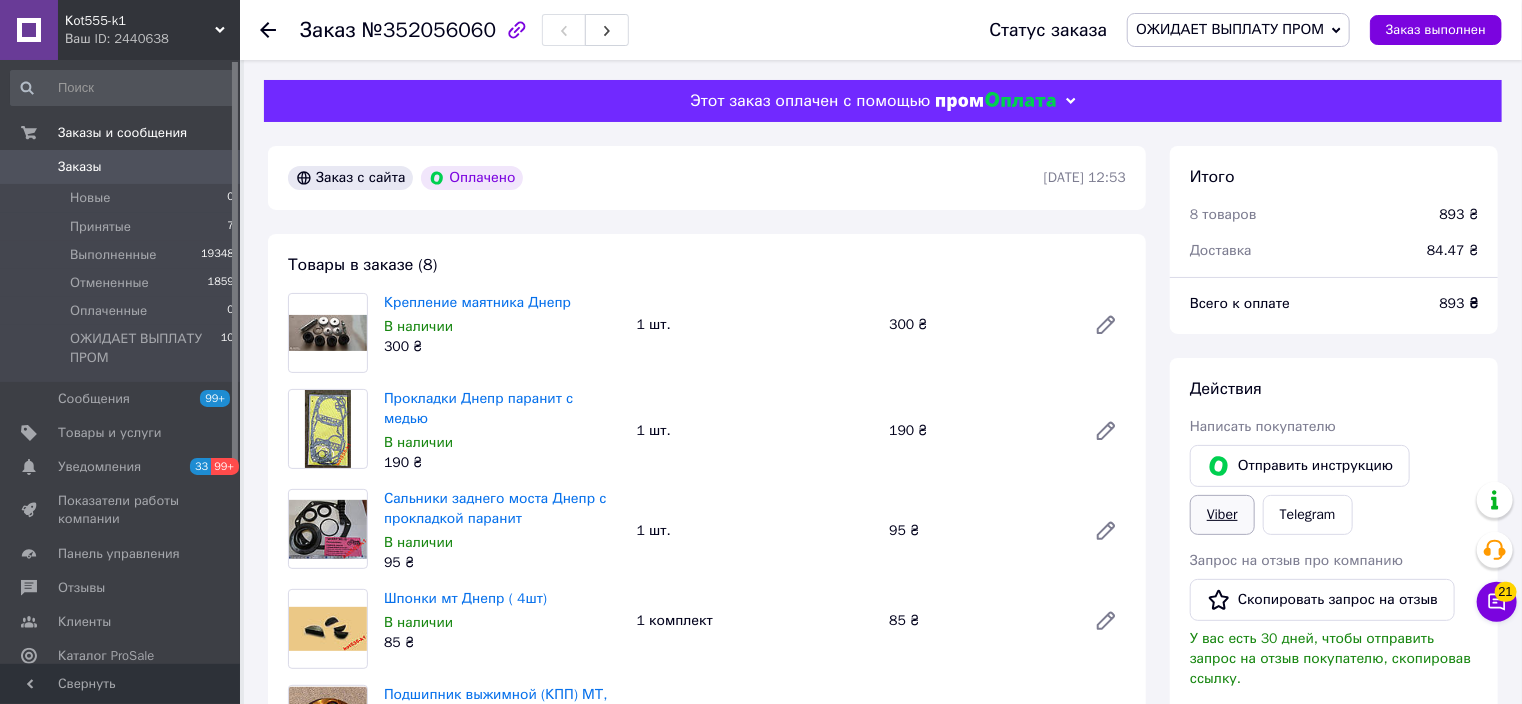 click on "Viber" at bounding box center (1222, 515) 